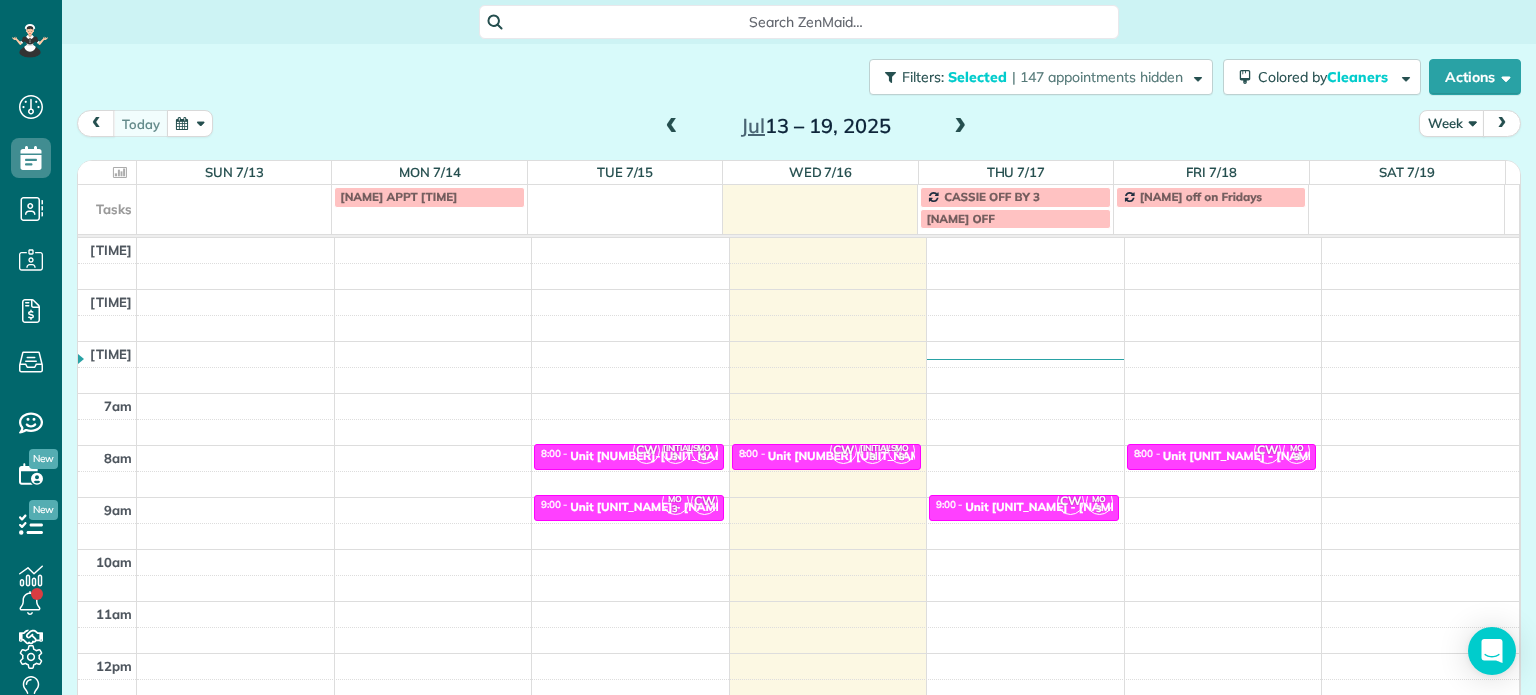 scroll, scrollTop: 0, scrollLeft: 0, axis: both 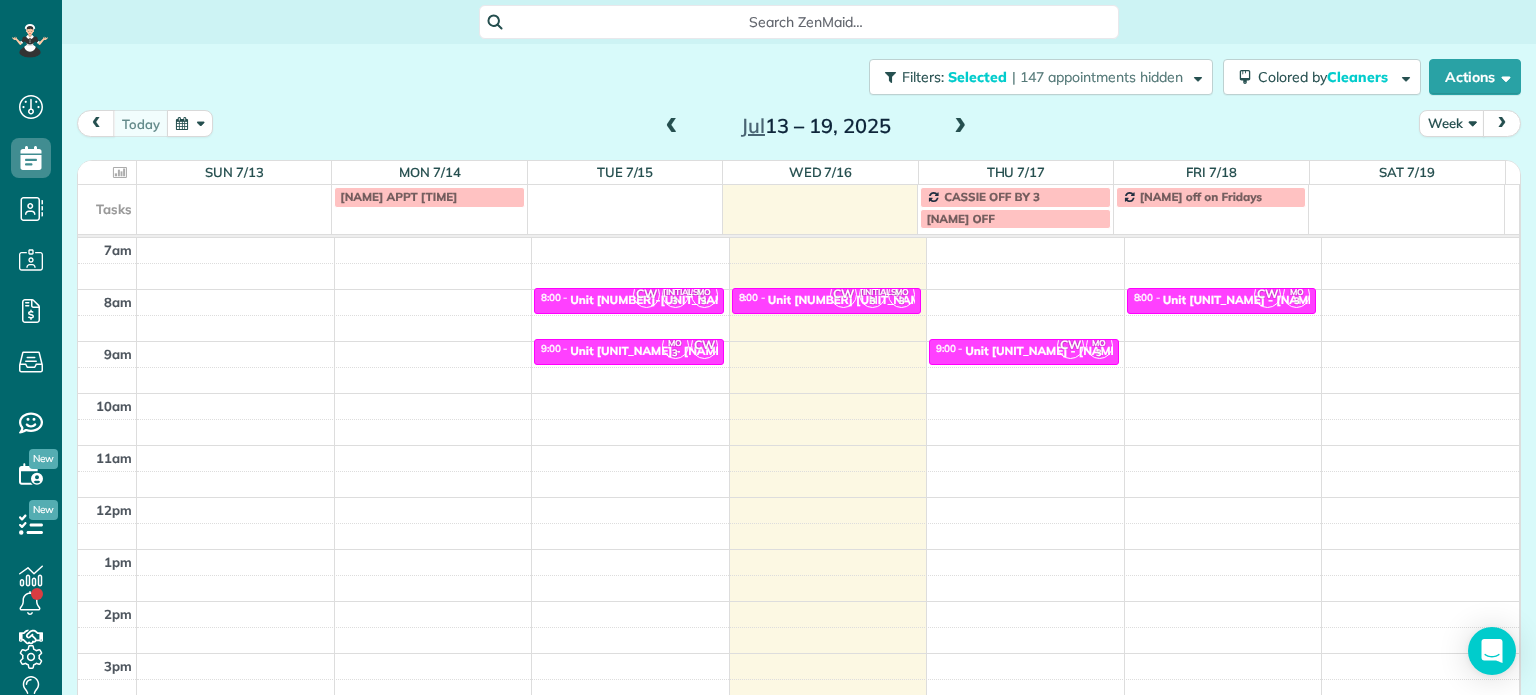 drag, startPoint x: 0, startPoint y: 0, endPoint x: 943, endPoint y: 131, distance: 952.05566 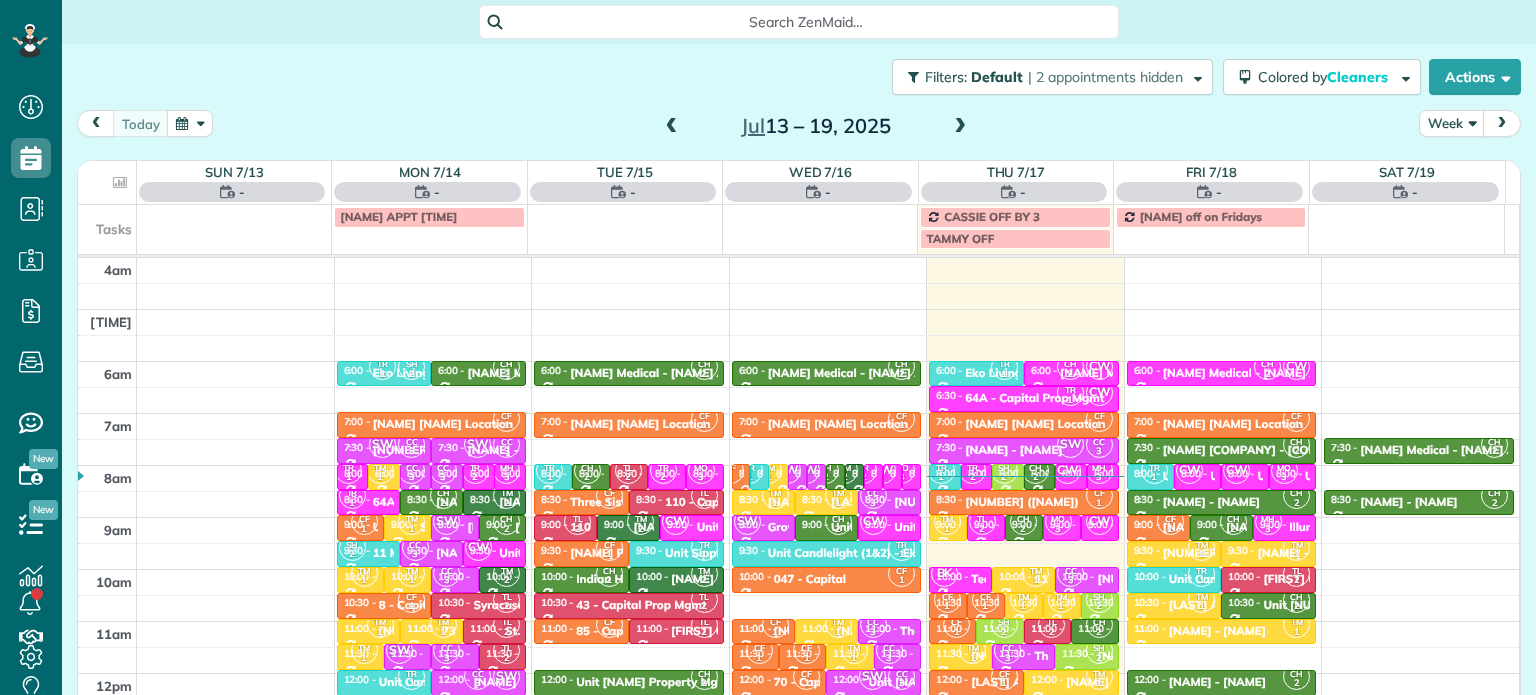 scroll, scrollTop: 0, scrollLeft: 0, axis: both 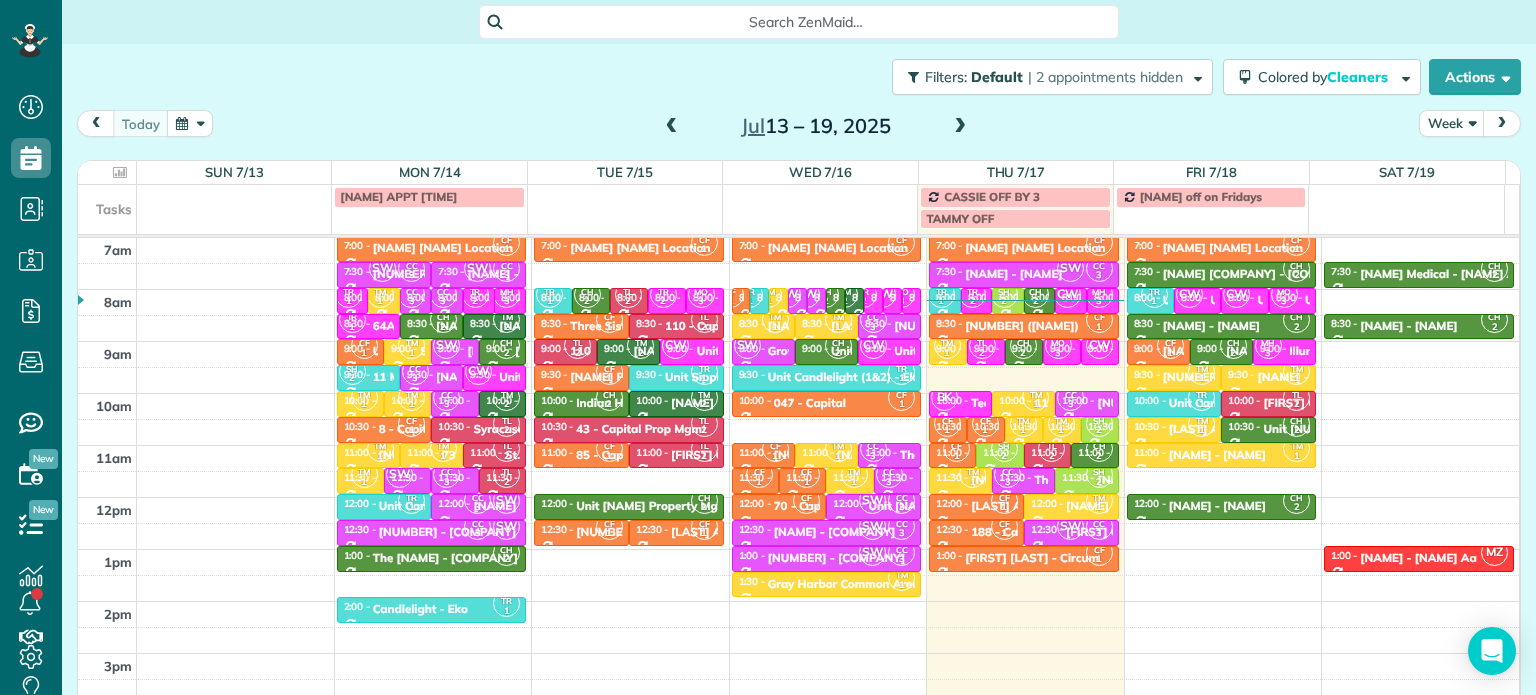 click at bounding box center (960, 127) 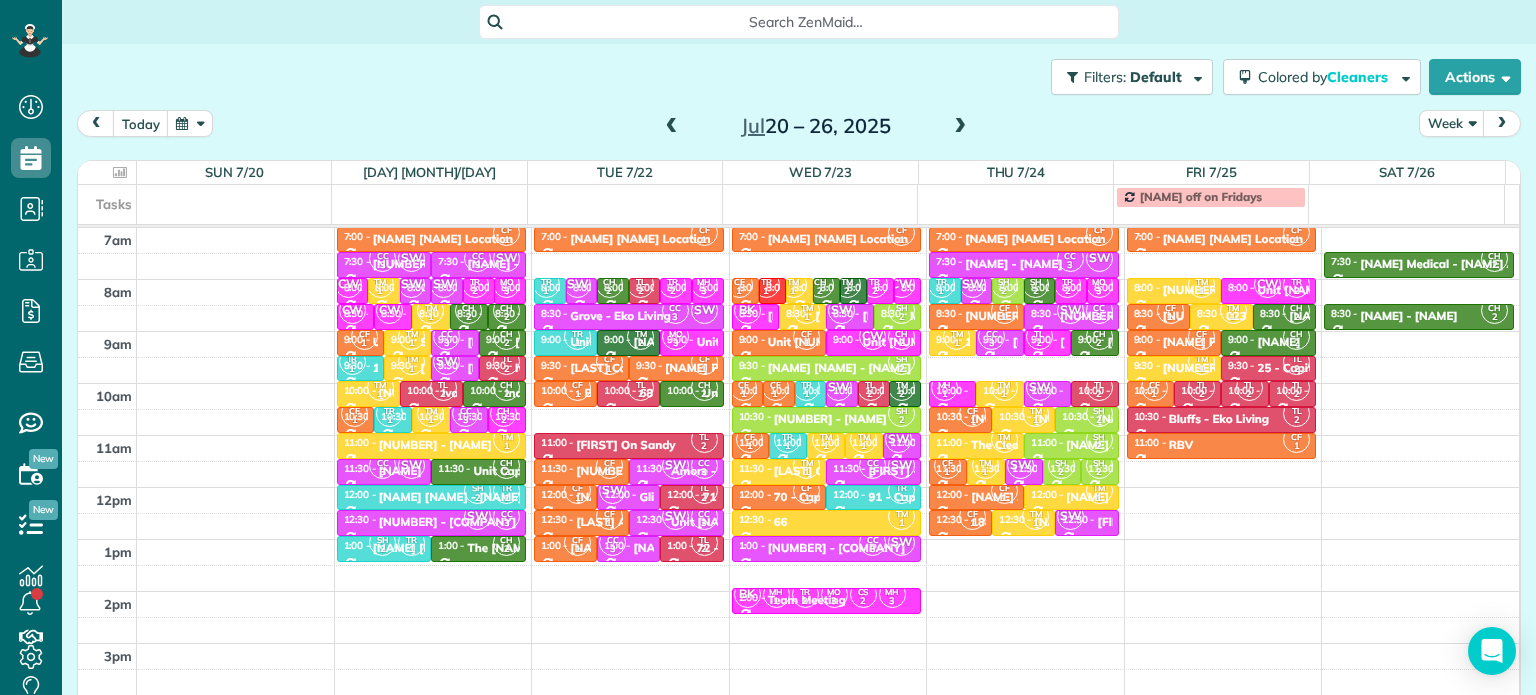 click at bounding box center (960, 127) 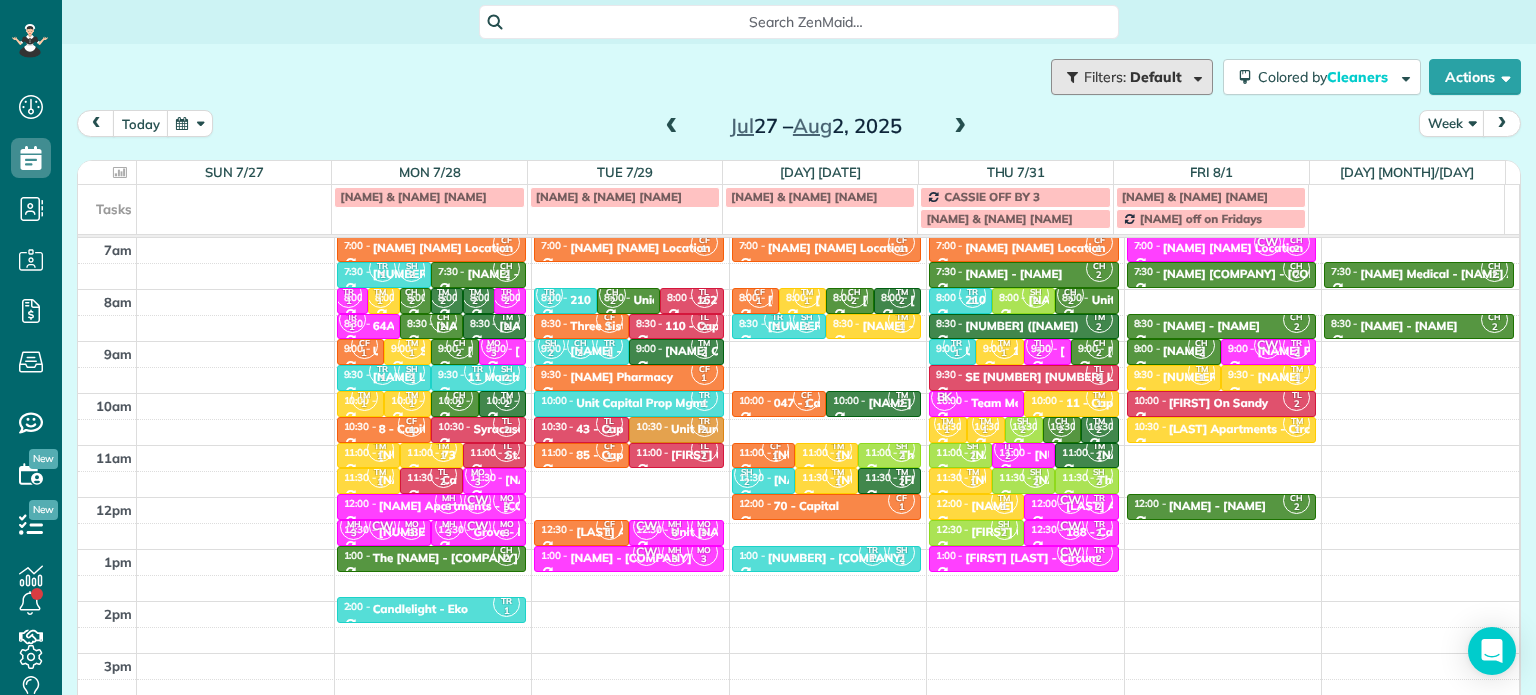 click on "Filters:   Default
|  2 appointments hidden" at bounding box center [1132, 77] 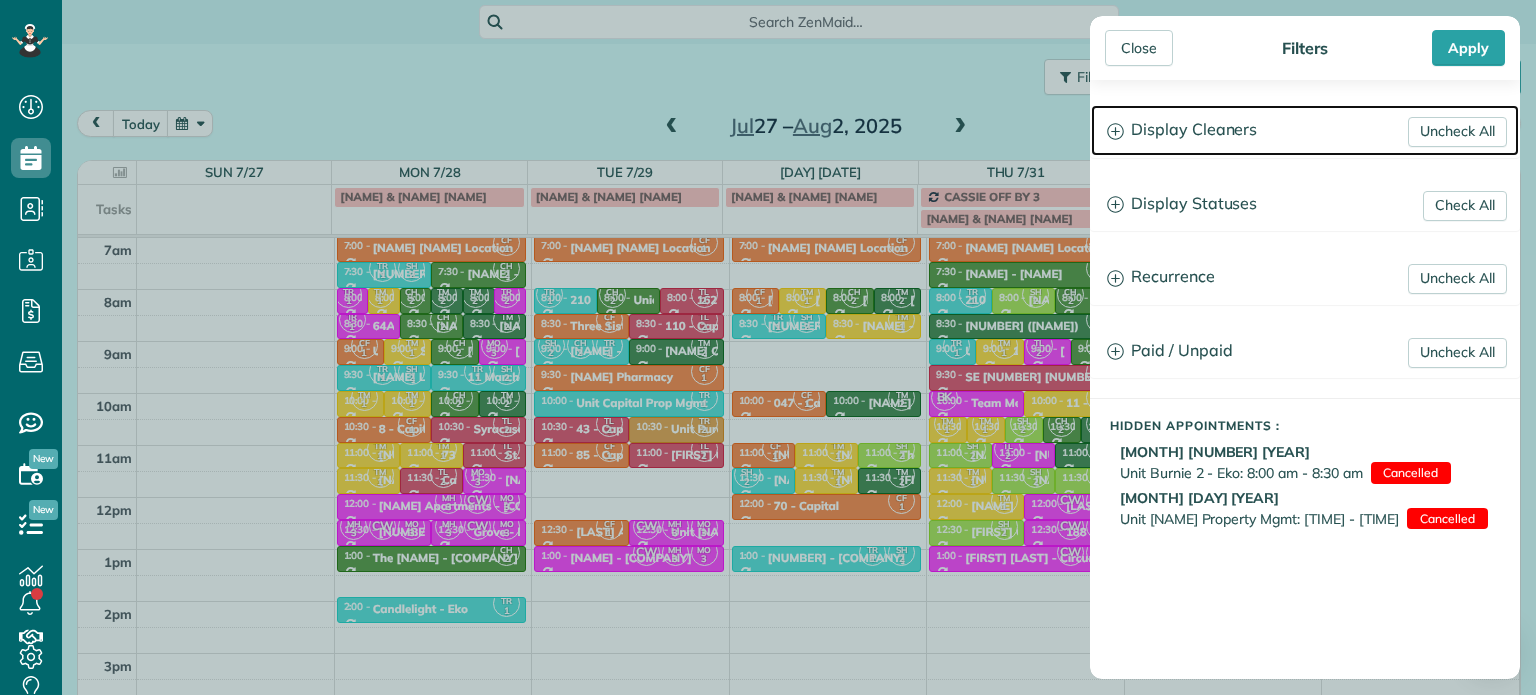 click on "Display Cleaners" at bounding box center (1305, 130) 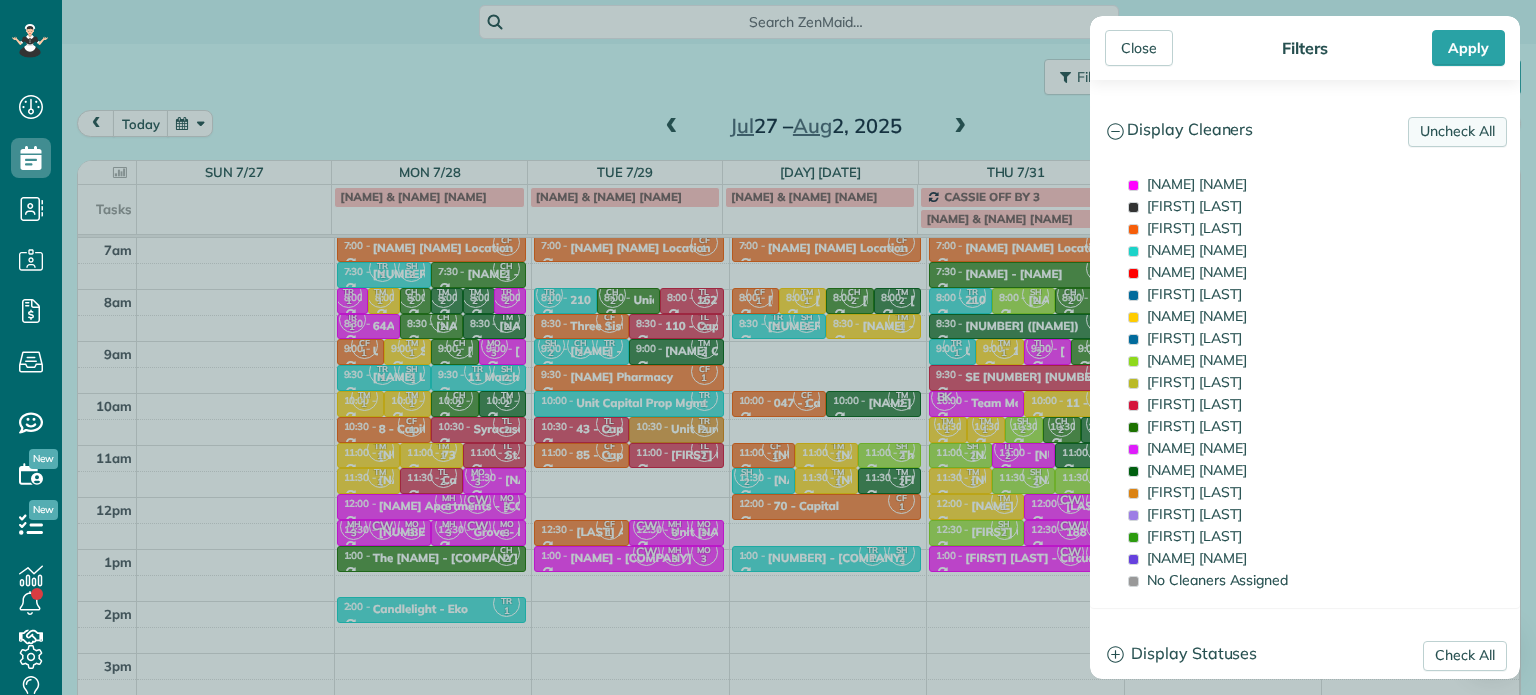 click on "Uncheck All" at bounding box center (1457, 132) 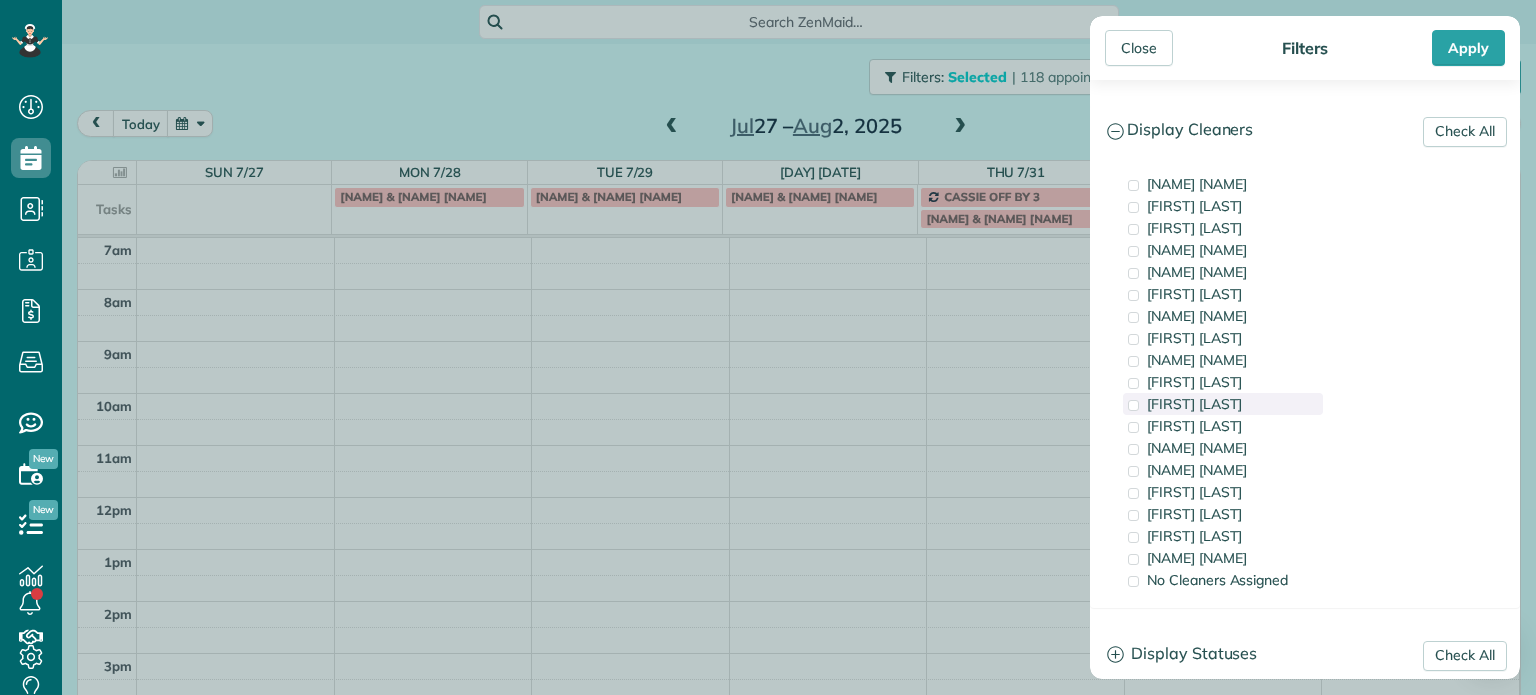 click on "[FIRST] [LAST]" at bounding box center (1194, 404) 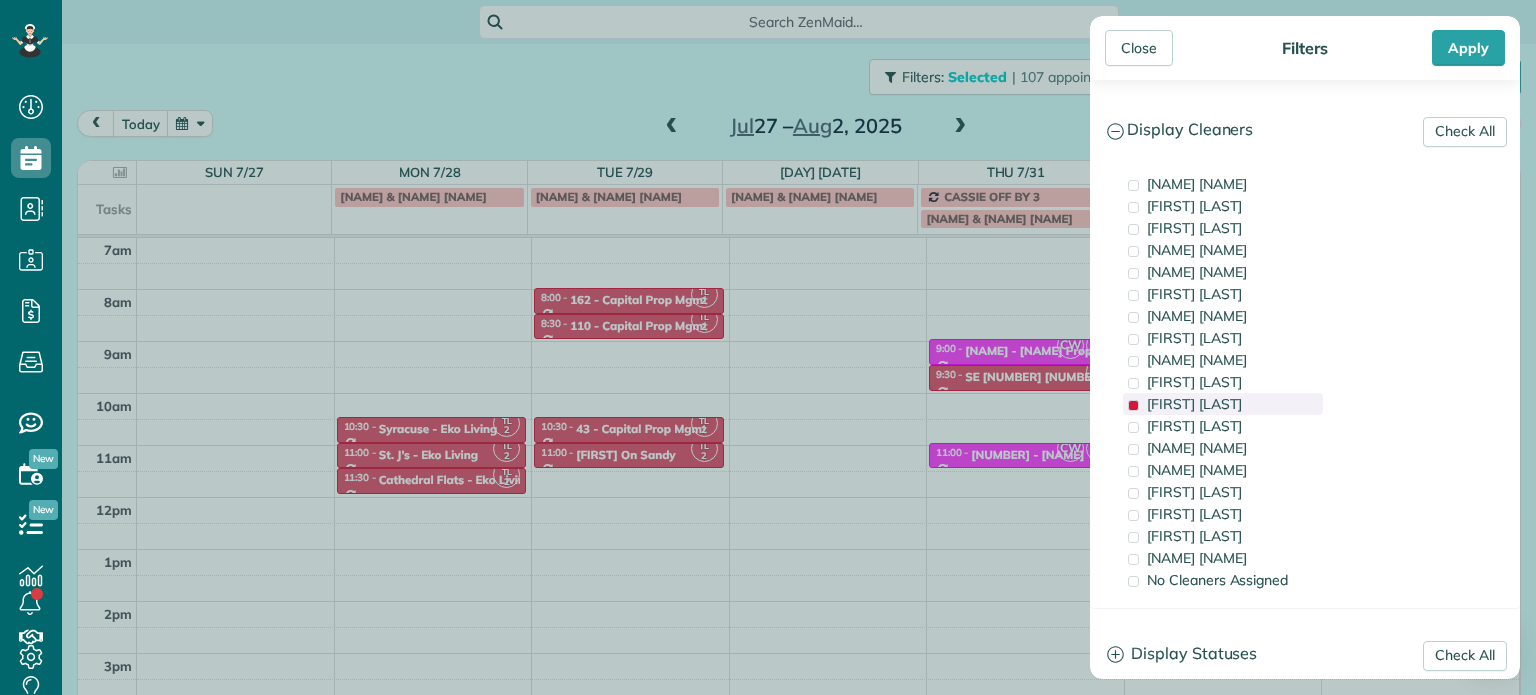 click on "[FIRST] [LAST]" at bounding box center [1194, 404] 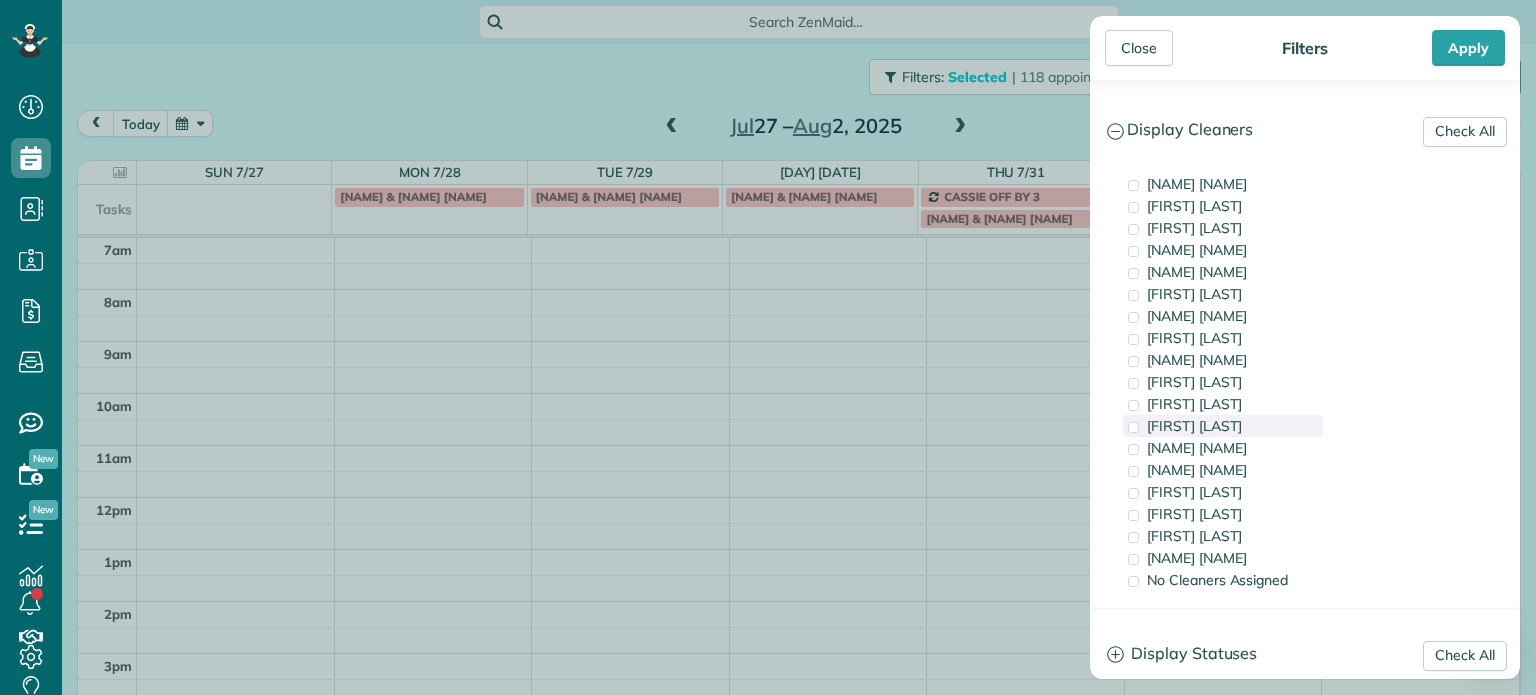 click on "[FIRST] [LAST]" at bounding box center (1194, 426) 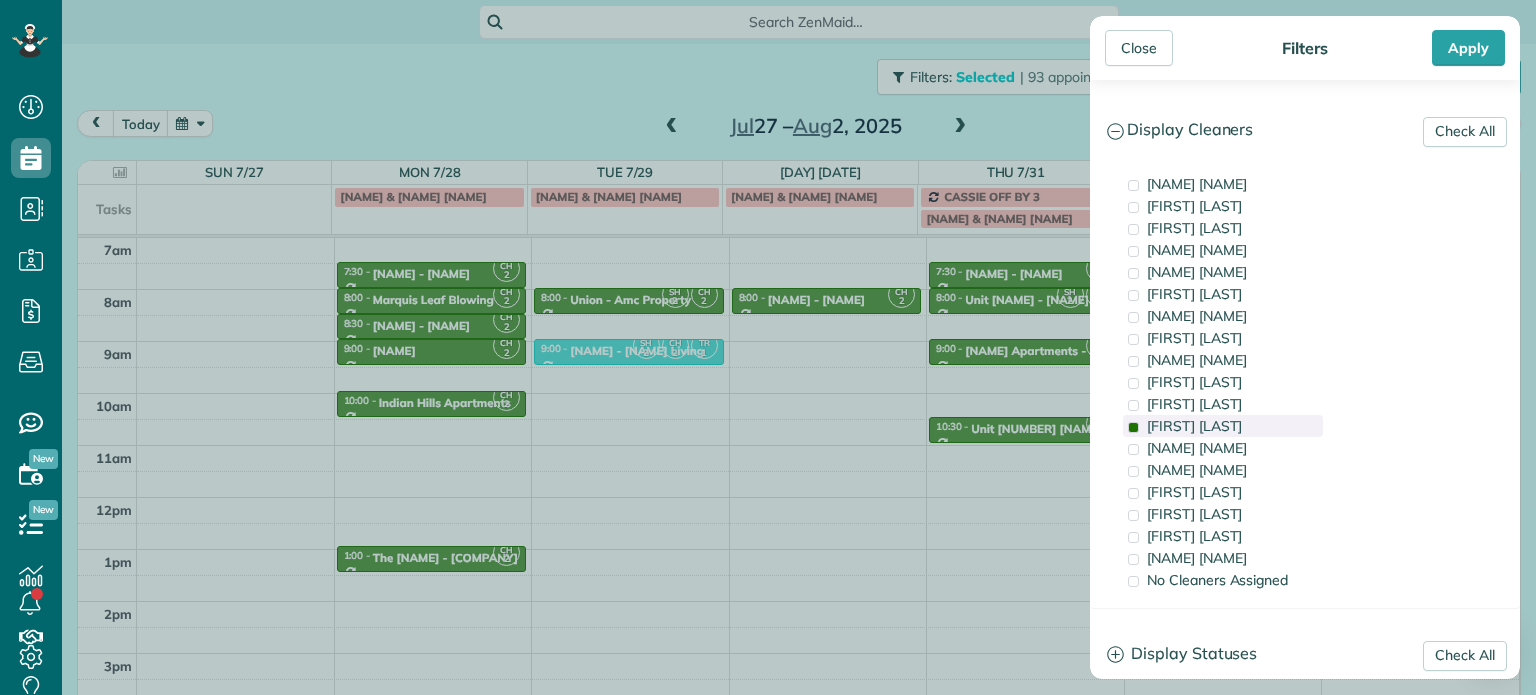 click on "[FIRST] [LAST]" at bounding box center (1194, 426) 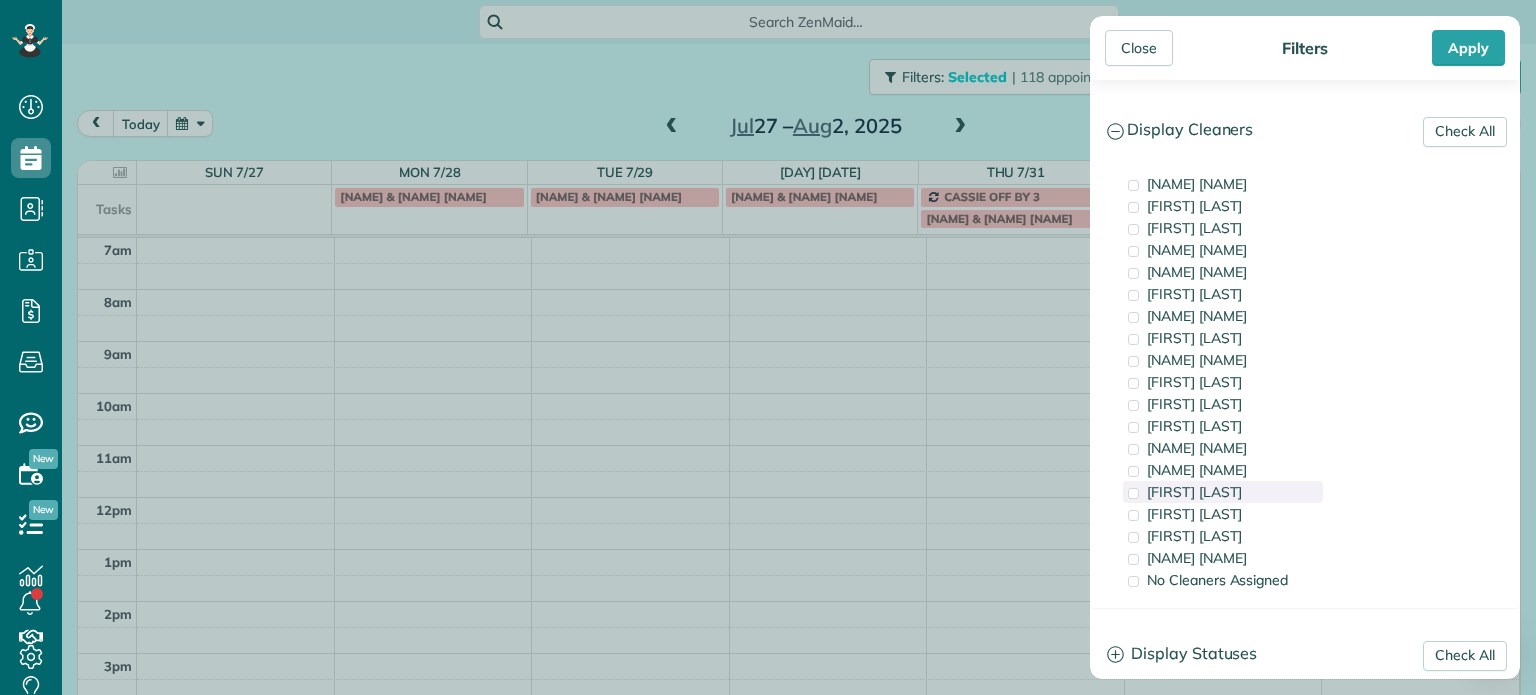 click on "[FIRST] [LAST]" at bounding box center [1194, 492] 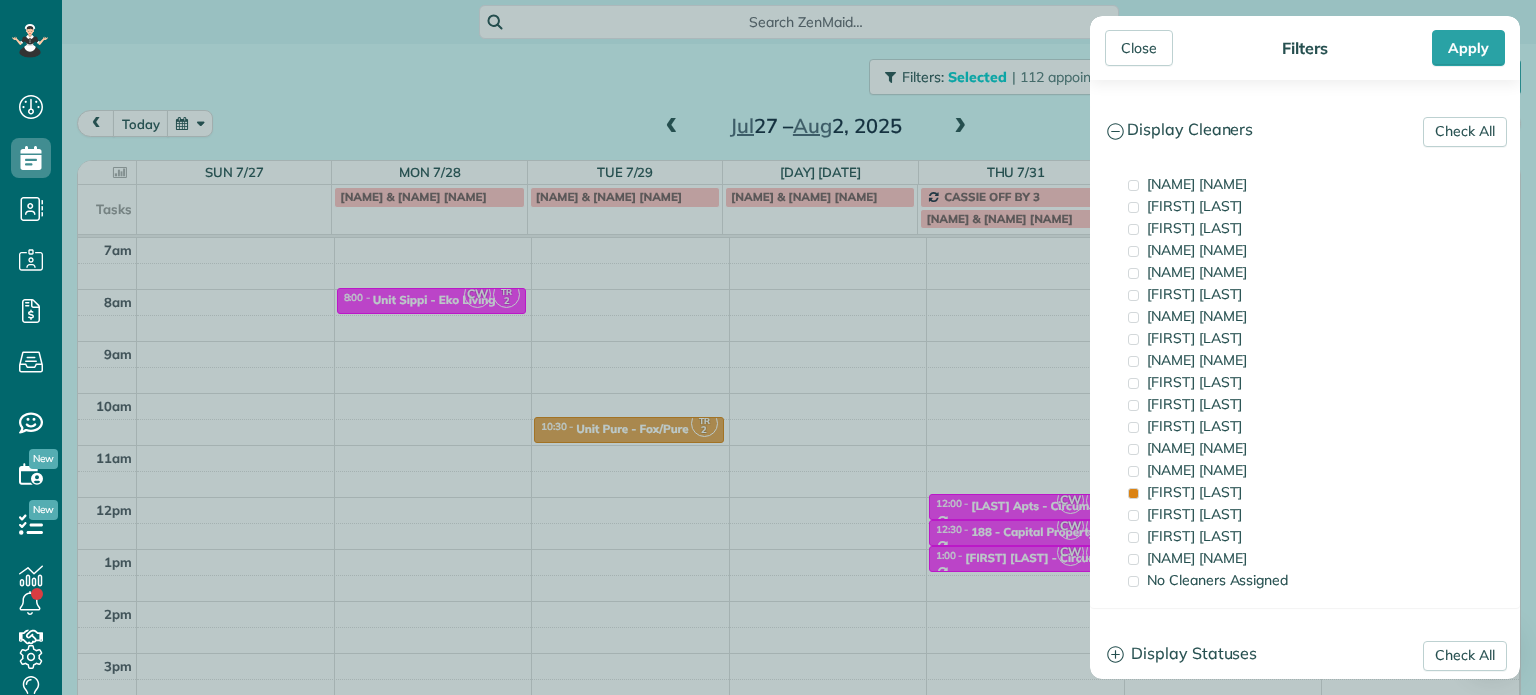 drag, startPoint x: 732, startPoint y: 492, endPoint x: 705, endPoint y: 452, distance: 48.259712 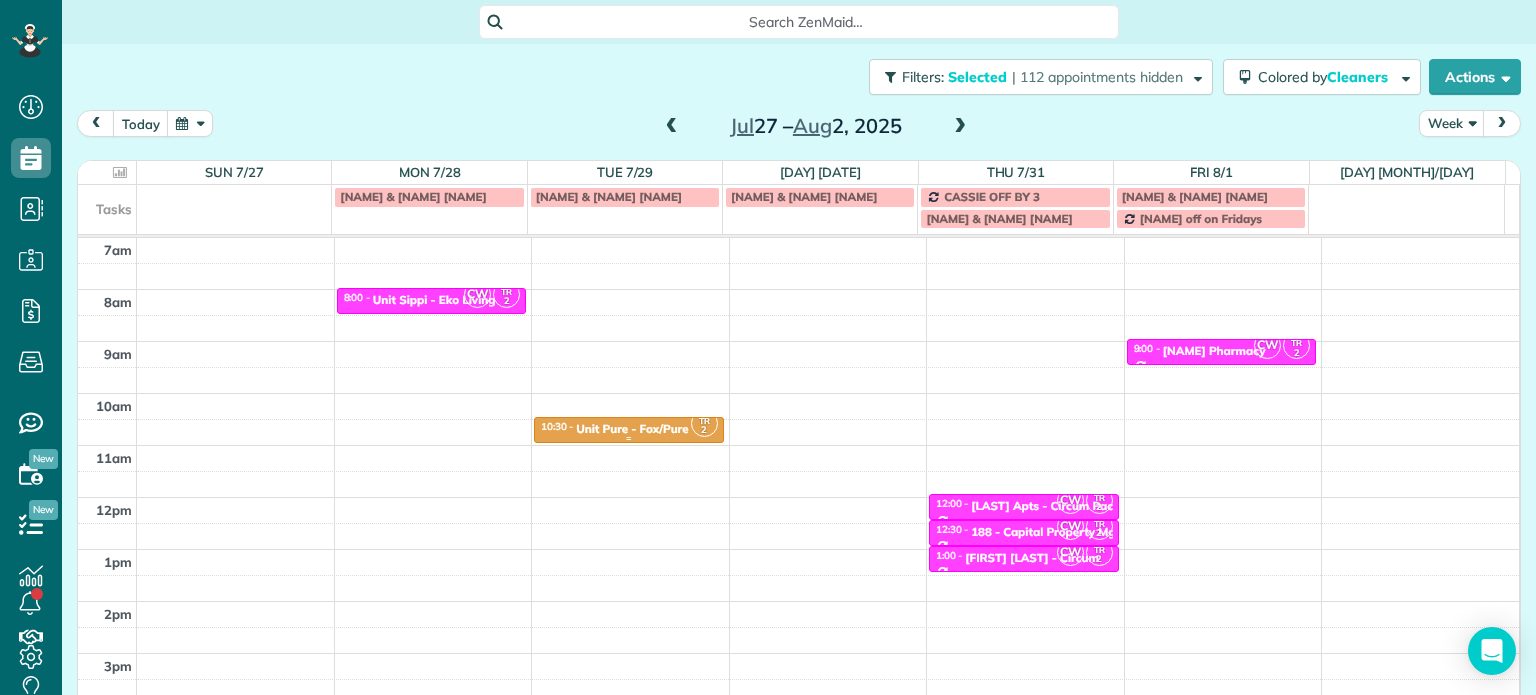 click on "2" at bounding box center (704, 430) 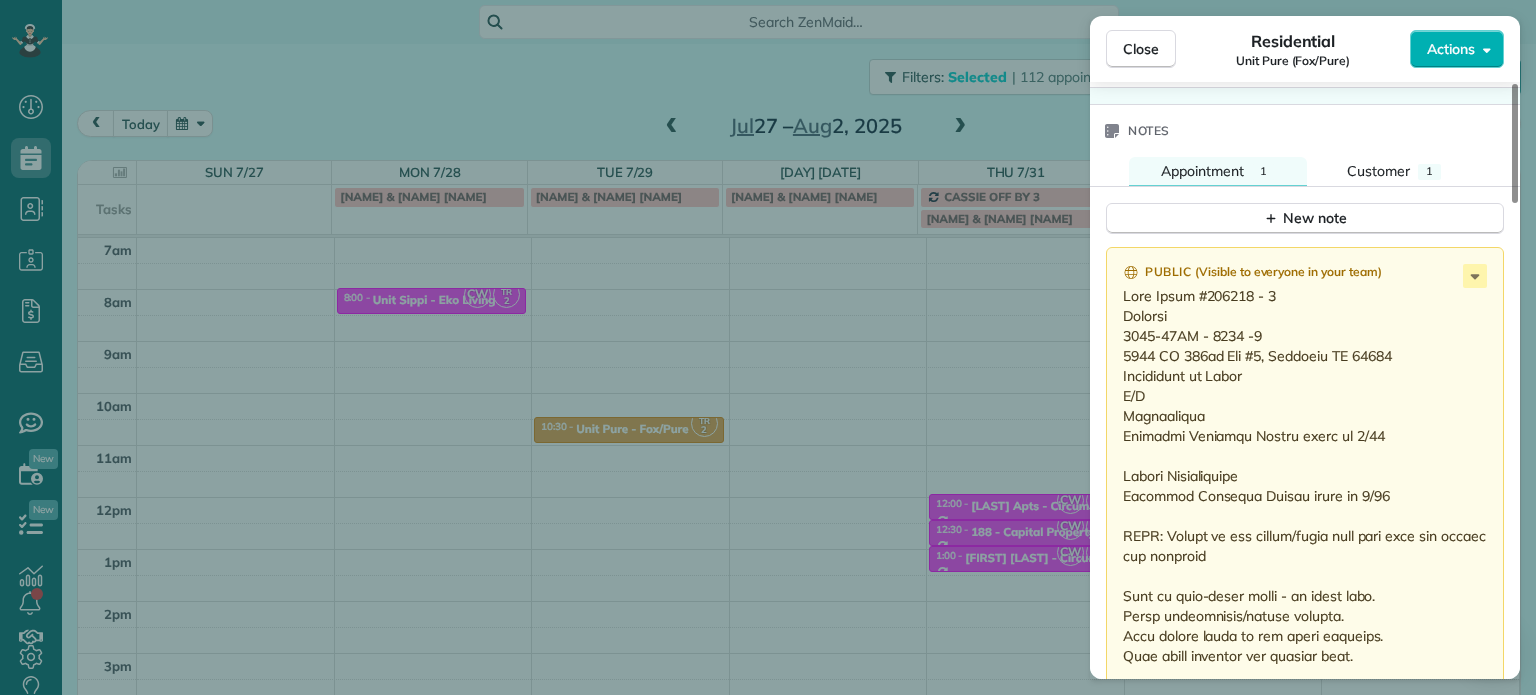 scroll, scrollTop: 1600, scrollLeft: 0, axis: vertical 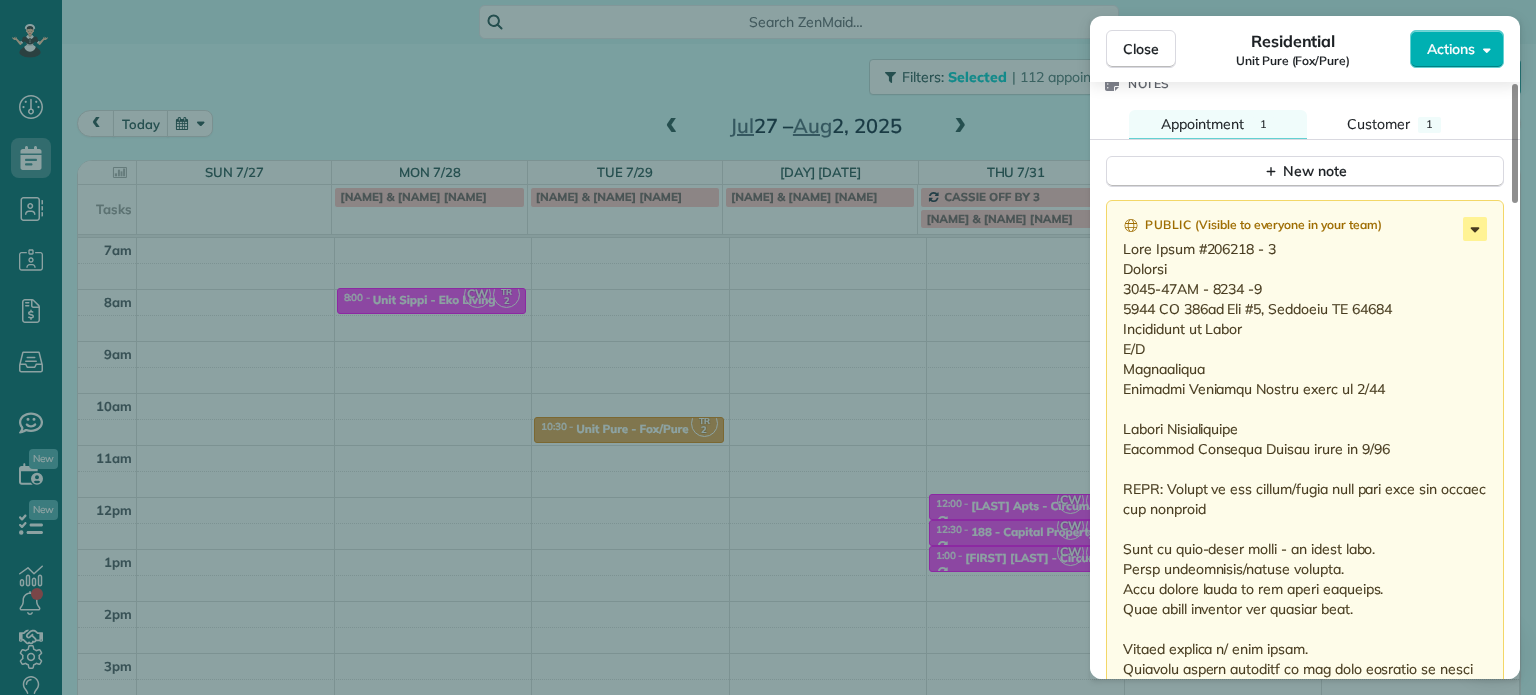 click 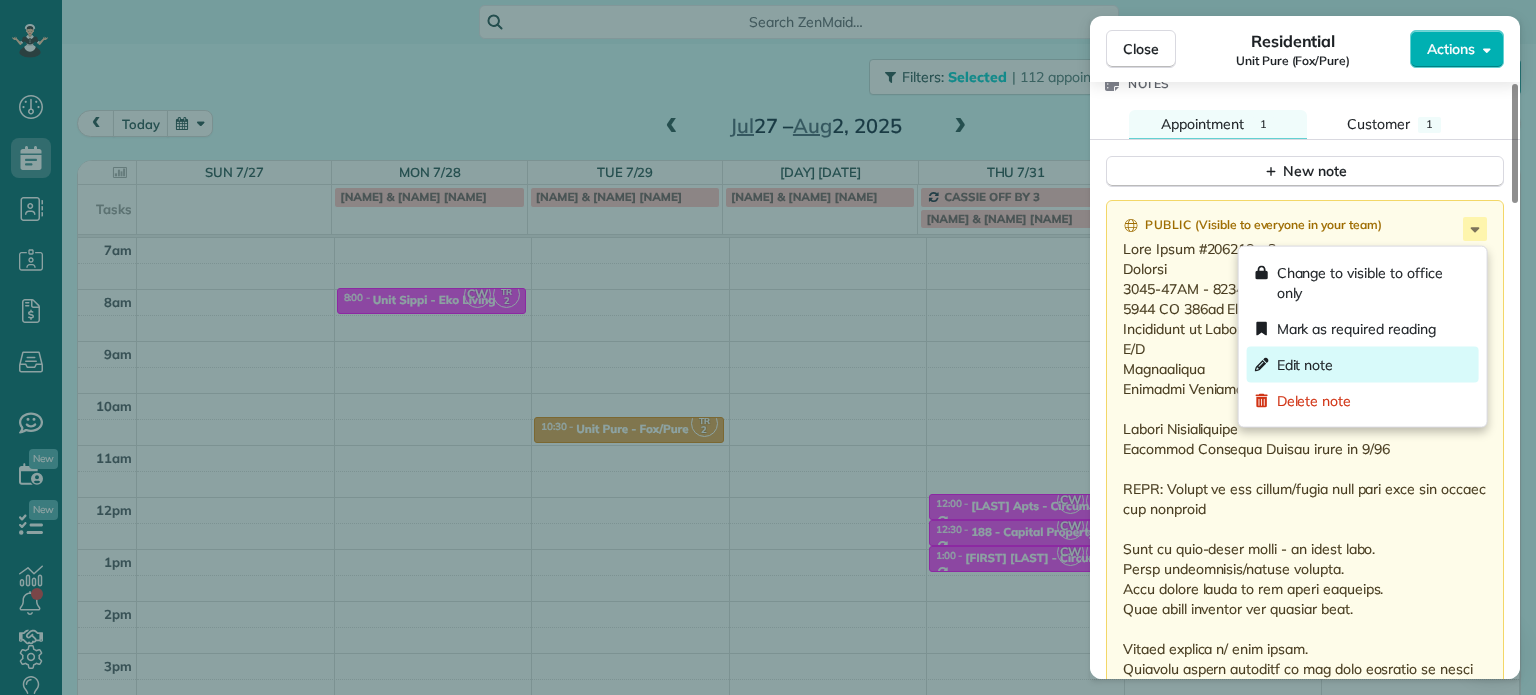 click on "Edit note" at bounding box center [1363, 365] 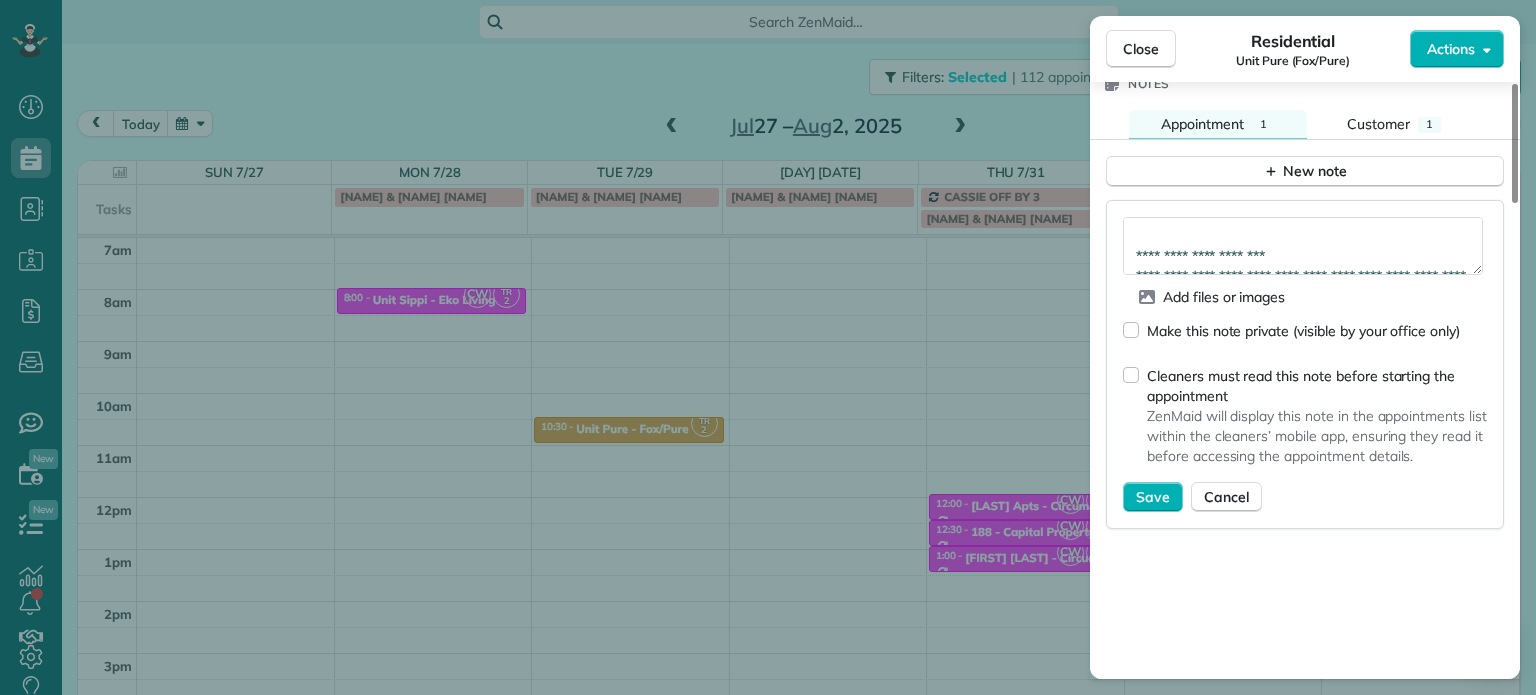 scroll, scrollTop: 760, scrollLeft: 0, axis: vertical 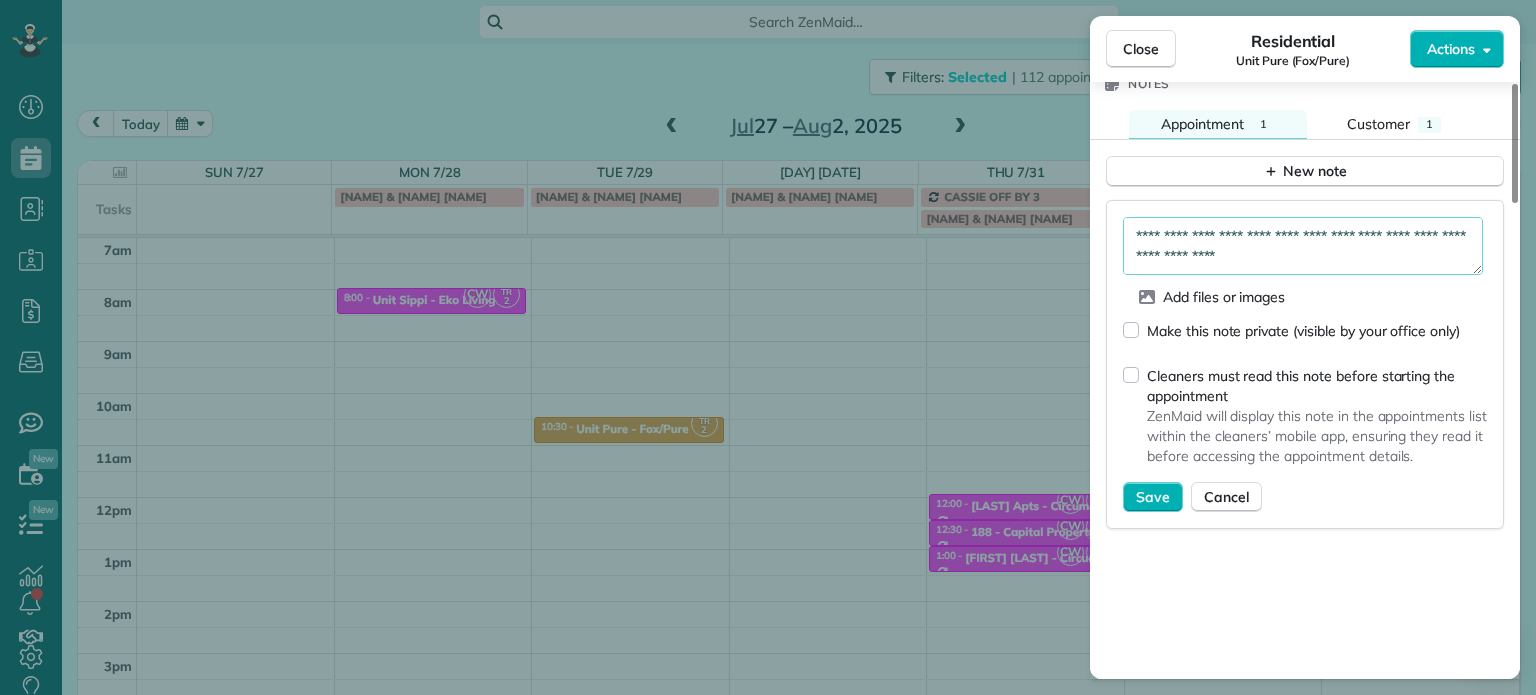 click at bounding box center [1303, 246] 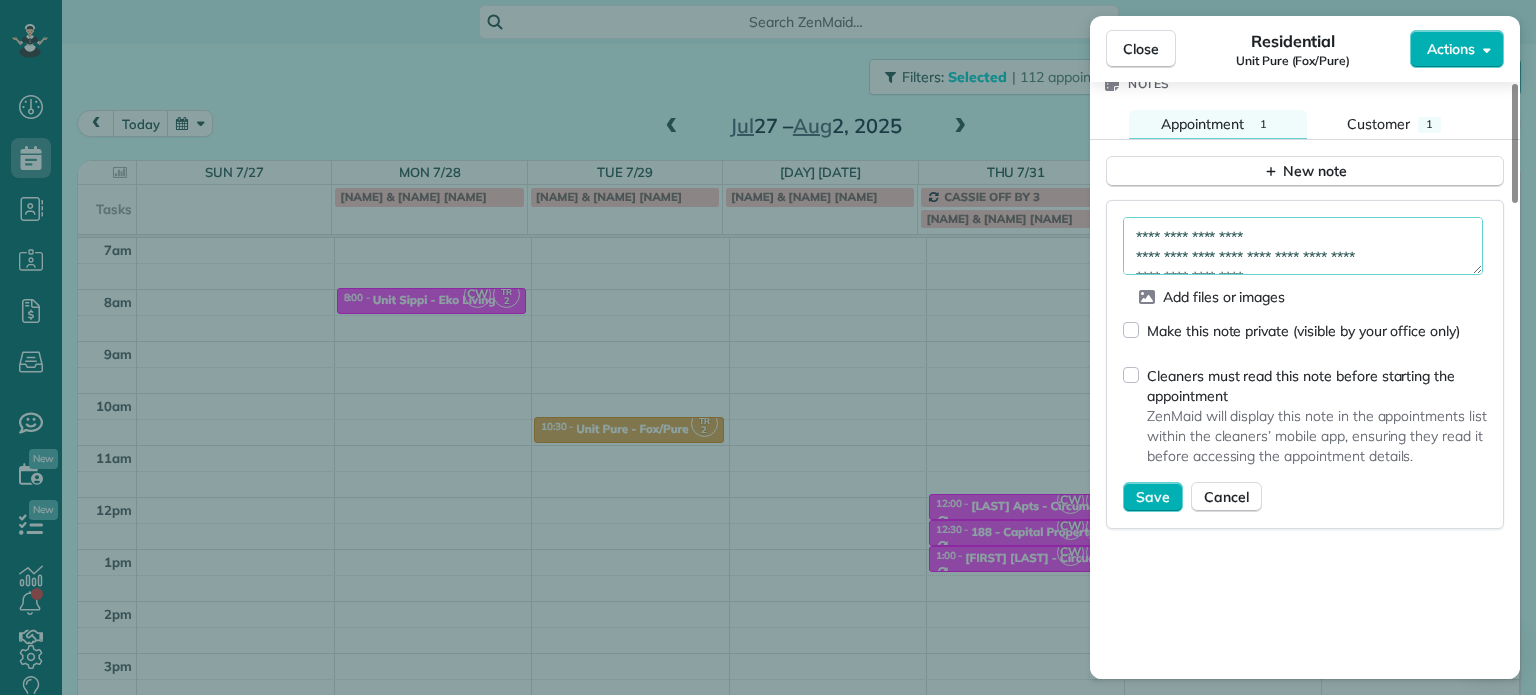 scroll, scrollTop: 0, scrollLeft: 0, axis: both 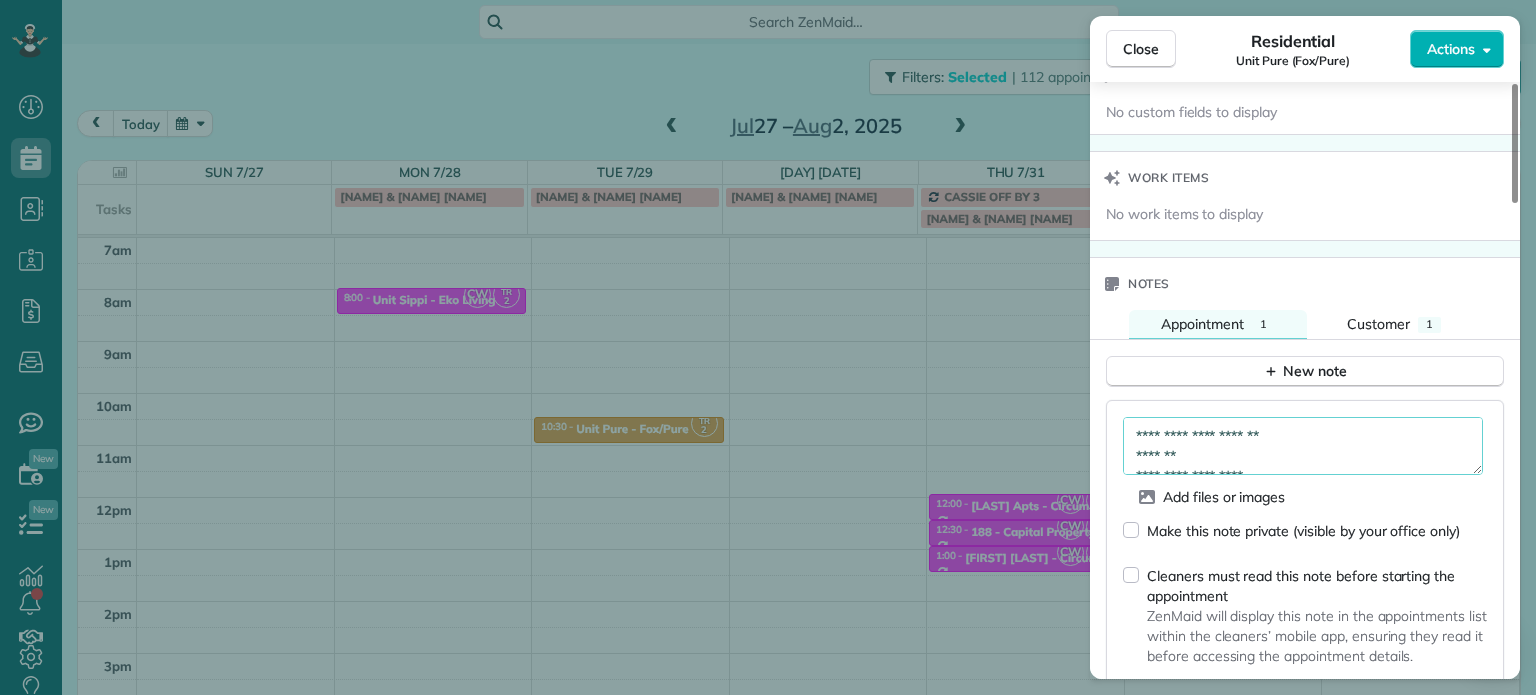 drag, startPoint x: 1382, startPoint y: 267, endPoint x: 1132, endPoint y: 449, distance: 309.2313 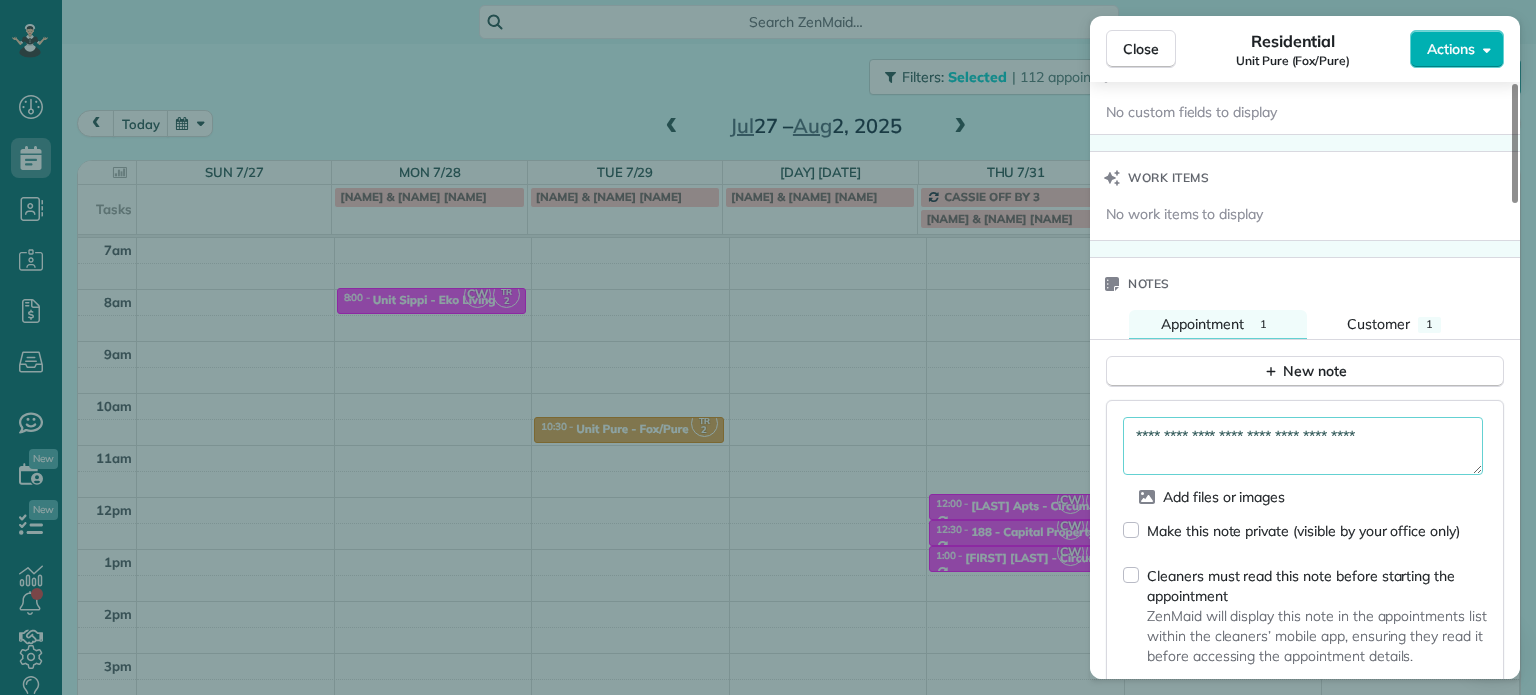 click on "**********" at bounding box center (1303, 446) 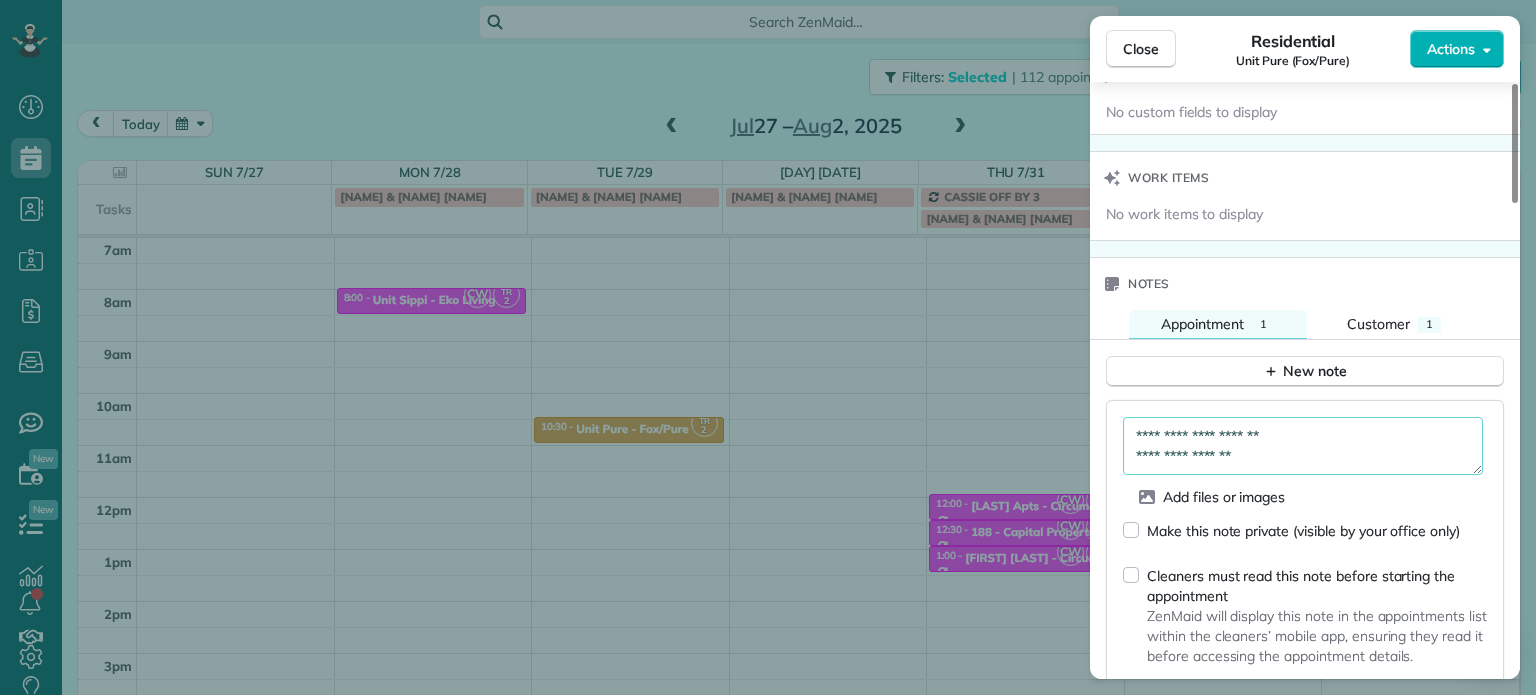 scroll, scrollTop: 10, scrollLeft: 0, axis: vertical 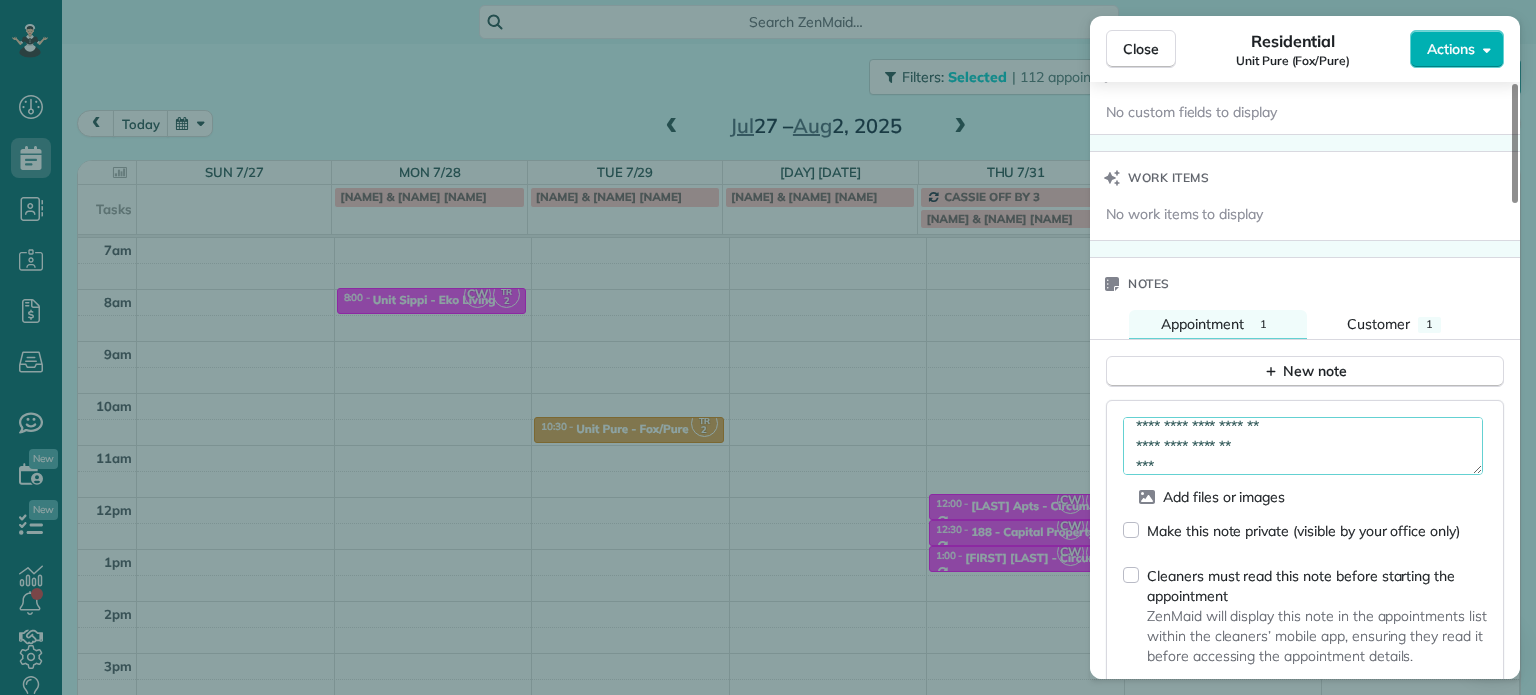 paste on "**********" 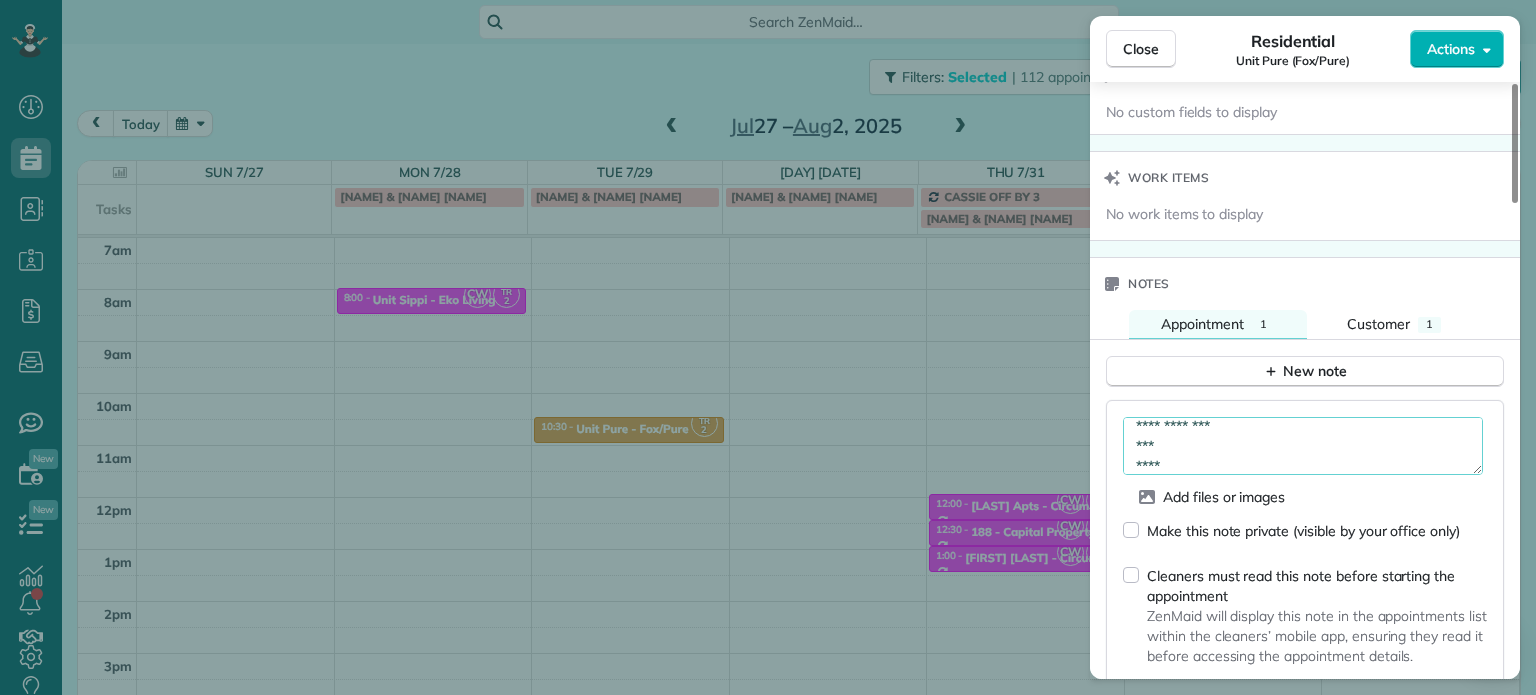 scroll, scrollTop: 70, scrollLeft: 0, axis: vertical 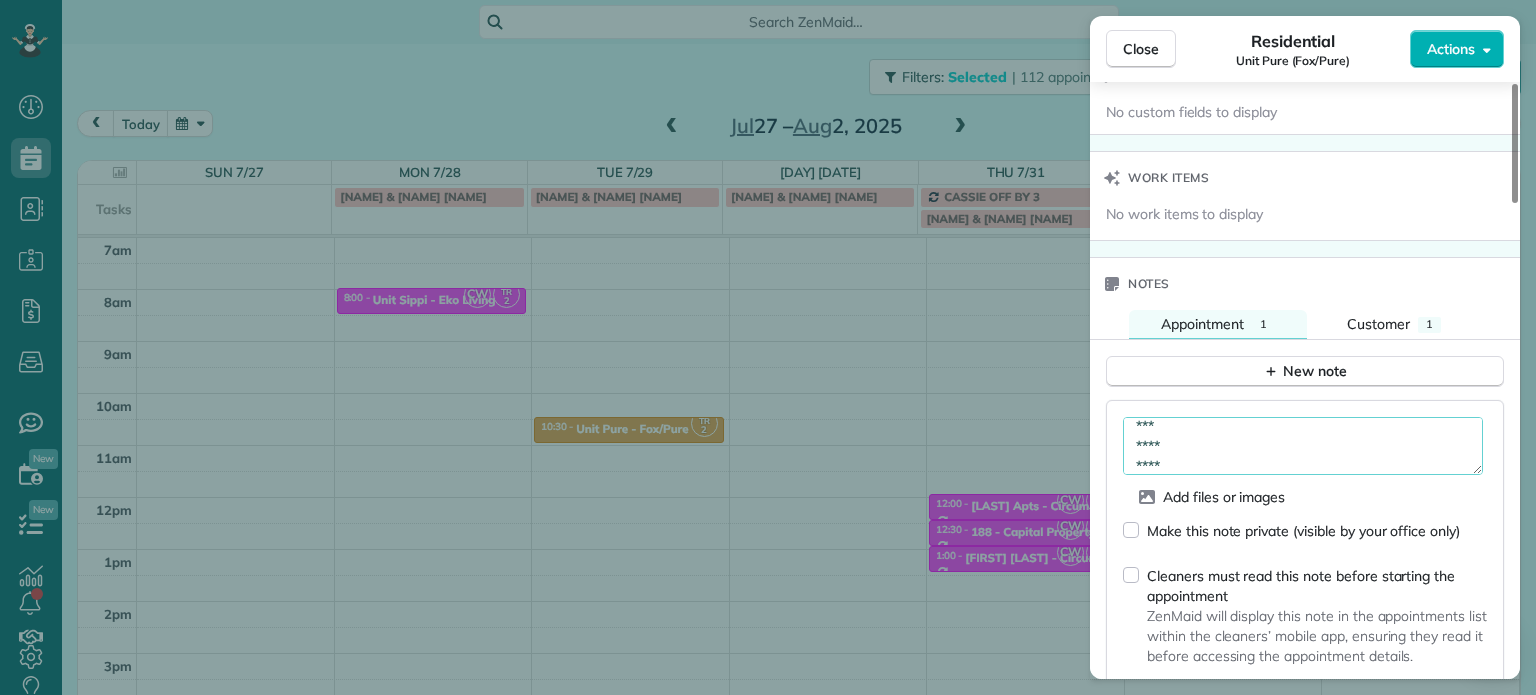 type on "**********" 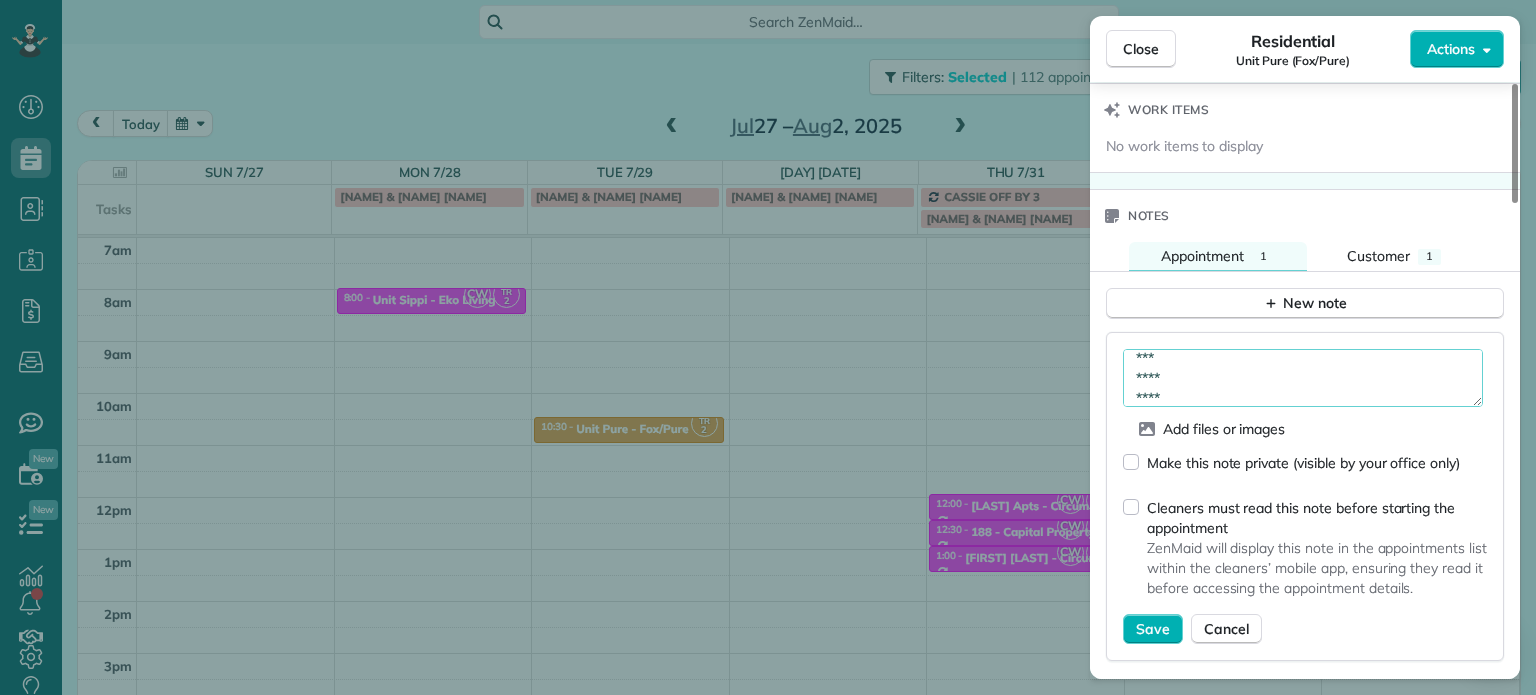 scroll, scrollTop: 1600, scrollLeft: 0, axis: vertical 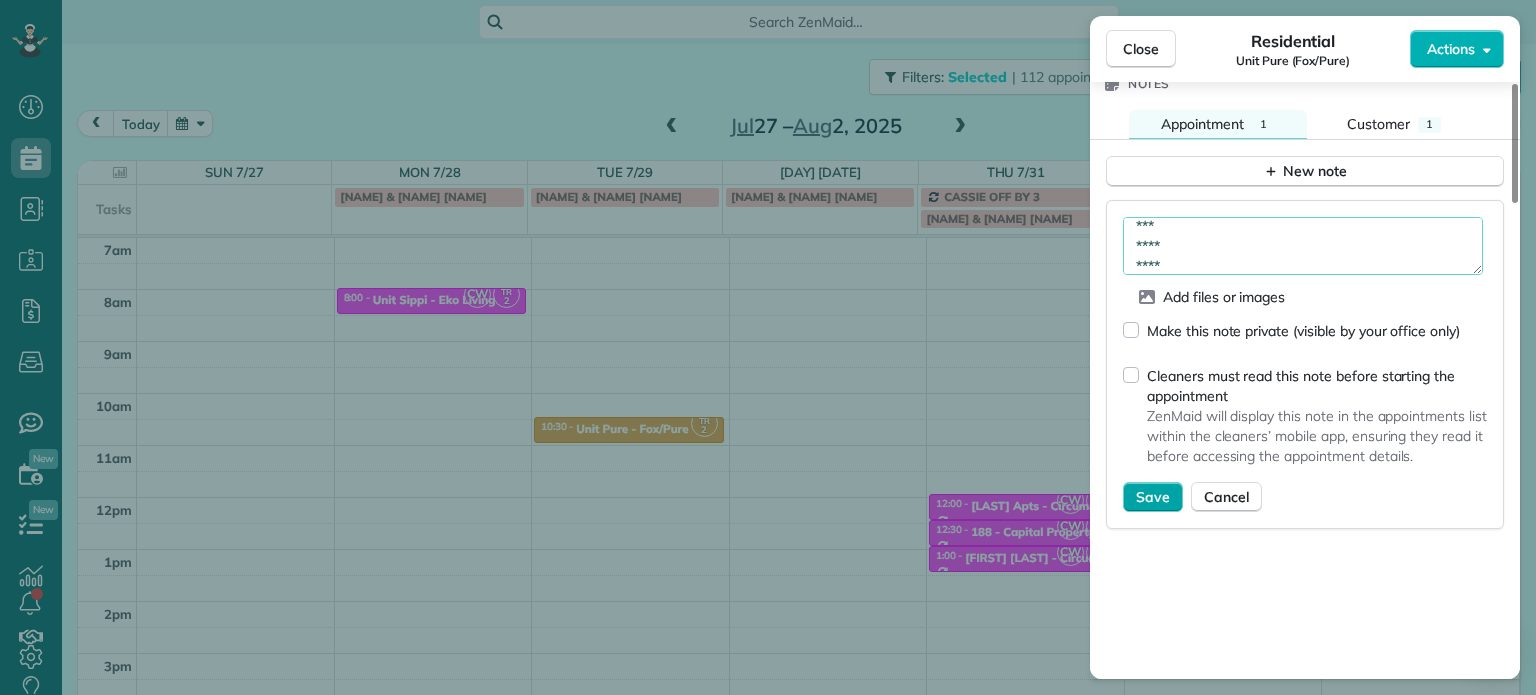 click on "Save" at bounding box center [1153, 497] 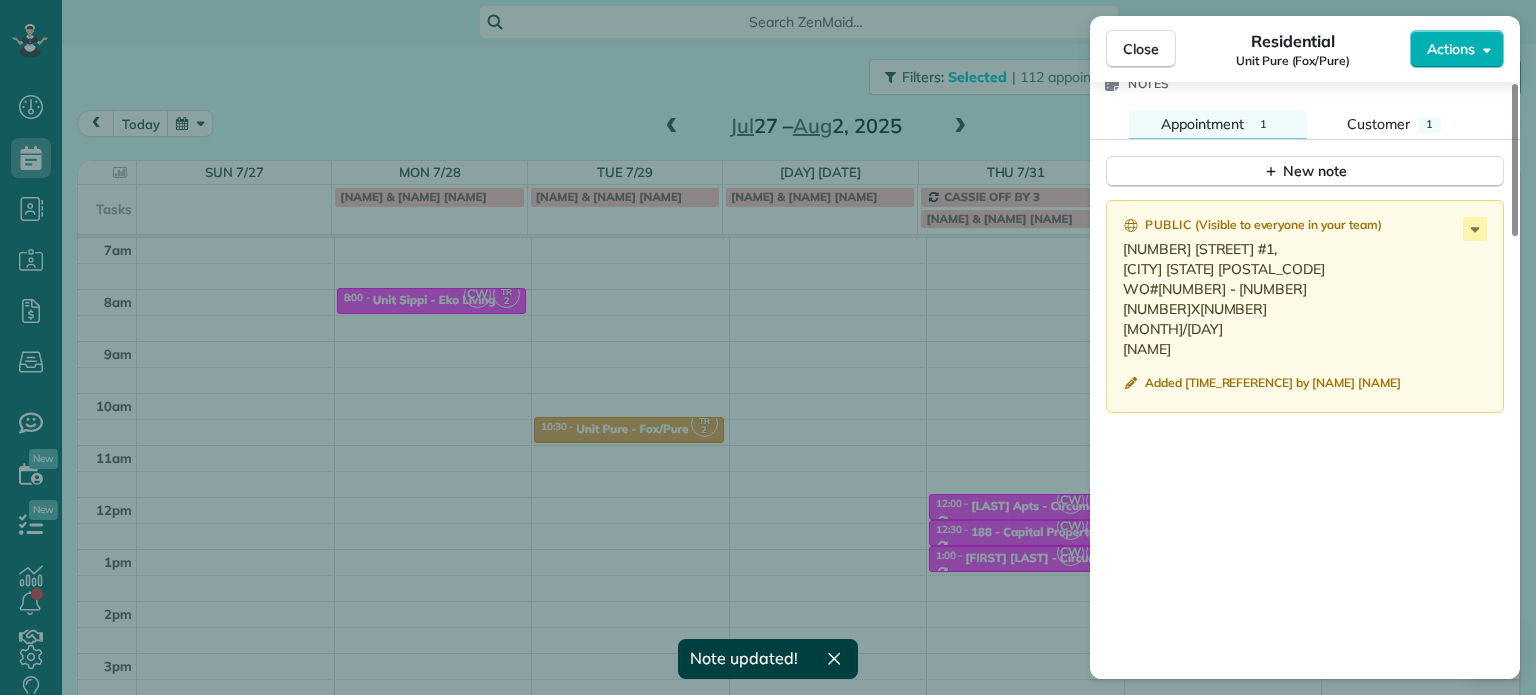 click on "Close Residential Unit [NAME] ([NAME]/[NAME]) Actions Status Active Unit [NAME] ([NAME]/[NAME]) · Open profile No phone number on record Add phone number No email on record Add email View Details Residential [DAY], [MONTH] [NUMBER], [YEAR] [TIME] [TIME] [DURATION] One time [NUMBER] [STREET] [CITY] [STATE] [POSTAL_CODE] Service was not rated yet Setup ratings Cleaners Time in and out Assign Invite Cleaners [NAME] [TIME] [TIME] Checklist Try Now Keep this appointment up to your standards. Stay on top of every detail, keep your cleaners organised, and your client happy. Assign a checklist Watch a 5 min demo Billing Billing actions Price [PRICE] Overcharge [PRICE] Discount [PRICE] Coupon discount - Primary tax - Secondary tax - Total appointment price [PRICE] Tips collected New feature! [PRICE] Mark as paid Total including tip [PRICE] Get paid online in no-time! Send an invoice and reward your cleaners with tips Charge customer credit card Appointment custom fields No custom fields to display Work items Notes" at bounding box center [768, 347] 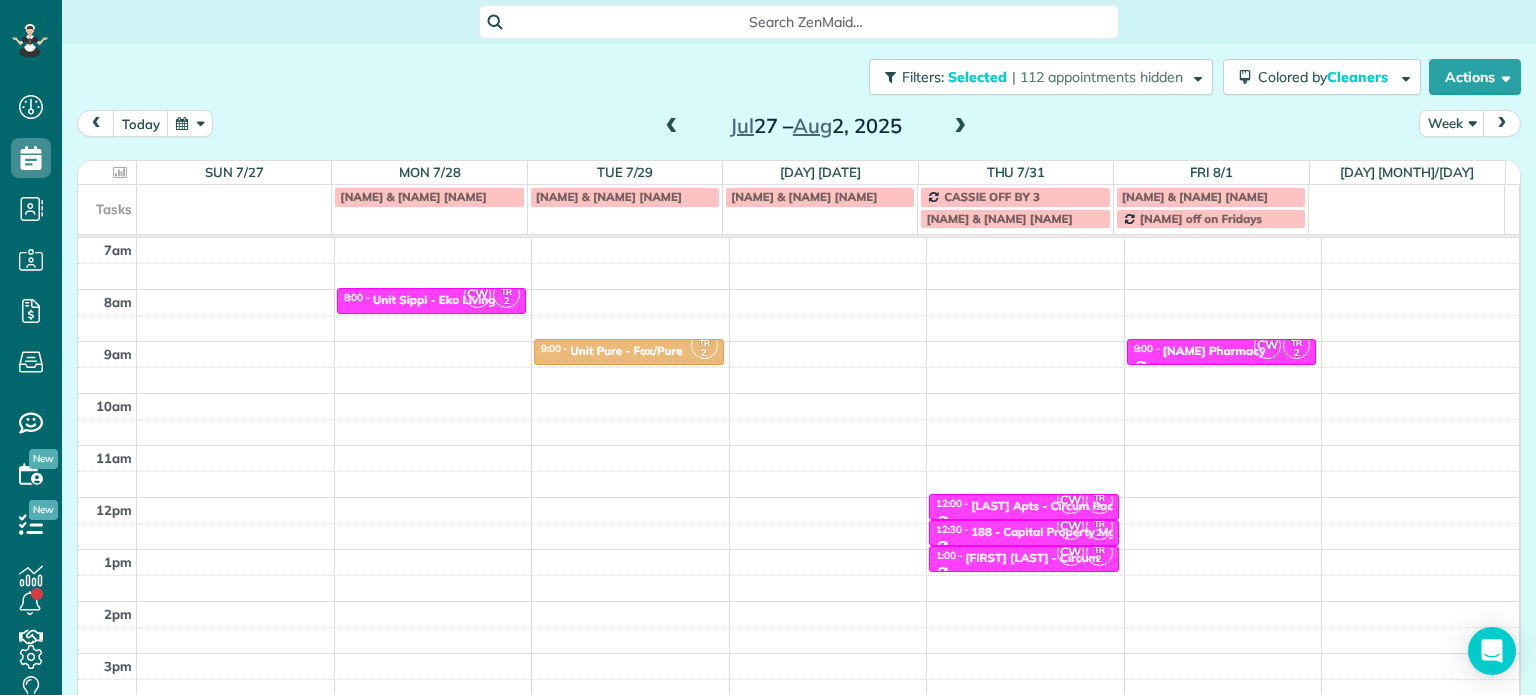 drag, startPoint x: 632, startPoint y: 429, endPoint x: 638, endPoint y: 367, distance: 62.289646 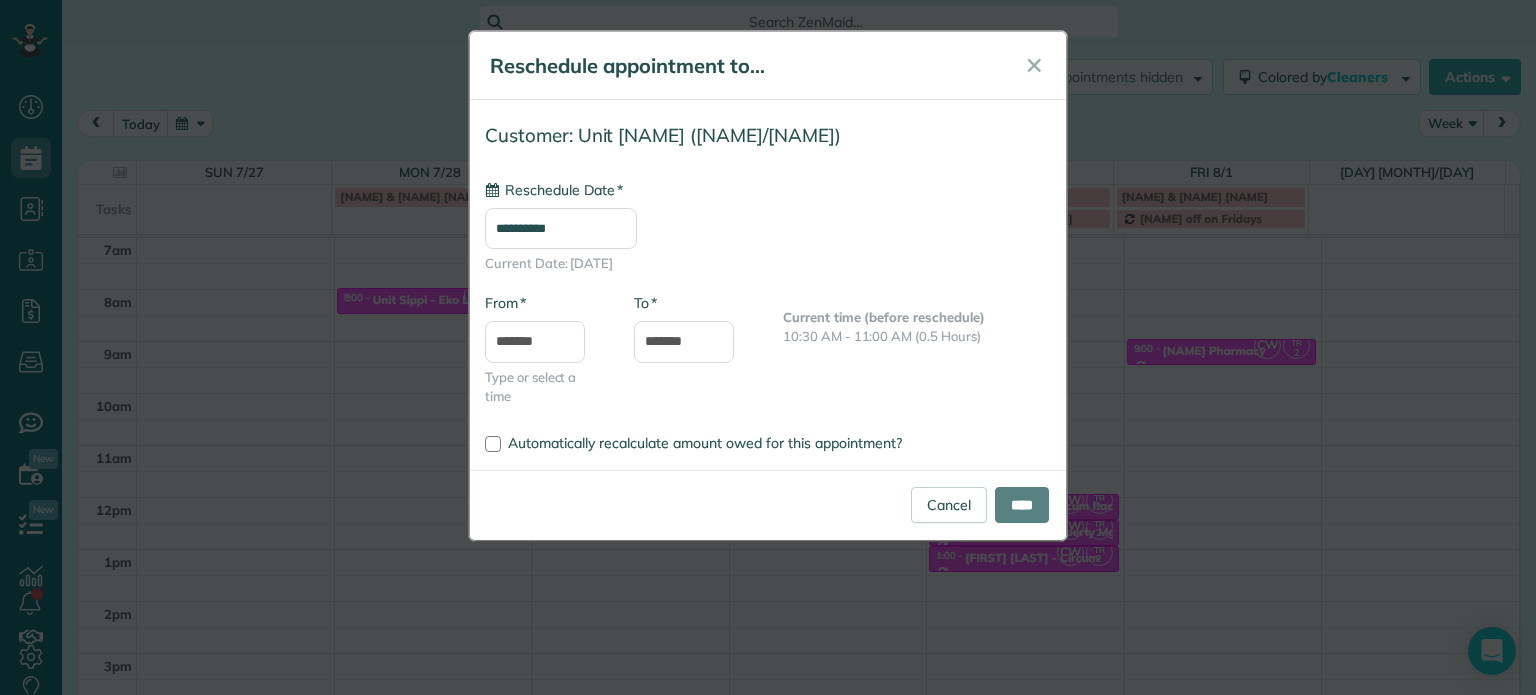 type on "**********" 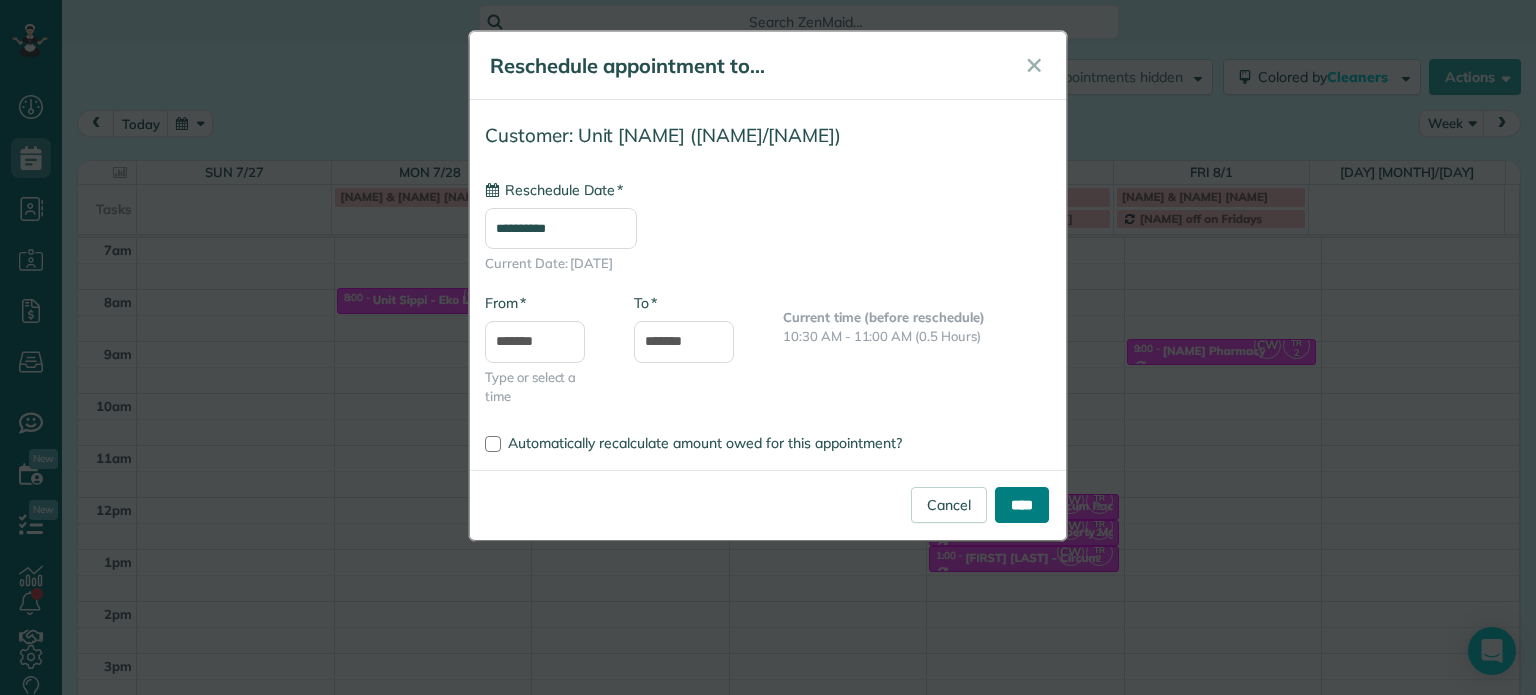 click on "****" at bounding box center [1022, 505] 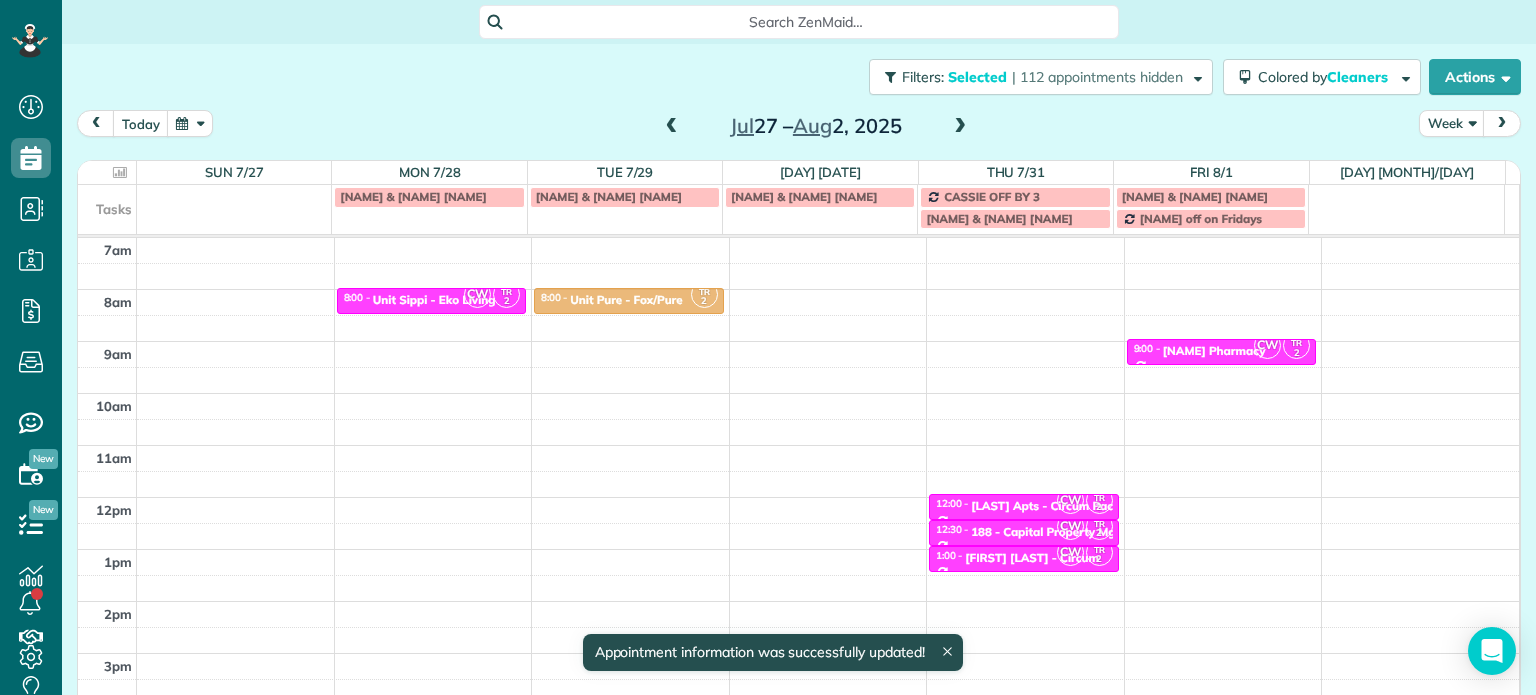 drag, startPoint x: 652, startPoint y: 350, endPoint x: 650, endPoint y: 296, distance: 54.037025 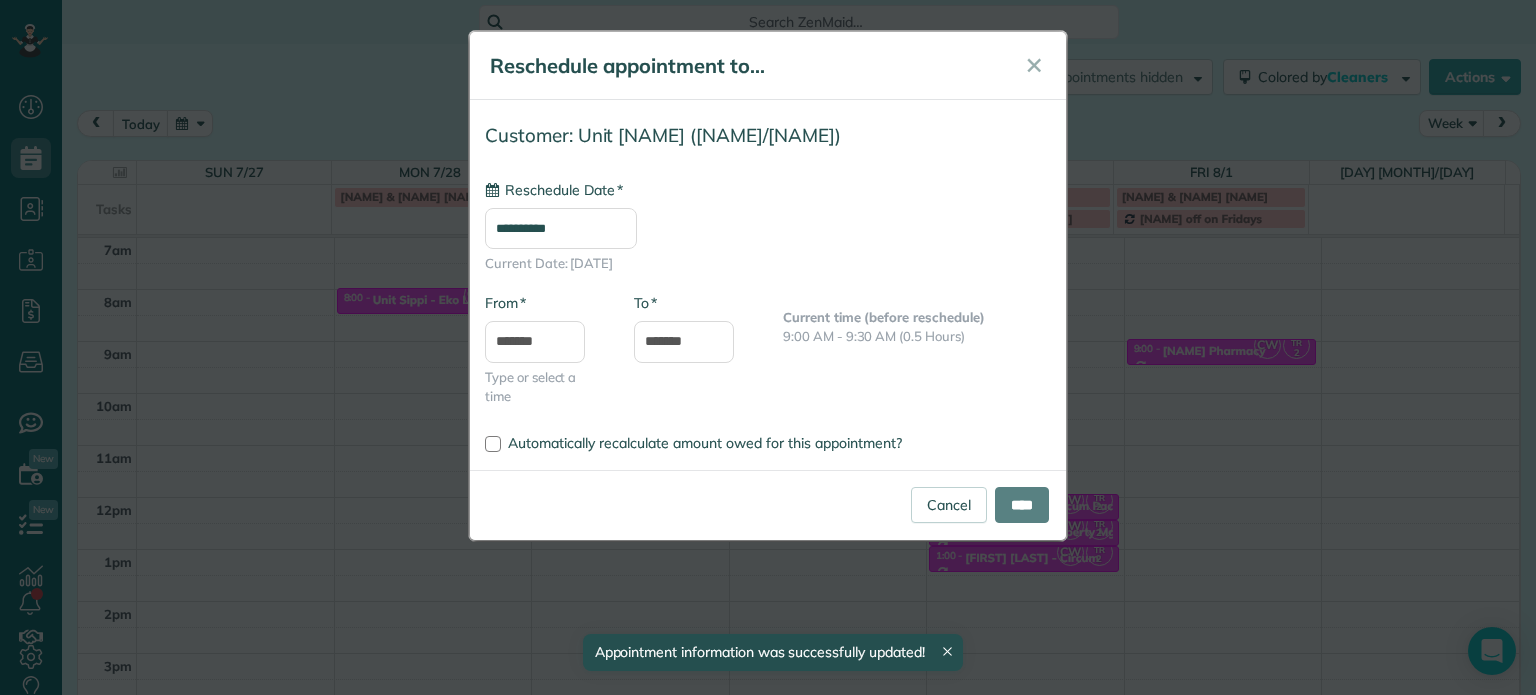 type on "**********" 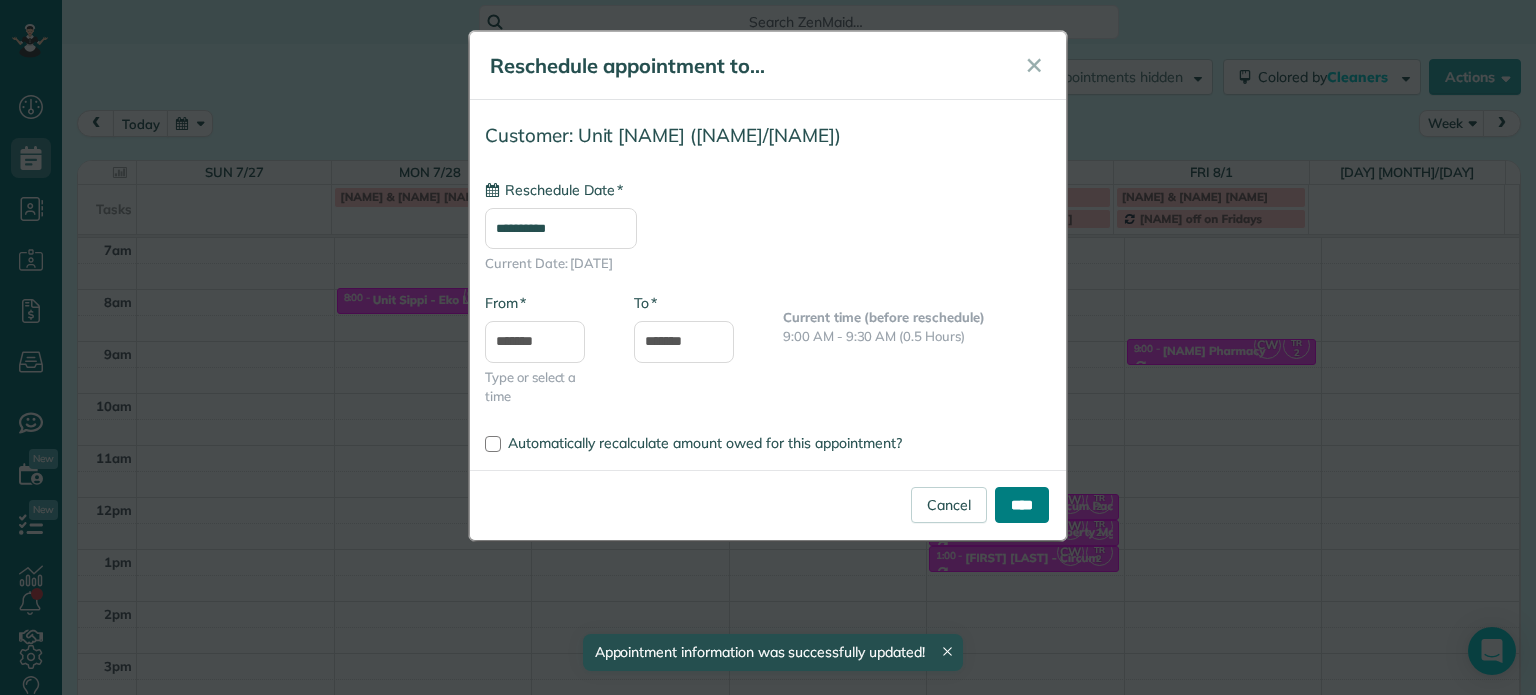 click on "****" at bounding box center [1022, 505] 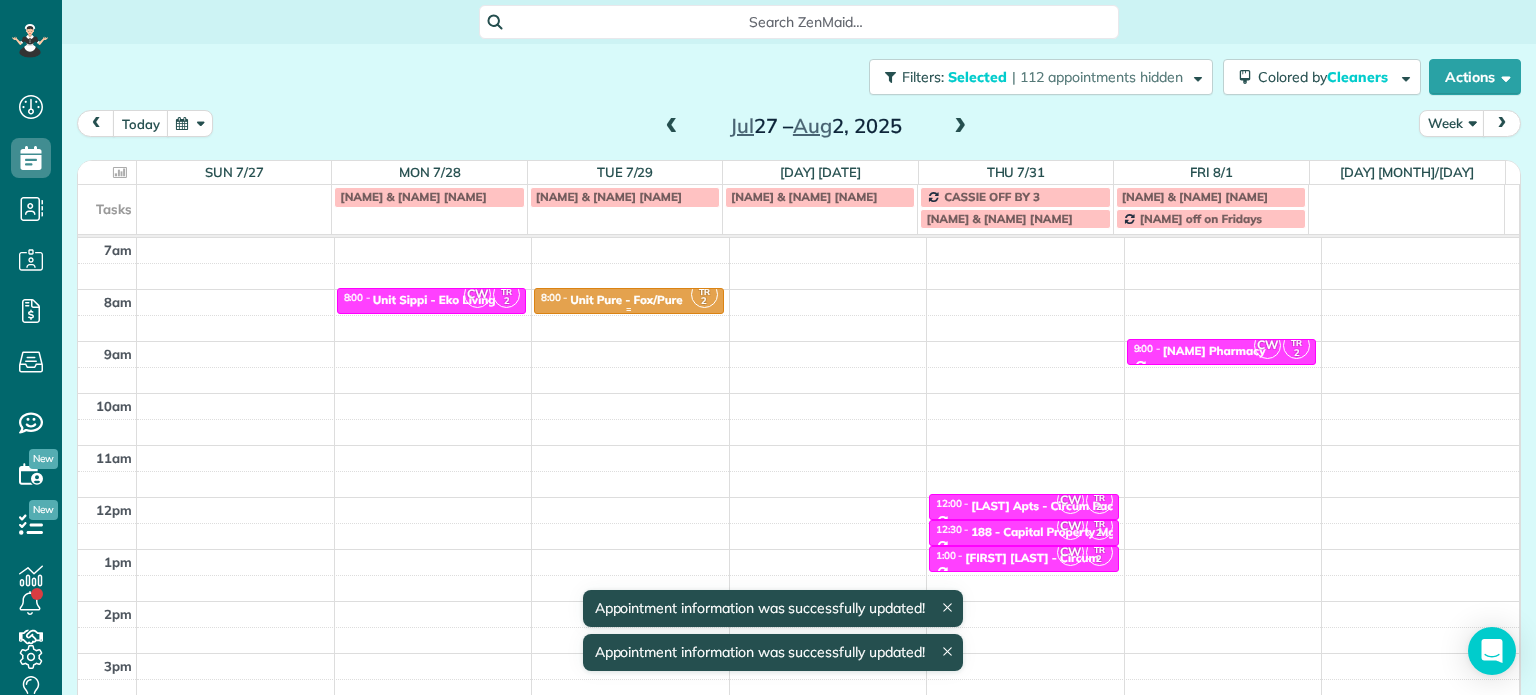 click on "[TIME] - [TIME] Unit Pure - Fox/Pure" at bounding box center (629, 299) 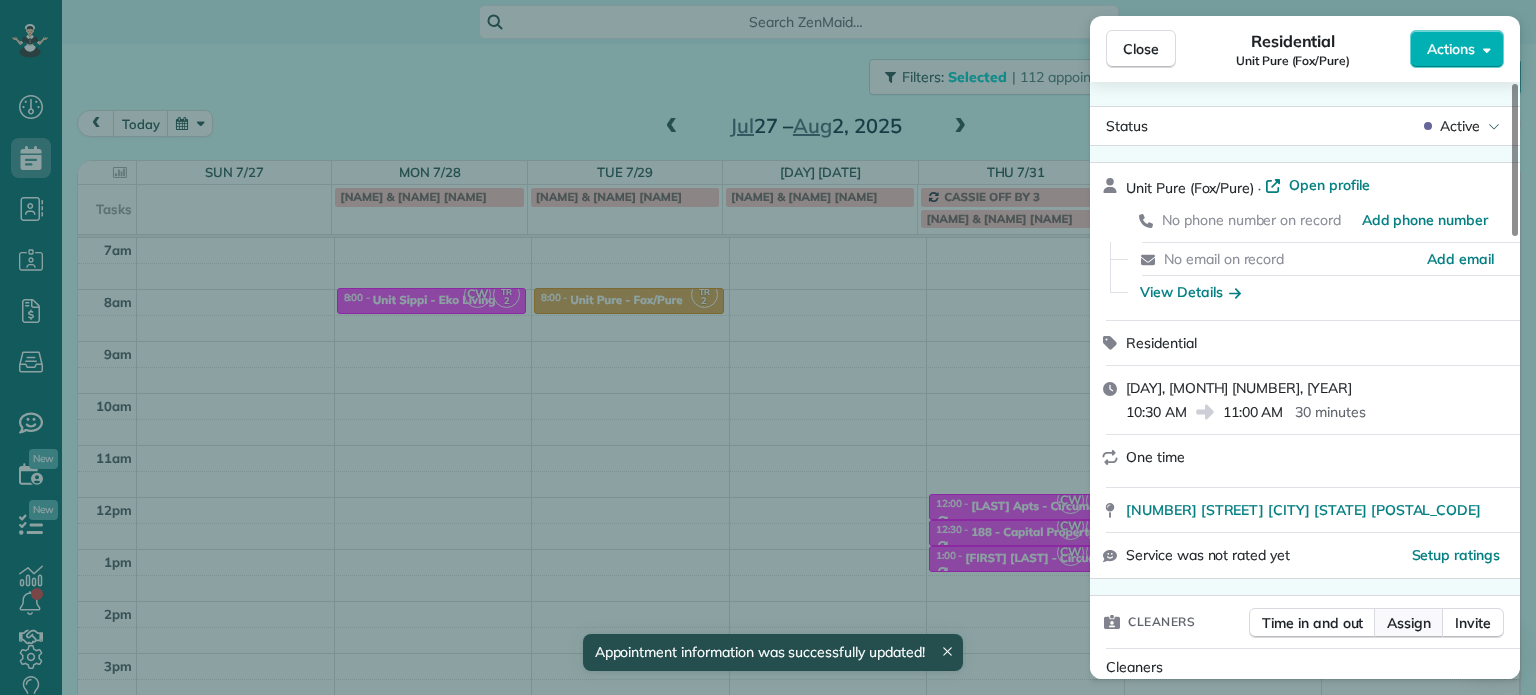 click on "Assign" at bounding box center (1409, 623) 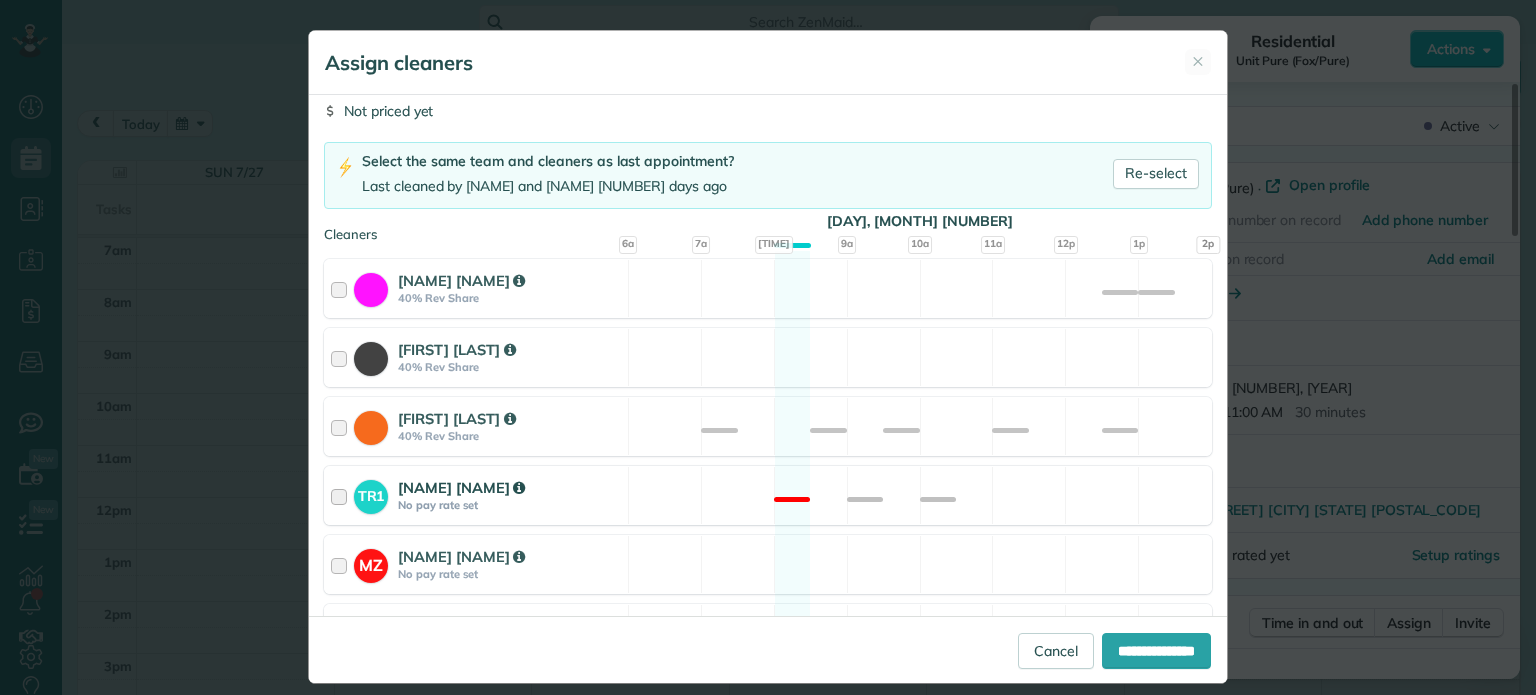 scroll, scrollTop: 200, scrollLeft: 0, axis: vertical 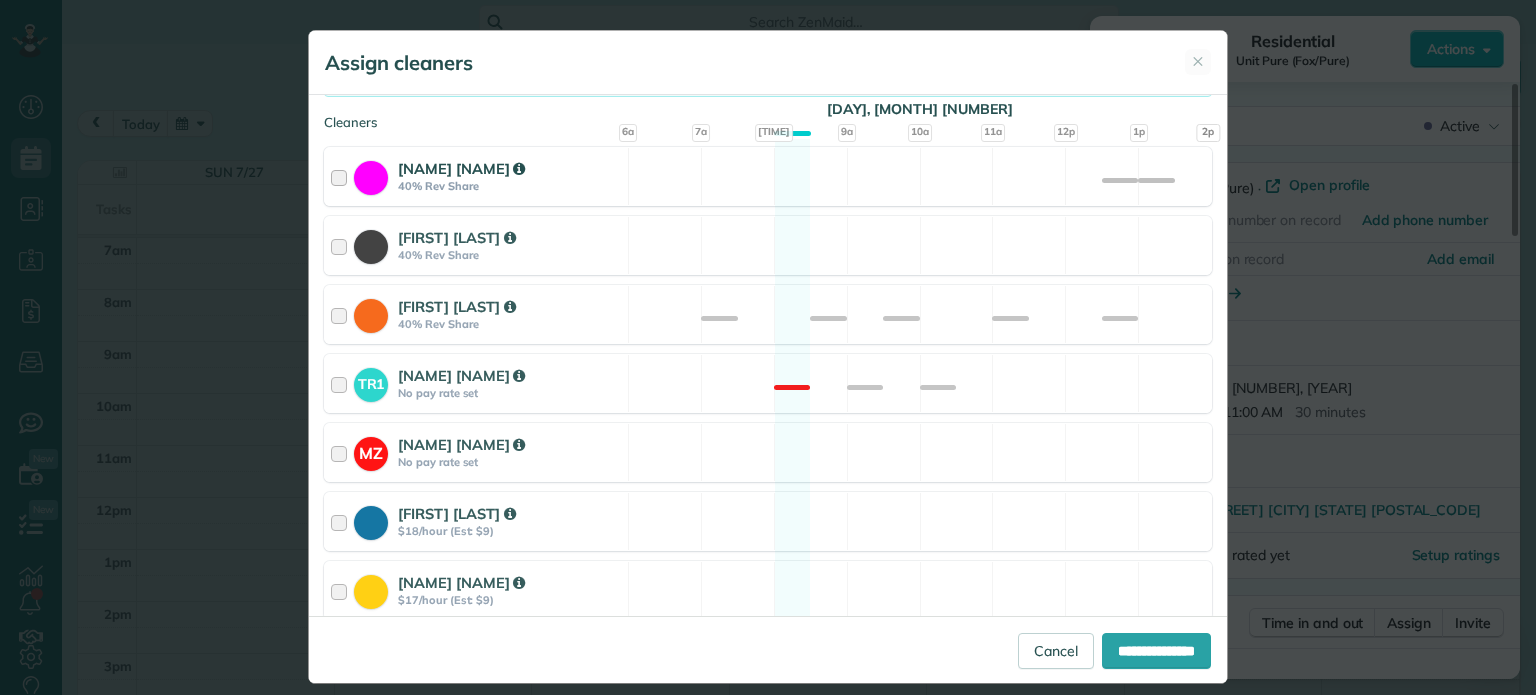 click on "[NAME] [NAME]
[PERCENTAGE] Rev Share
Available" at bounding box center [768, 176] 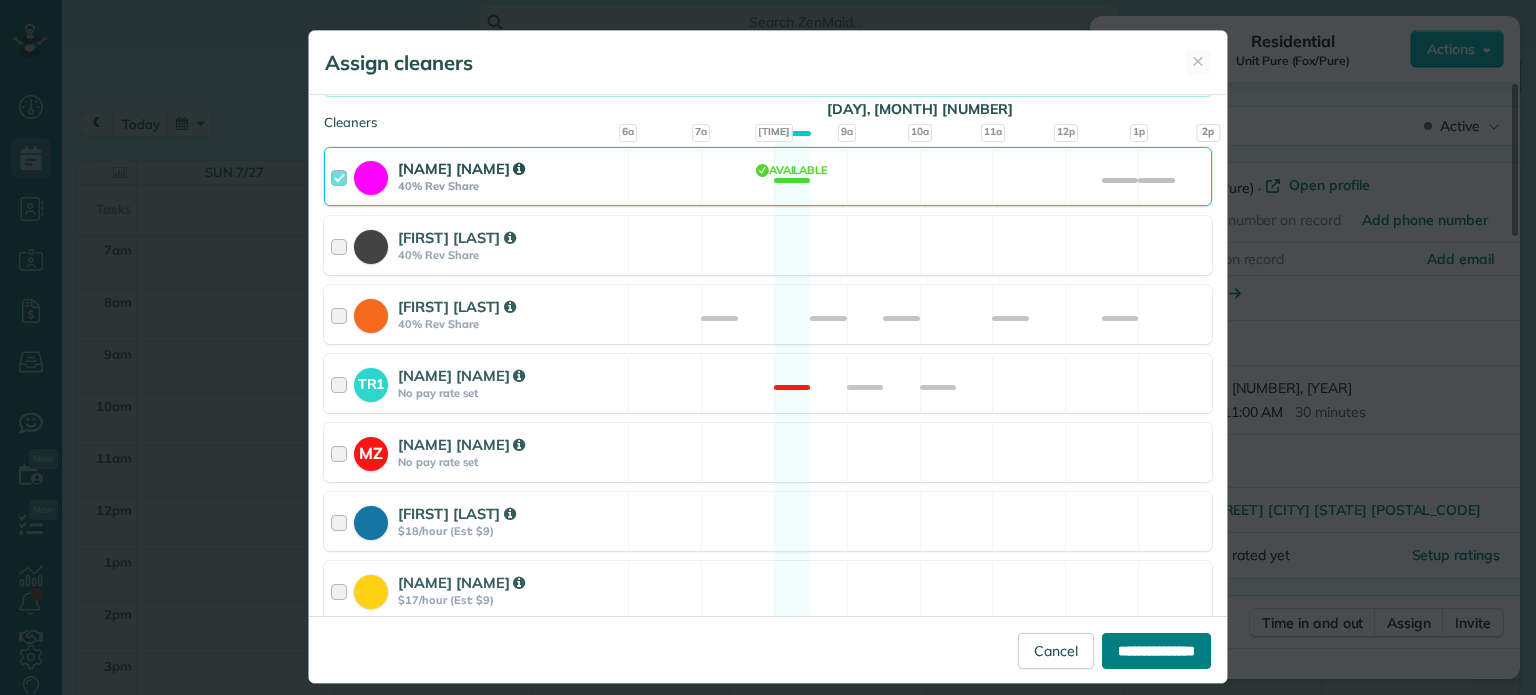 click on "**********" at bounding box center (1156, 651) 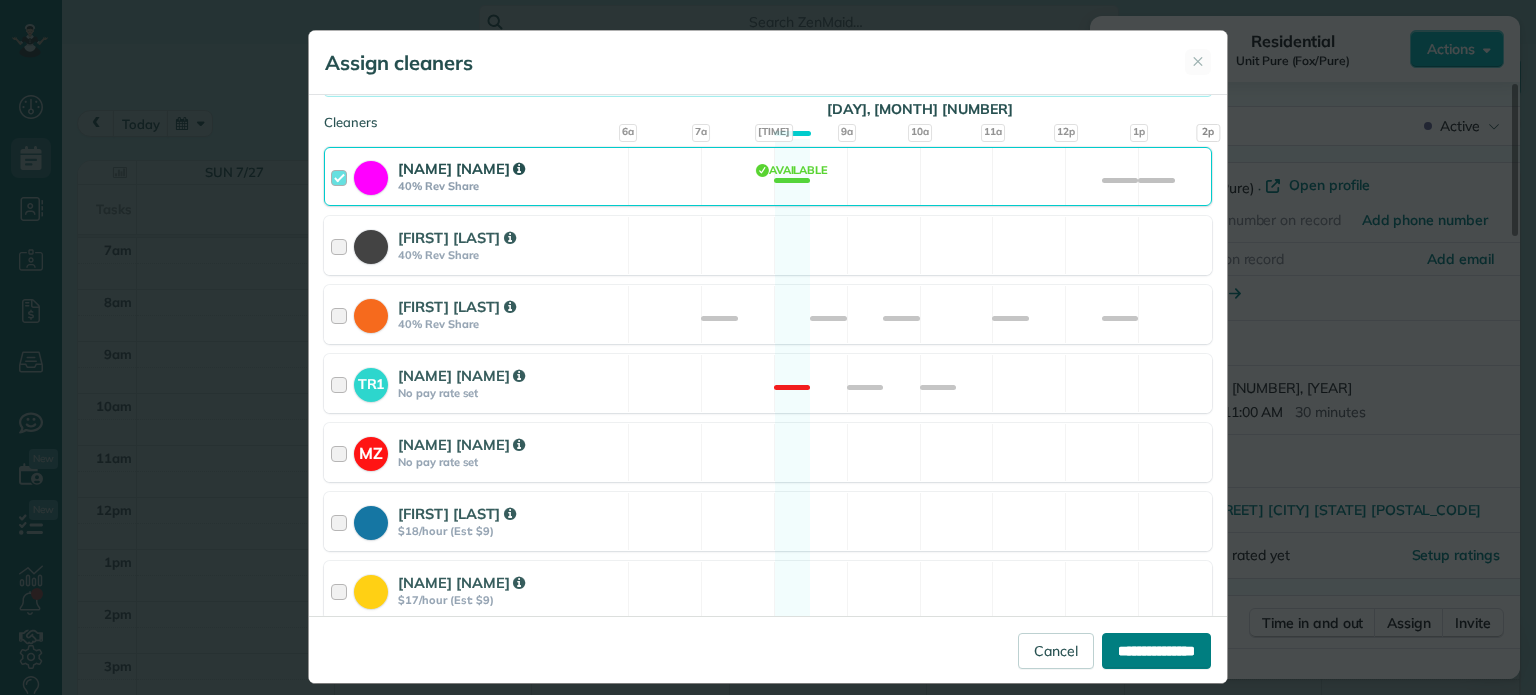 type on "**********" 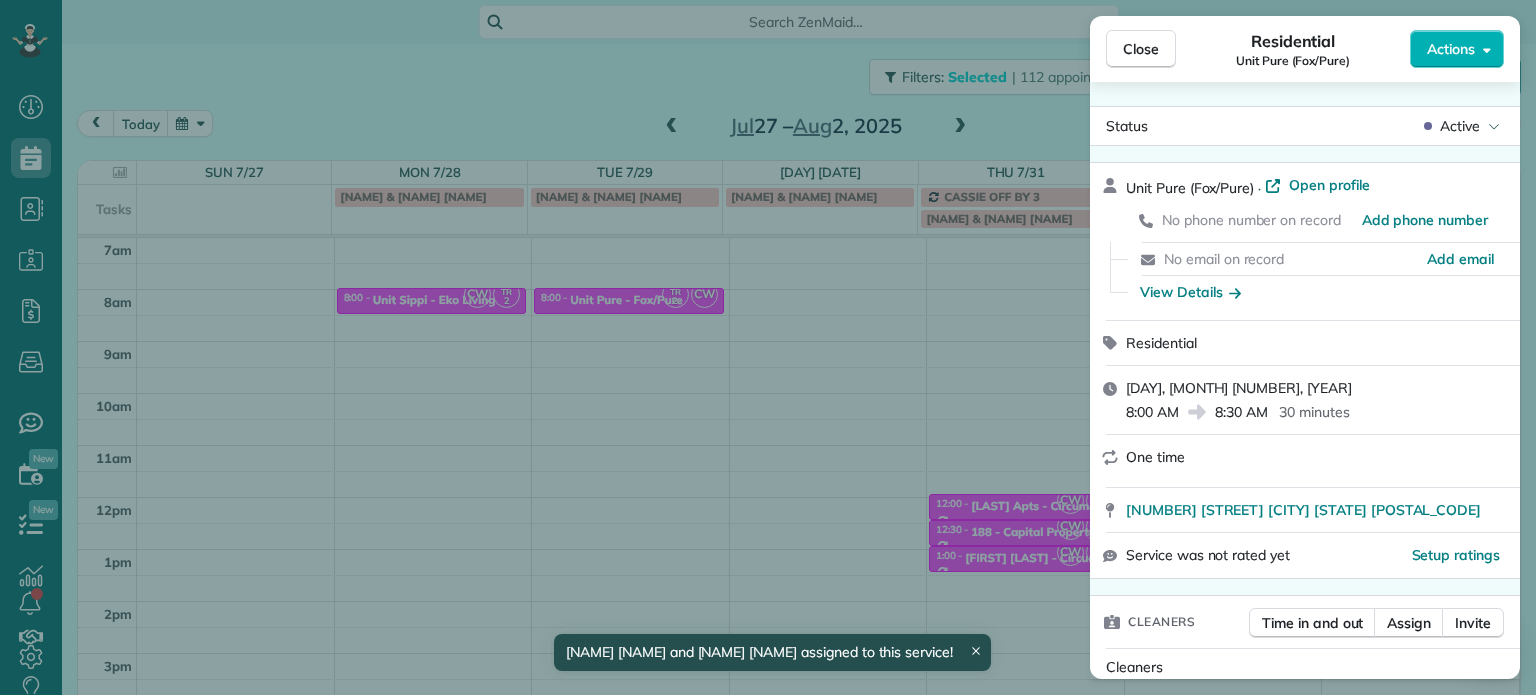 click on "Close Residential Unit [NAME] ([NAME]/[NAME]) Actions Status Active Unit [NAME] ([NAME]/[NAME]) · Open profile No phone number on record Add phone number No email on record Add email View Details Residential [DAY], [MONTH] [NUMBER], [YEAR] [TIME] [TIME] [DURATION] One time [NUMBER] [STREET] [CITY] [STATE] [POSTAL_CODE] Service was not rated yet Setup ratings Cleaners Time in and out Assign Invite Cleaners [NAME] [TIME] [TIME] [NAME] [TIME] [TIME] Checklist Try Now Keep this appointment up to your standards. Stay on top of every detail, keep your cleaners organised, and your client happy. Assign a checklist Watch a 5 min demo Billing Billing actions Price [PRICE] Overcharge [PRICE] Discount [PRICE] Coupon discount - Primary tax - Secondary tax - Total appointment price [PRICE] Tips collected New feature! [PRICE] Mark as paid Total including tip [PRICE] Get paid online in no-time! Send an invoice and reward your cleaners with tips Charge customer credit card Appointment custom fields No custom fields to display 1 1" at bounding box center [768, 347] 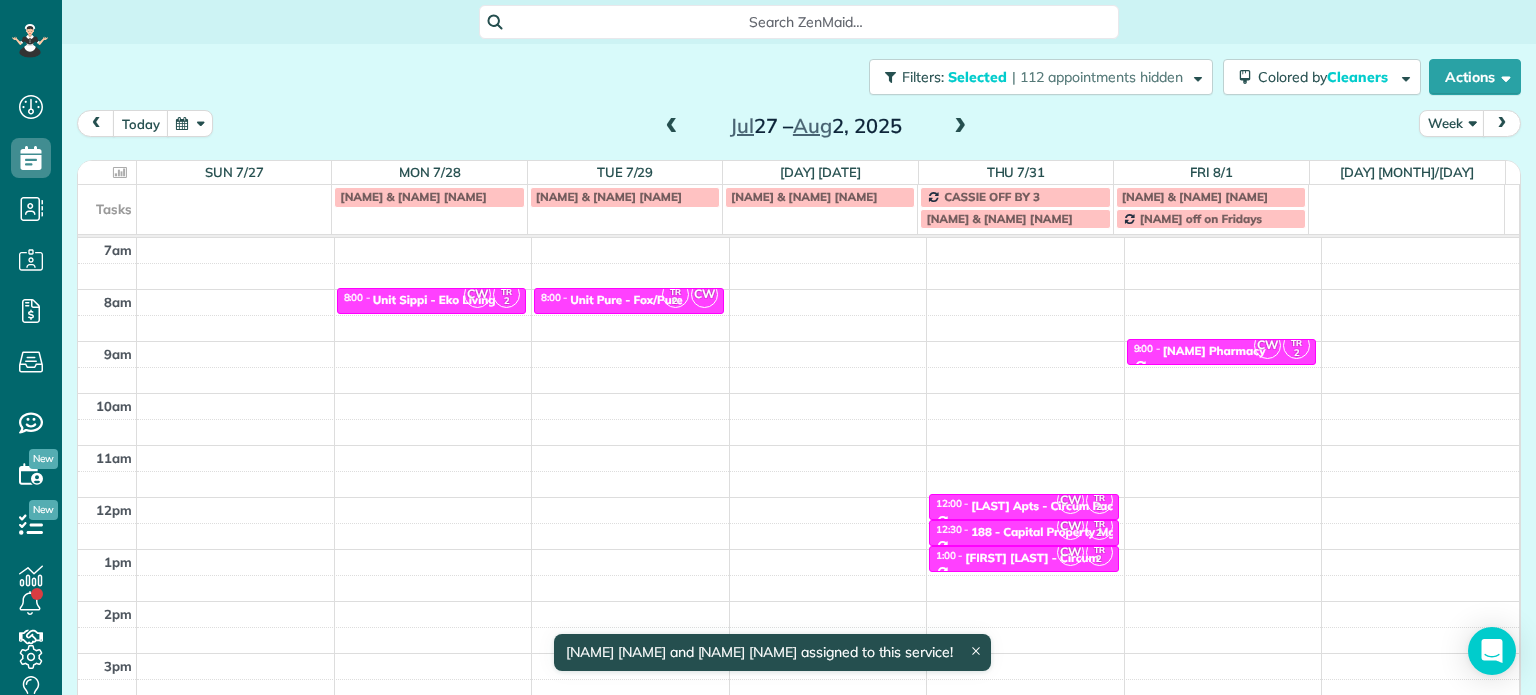 click at bounding box center (672, 127) 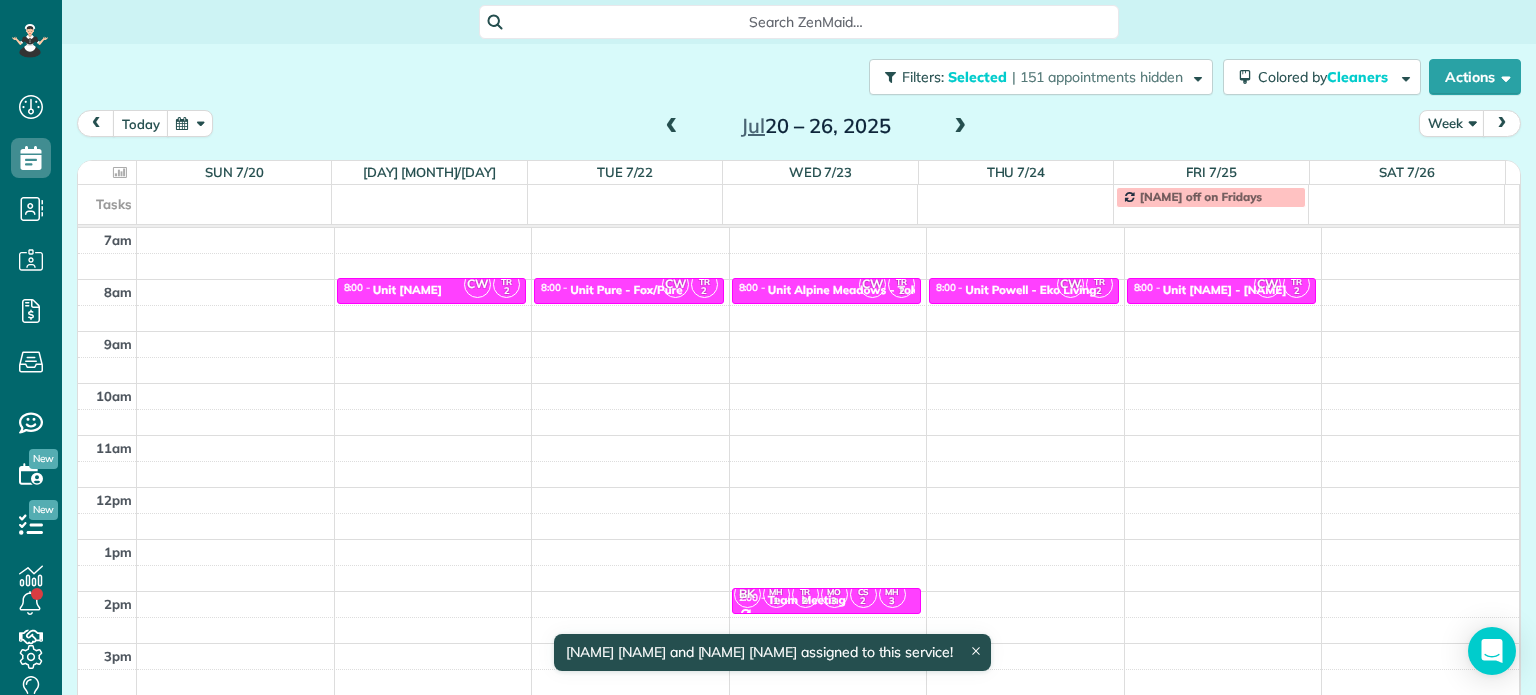 click at bounding box center (672, 127) 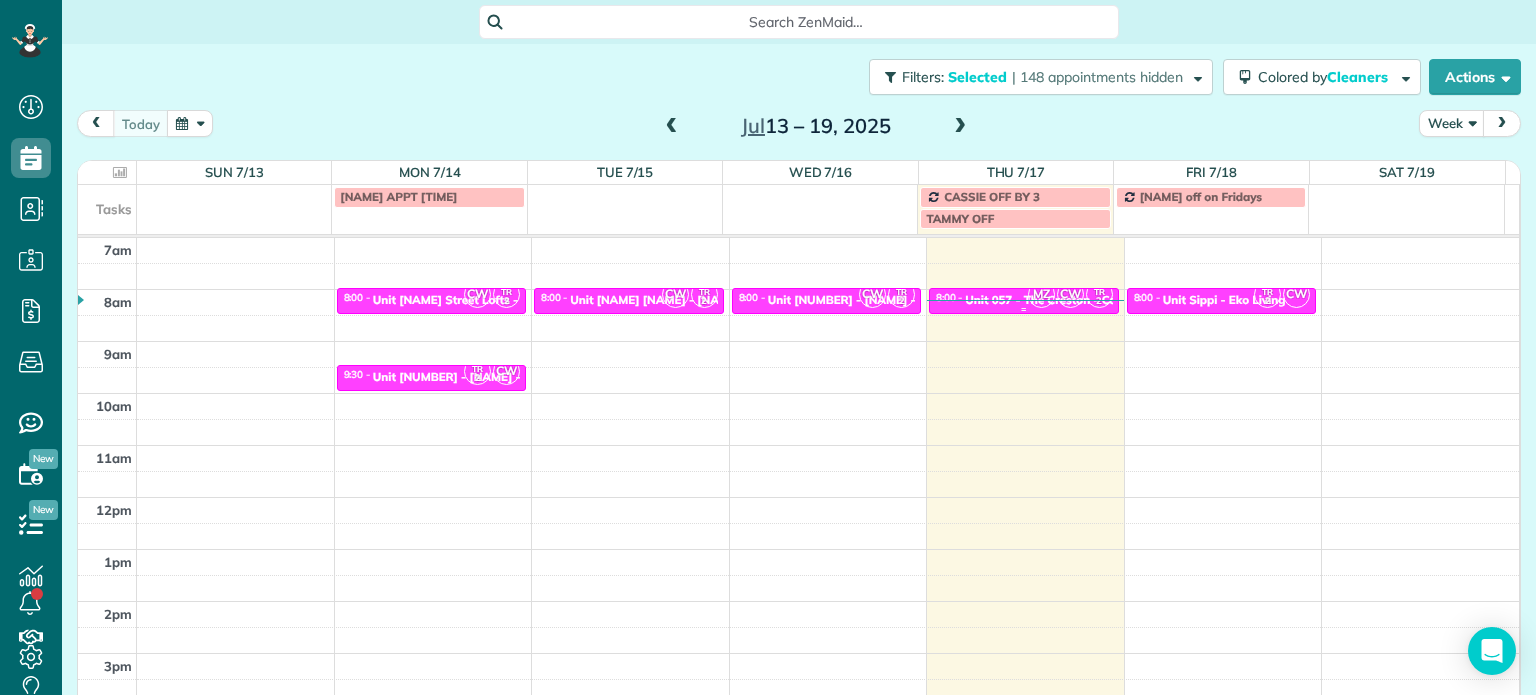 click on "MZ" at bounding box center (1041, 294) 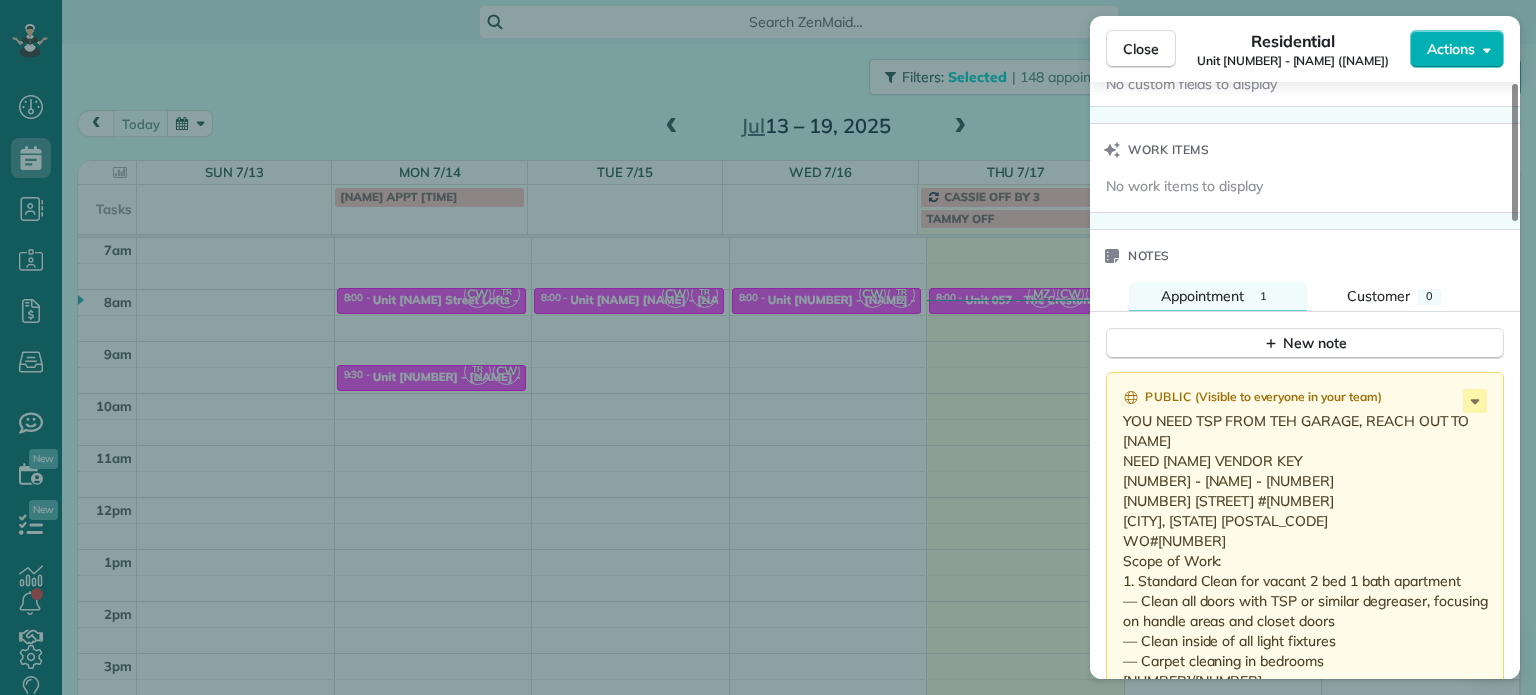 scroll, scrollTop: 1600, scrollLeft: 0, axis: vertical 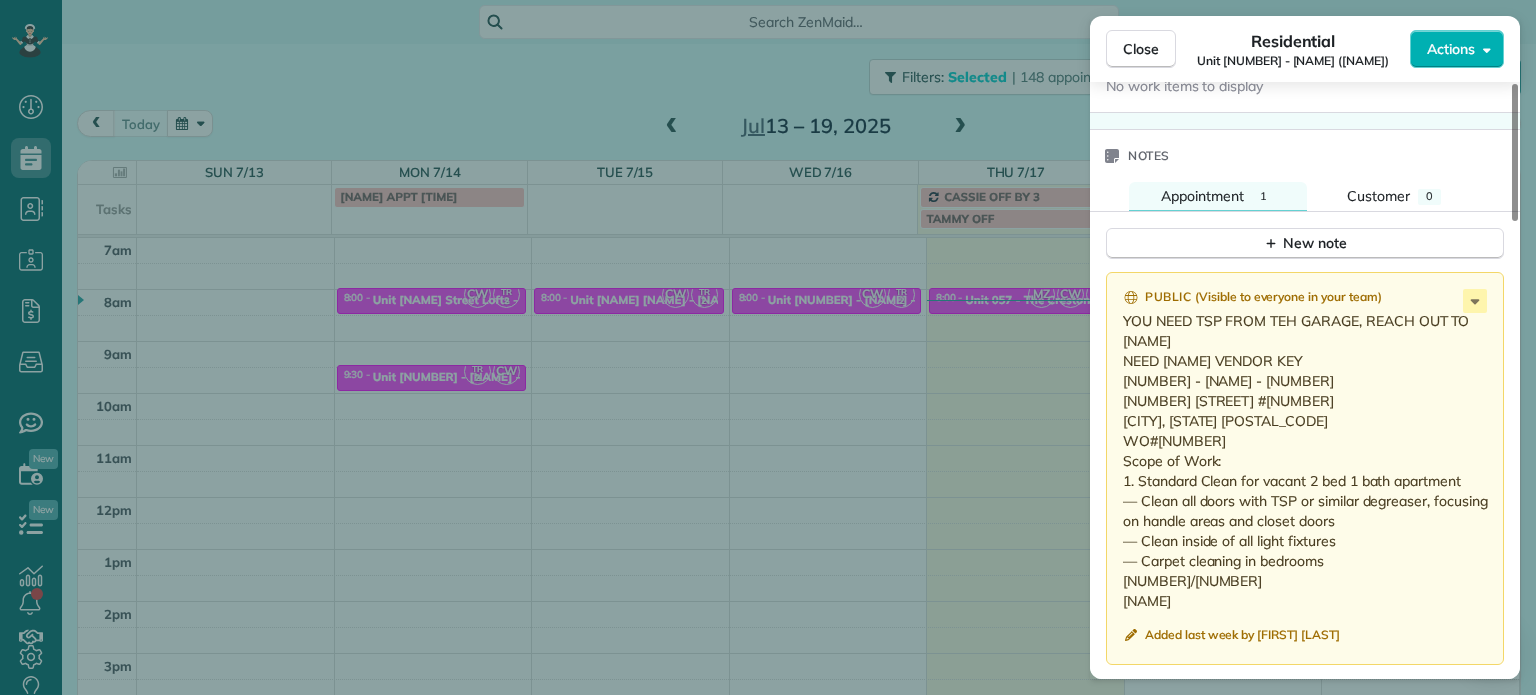 click on "Close Residential Unit [NUMBER] - [COMPANY] ([NAME]) Actions Status Active Unit [NUMBER] - [COMPANY] ([NAME]) · Open profile No phone number on record Add phone number No email on record Add email View Details Residential [DAY], [MONTH] [NUMBER], [YEAR] ( [DATE_REFERENCE] ) [TIME] [TIME] [DURATION] [FREQUENCY] [COMPANY] [NAME] [TIME] [TIME] [NAME] [TIME] [TIME] [NAME] [TIME] [TIME] Checklist Try Now Keep this appointment up to your standards. Stay on top of every detail, keep your cleaners organised, and your client happy. Assign a checklist Watch a 5 min demo Billing Billing actions Price [PRICE] Overcharge [PRICE] Discount [PRICE] Coupon discount - Primary tax - Secondary tax - Total appointment price [PRICE] Tips collected New feature! [PRICE] Mark as paid Total including tip [PRICE] Get paid online in no-time! Send an invoice and reward your cleaners with tips Work items Notes 1 0" at bounding box center (768, 347) 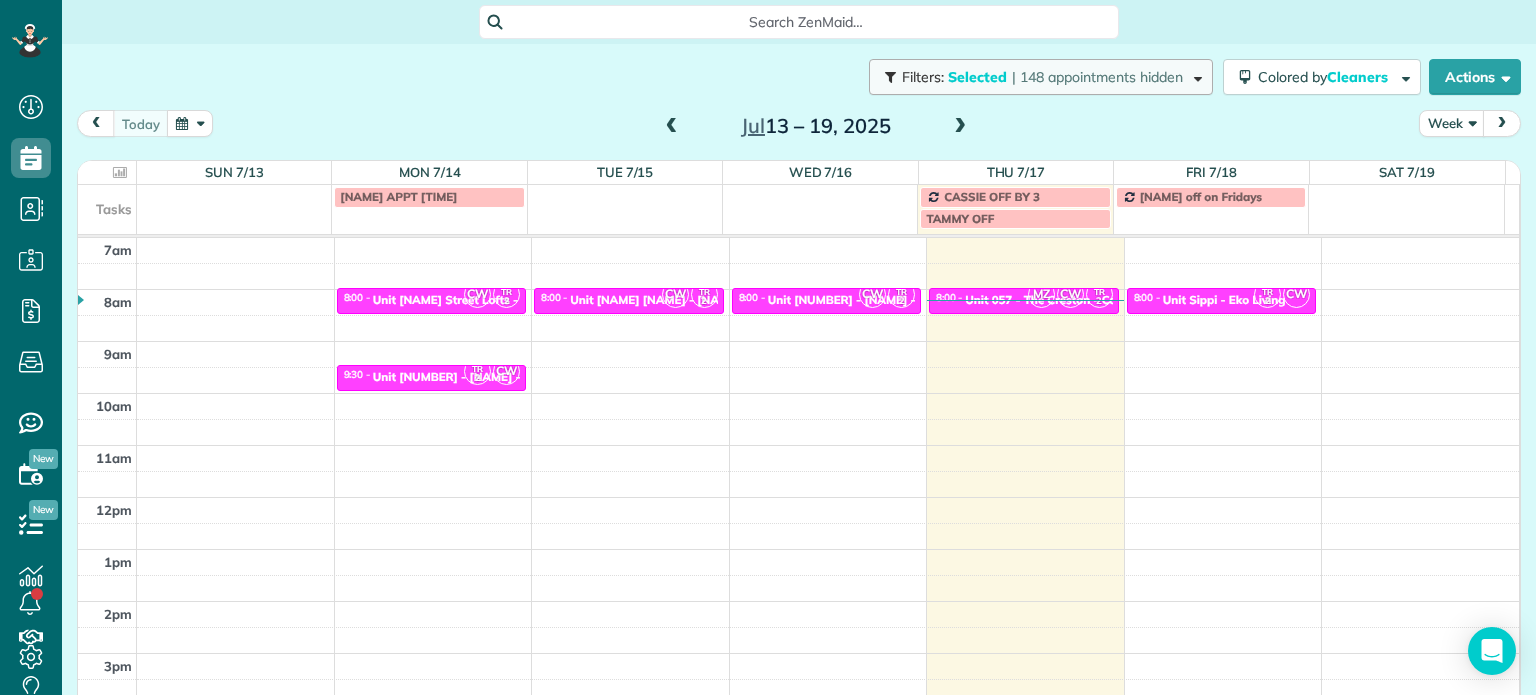 click on "|  148 appointments hidden" at bounding box center (1097, 77) 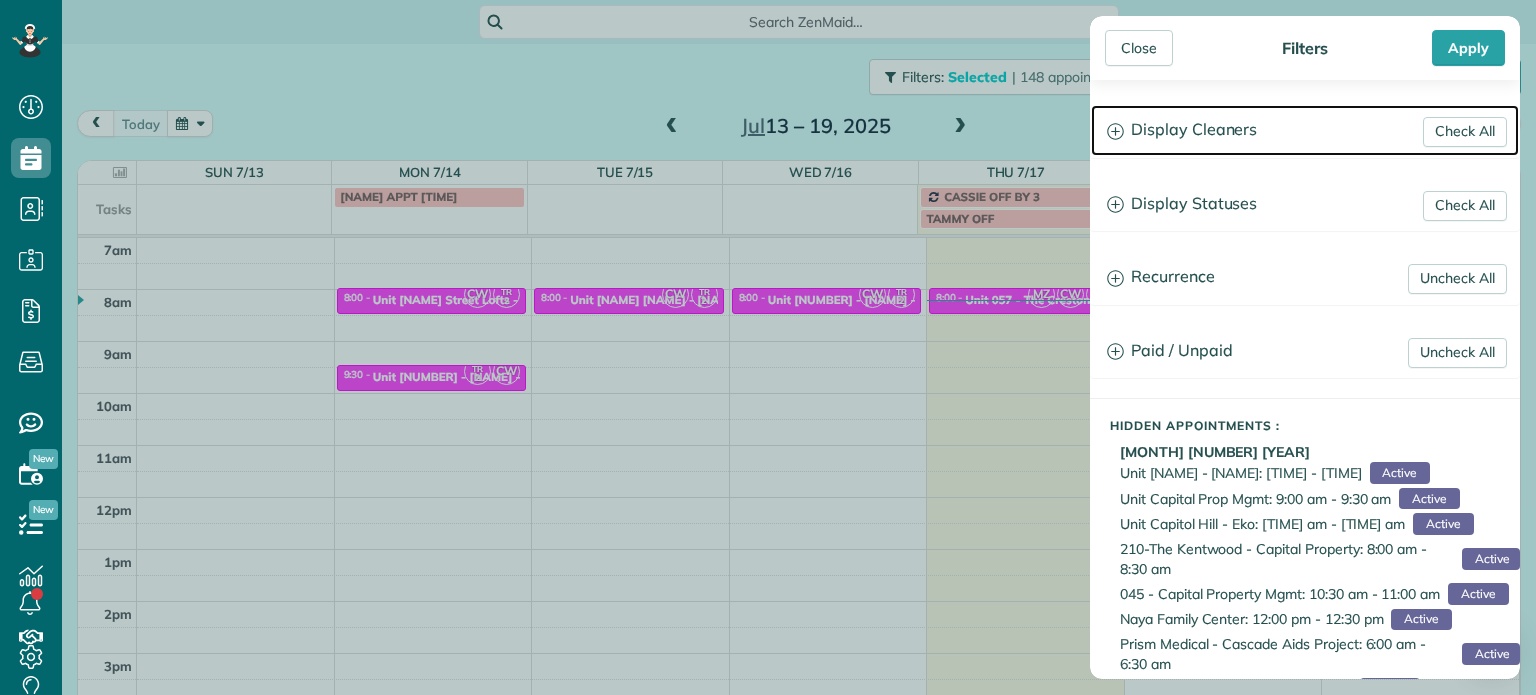 click on "Display Cleaners" at bounding box center (1305, 130) 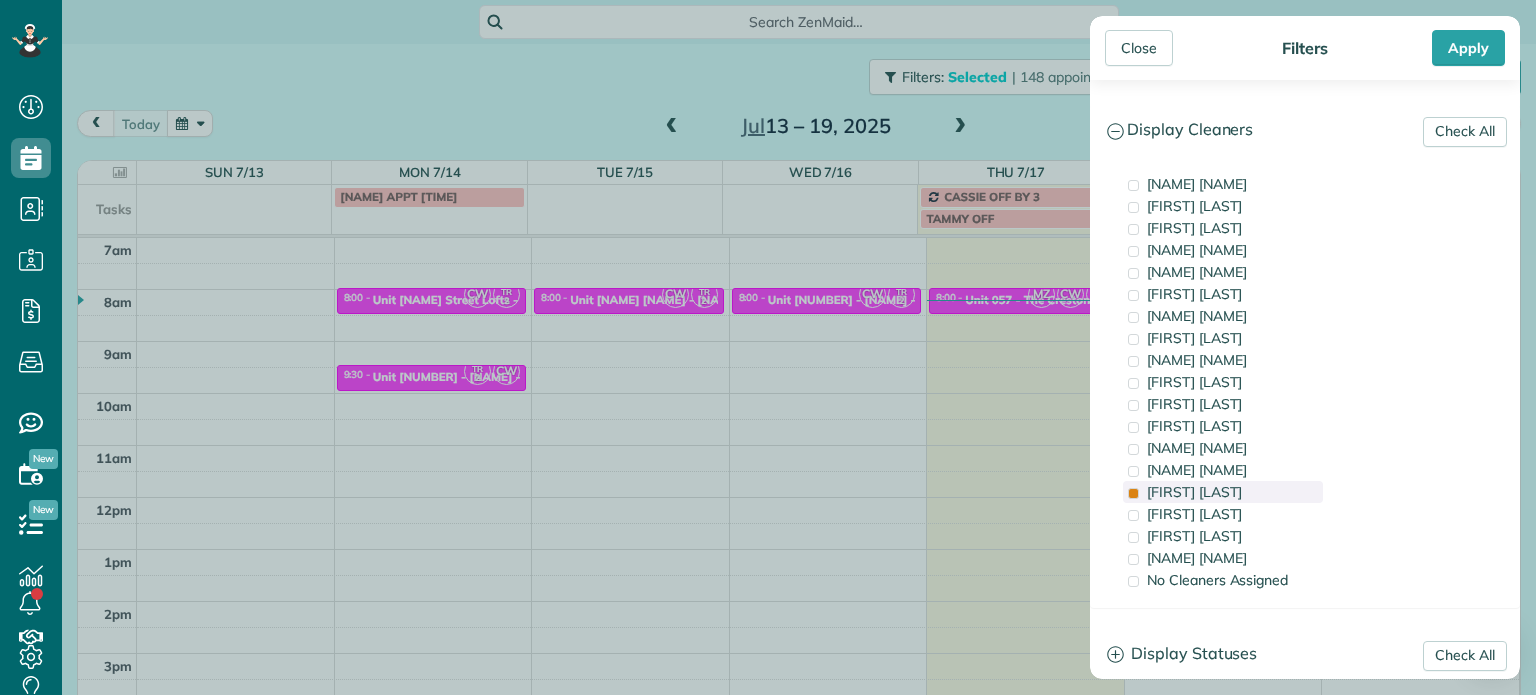 click on "[FIRST] [LAST]" at bounding box center [1194, 492] 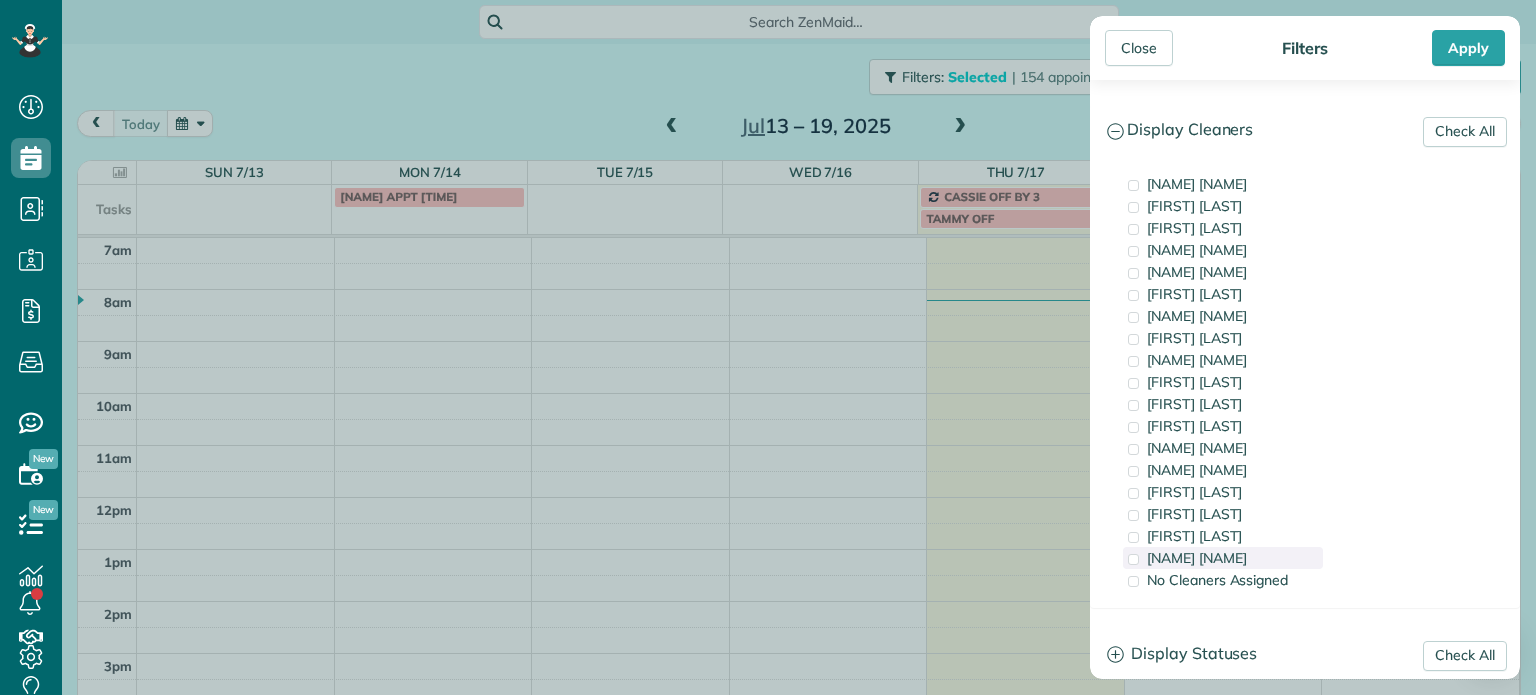 click on "[NAME] [NAME]" at bounding box center [1197, 558] 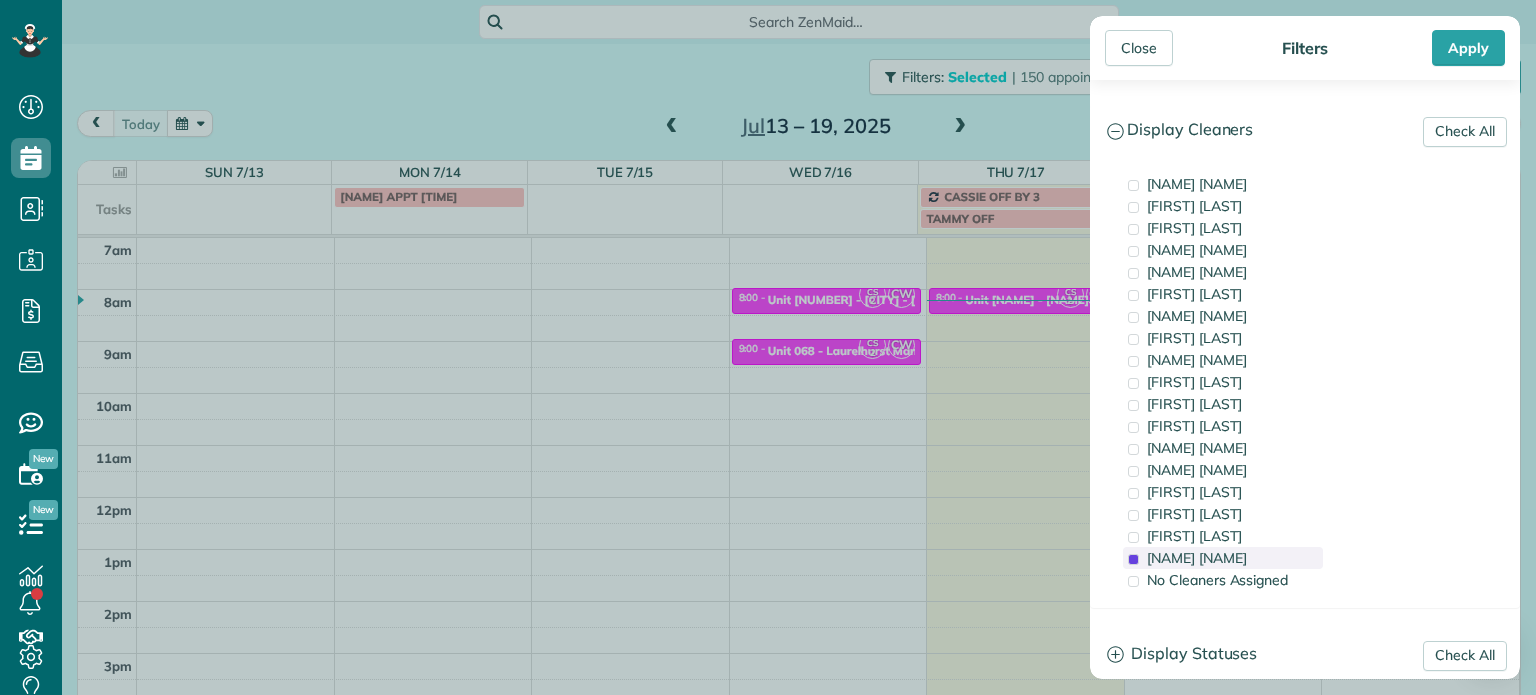 click on "[NAME] [NAME]" at bounding box center (1197, 558) 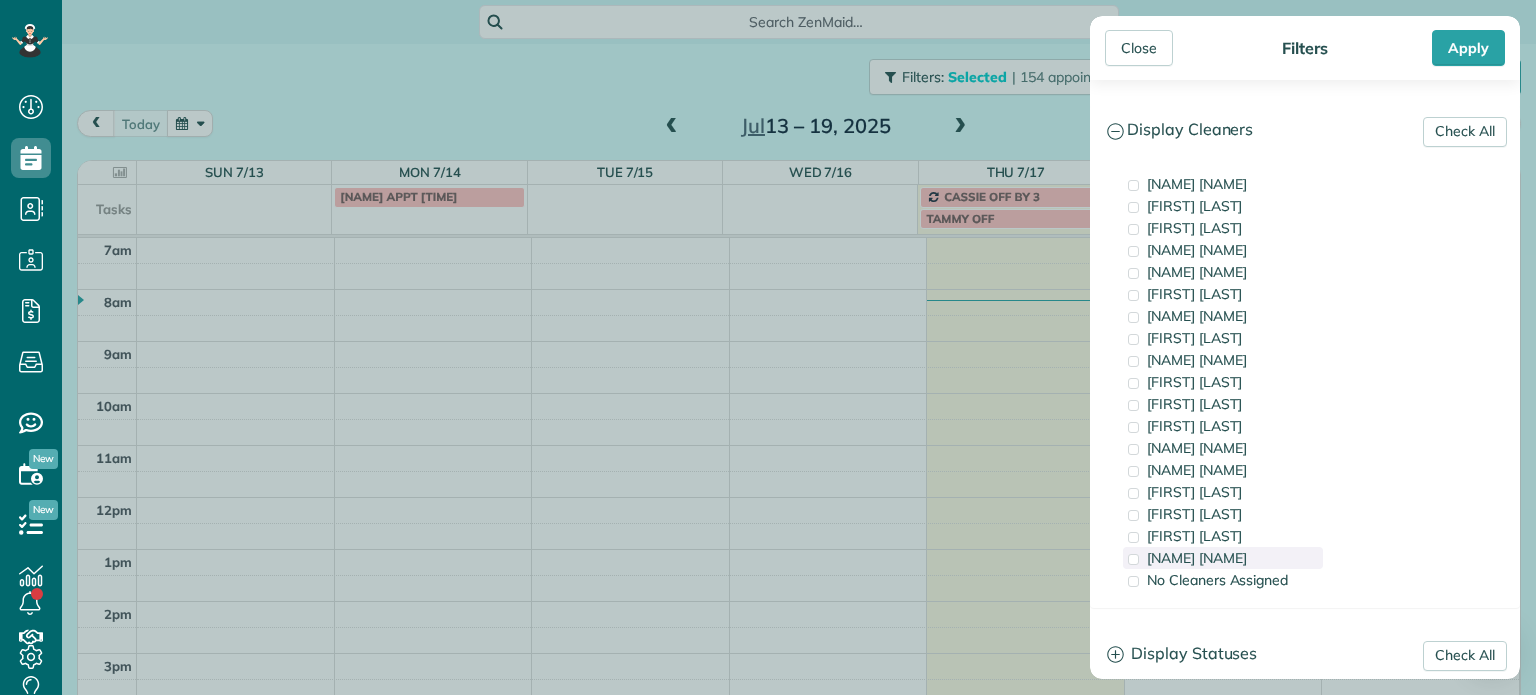 click on "[NAME] [NAME]" at bounding box center (1197, 558) 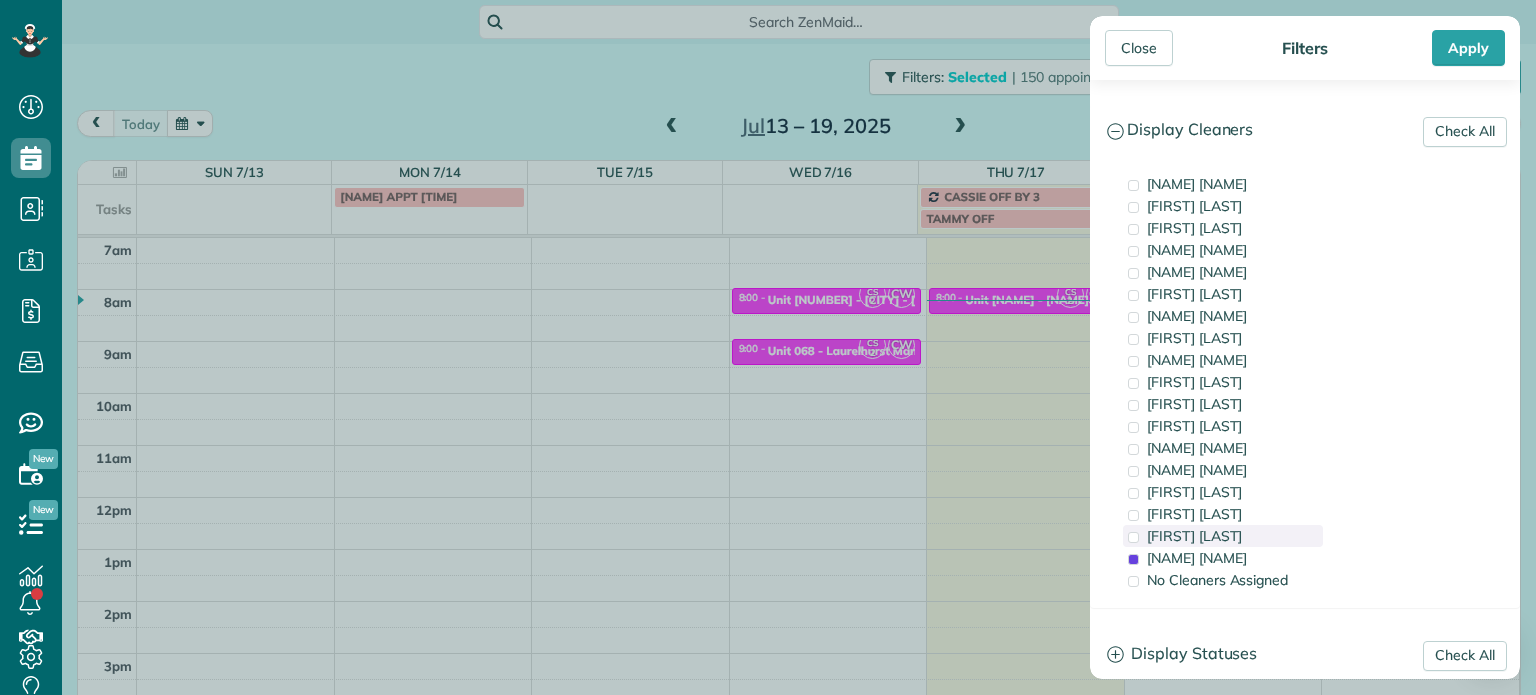 click on "[FIRST] [LAST]" at bounding box center (1194, 536) 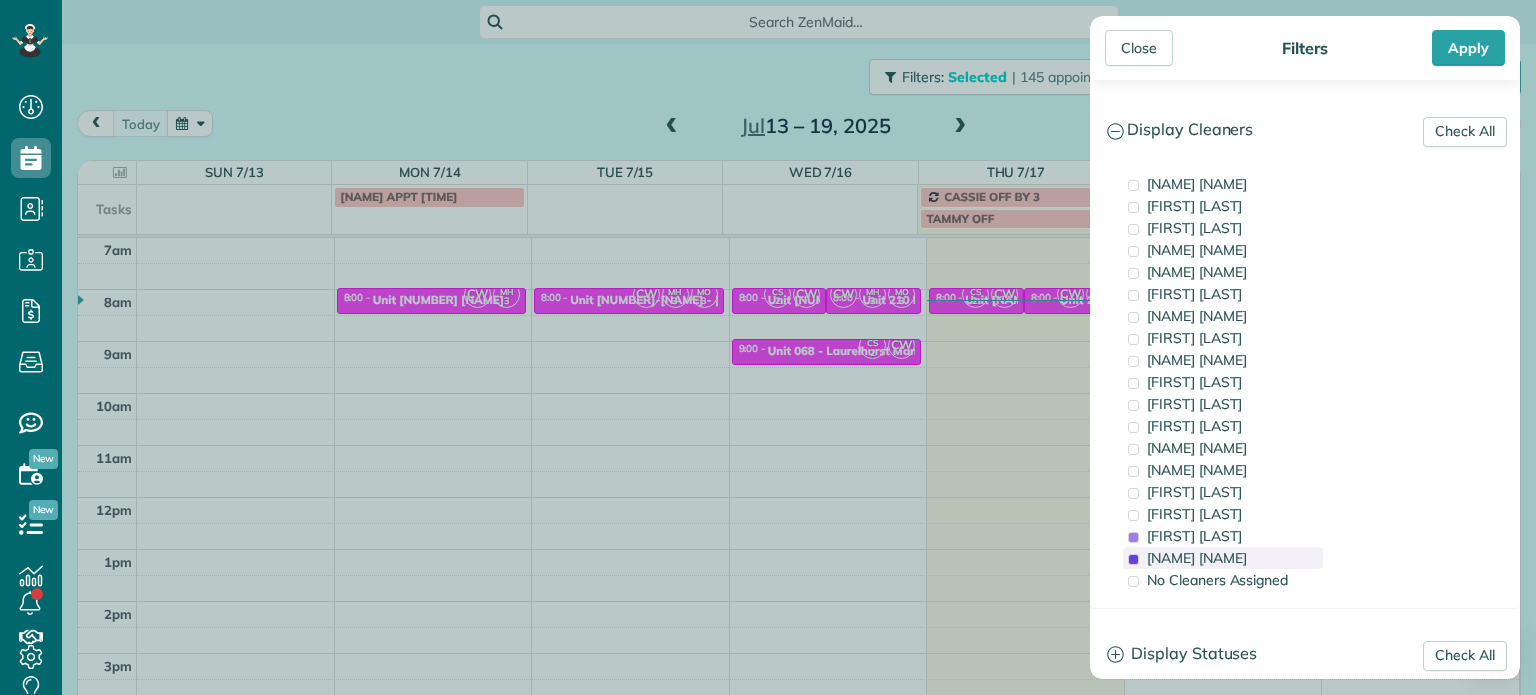 click on "[NAME] [NAME]" at bounding box center [1197, 558] 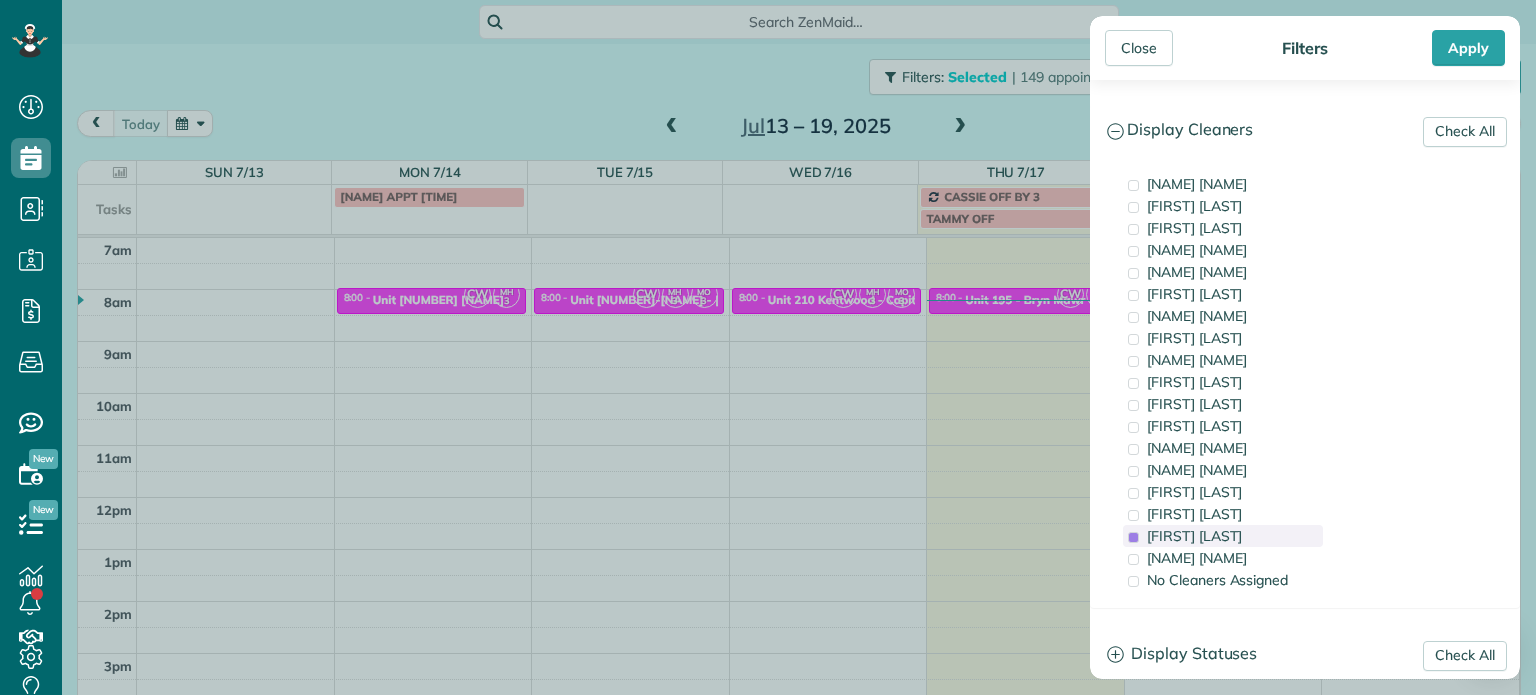 click on "[FIRST] [LAST]" at bounding box center (1194, 536) 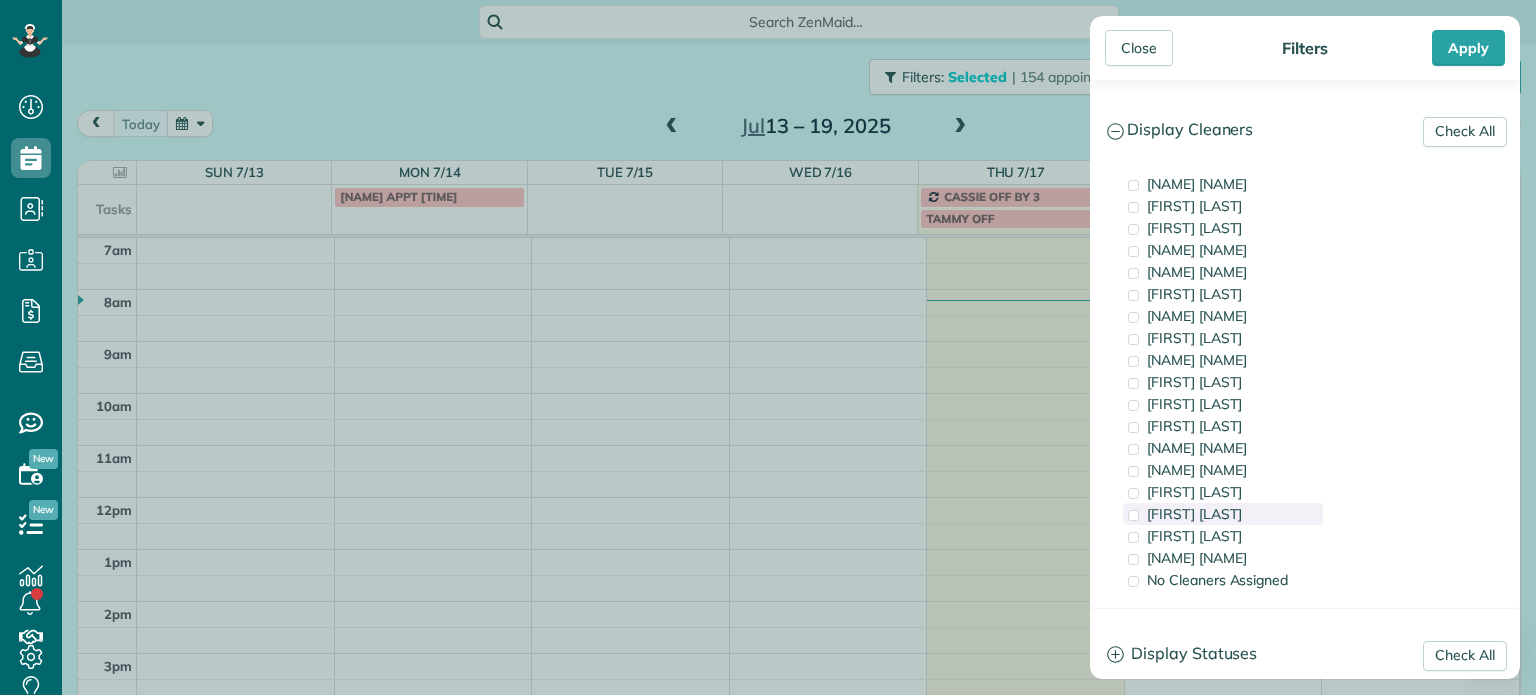 click on "[FIRST] [LAST]" at bounding box center (1194, 514) 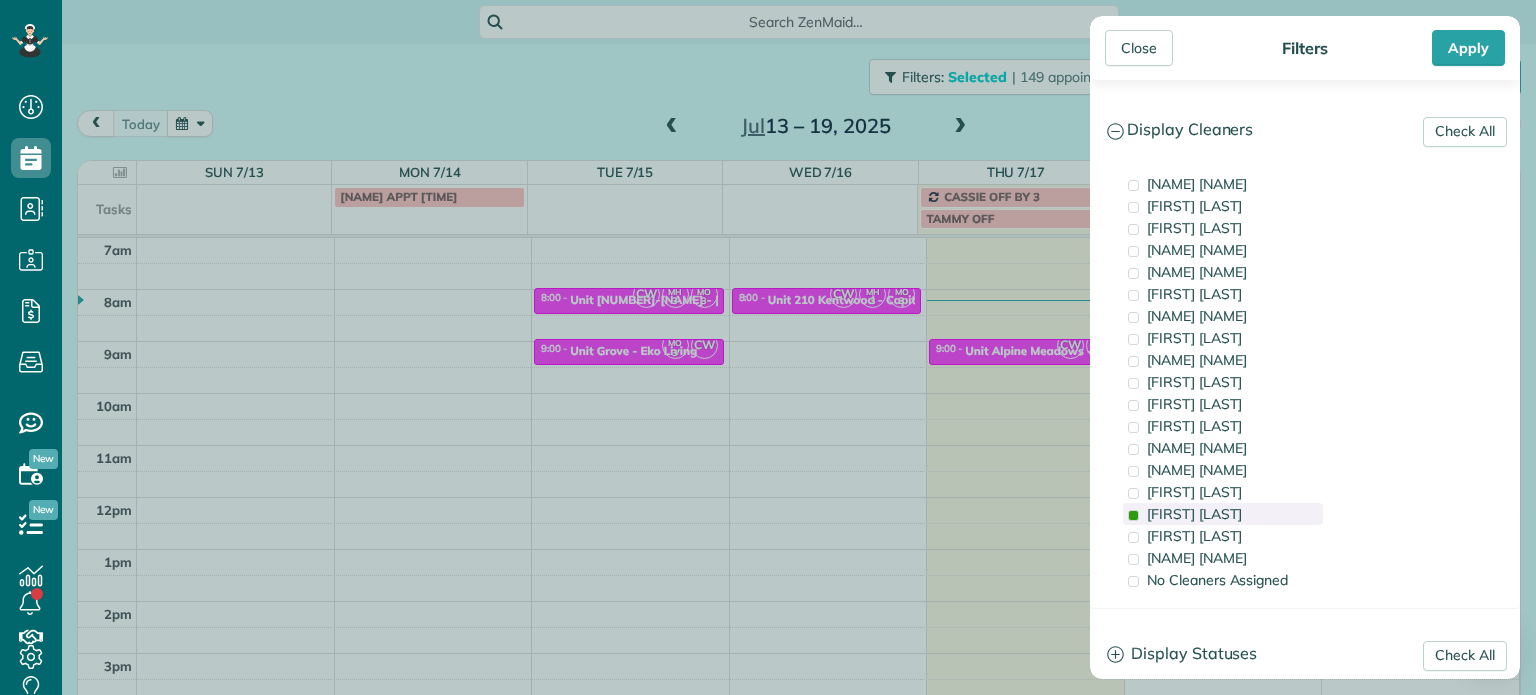 click on "[FIRST] [LAST]" at bounding box center [1194, 514] 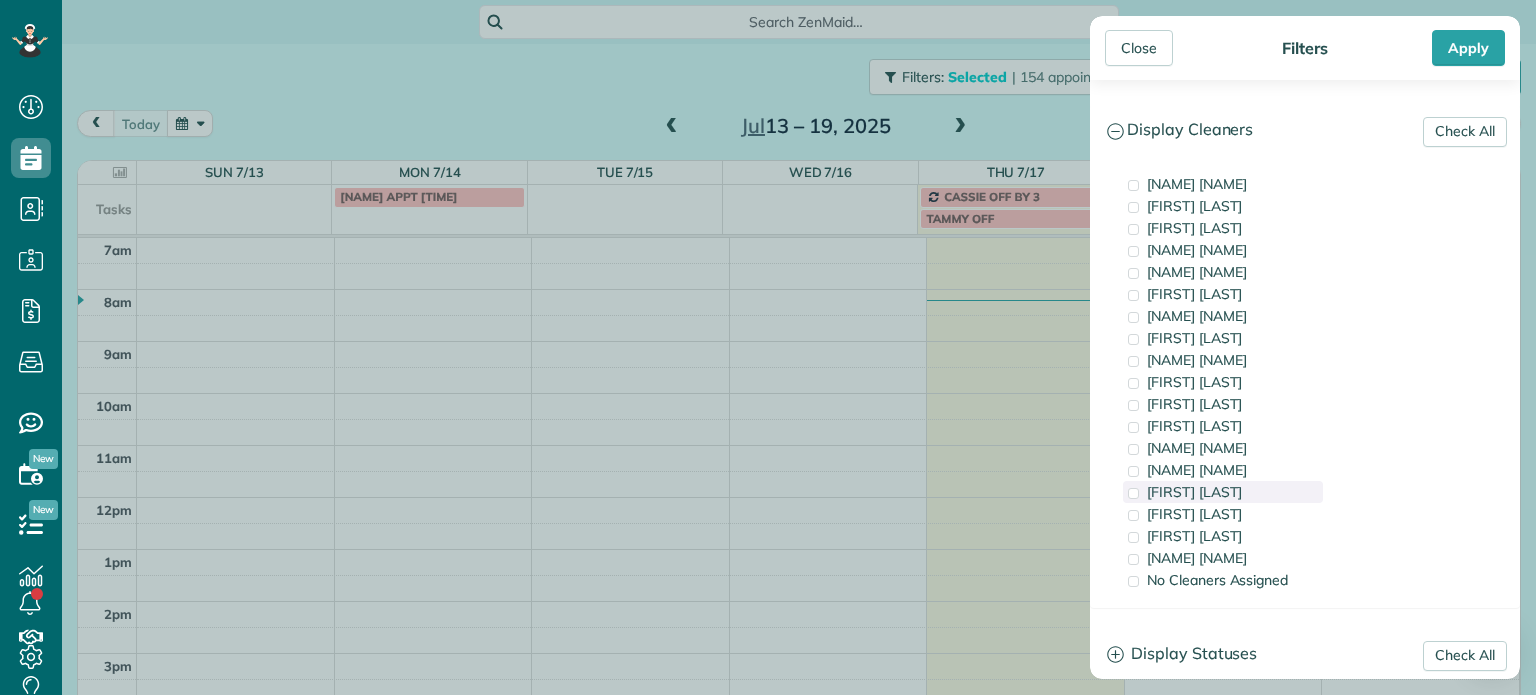 click on "[FIRST] [LAST]" at bounding box center [1223, 492] 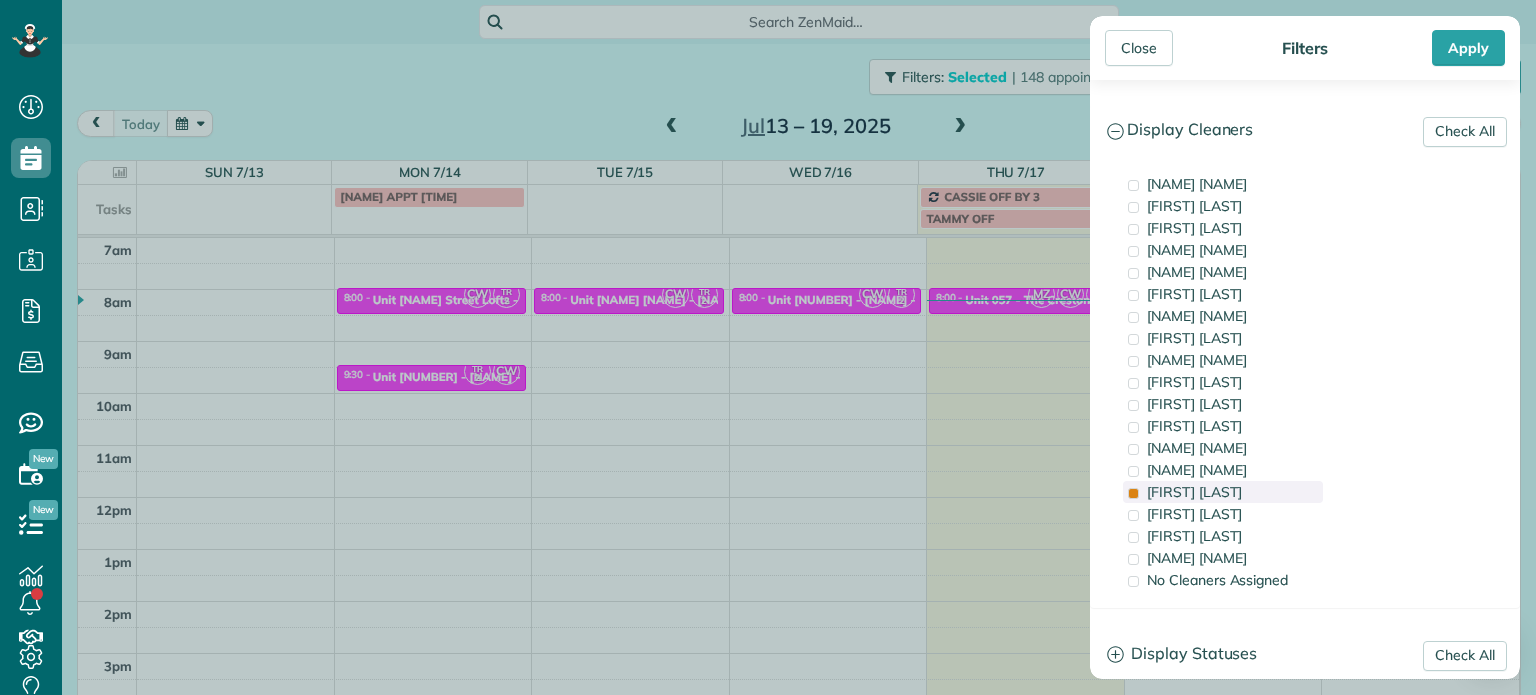 click on "[FIRST] [LAST]" at bounding box center [1223, 492] 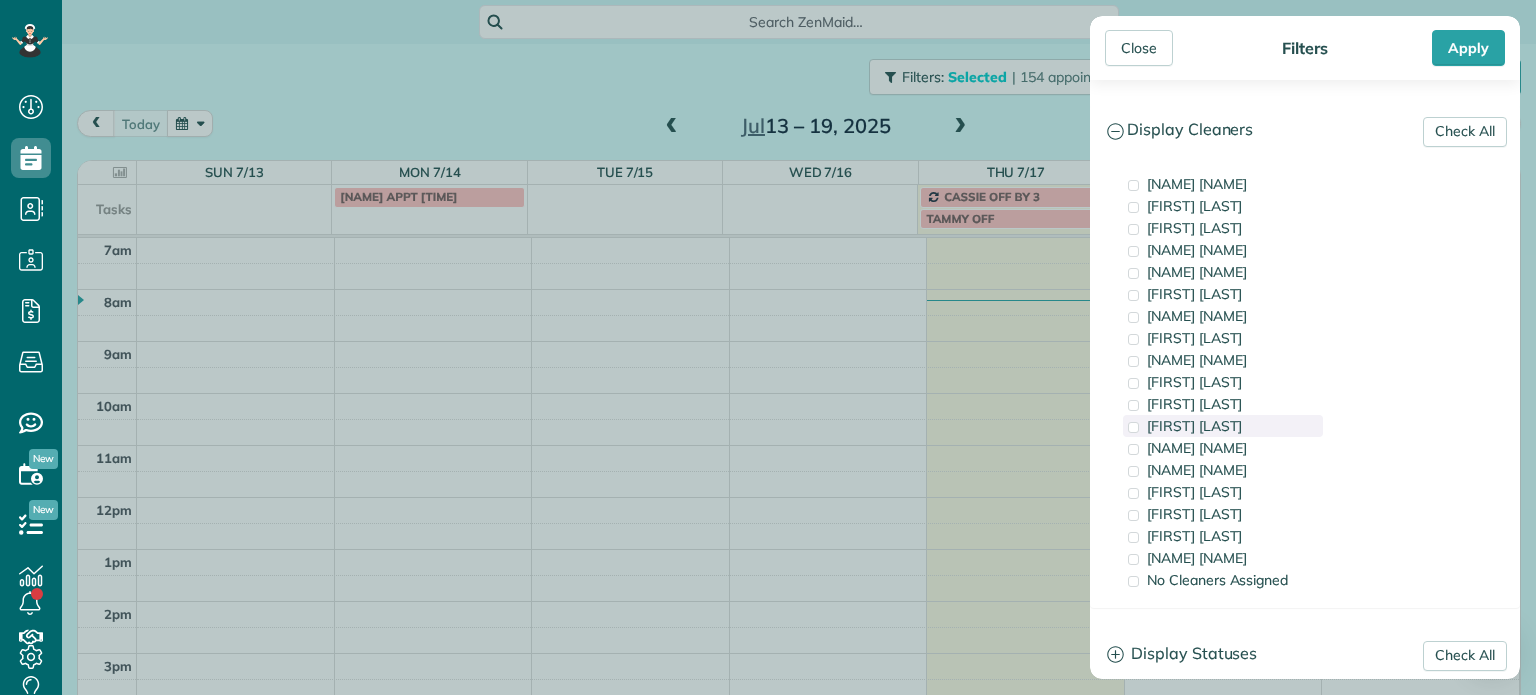 click on "[FIRST] [LAST]" at bounding box center [1223, 426] 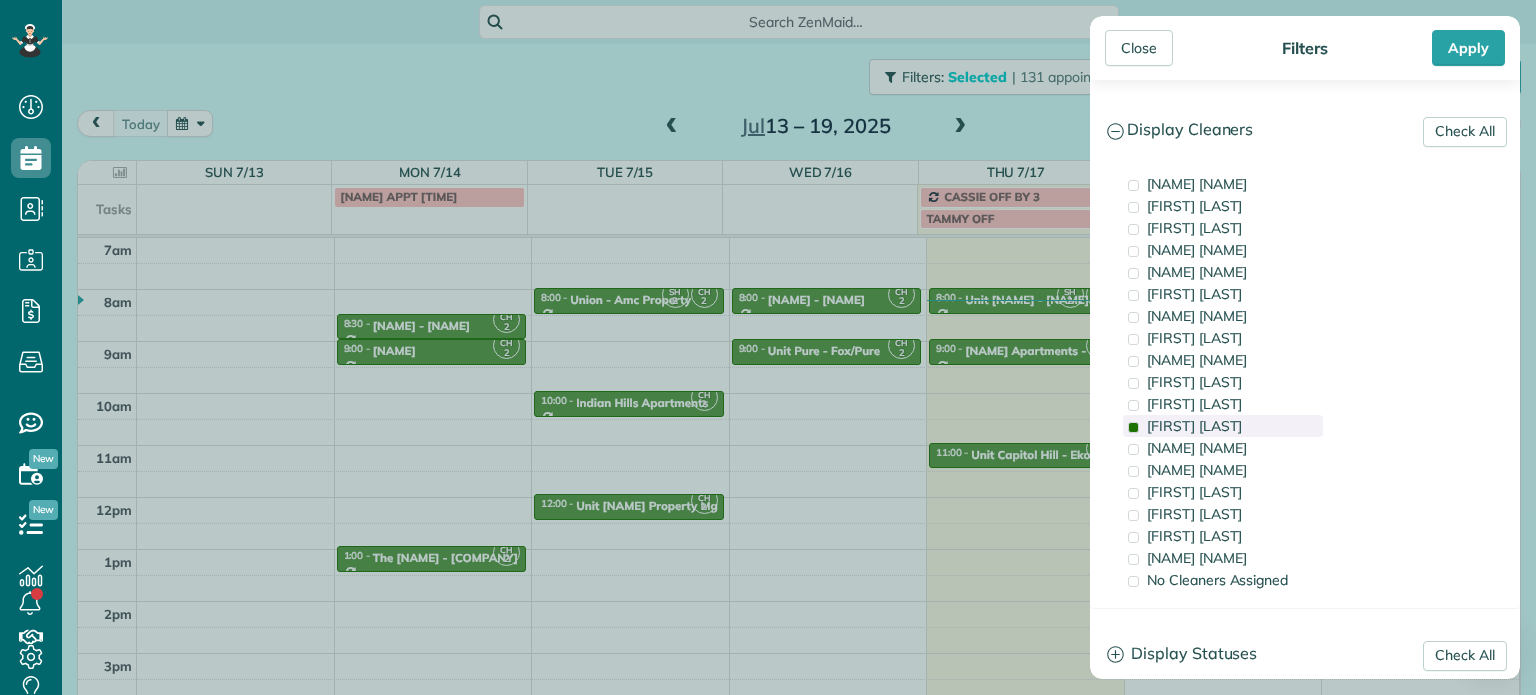 click on "[FIRST] [LAST]" at bounding box center [1223, 426] 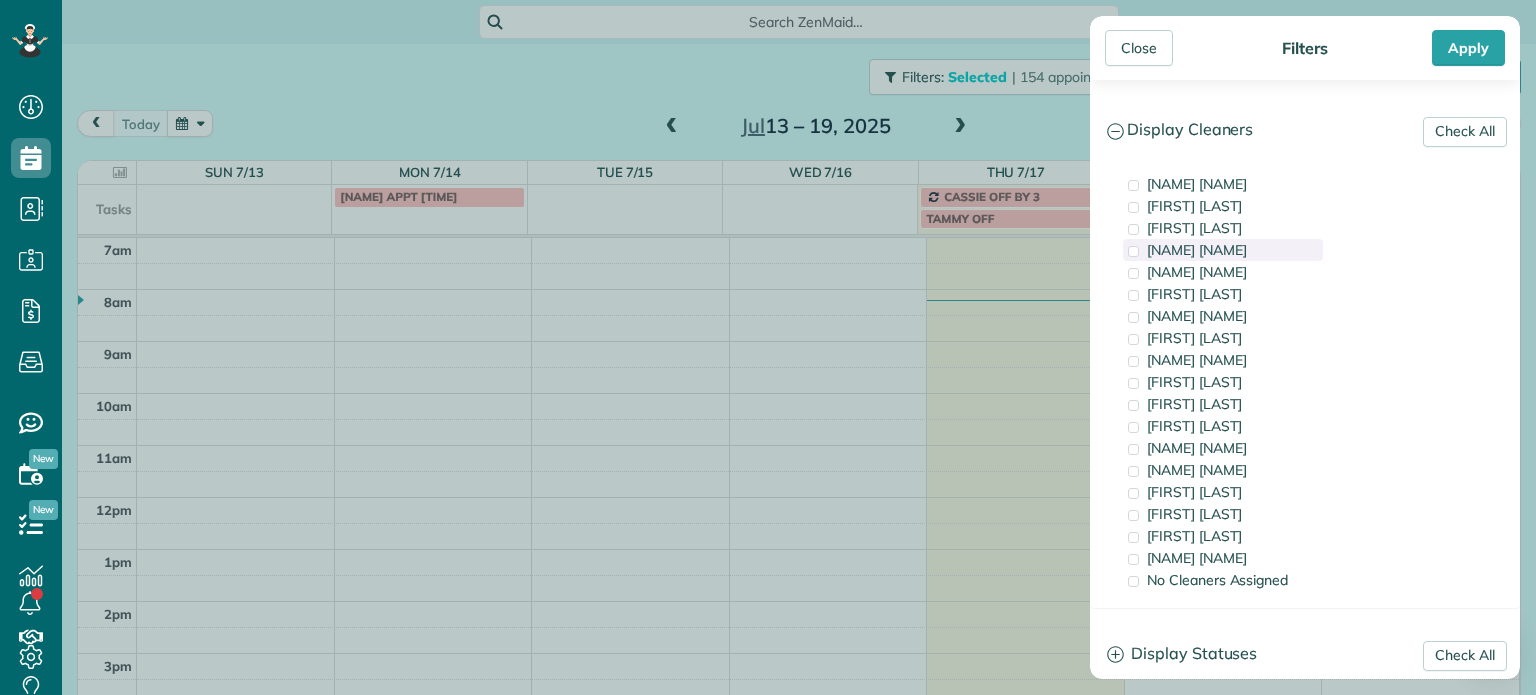 click on "[NAME] [NAME]" at bounding box center [1197, 250] 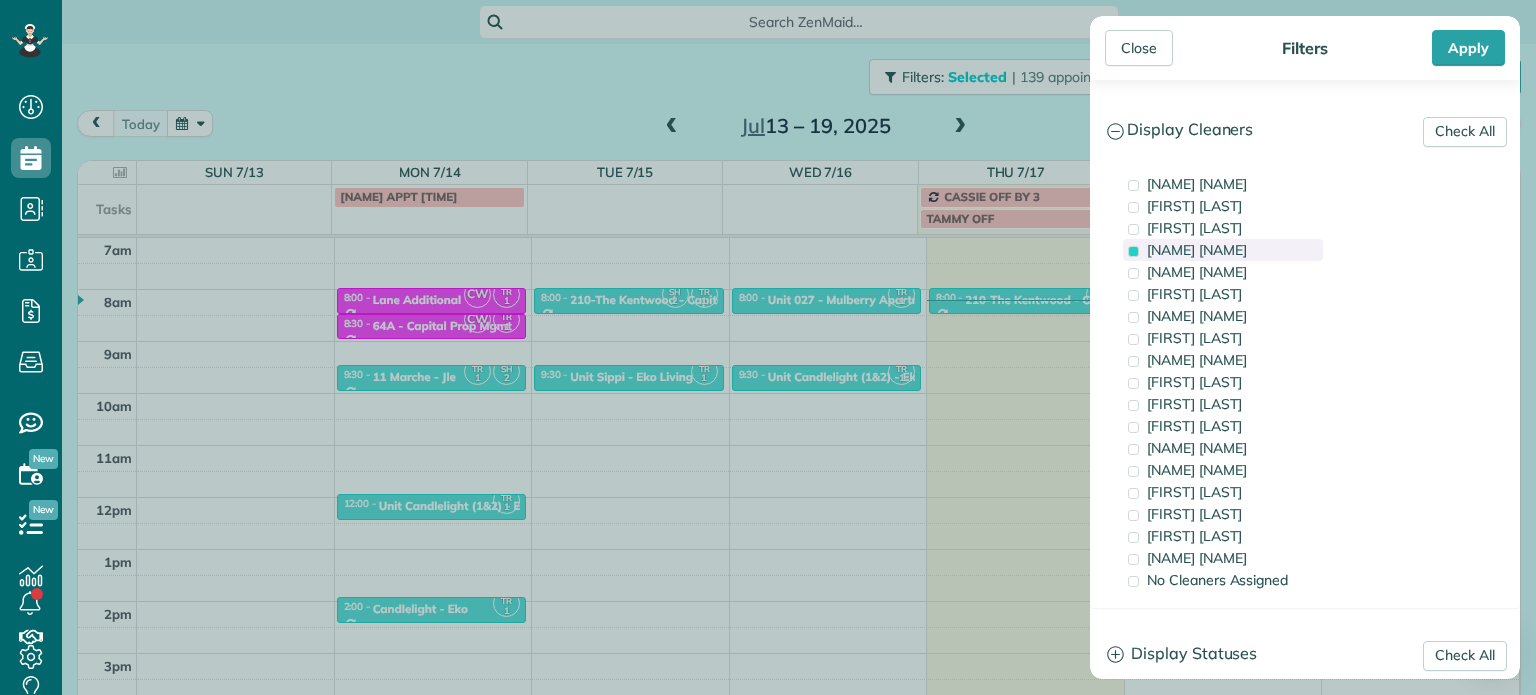 click on "[NAME] [NAME]" at bounding box center [1197, 250] 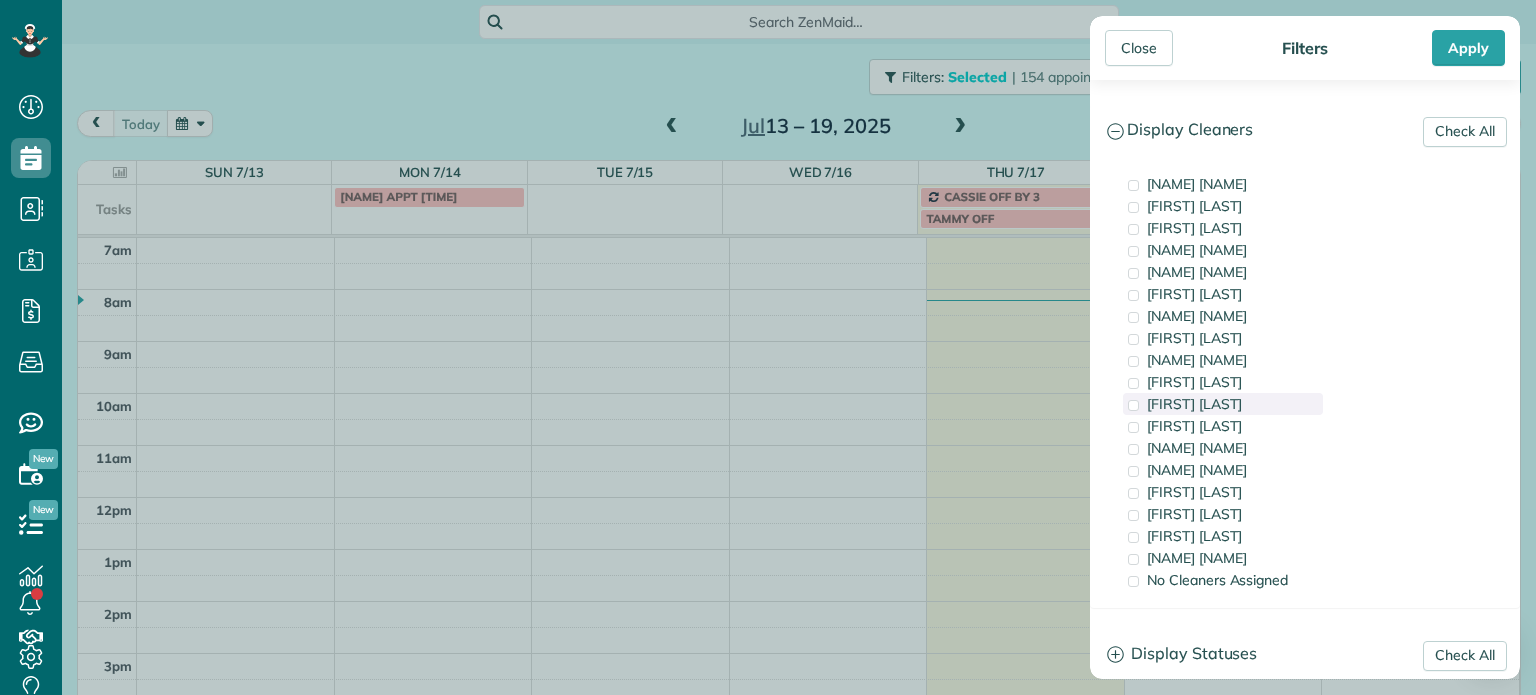 click on "[FIRST] [LAST]" at bounding box center [1194, 404] 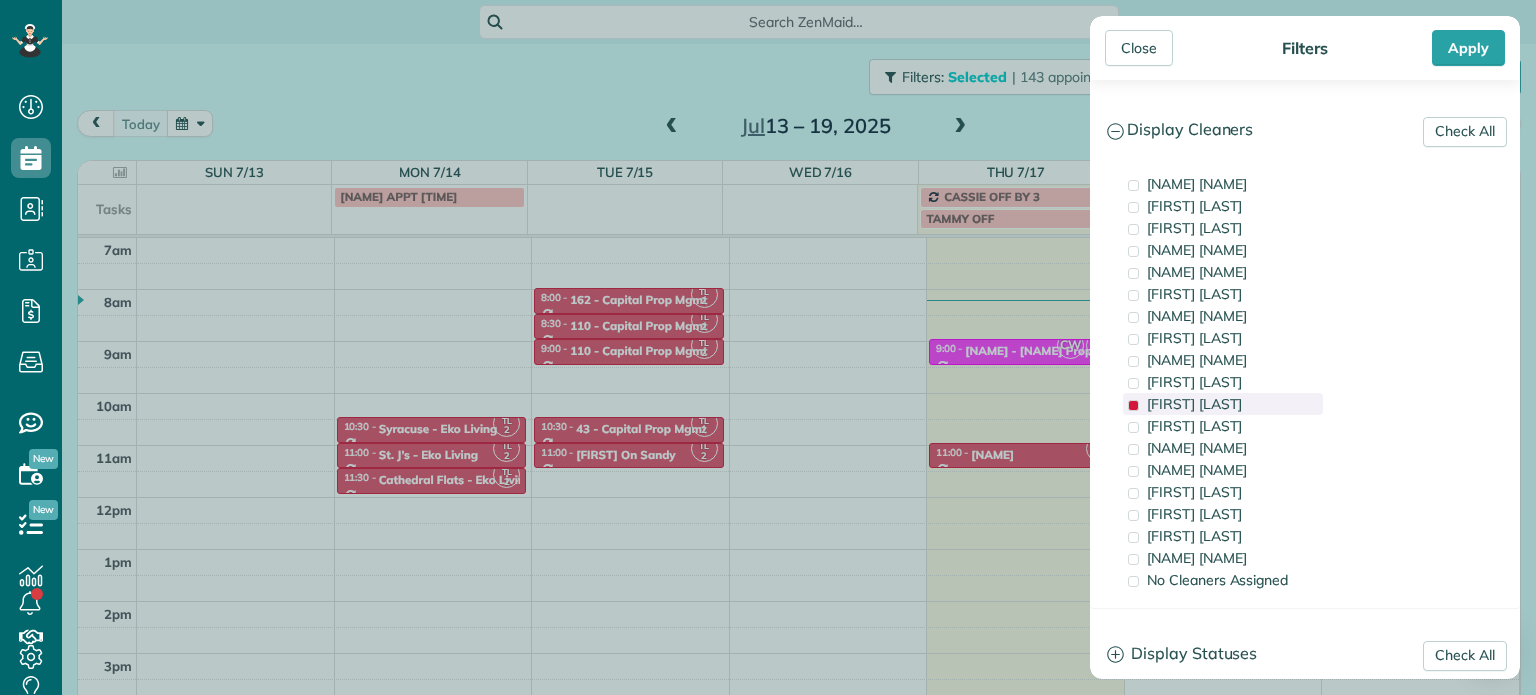 click on "[FIRST] [LAST]" at bounding box center [1194, 404] 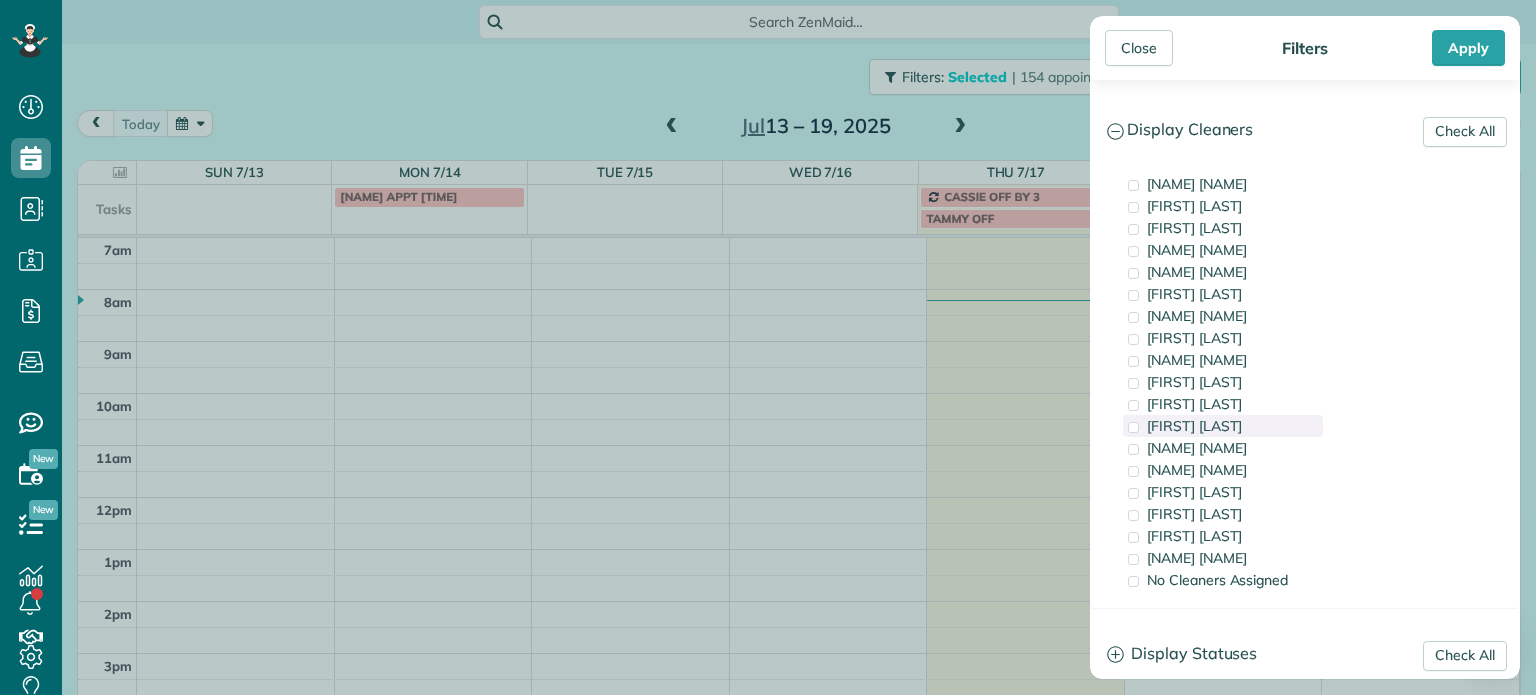 click on "[FIRST] [LAST]" at bounding box center (1194, 426) 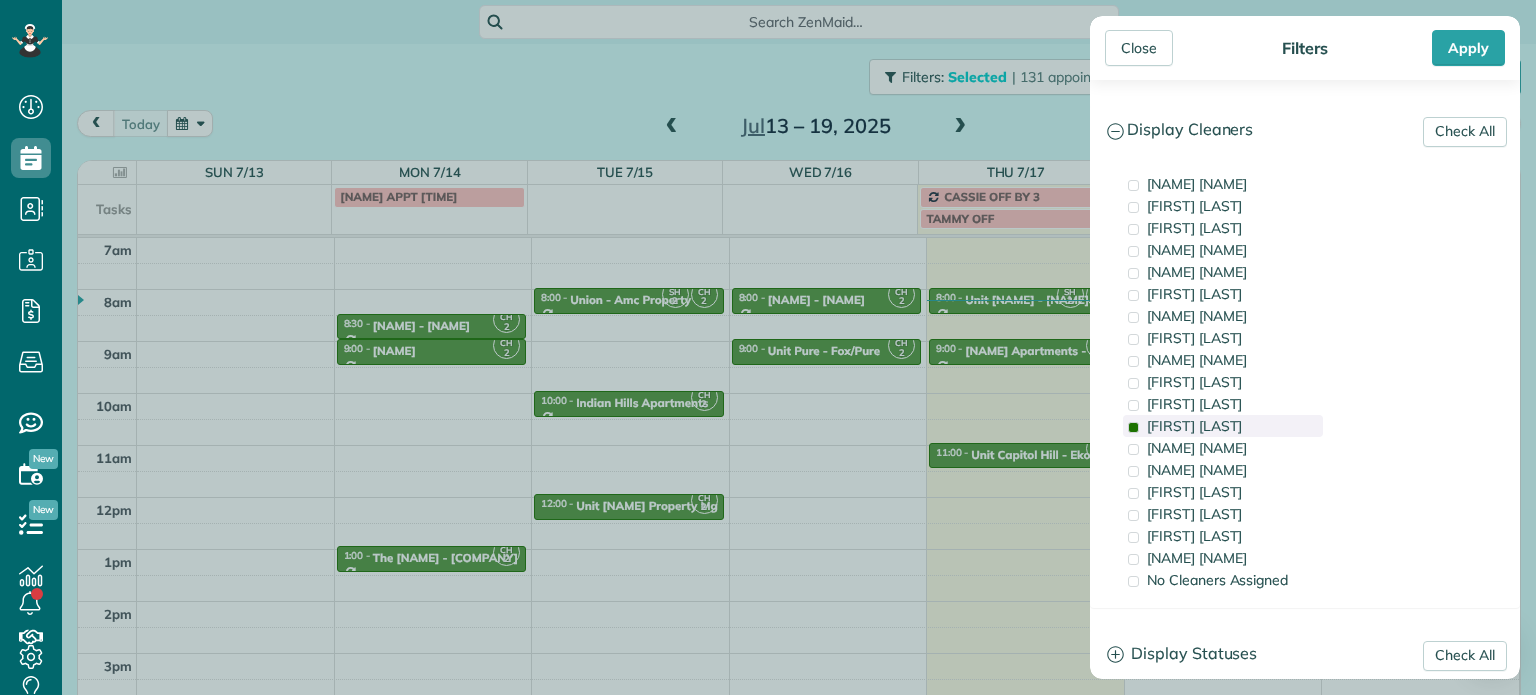 click on "[FIRST] [LAST]" at bounding box center [1194, 426] 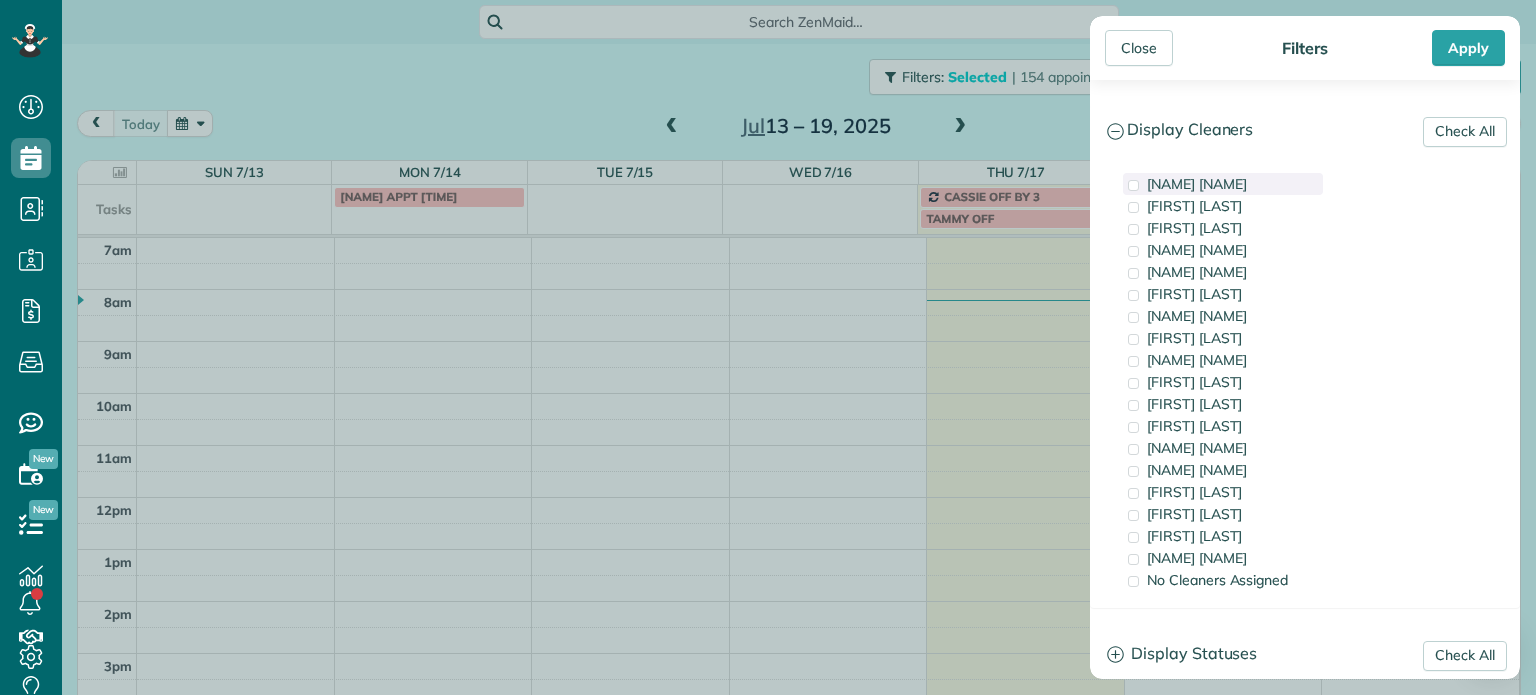 click on "[NAME] [NAME]" at bounding box center (1197, 184) 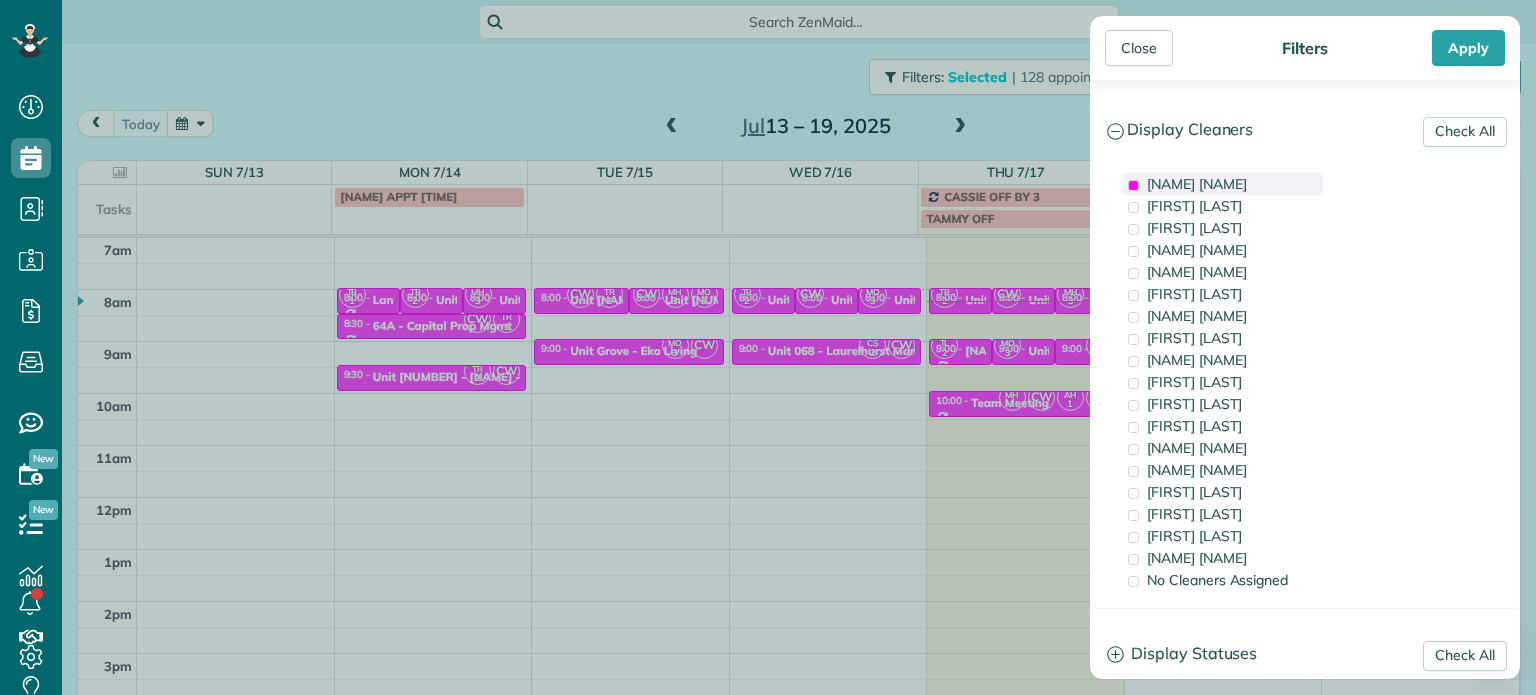 click on "[NAME] [NAME]" at bounding box center (1197, 184) 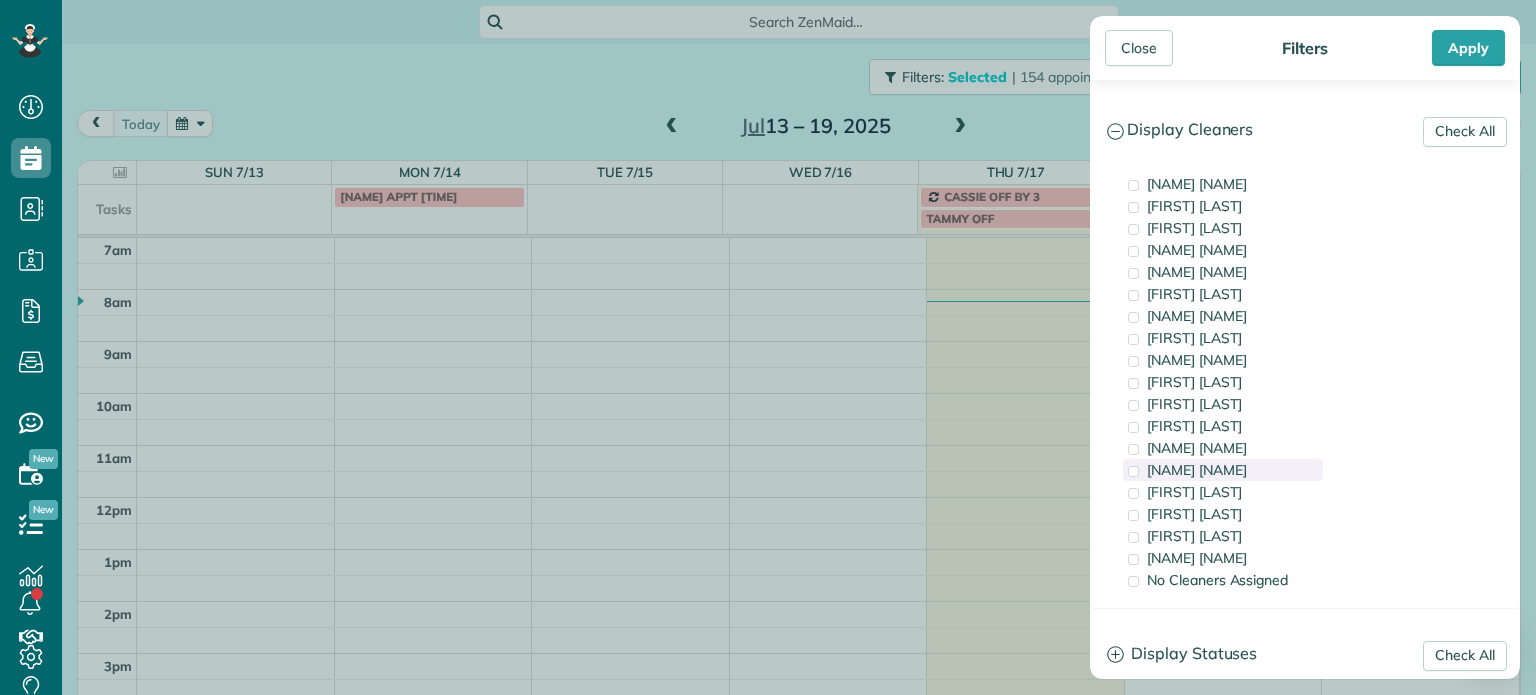 click on "[NAME] [NAME]" at bounding box center (1197, 470) 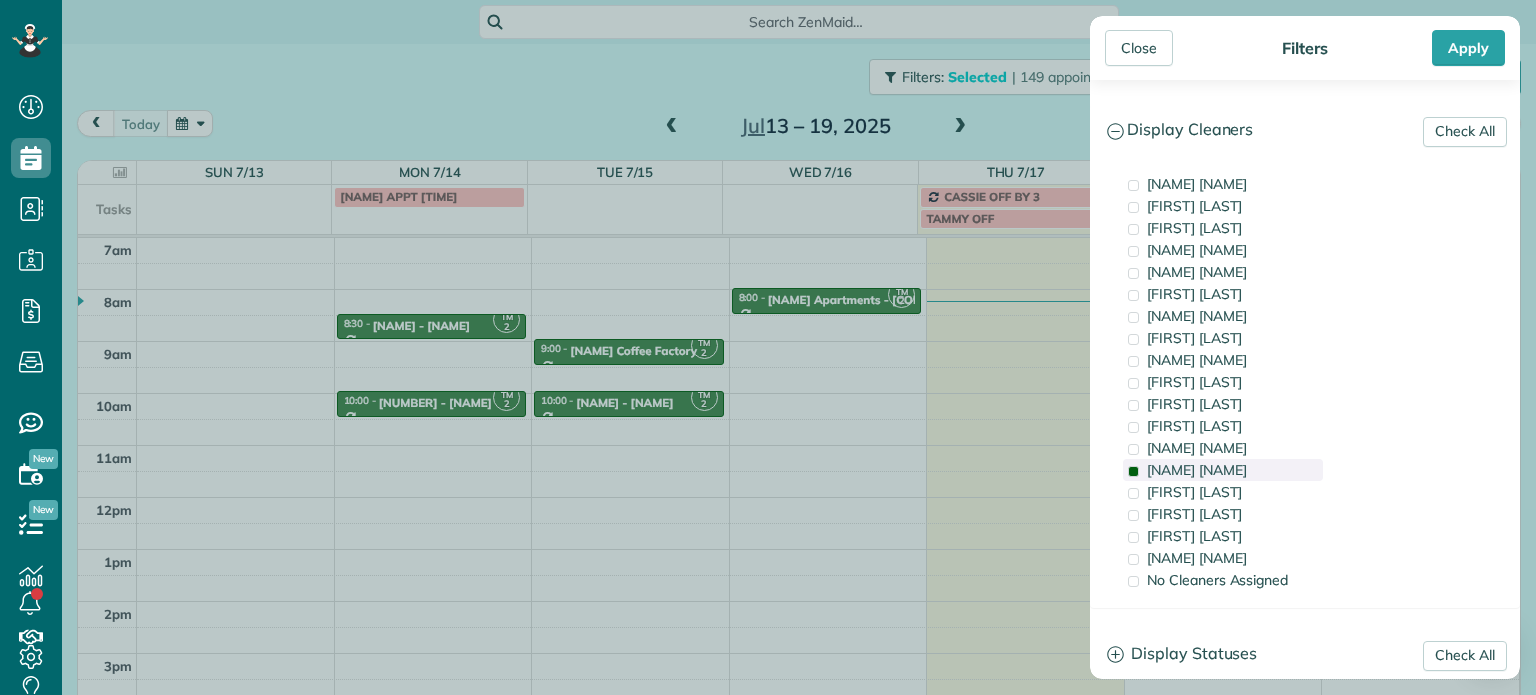 click on "[NAME] [NAME]" at bounding box center [1197, 470] 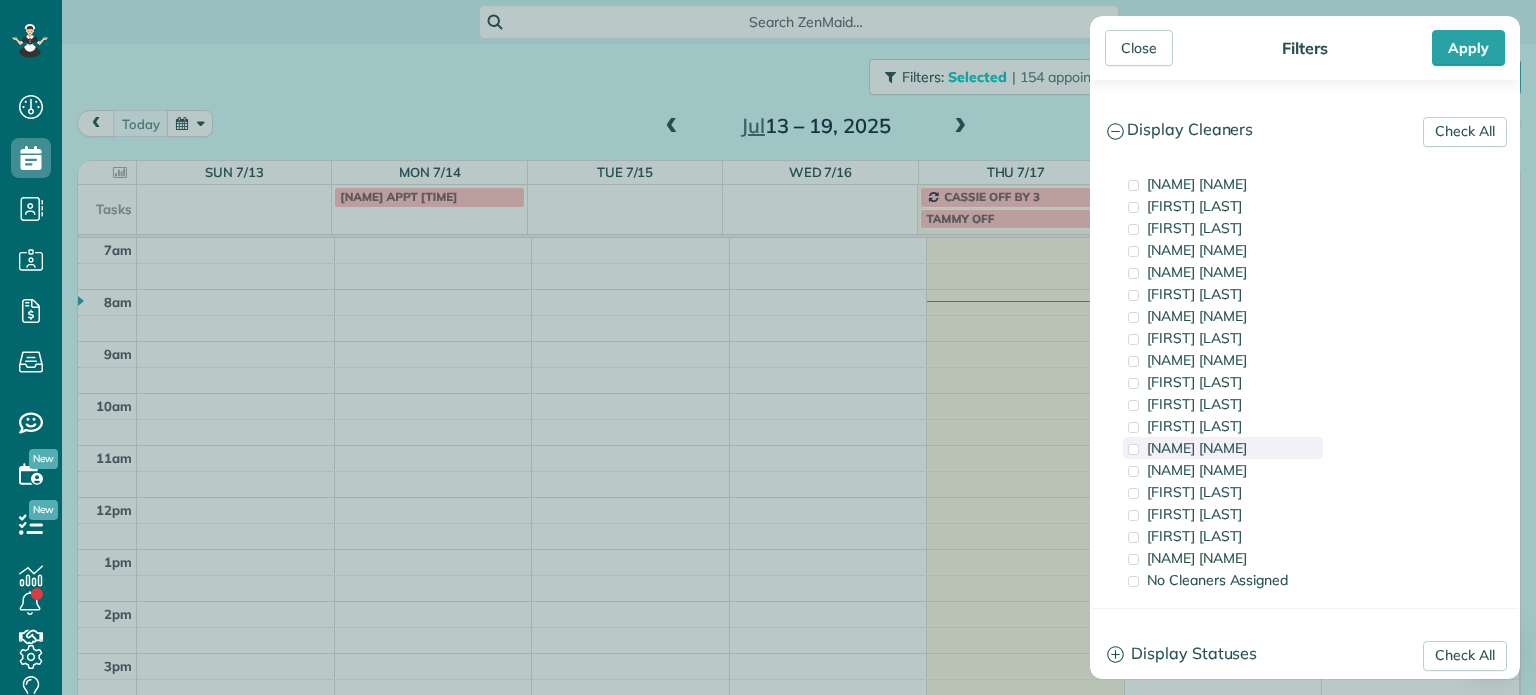 click on "[NAME] [NAME]" at bounding box center [1197, 448] 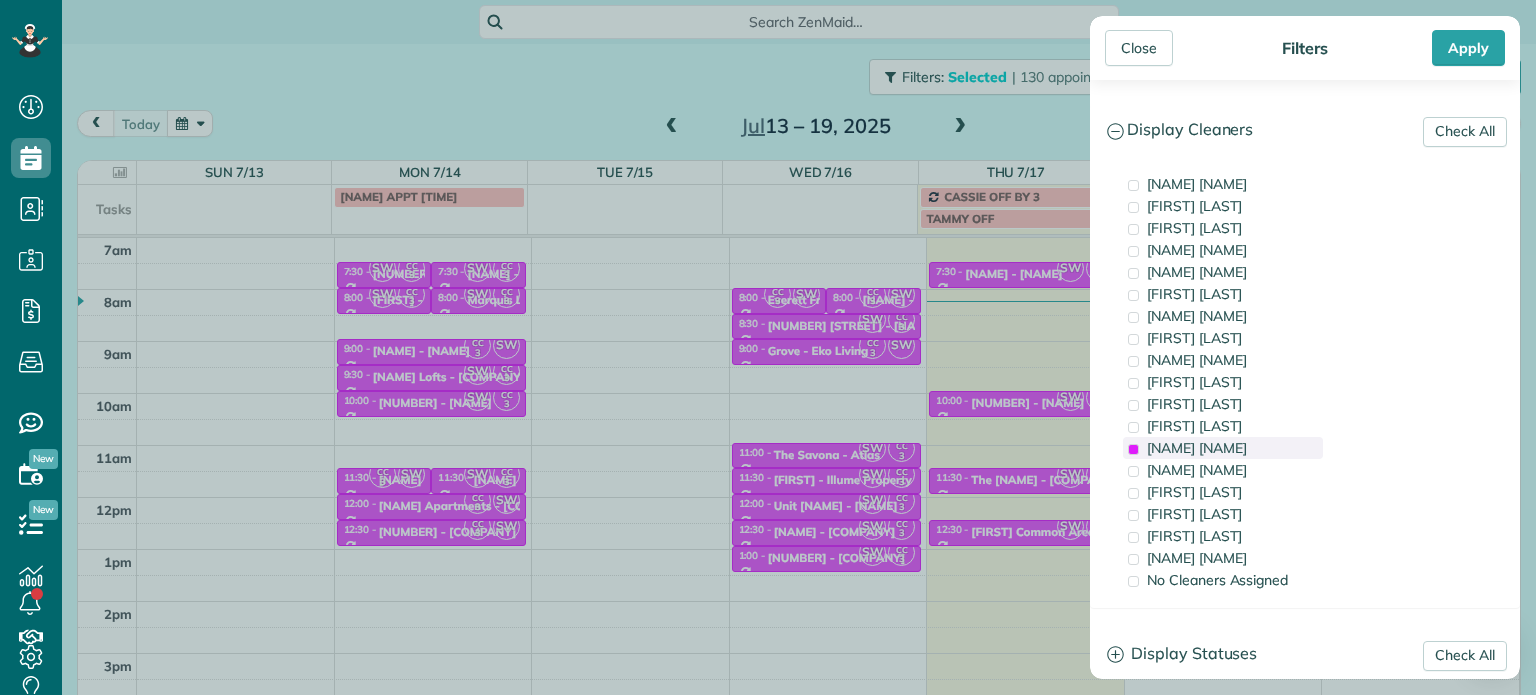 click on "[NAME] [NAME]" at bounding box center (1197, 448) 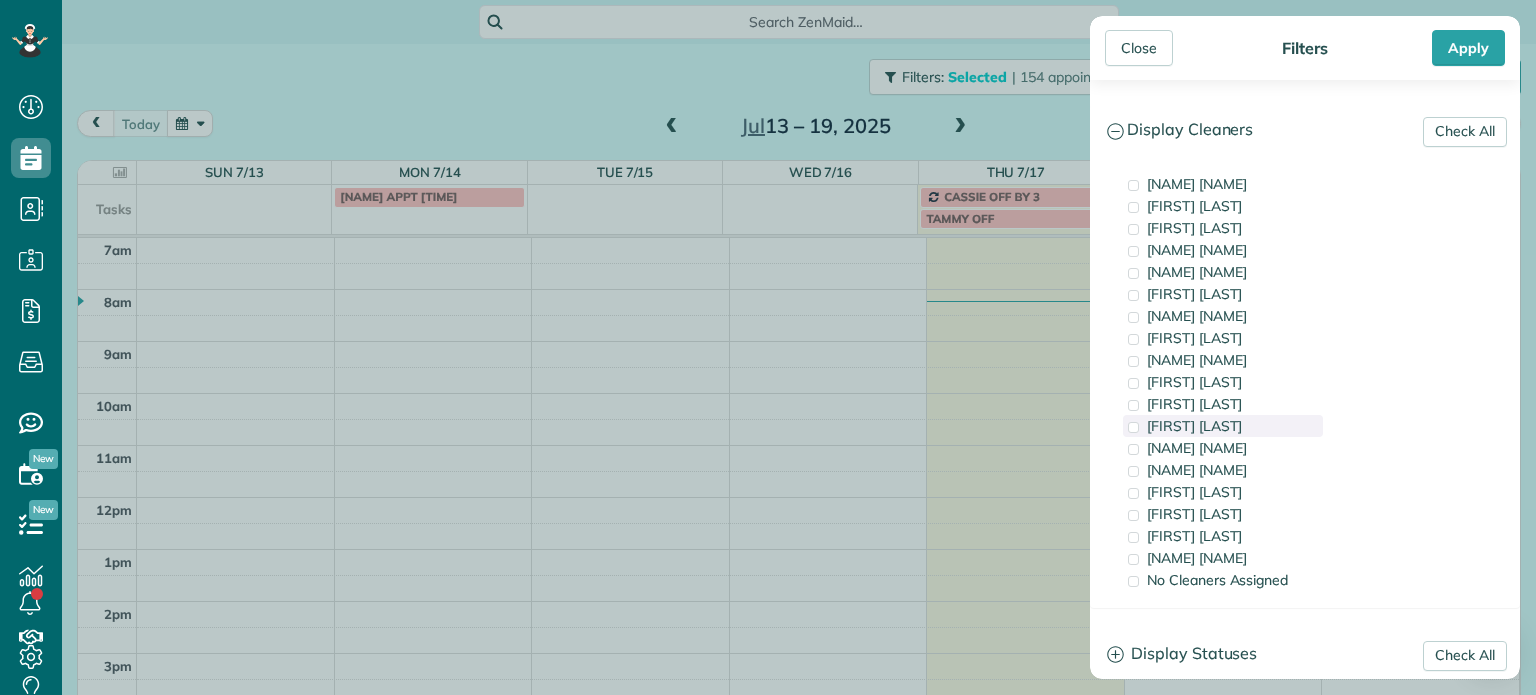 click on "[FIRST] [LAST]" at bounding box center (1223, 426) 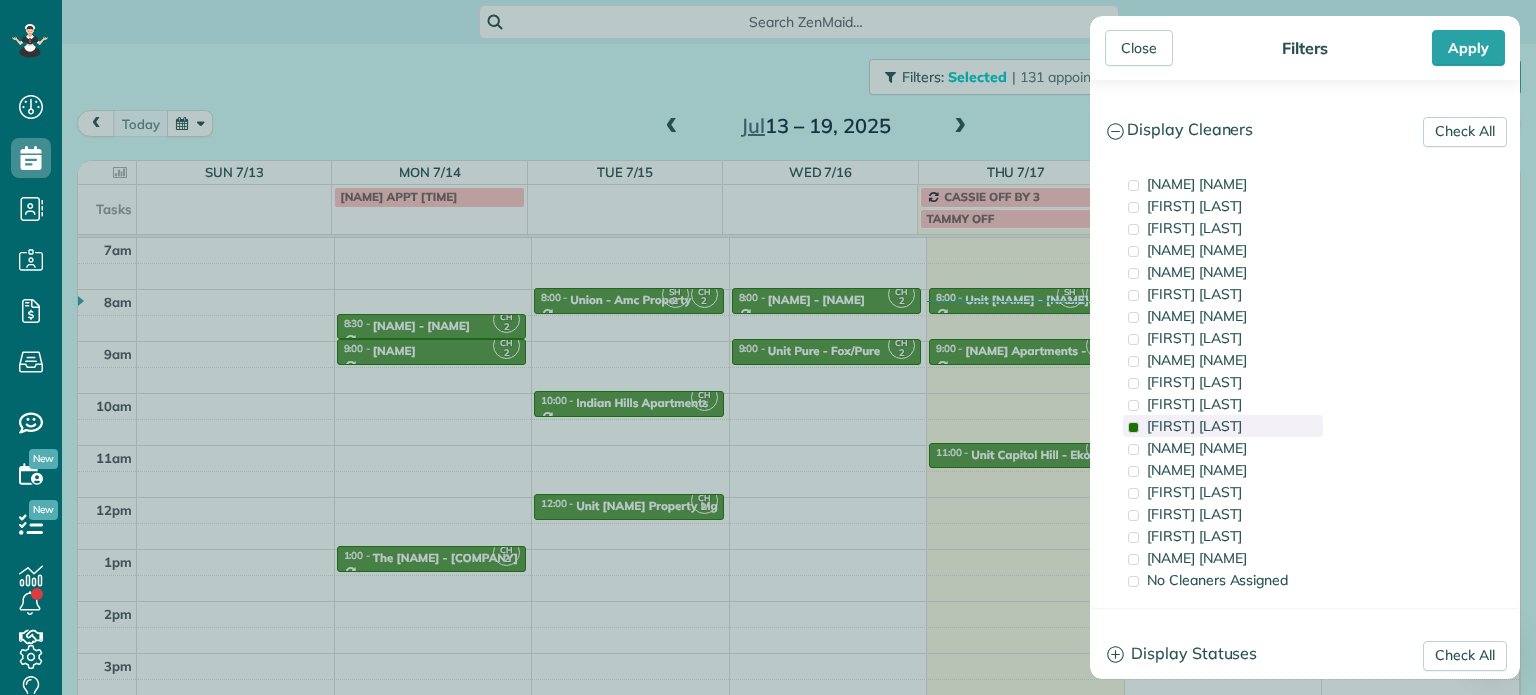 click on "[FIRST] [LAST]" at bounding box center (1223, 426) 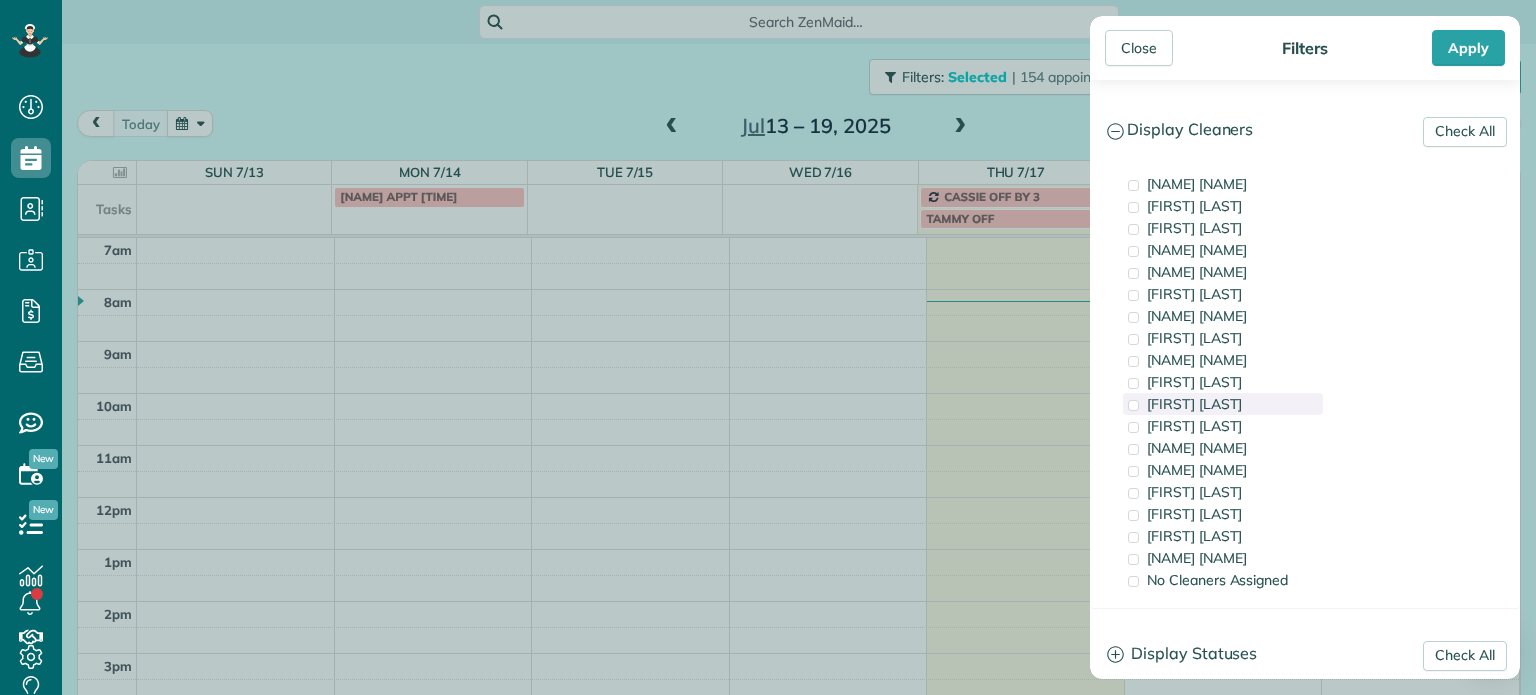 click on "[FIRST] [LAST]" at bounding box center (1194, 404) 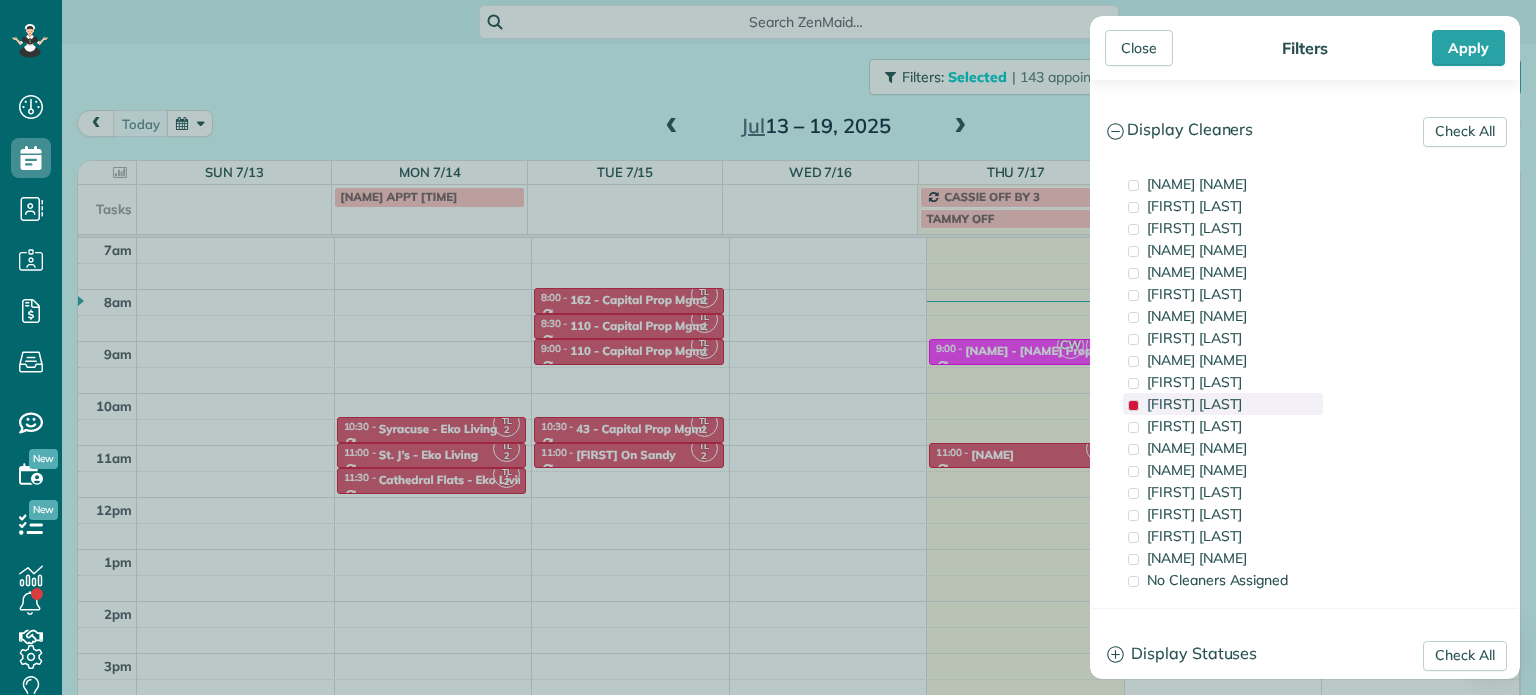 click on "[FIRST] [LAST]" at bounding box center [1194, 404] 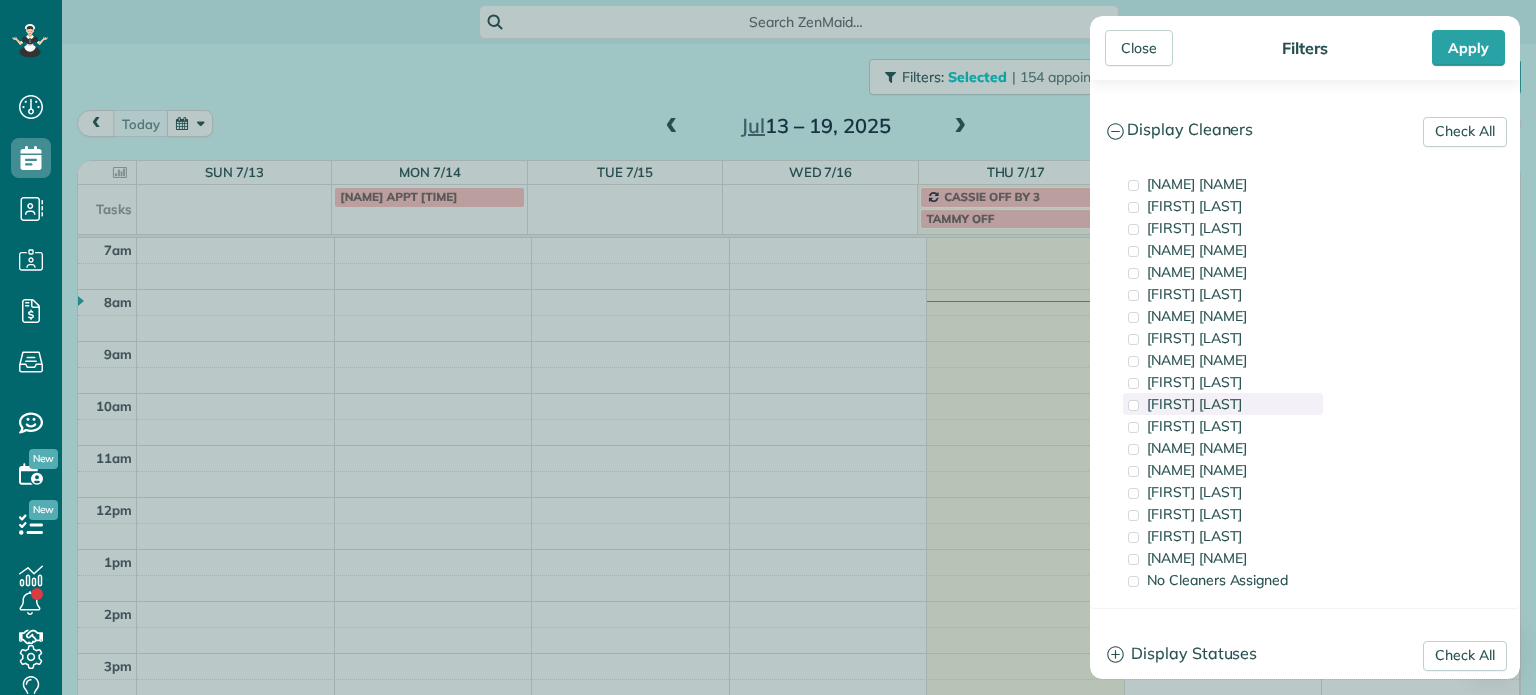 click on "[FIRST] [LAST]" at bounding box center (1194, 404) 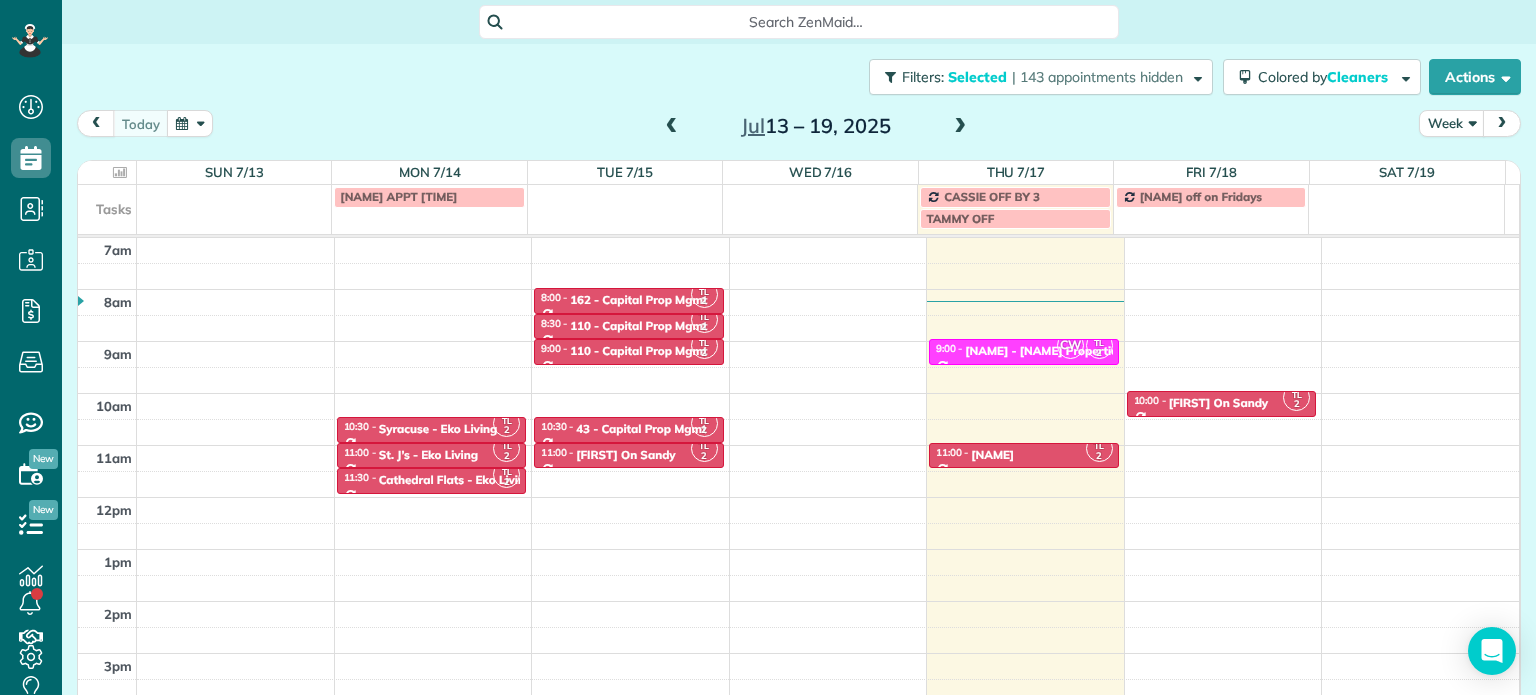 click on "Dashboard
Scheduling
Calendar View
List View
Dispatch View - Weekly scheduling (Beta)" at bounding box center (768, 347) 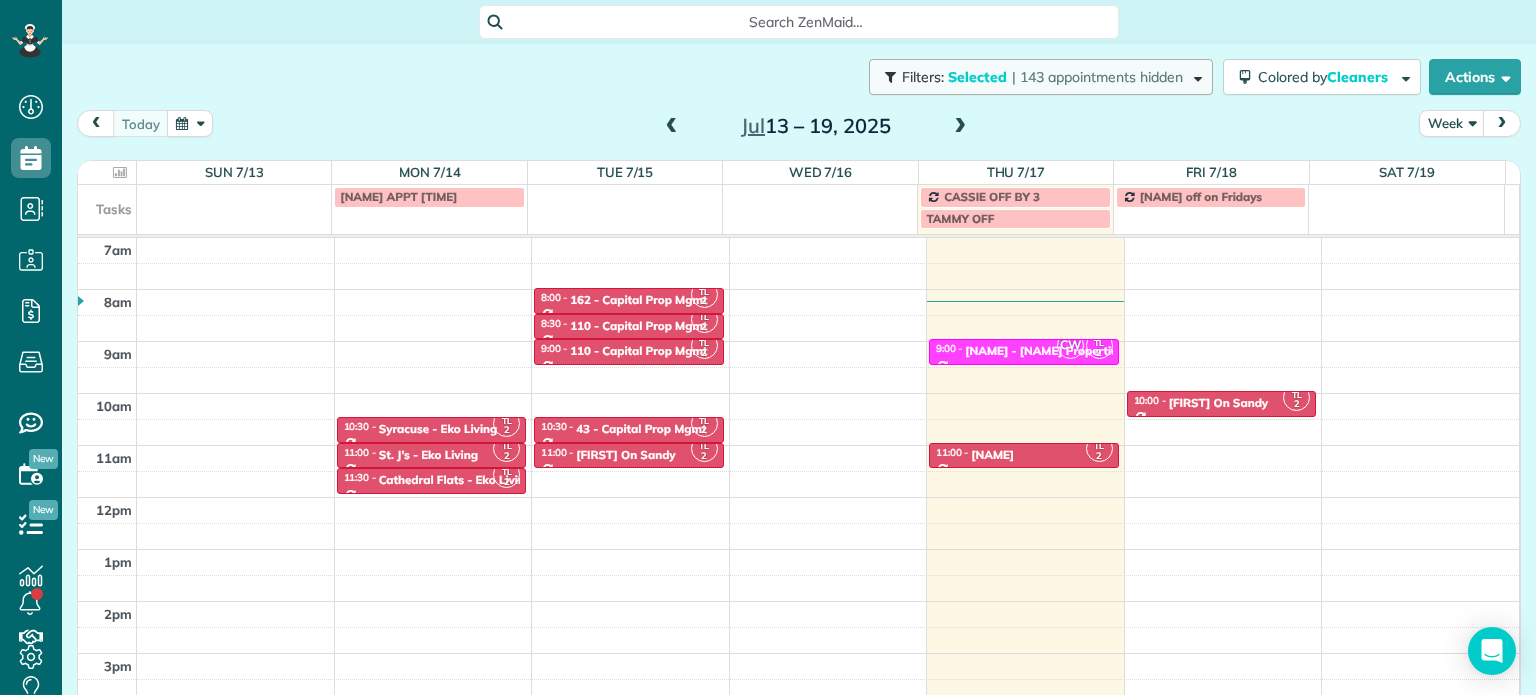 click on "|  143 appointments hidden" at bounding box center [1097, 77] 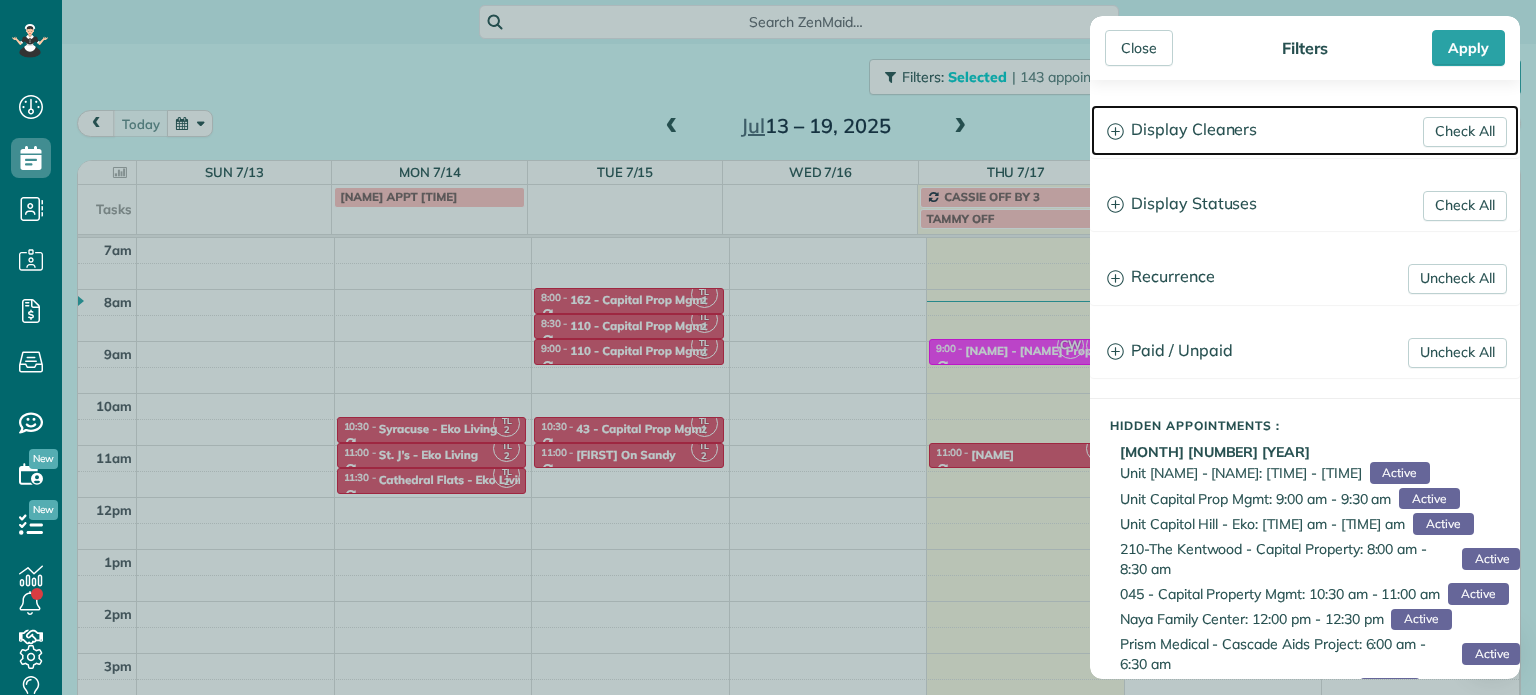 click on "Display Cleaners" at bounding box center [1305, 130] 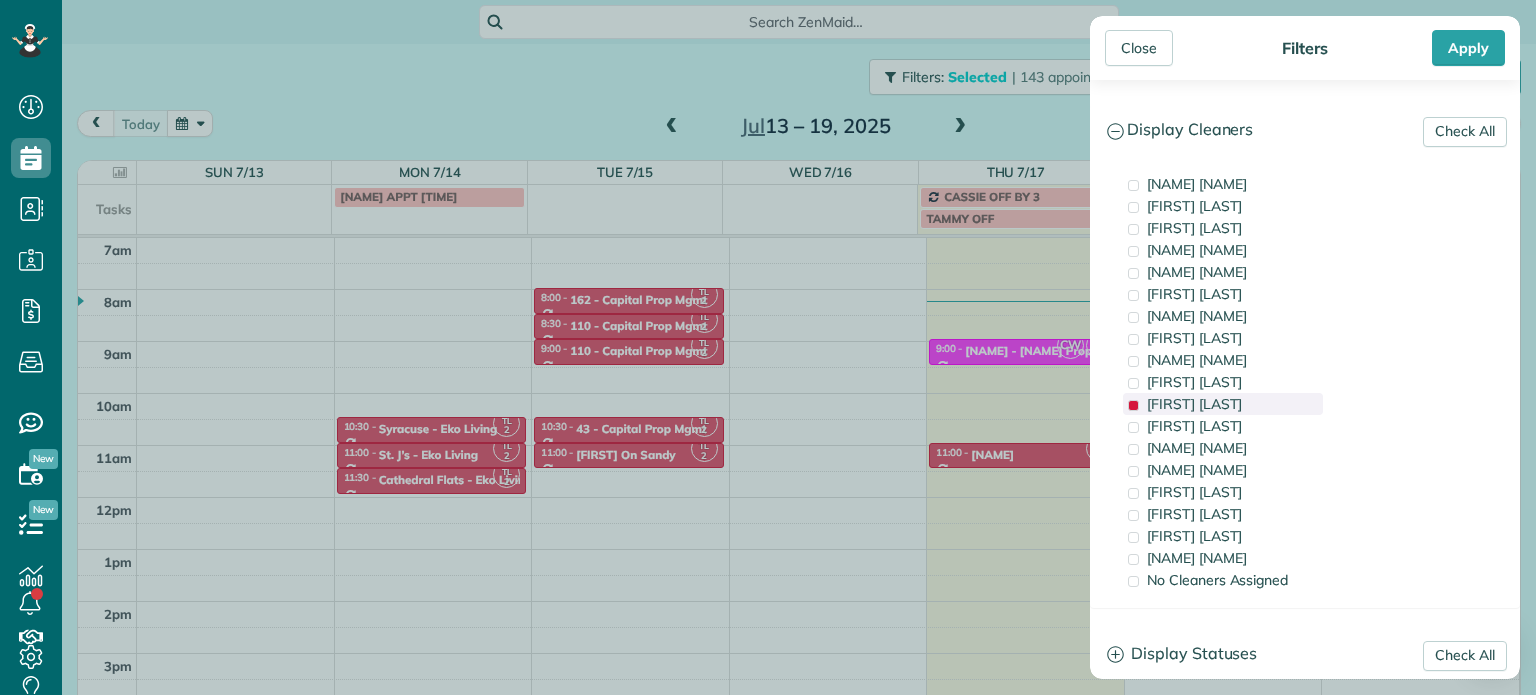 click on "[FIRST] [LAST]" at bounding box center [1223, 404] 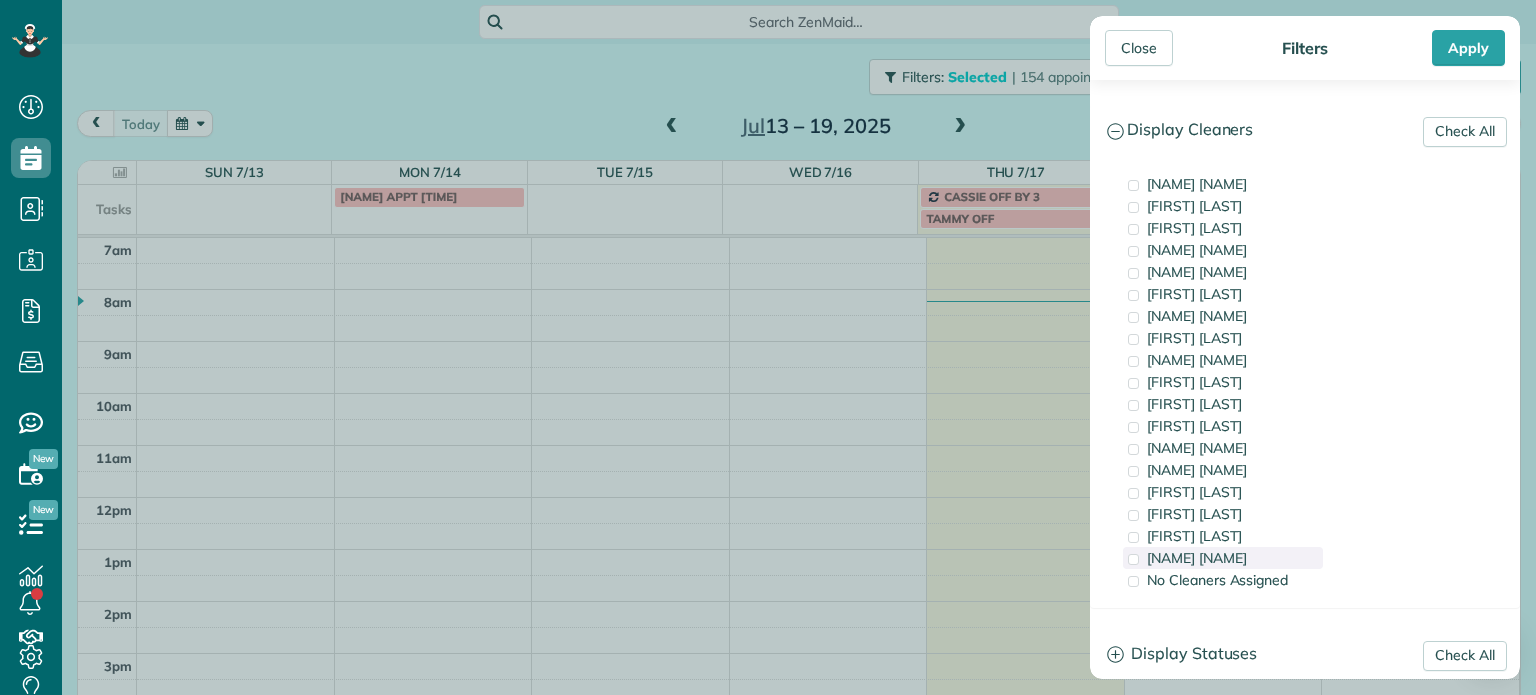 click on "[NAME] [NAME]" at bounding box center (1223, 558) 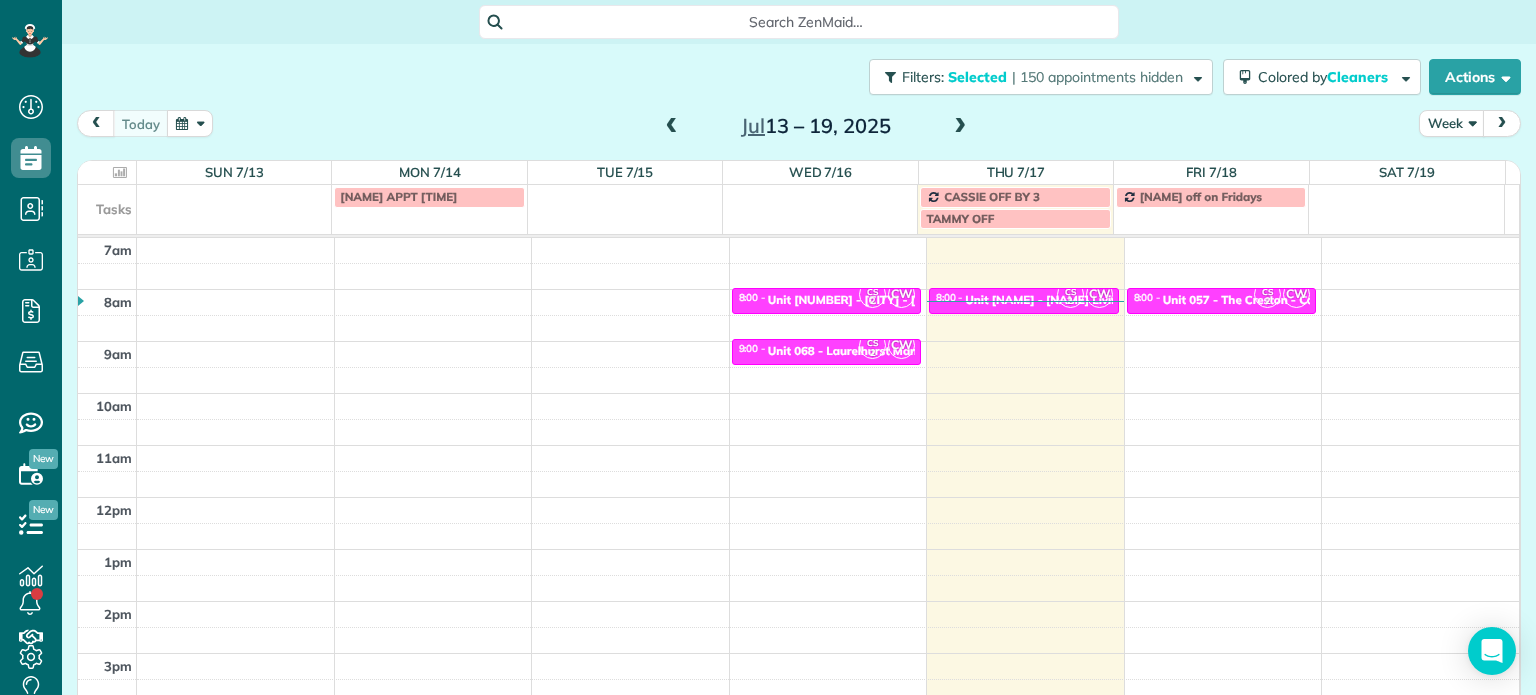 click on "Close
Filters
Apply
Check All
Display Cleaners
[NAME] [NAME]
[NAME] [NAME]
[NAME] [NAME]
[NAME] [NAME]
[NAME] [NAME]
[NAME] [NAME]
[NAME] [NAME]" at bounding box center [768, 347] 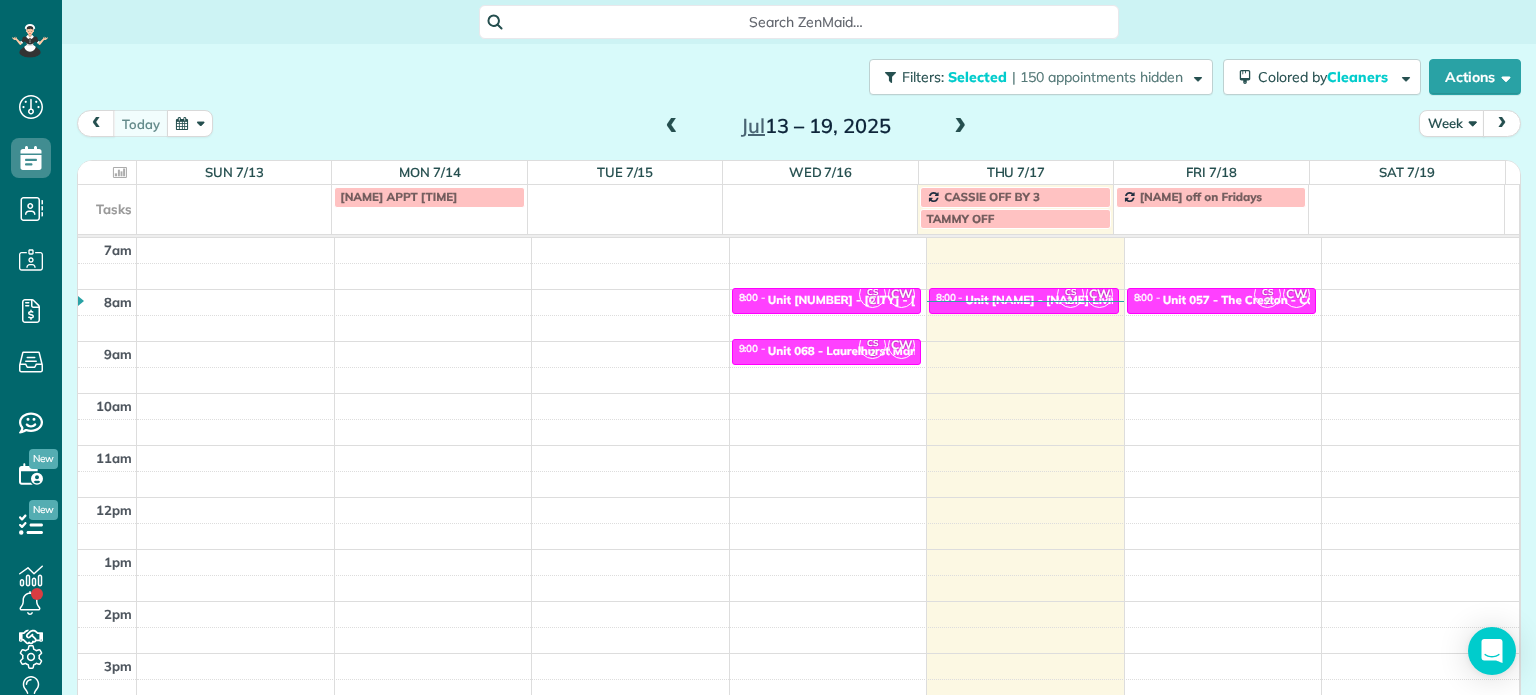 click on "Filters:   Selected
|  150 appointments hidden
Colored by  Cleaners
Color by Cleaner
Color by Team
Color by Status
Color by Recurrence
Color by Paid/Unpaid
Filters  Selected
Schedule Changes
Actions
Create Appointment
Create Task
Clock In/Out
Send Work Orders
Print Route Sheets
Today's Emails/Texts
View Metrics" at bounding box center [799, 77] 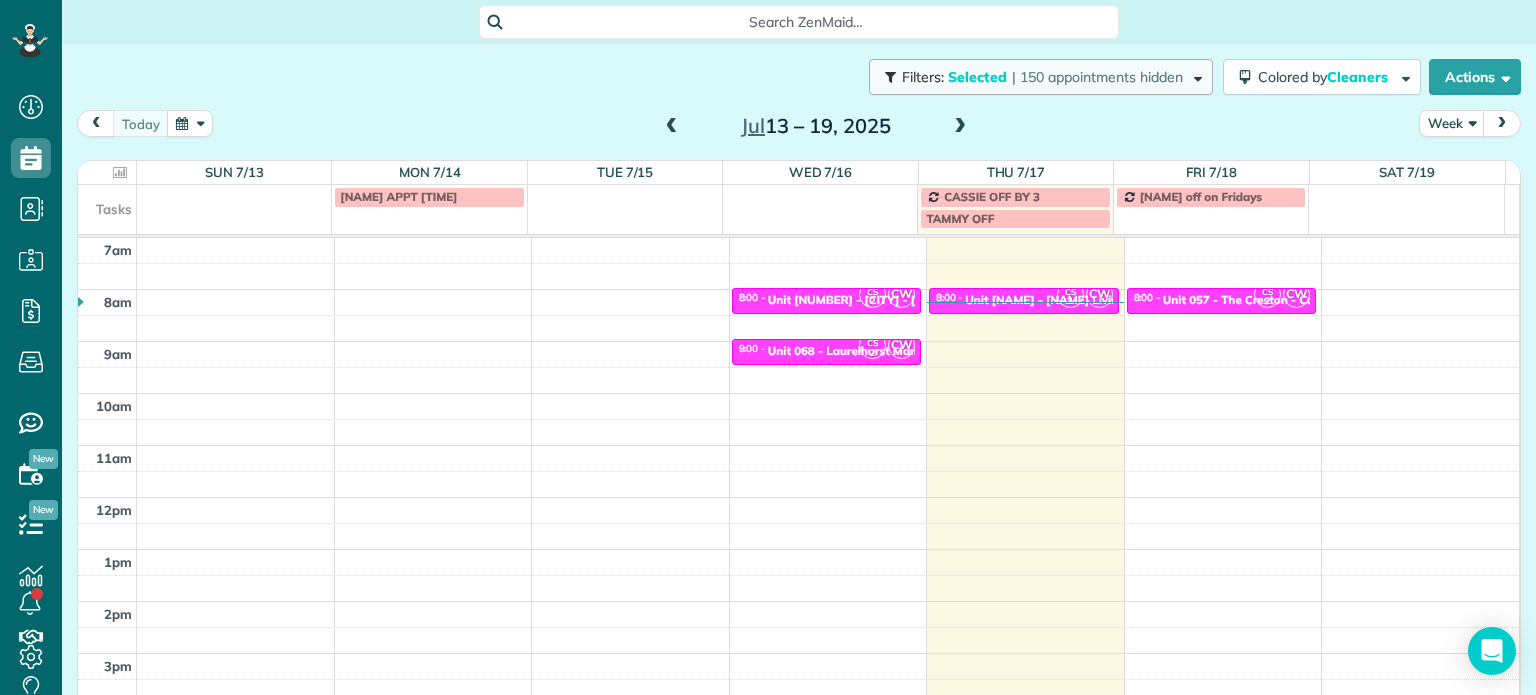 click on "Filters:   Selected
|  150 appointments hidden" at bounding box center (1041, 77) 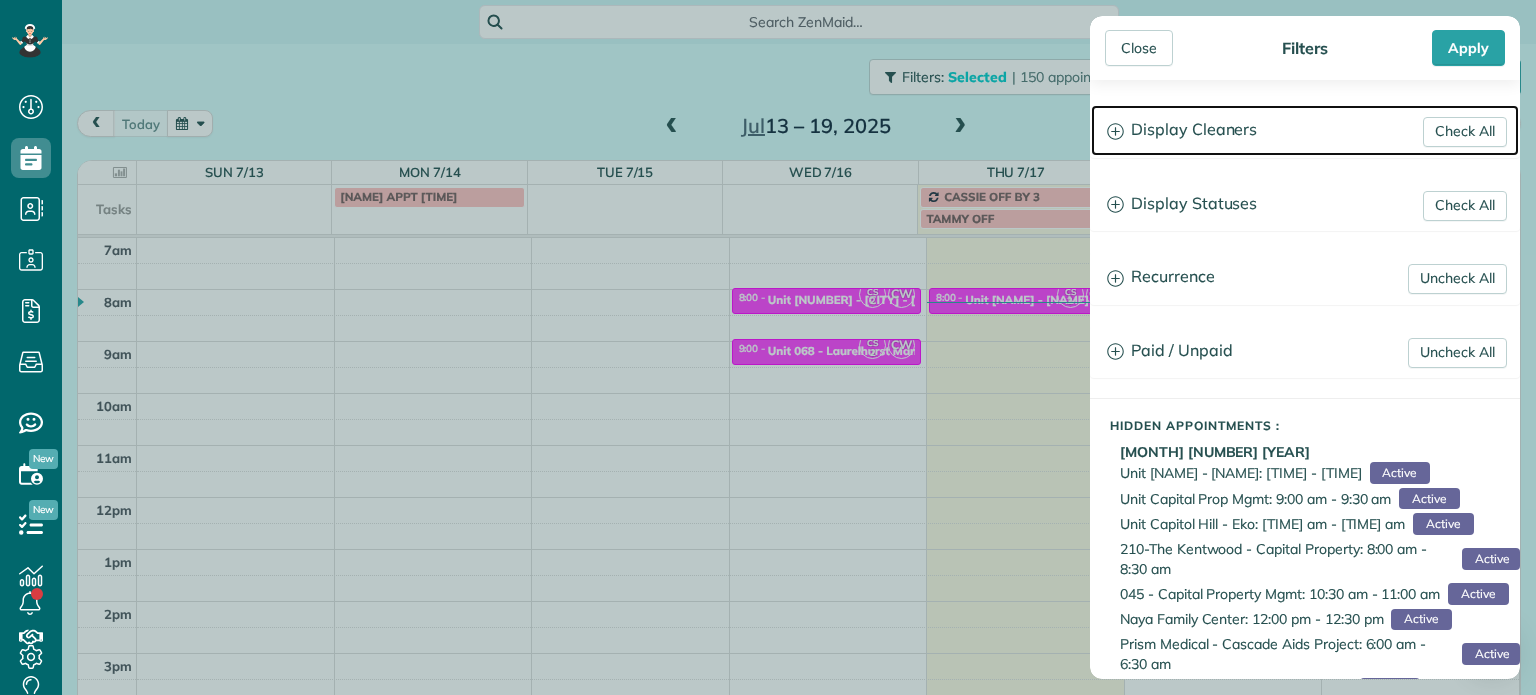 click on "Display Cleaners" at bounding box center (1305, 130) 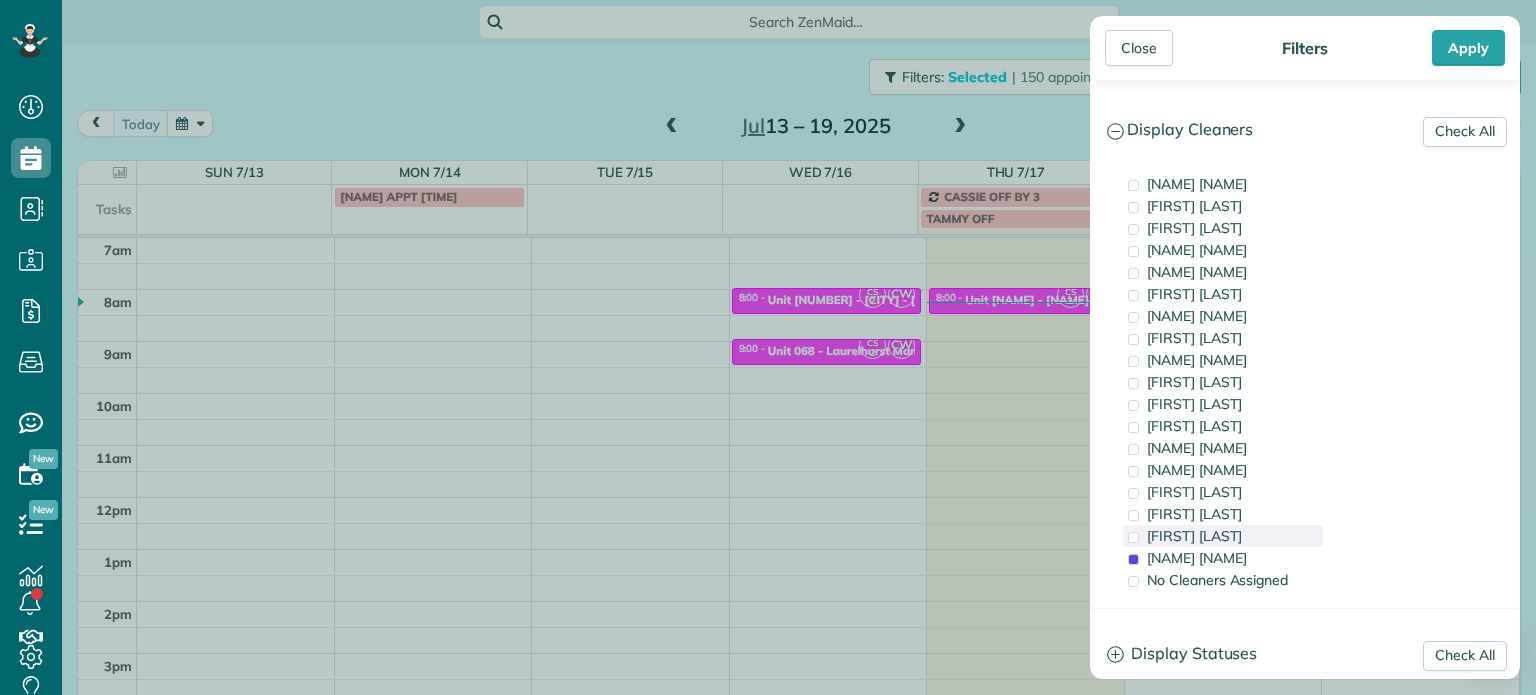 drag, startPoint x: 1235, startPoint y: 556, endPoint x: 1240, endPoint y: 531, distance: 25.495098 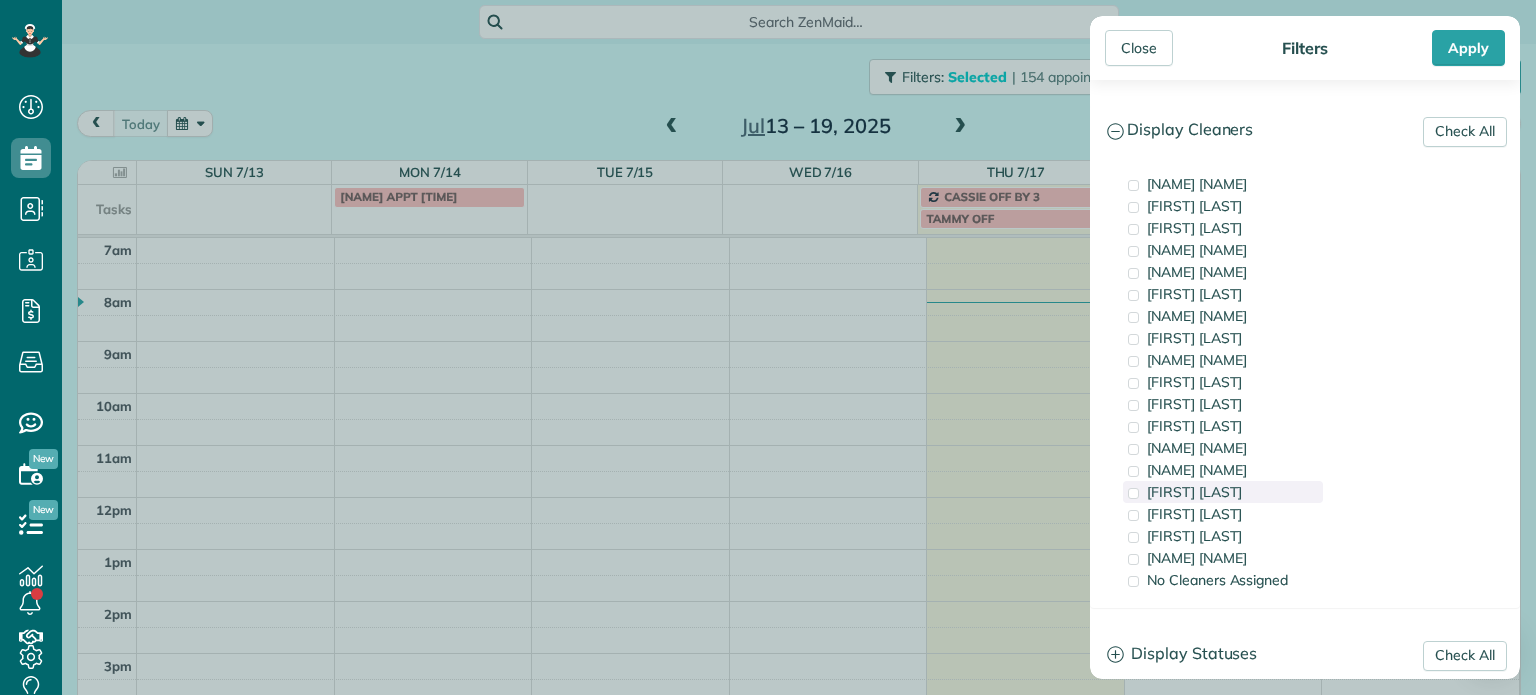 click on "[FIRST] [LAST]" at bounding box center (1223, 492) 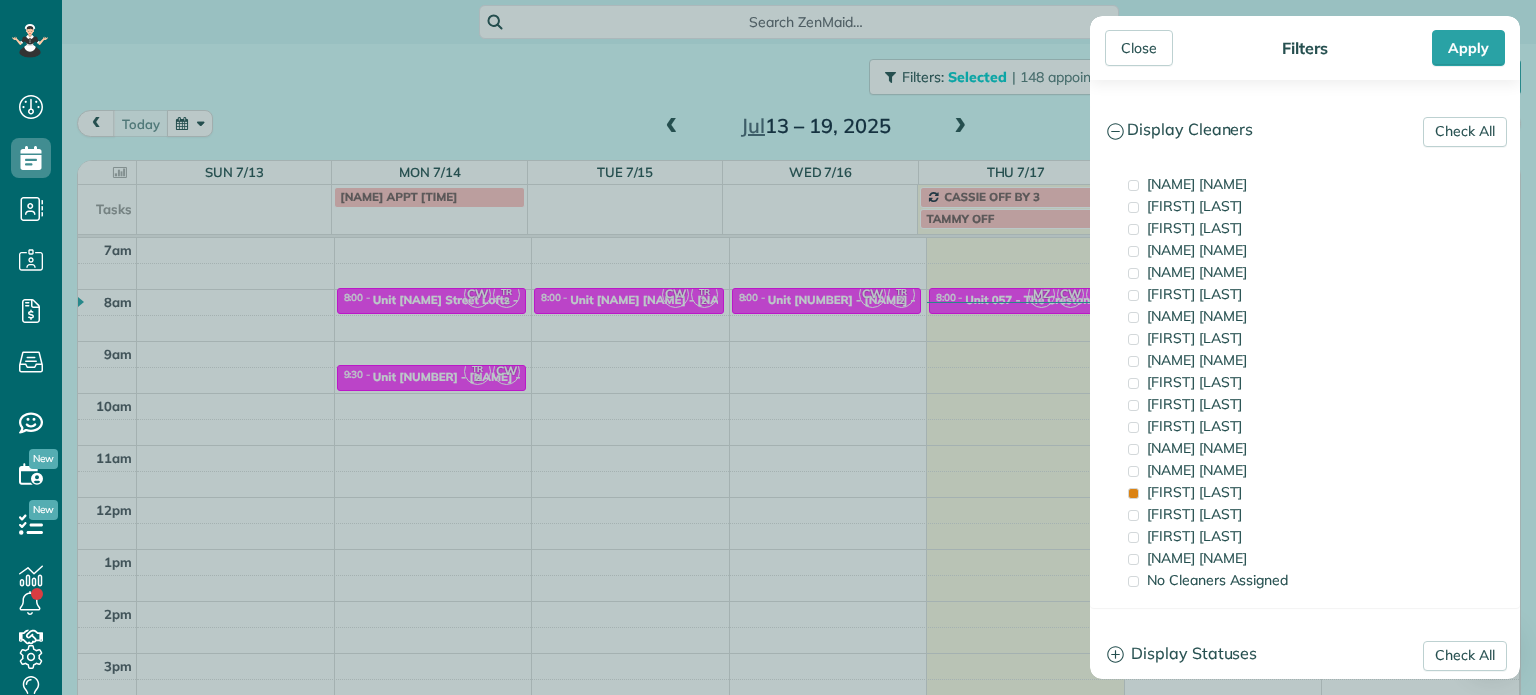 click on "Close
Filters
Apply
Check All
Display Cleaners
[NAME] [NAME]
[NAME] [NAME]
[NAME] [NAME]
[NAME] [NAME]
[NAME] [NAME]
[NAME] [NAME]
[NAME] [NAME]" at bounding box center [768, 347] 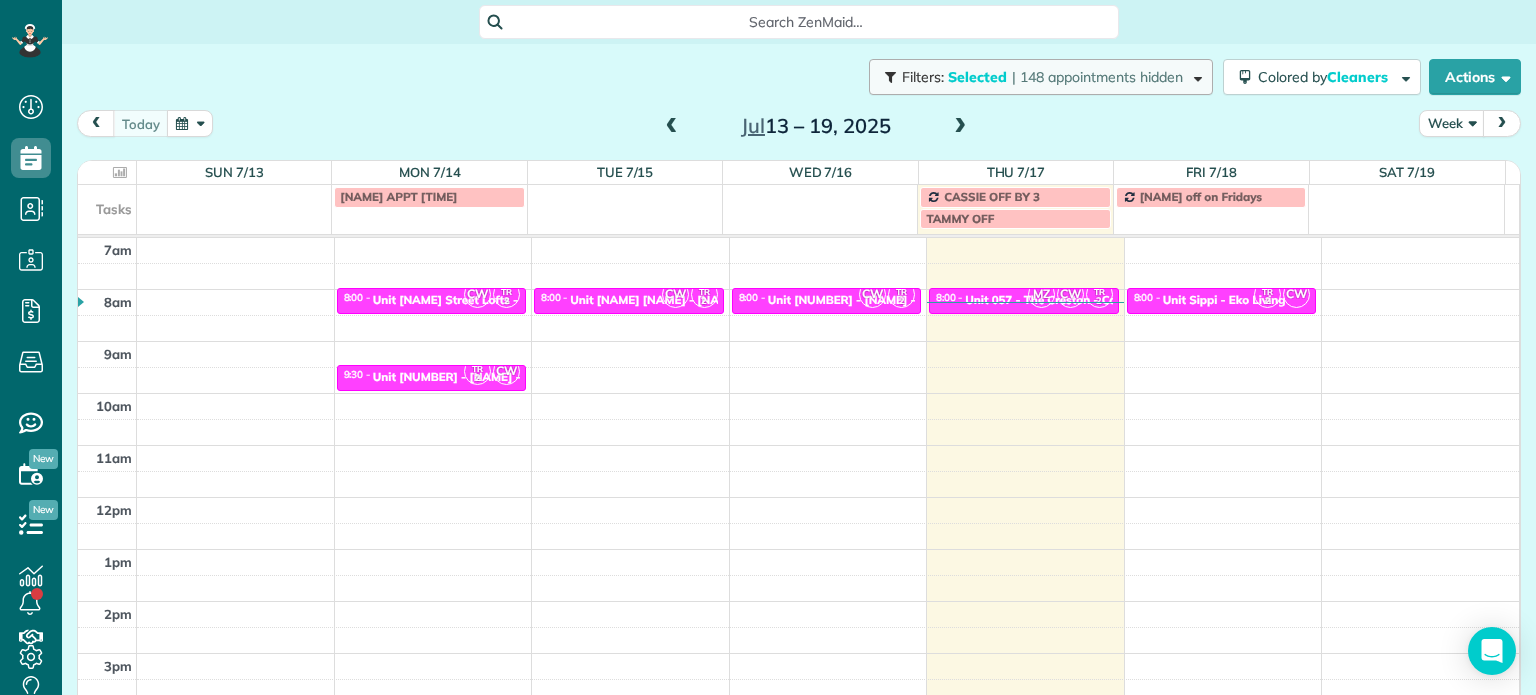 click on "|  148 appointments hidden" at bounding box center [1097, 77] 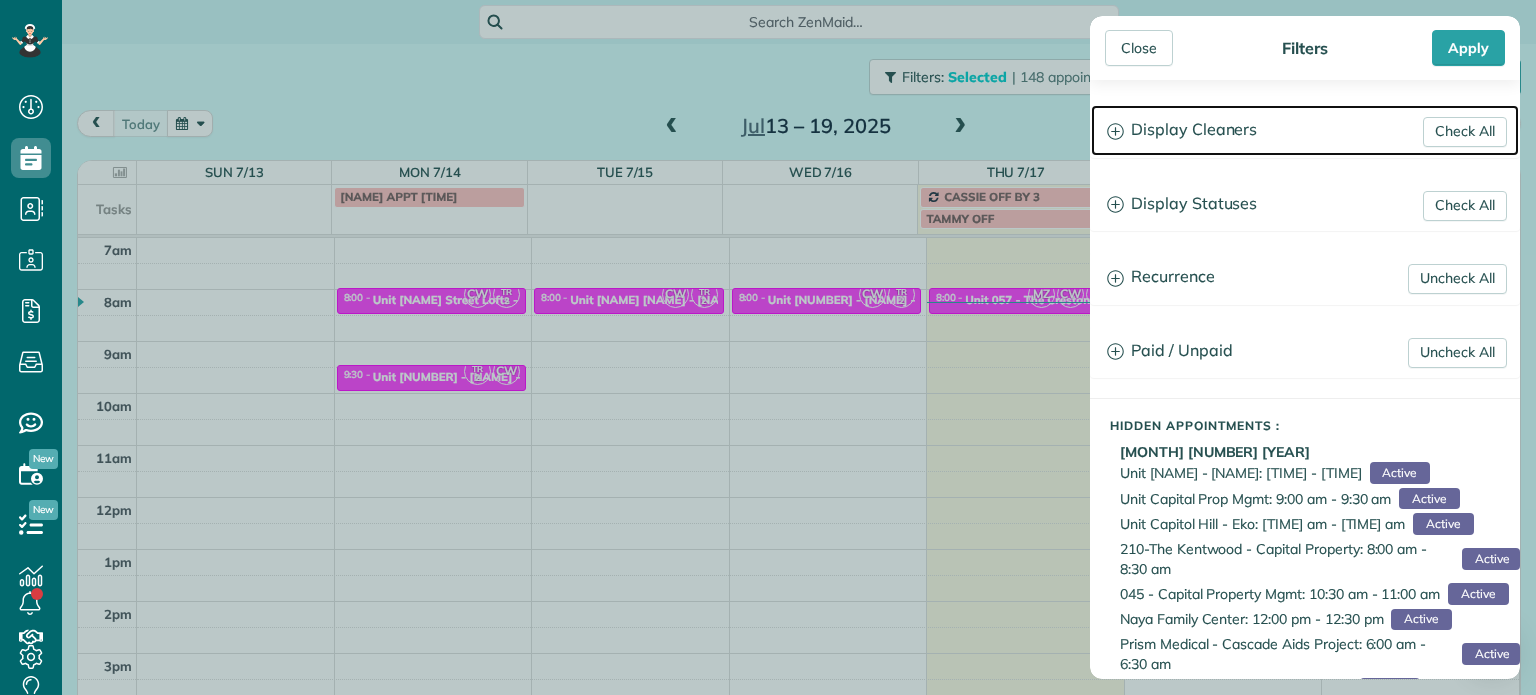 click on "Display Cleaners" at bounding box center (1305, 130) 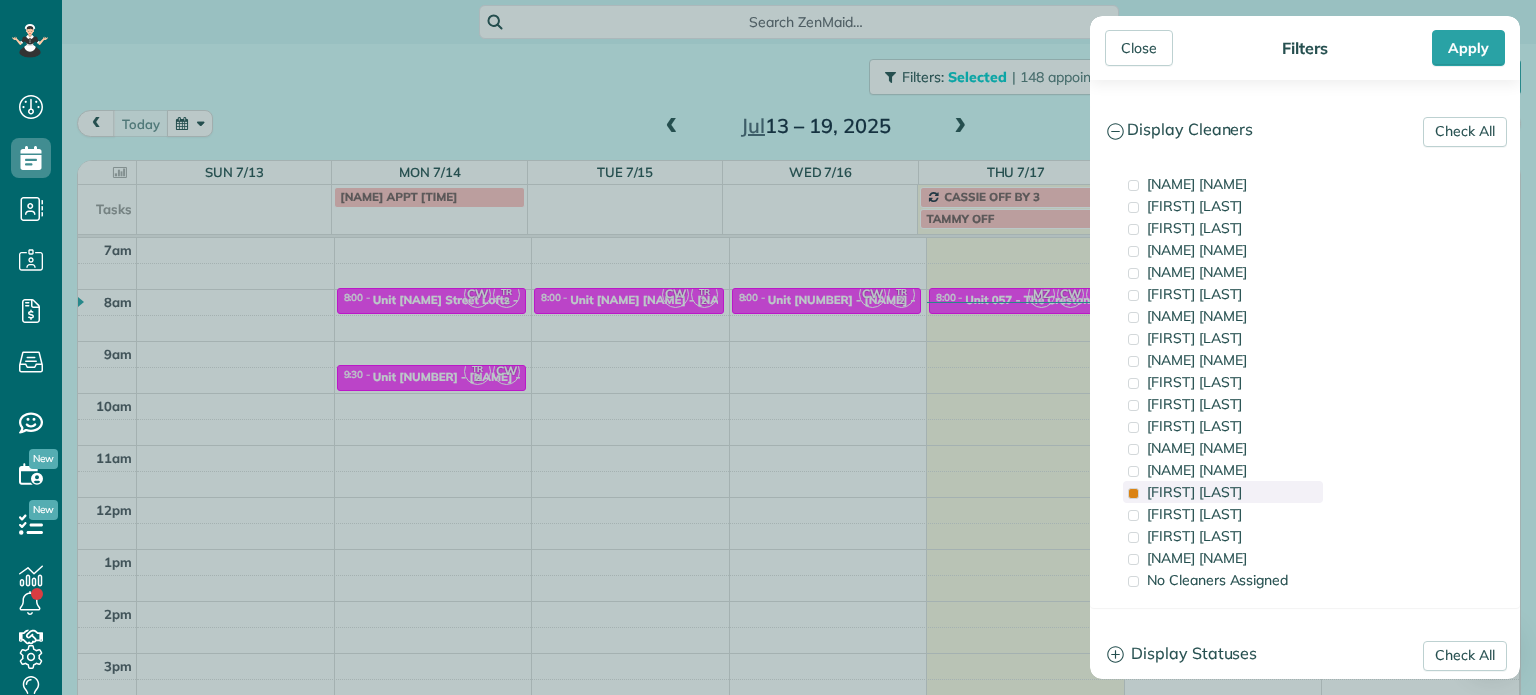 click on "[FIRST] [LAST]" at bounding box center [1223, 492] 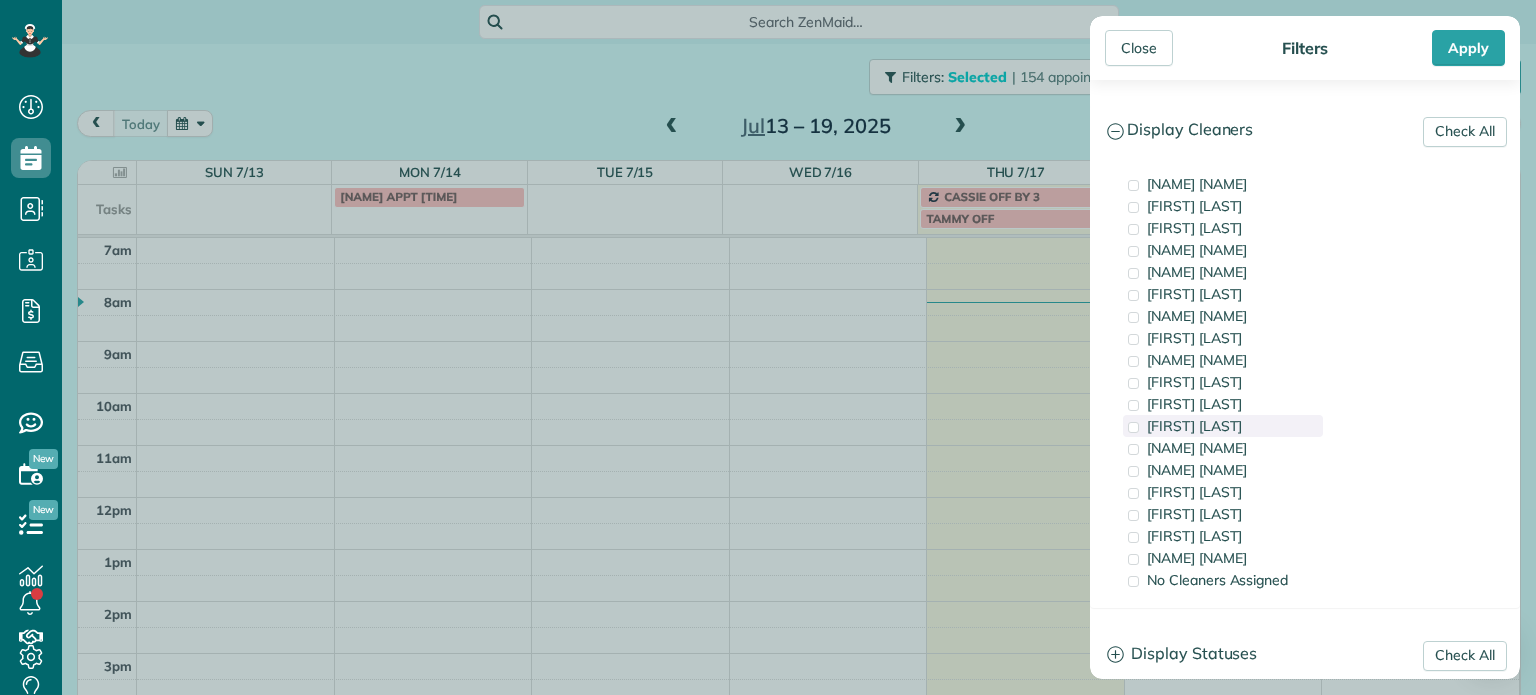 click on "[FIRST] [LAST]" at bounding box center (1223, 426) 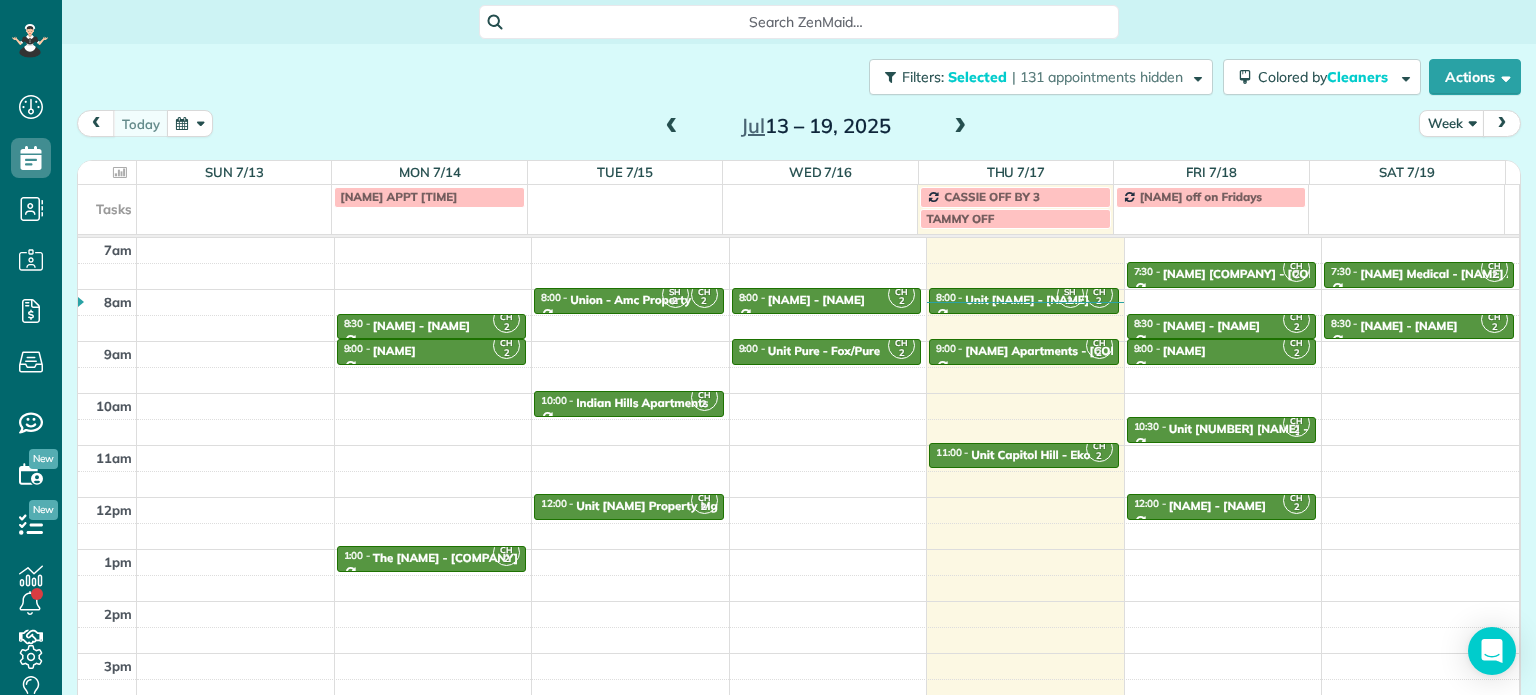 click on "Close
Filters
Apply
Check All
Display Cleaners
[NAME] [NAME]
[NAME] [NAME]
[NAME] [NAME]
[NAME] [NAME]
[NAME] [NAME]
[NAME] [NAME]
[NAME] [NAME]" at bounding box center [768, 347] 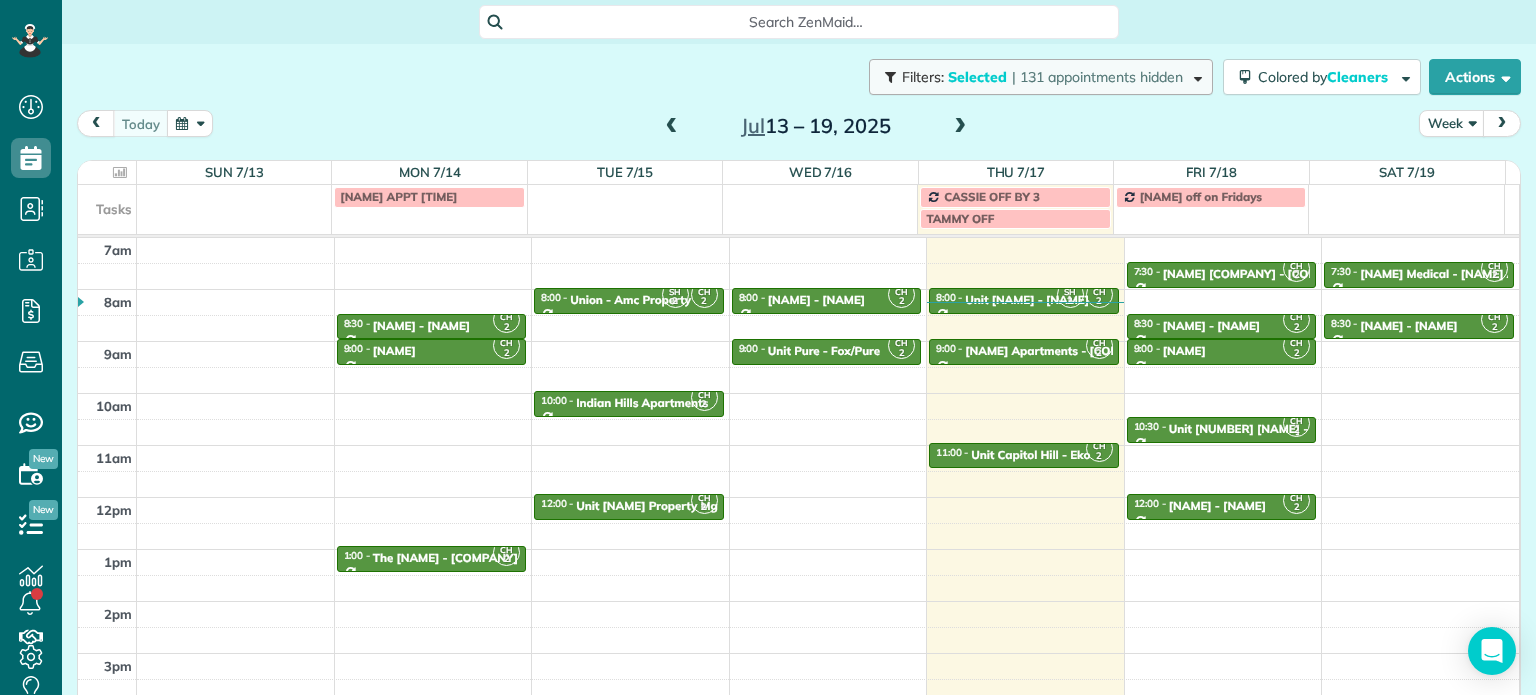 click on "|  131 appointments hidden" at bounding box center (1097, 77) 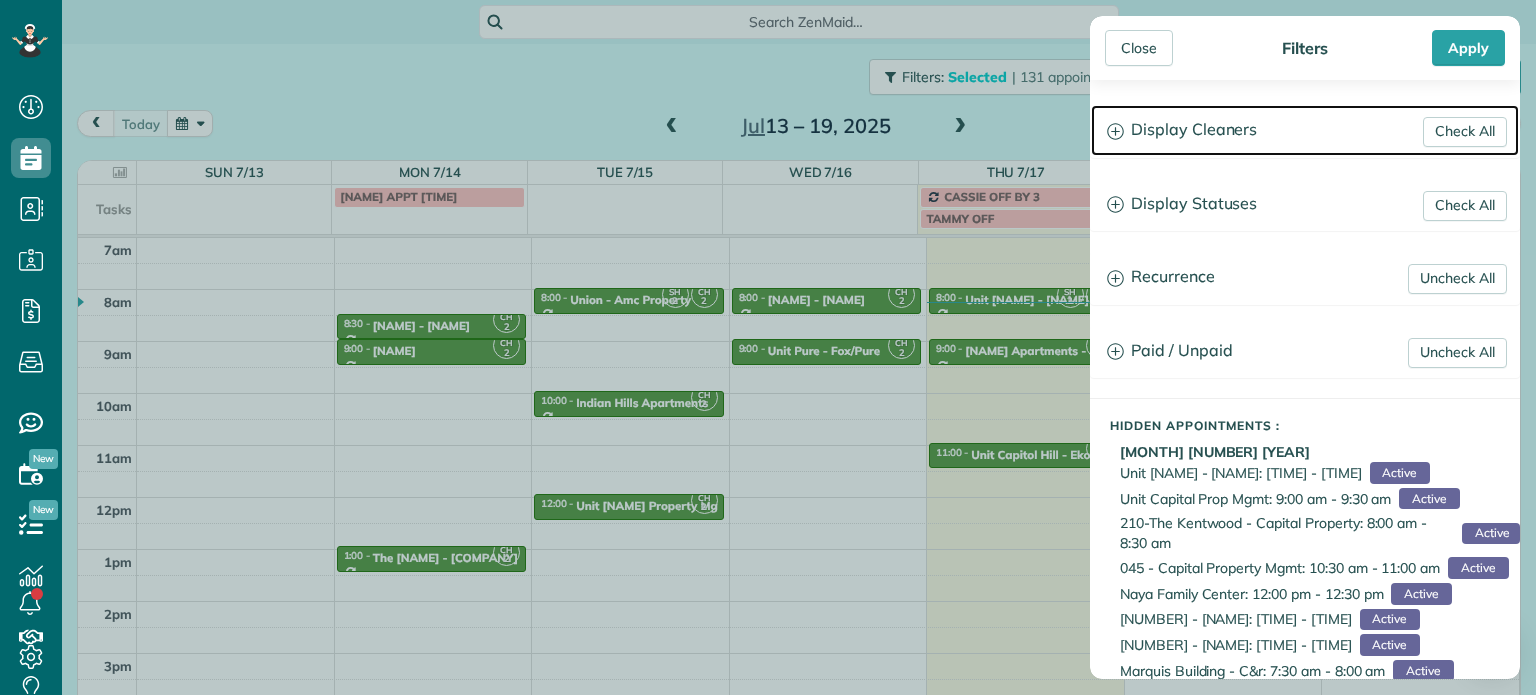 click on "Display Cleaners" at bounding box center (1305, 130) 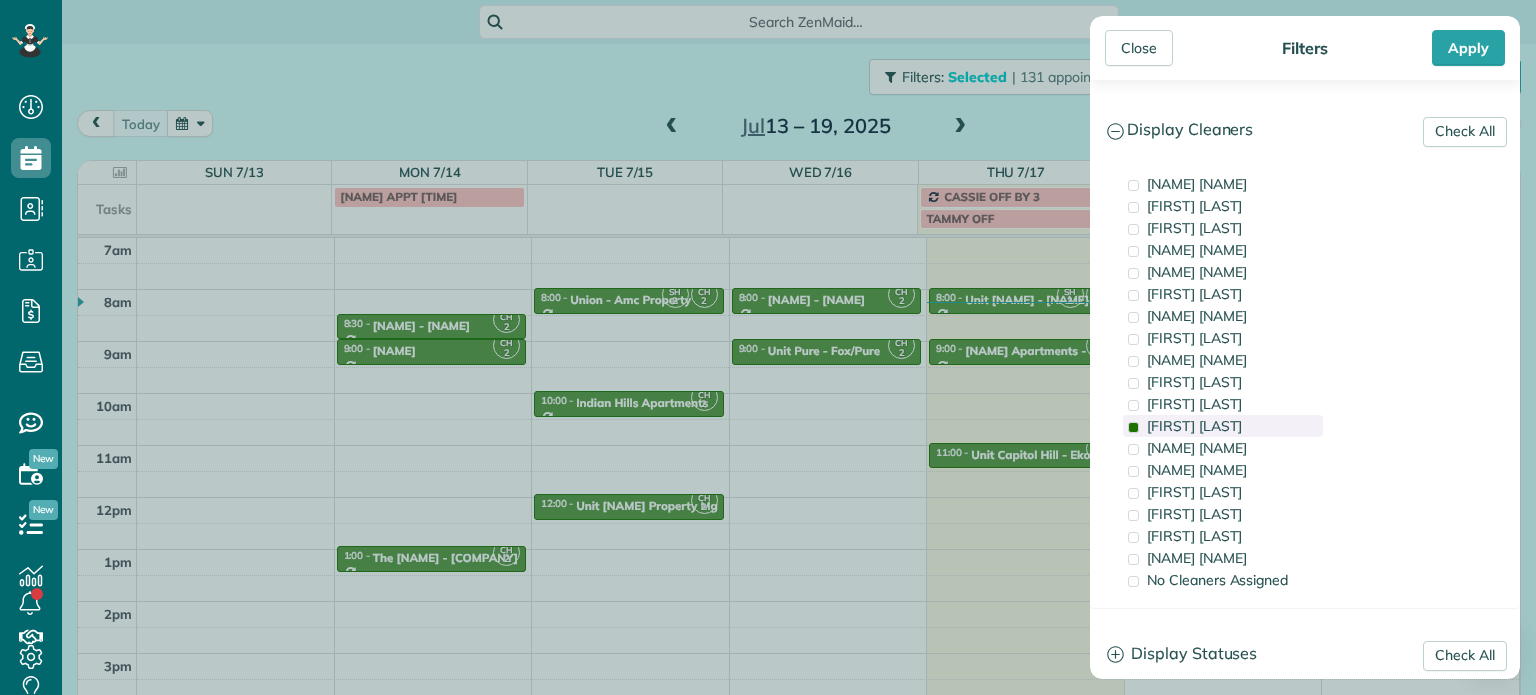 click on "[FIRST] [LAST]" at bounding box center [1223, 426] 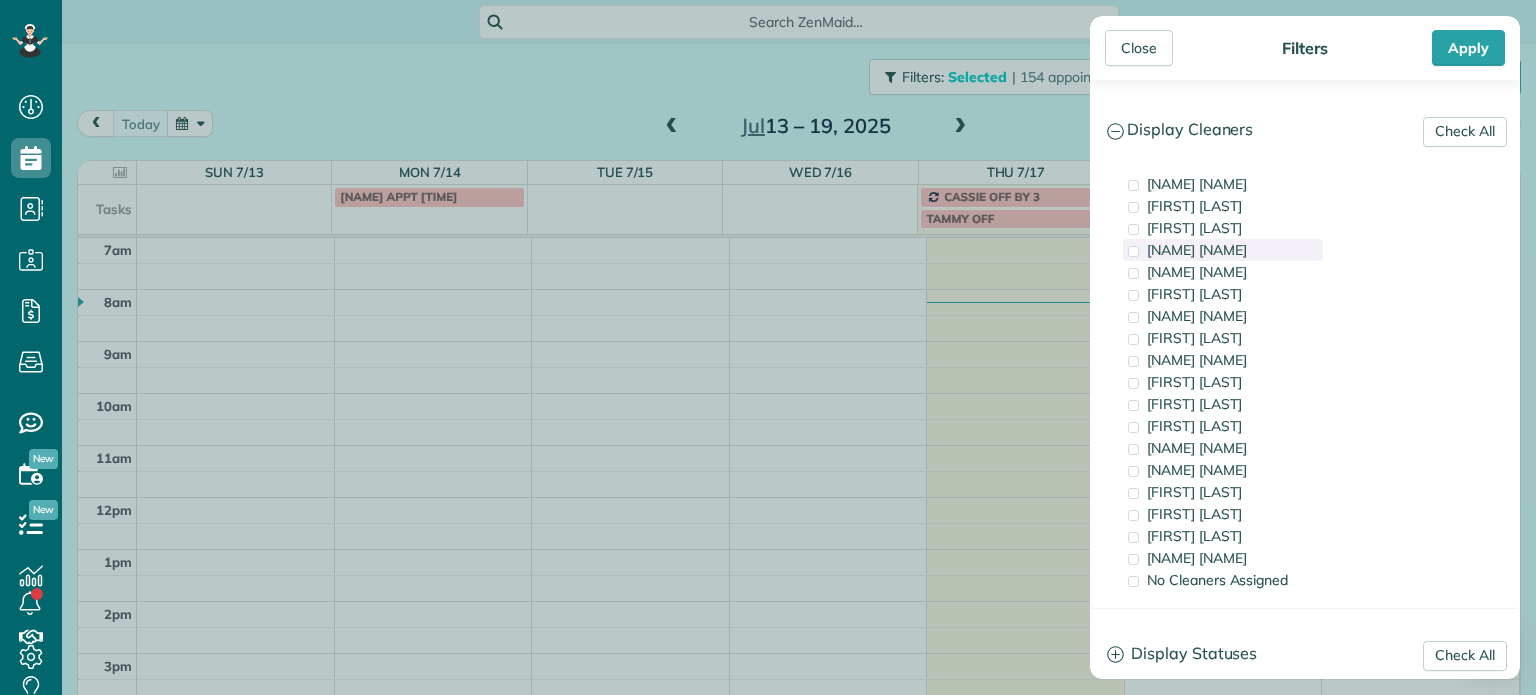 click on "[NAME] [NAME]" at bounding box center [1197, 250] 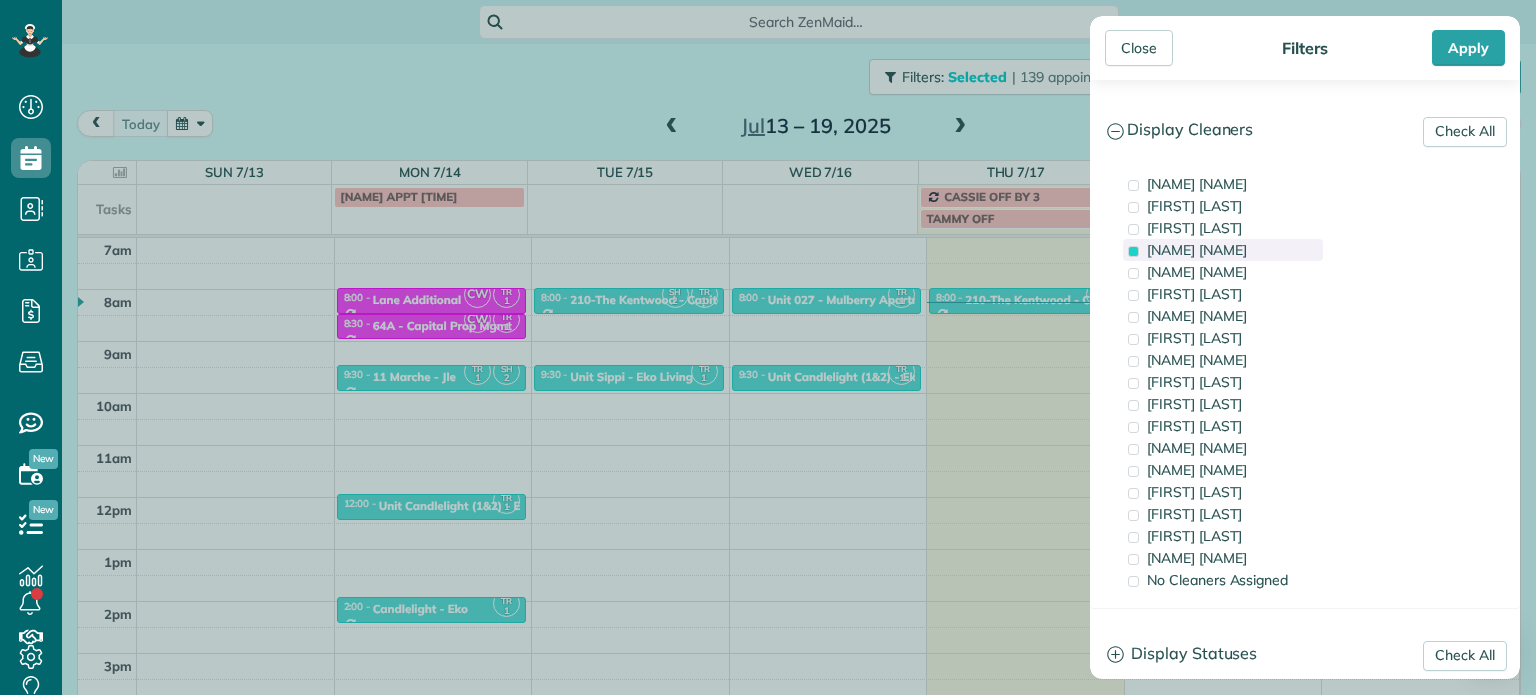 click on "[NAME] [NAME]" at bounding box center (1197, 250) 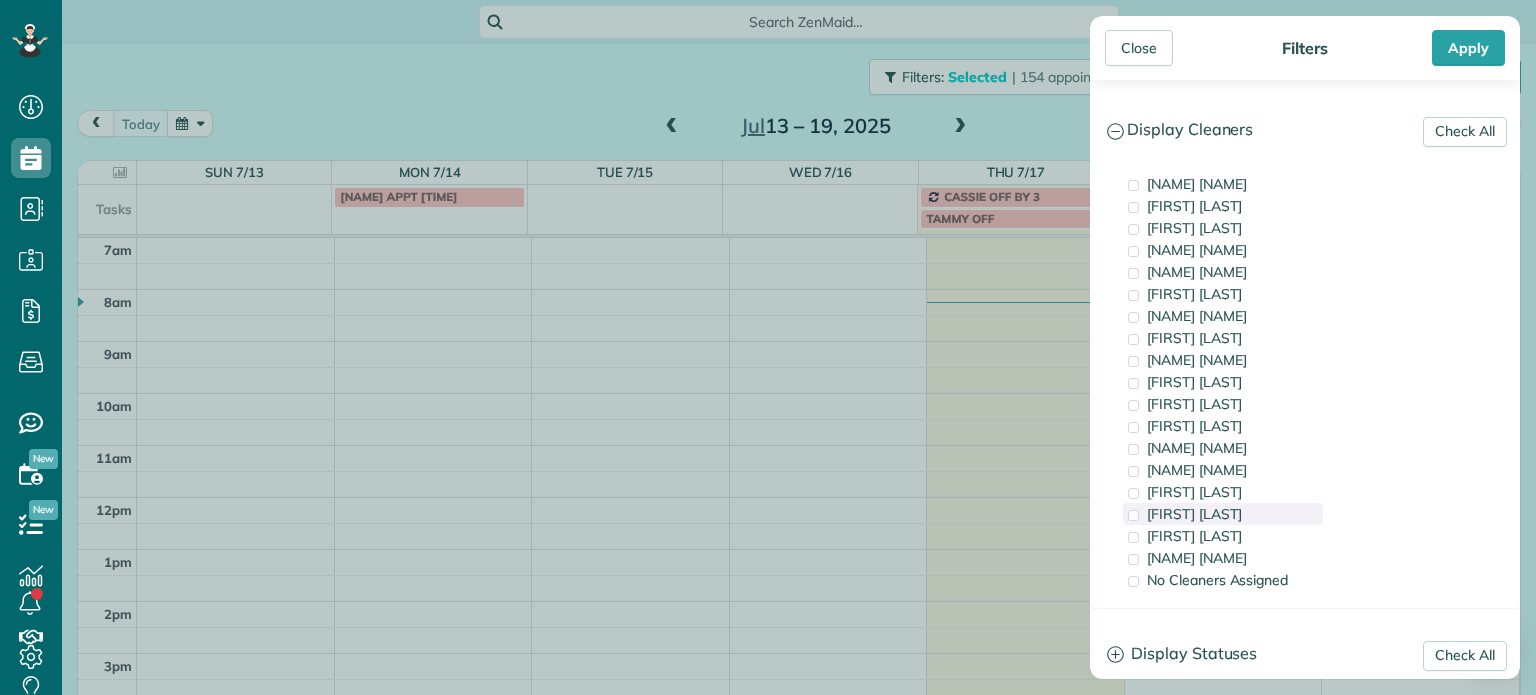 click on "[FIRST] [LAST]" at bounding box center (1194, 514) 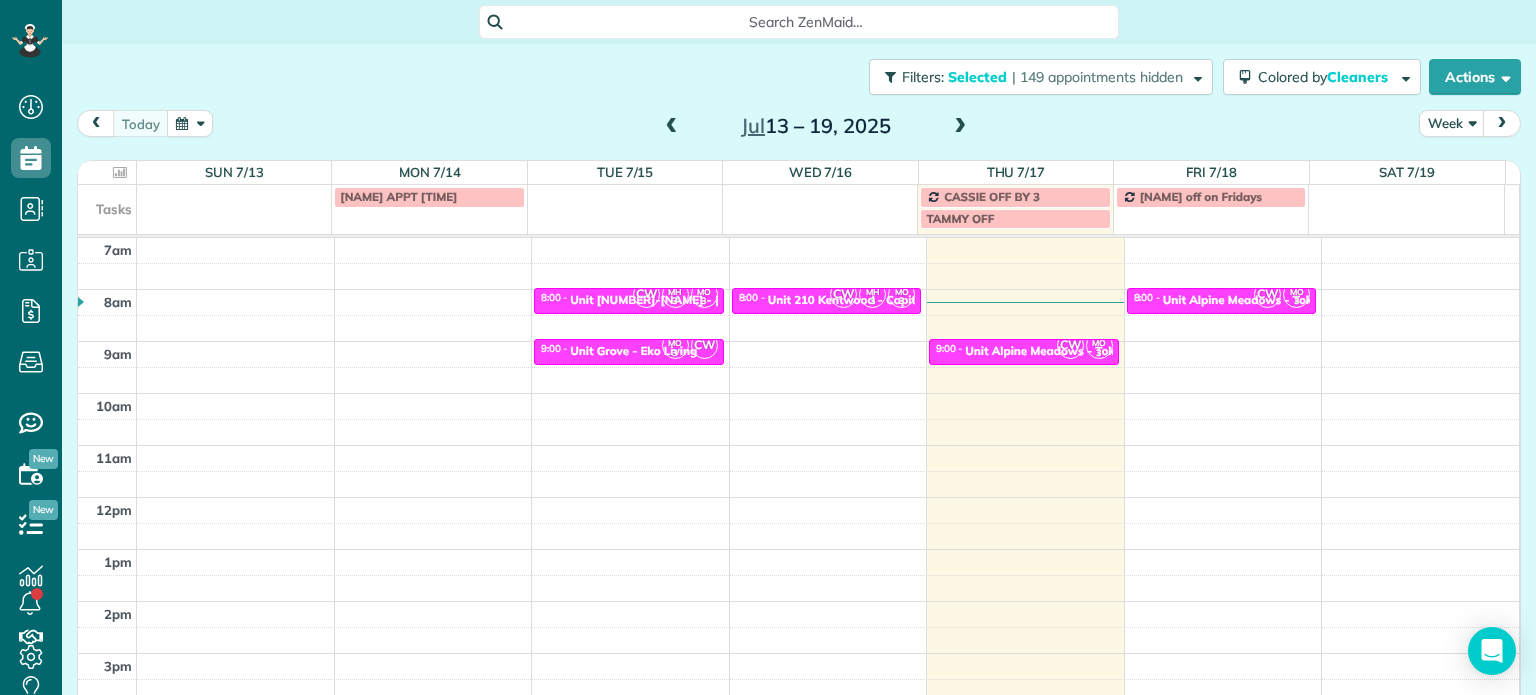 click on "Close
Filters
Apply
Check All
Display Cleaners
[NAME] [NAME]
[NAME] [NAME]
[NAME] [NAME]
[NAME] [NAME]
[NAME] [NAME]
[NAME] [NAME]
[NAME] [NAME]" at bounding box center [768, 347] 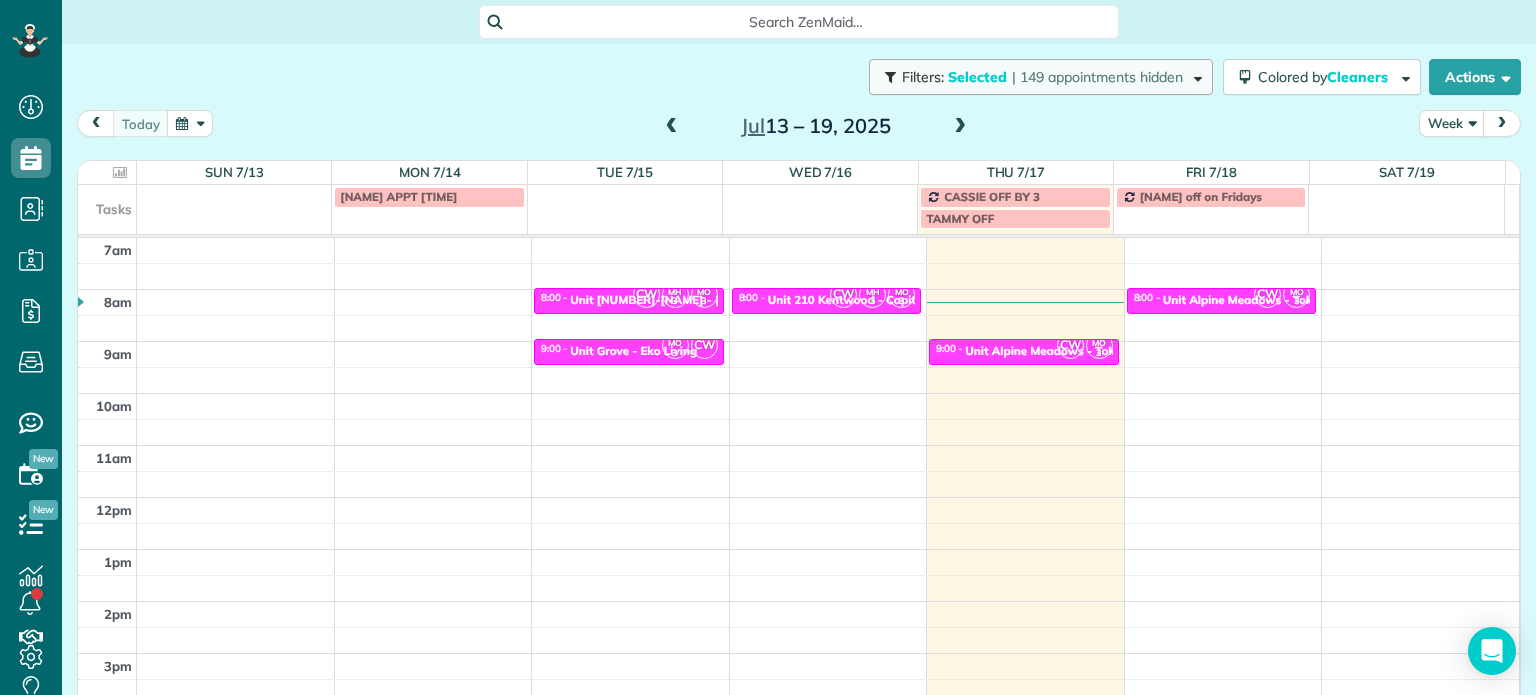click on "|  149 appointments hidden" at bounding box center [1097, 77] 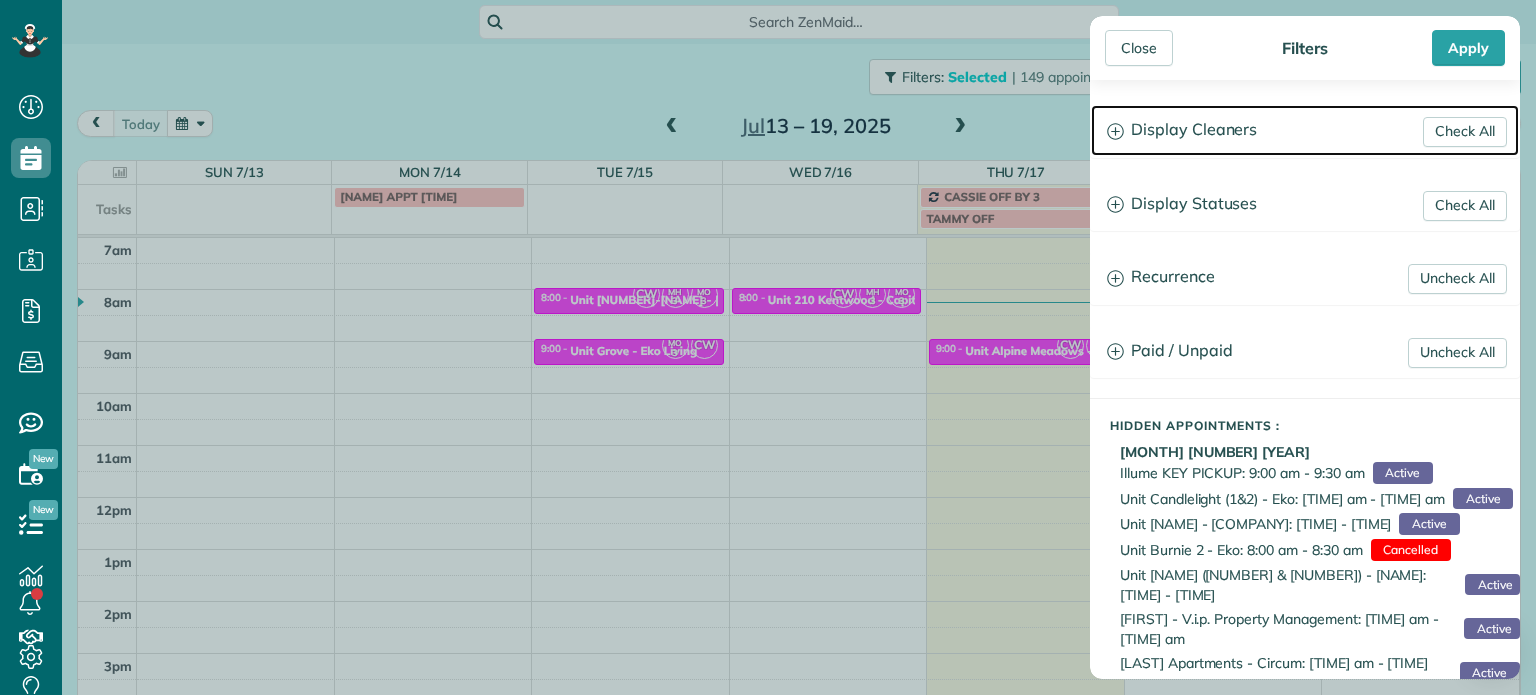 click on "Display Cleaners" at bounding box center (1305, 130) 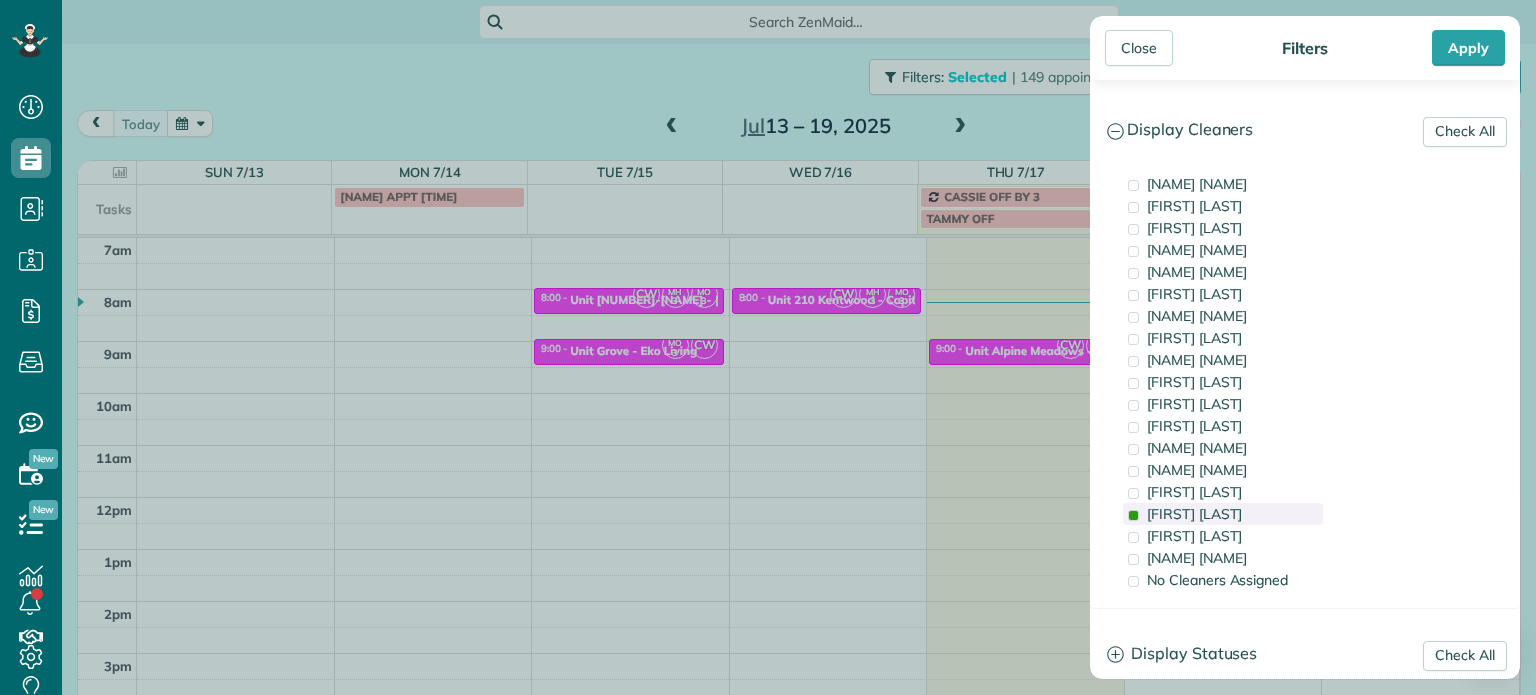 click on "[FIRST] [LAST]" at bounding box center (1194, 514) 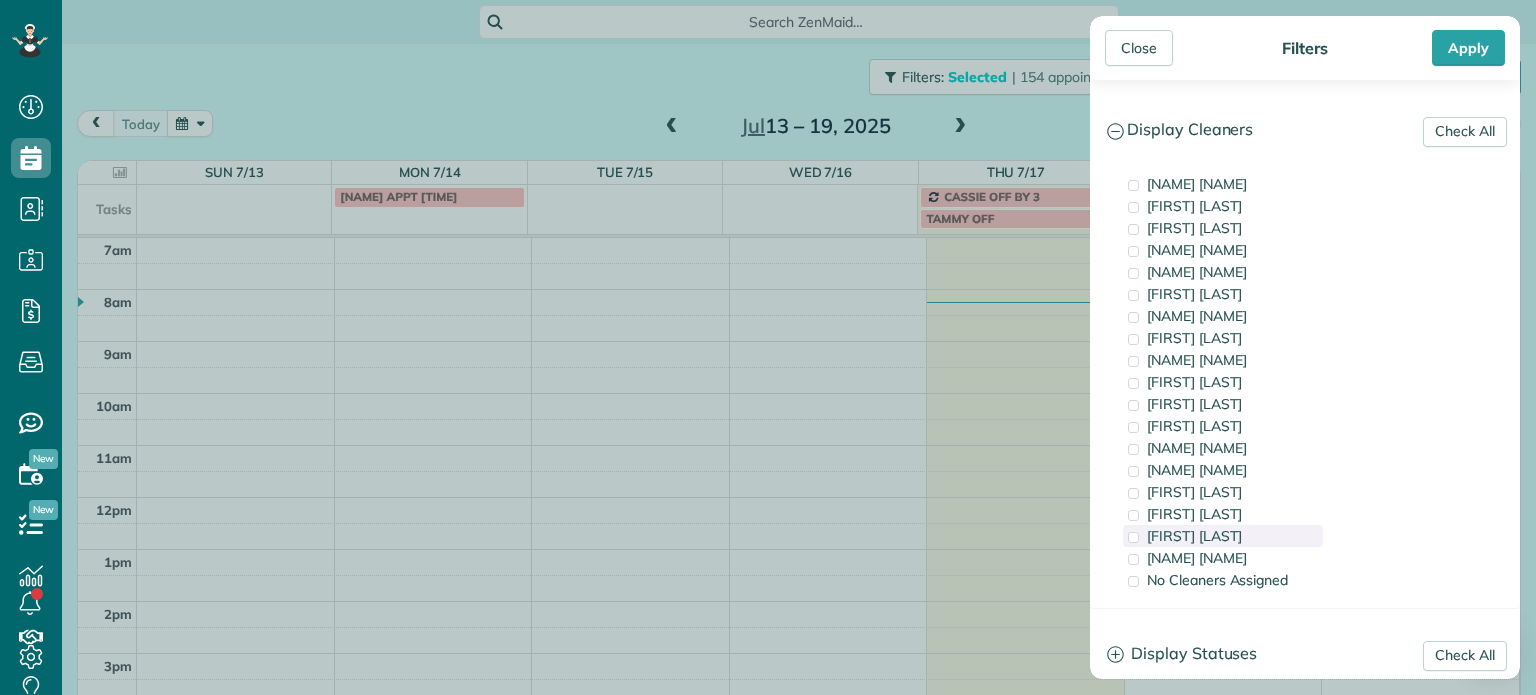 click on "[FIRST] [LAST]" at bounding box center [1194, 536] 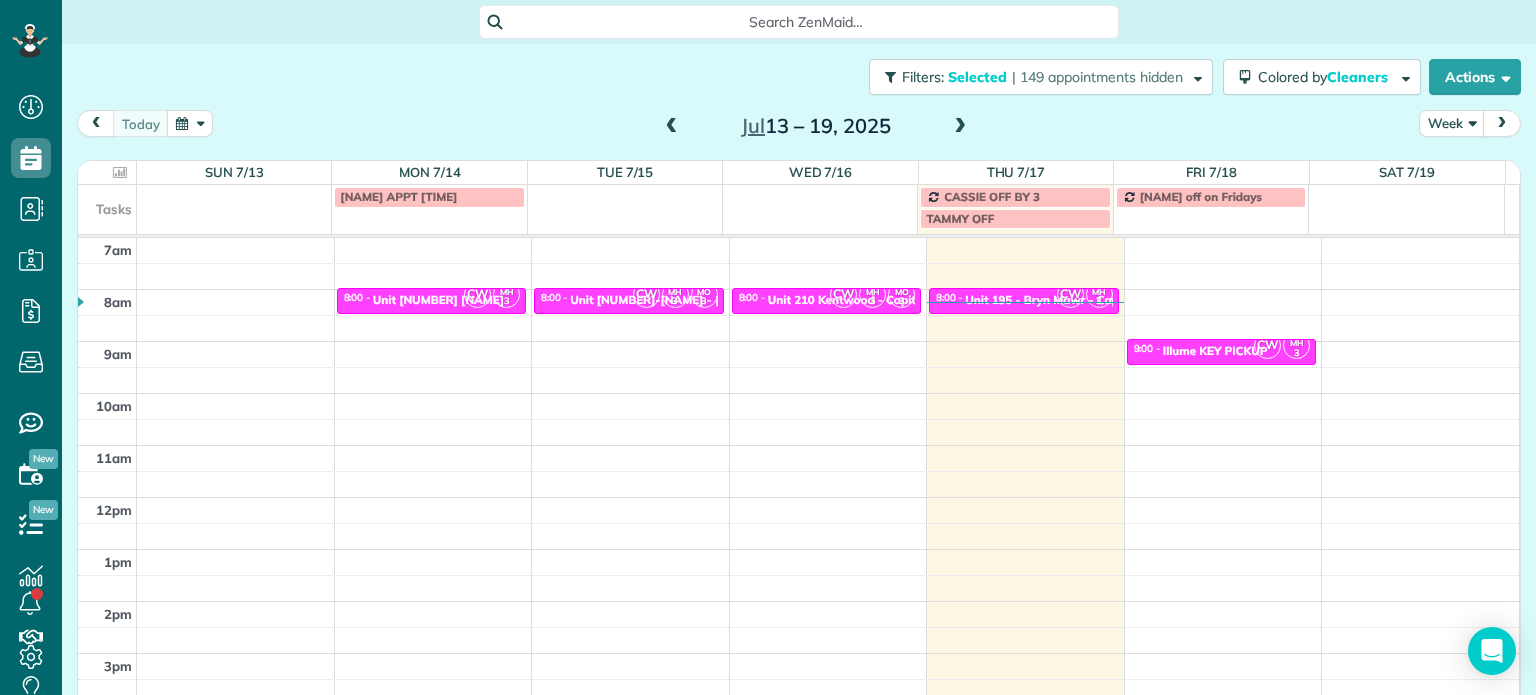 click on "Close
Filters
Apply
Check All
Display Cleaners
[NAME] [NAME]
[NAME] [NAME]
[NAME] [NAME]
[NAME] [NAME]
[NAME] [NAME]
[NAME] [NAME]
[NAME] [NAME]" at bounding box center [768, 347] 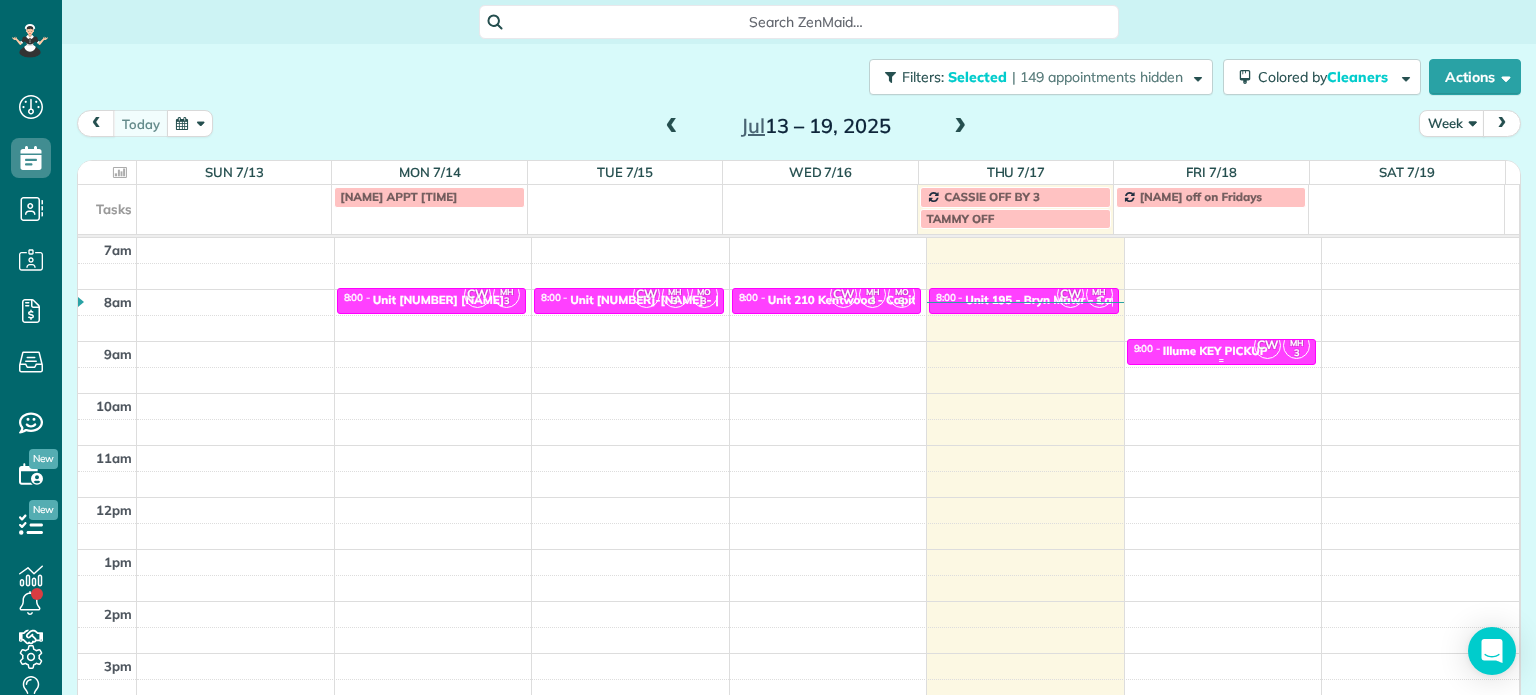 click on "Illume KEY PICKUP" at bounding box center (1215, 351) 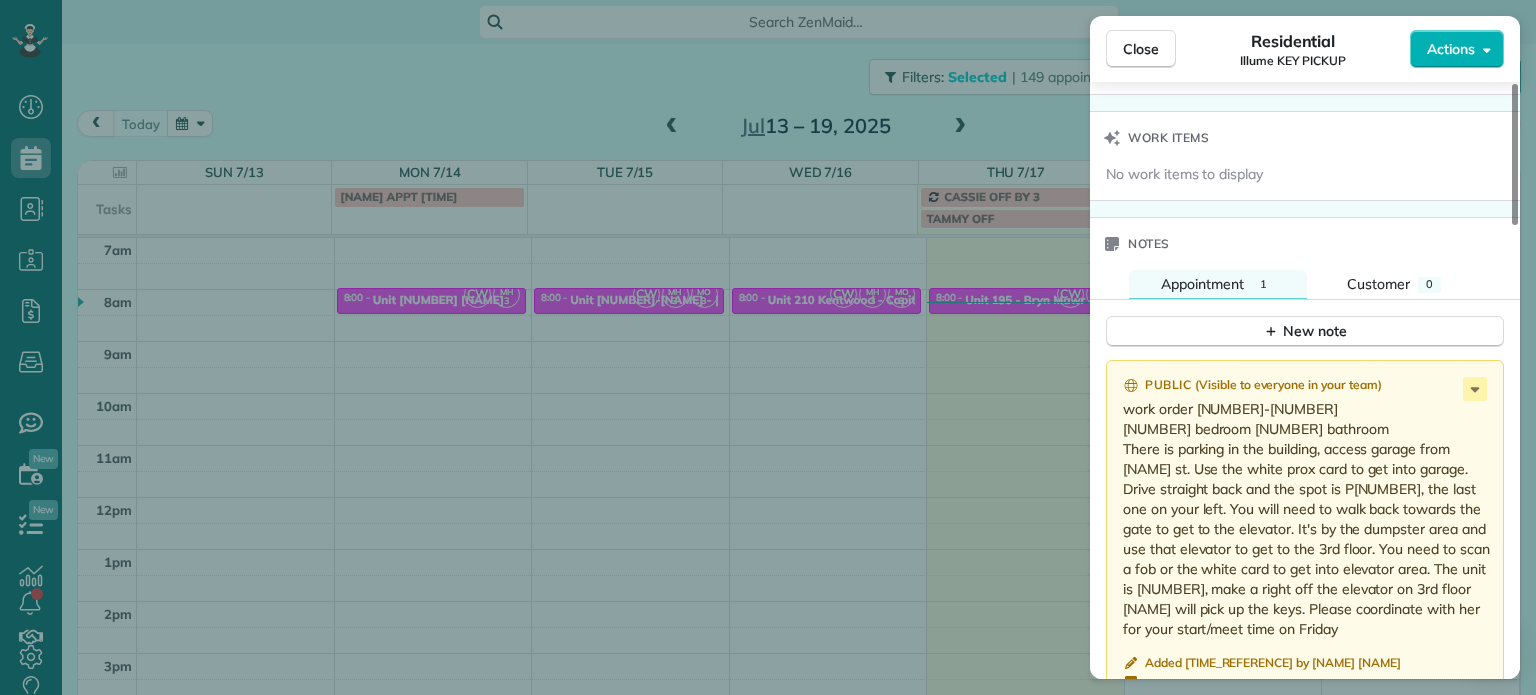 scroll, scrollTop: 1500, scrollLeft: 0, axis: vertical 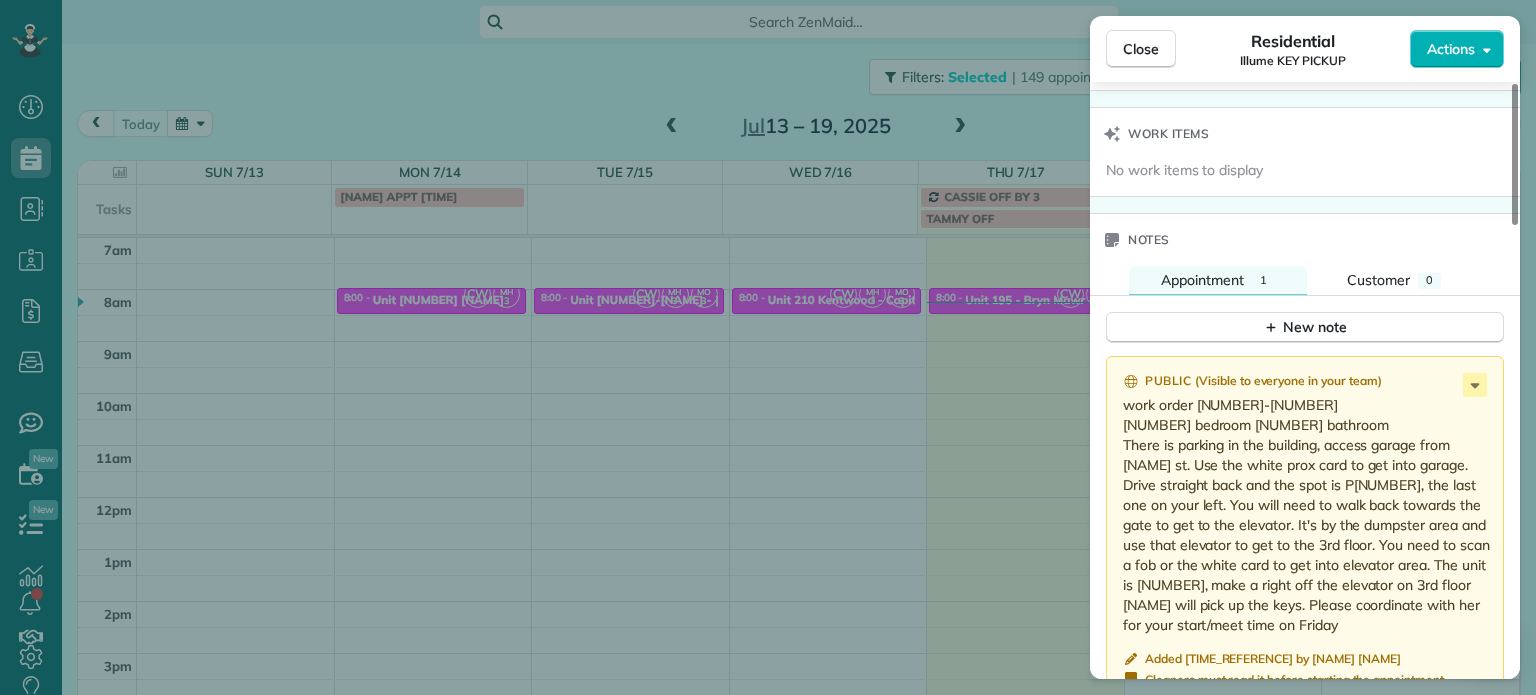 click on "Close Residential [NAME] [NAME] Actions Status Active [NAME] [NAME] · Open profile No phone number on record Add phone number No email on record Add email View Details Residential [DAY], [MONTH] [NUMBER], [YEAR] ([TIME]) [TIME] [NUMBER] minutes One time [NUMBER] [STREET] [CITY] [STATE] [POSTAL_CODE] Service was not rated yet Setup ratings Cleaners Time in and out Assign Invite Cleaners [NAME]   [NAME] [TIME] [TIME] [NAME]   [NAME] [TIME] [TIME] Checklist Try Now Keep this appointment up to your standards. Stay on top of every detail, keep your cleaners organised, and your client happy. Assign a checklist Watch a 5 min demo Billing Billing actions Price $0.00 Overcharge $0.00 Discount $0.00 Coupon discount - Primary tax - Secondary tax - Total appointment price $0.00 Tips collected New feature! $0.00 Mark as paid Total including tip $0.00 Get paid online in no-time! Send an invoice and reward your cleaners with tips Charge customer credit card Appointment custom fields Work items" at bounding box center [768, 347] 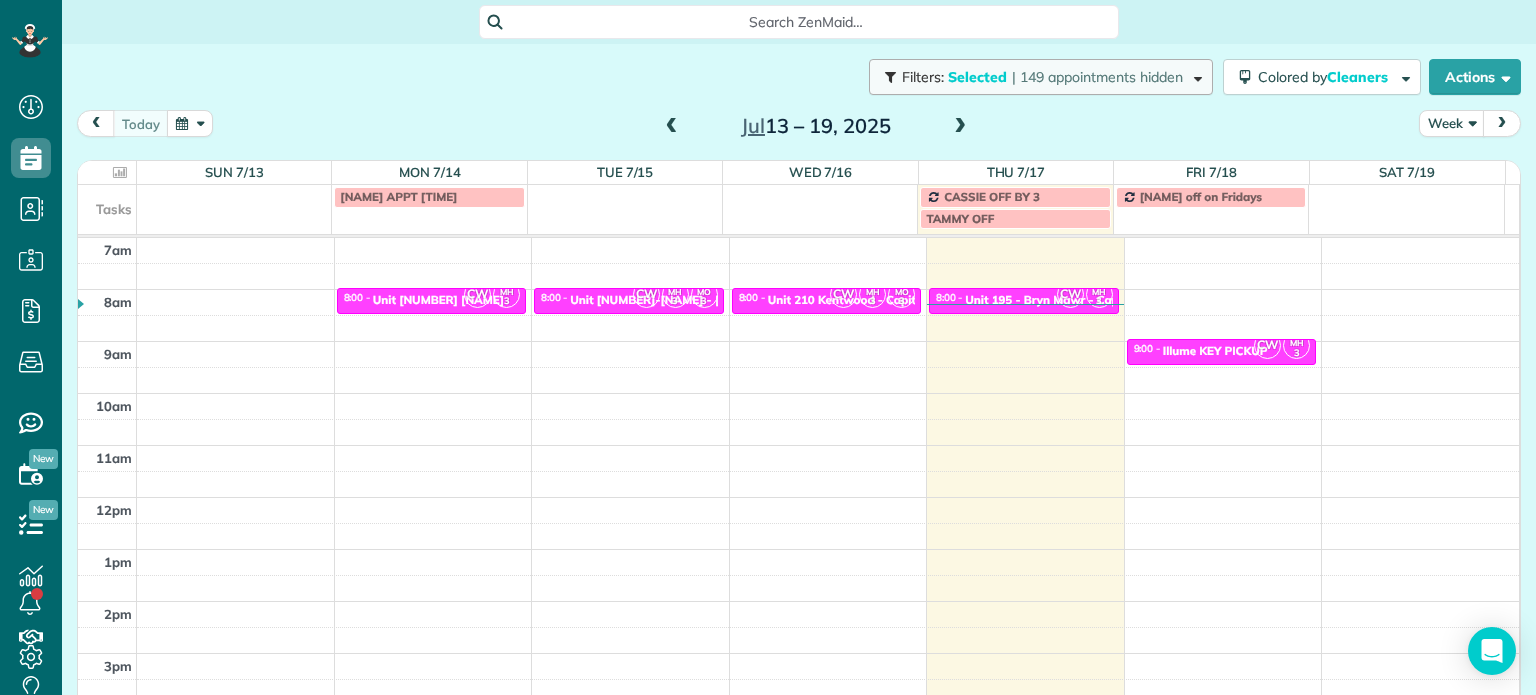 click on "|  149 appointments hidden" at bounding box center (1097, 77) 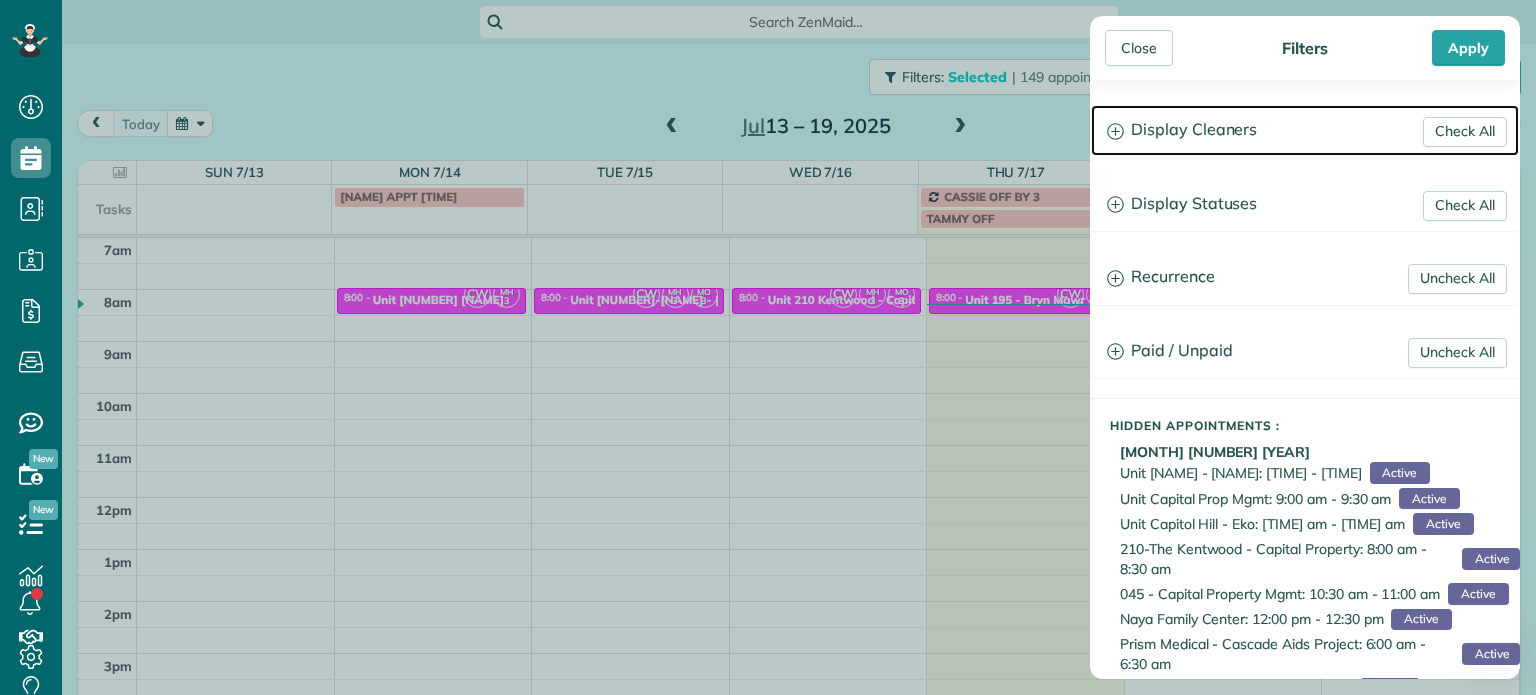 click on "Display Cleaners" at bounding box center (1305, 130) 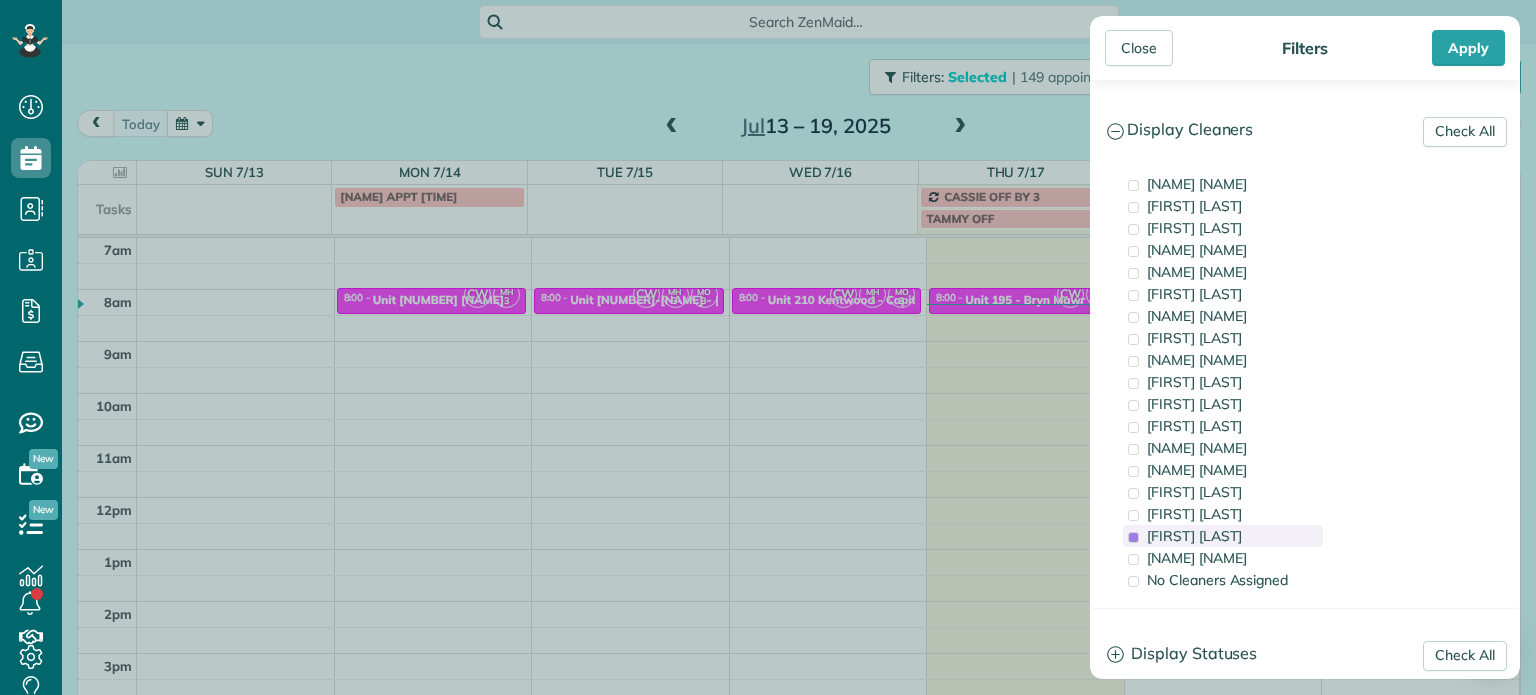 click on "[FIRST] [LAST]" at bounding box center (1194, 536) 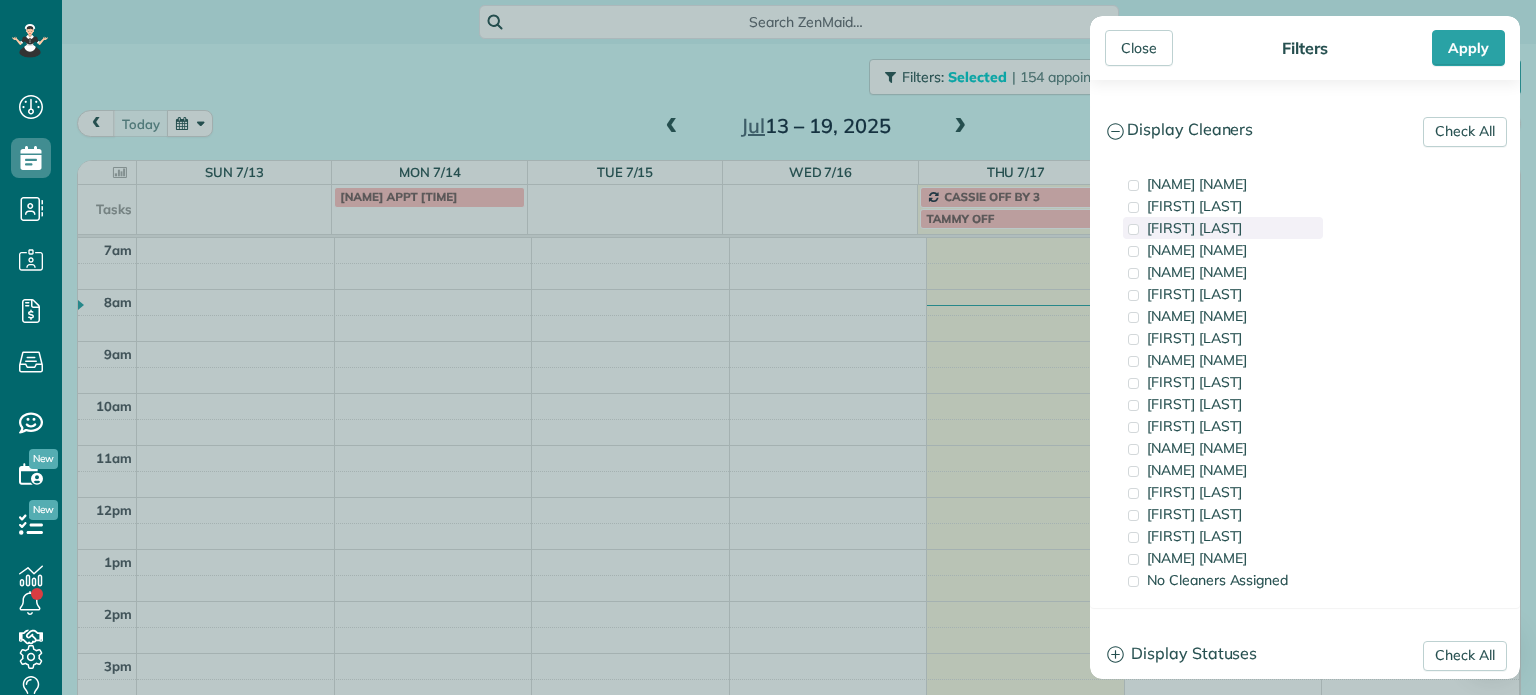 click on "[FIRST] [LAST]" at bounding box center [1194, 228] 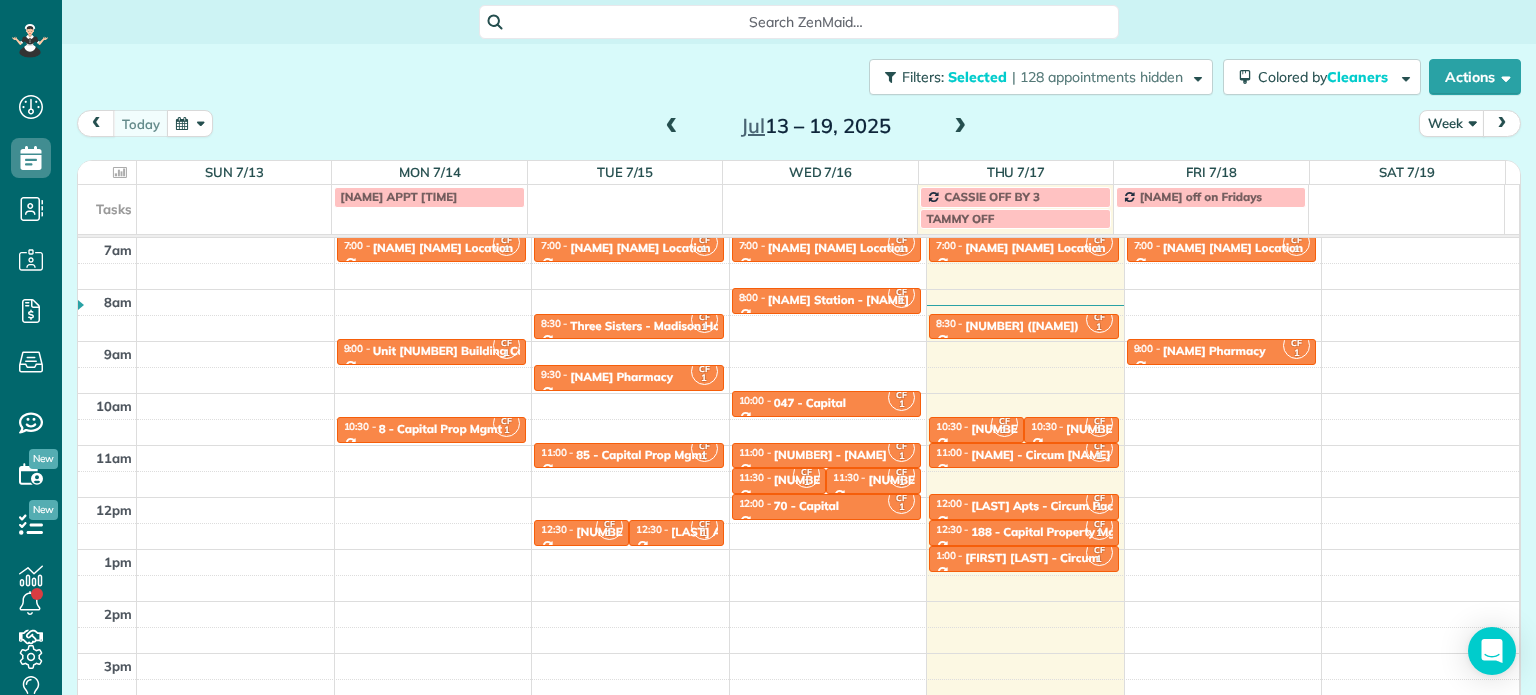 click on "Close
Filters
Apply
Check All
Display Cleaners
[NAME] [NAME]
[NAME] [NAME]
[NAME] [NAME]
[NAME] [NAME]
[NAME] [NAME]
[NAME] [NAME]
[NAME] [NAME]" at bounding box center (768, 347) 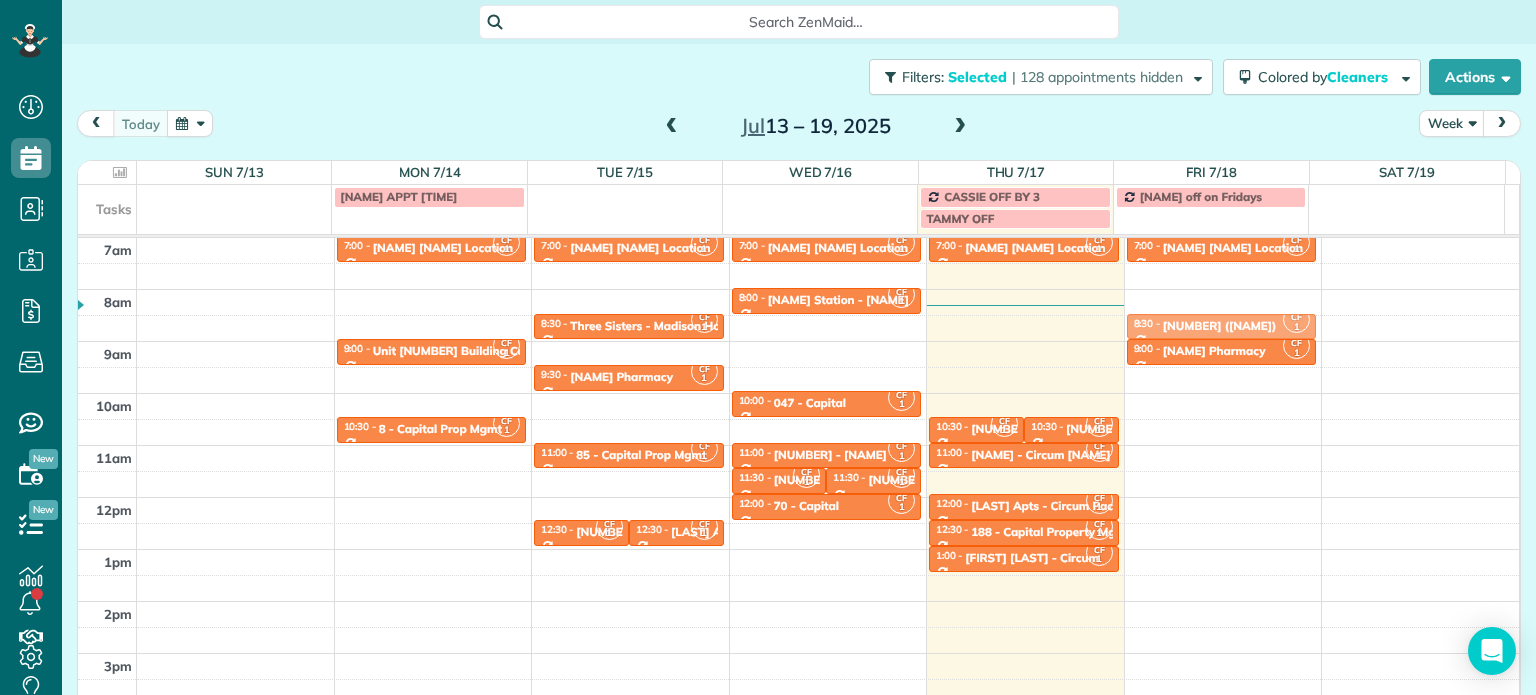 drag, startPoint x: 1020, startPoint y: 321, endPoint x: 1126, endPoint y: 319, distance: 106.01887 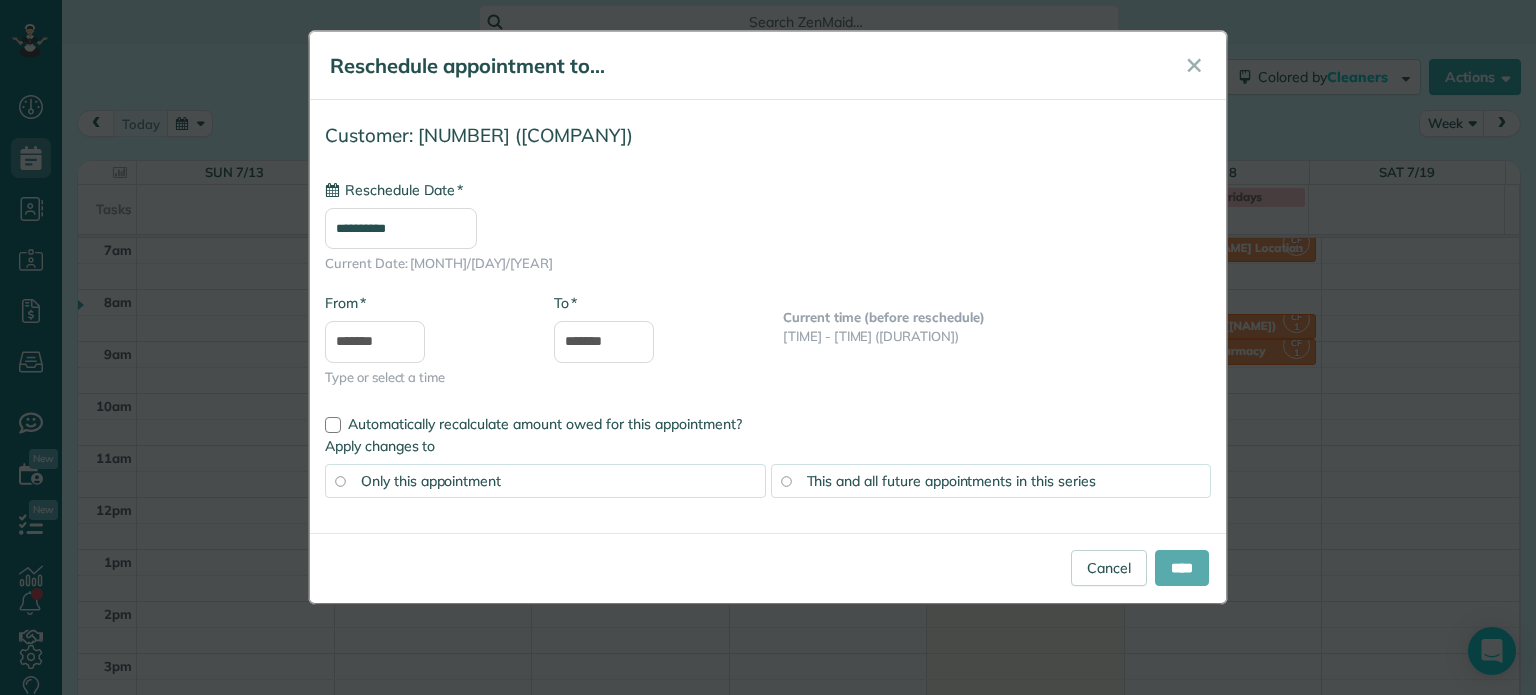type on "**********" 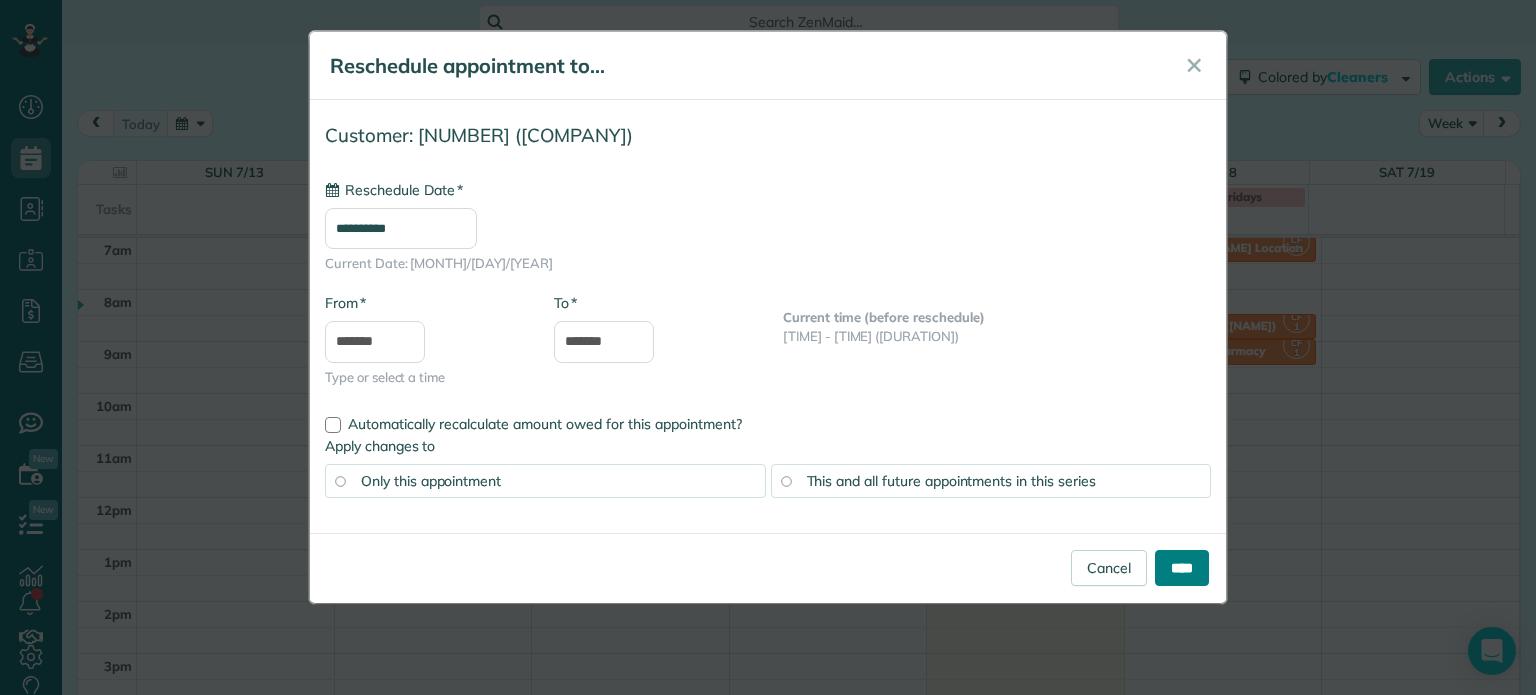 click on "****" at bounding box center (1182, 568) 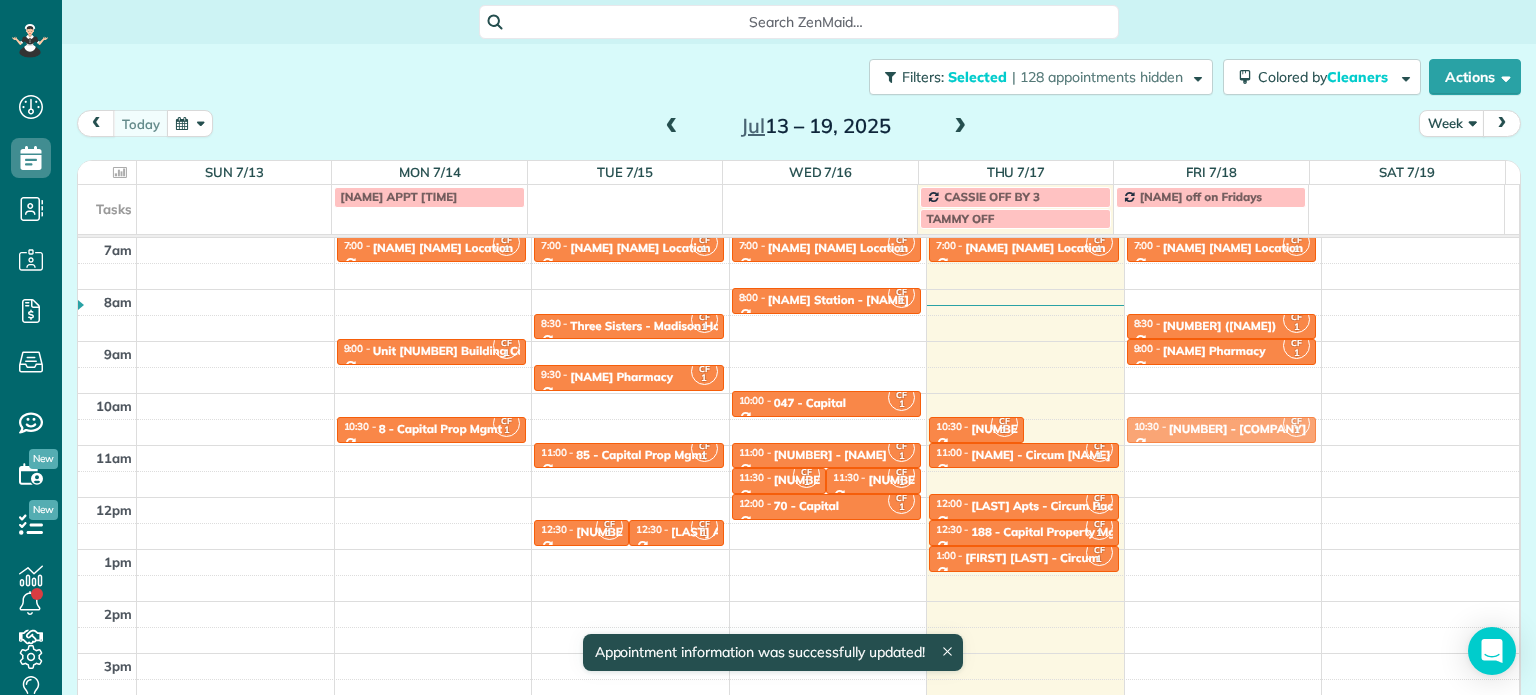 drag, startPoint x: 1066, startPoint y: 427, endPoint x: 1190, endPoint y: 431, distance: 124.0645 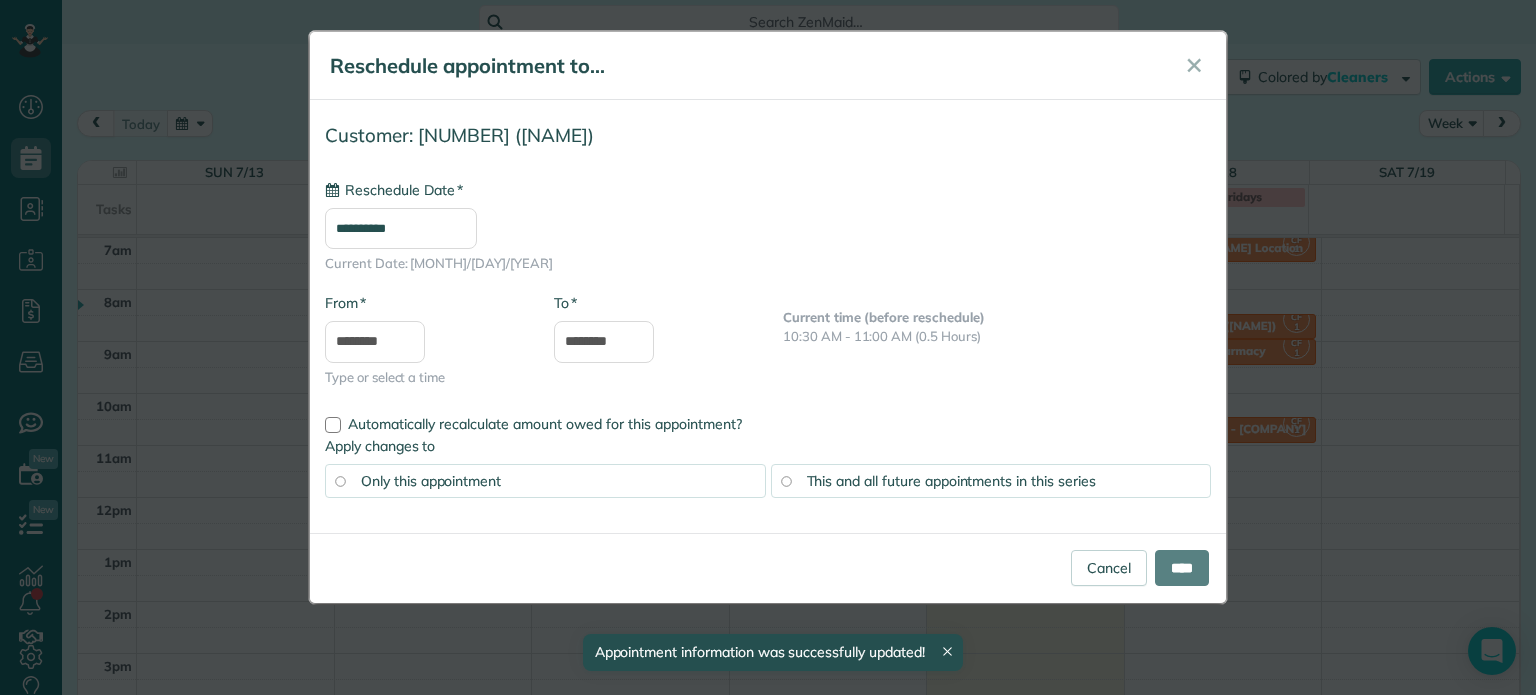type on "**********" 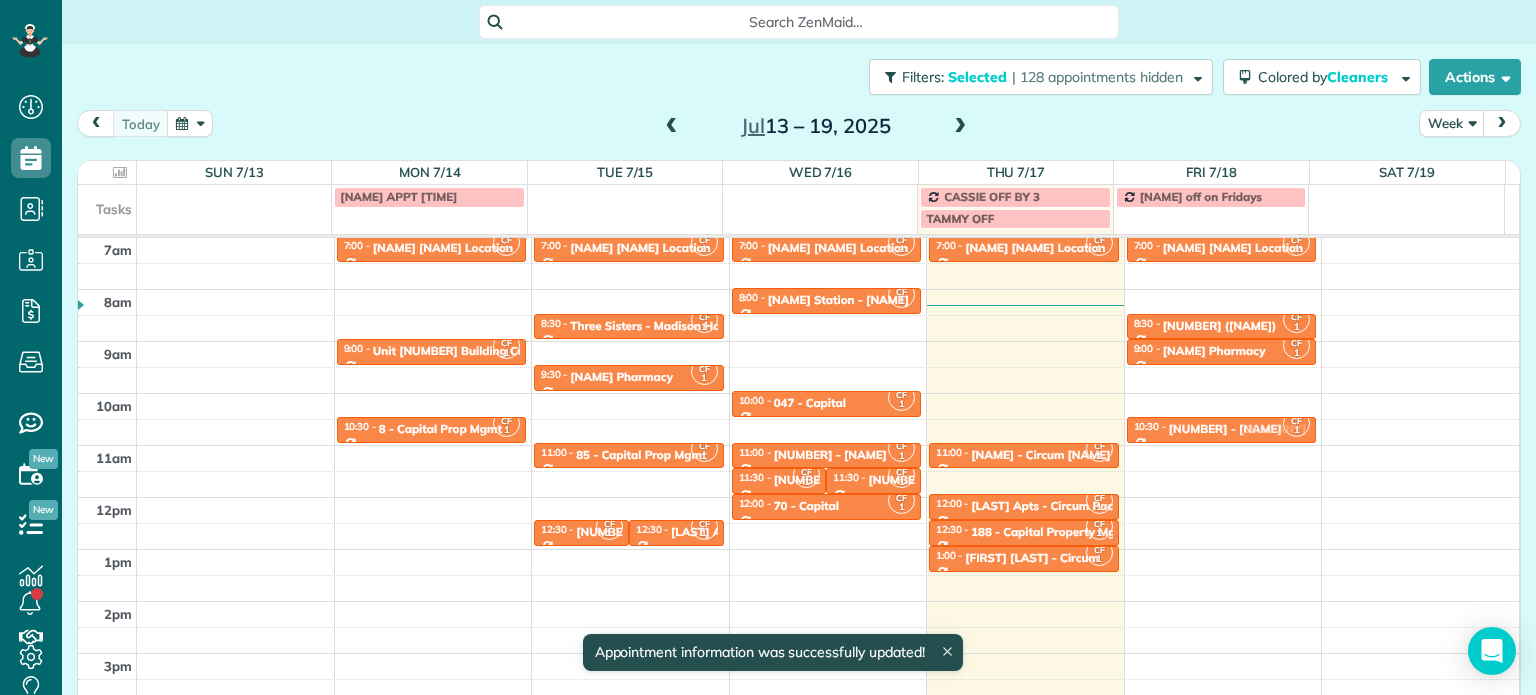 drag, startPoint x: 978, startPoint y: 430, endPoint x: 1101, endPoint y: 431, distance: 123.00407 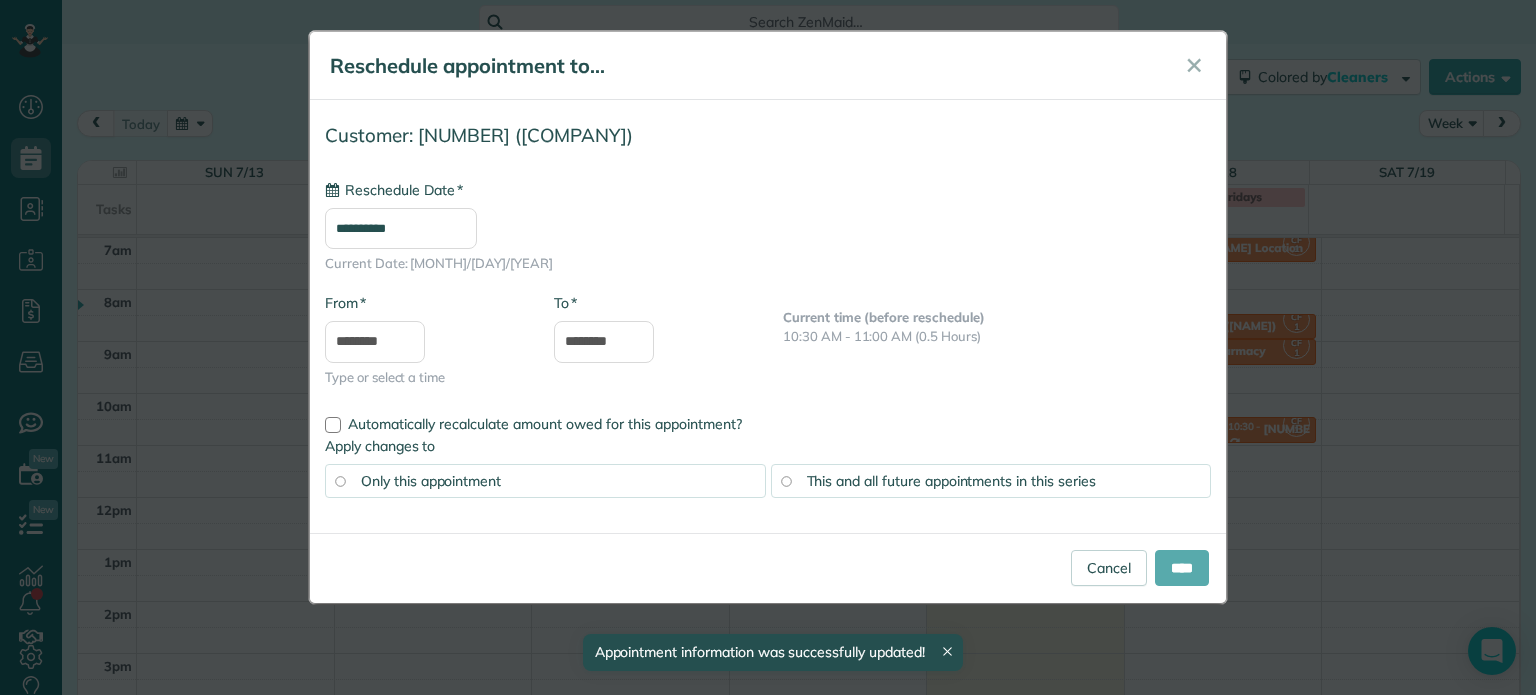 type on "**********" 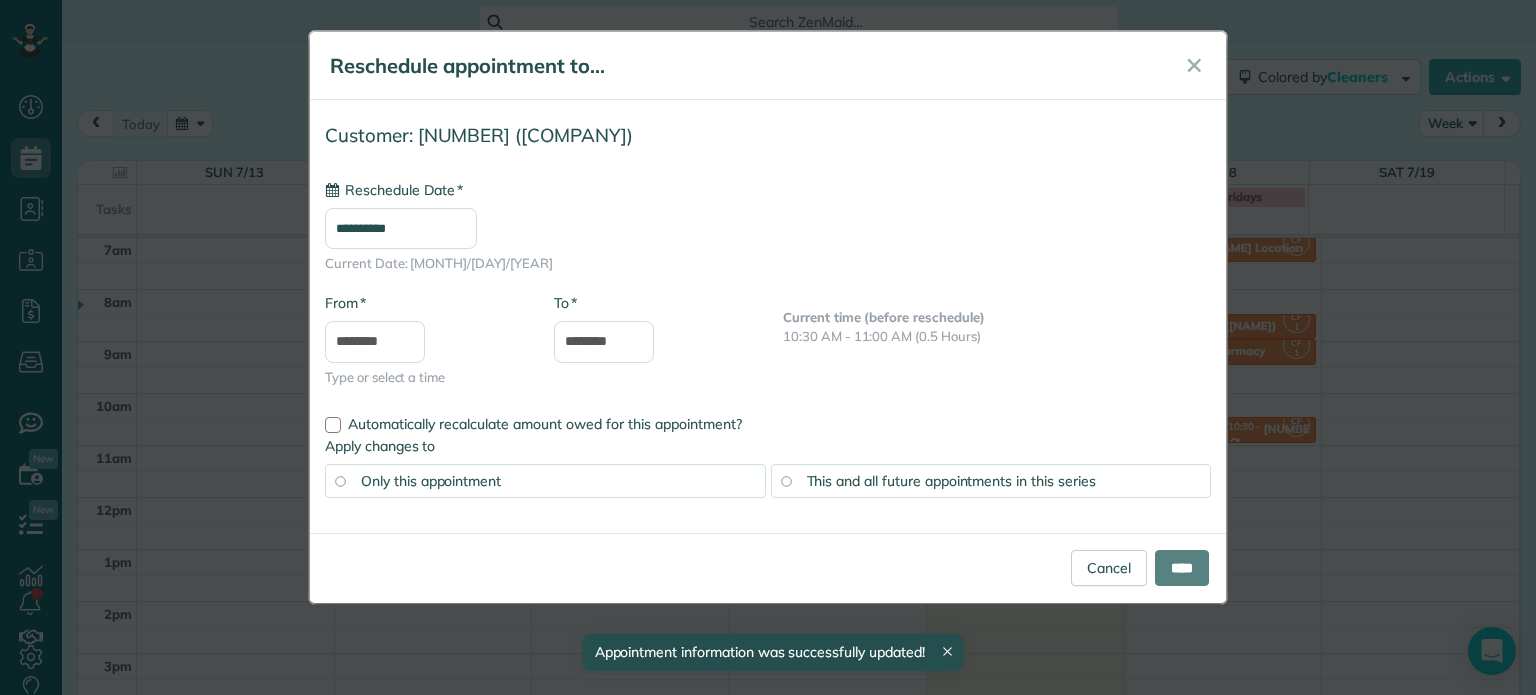 click on "****" at bounding box center [1182, 568] 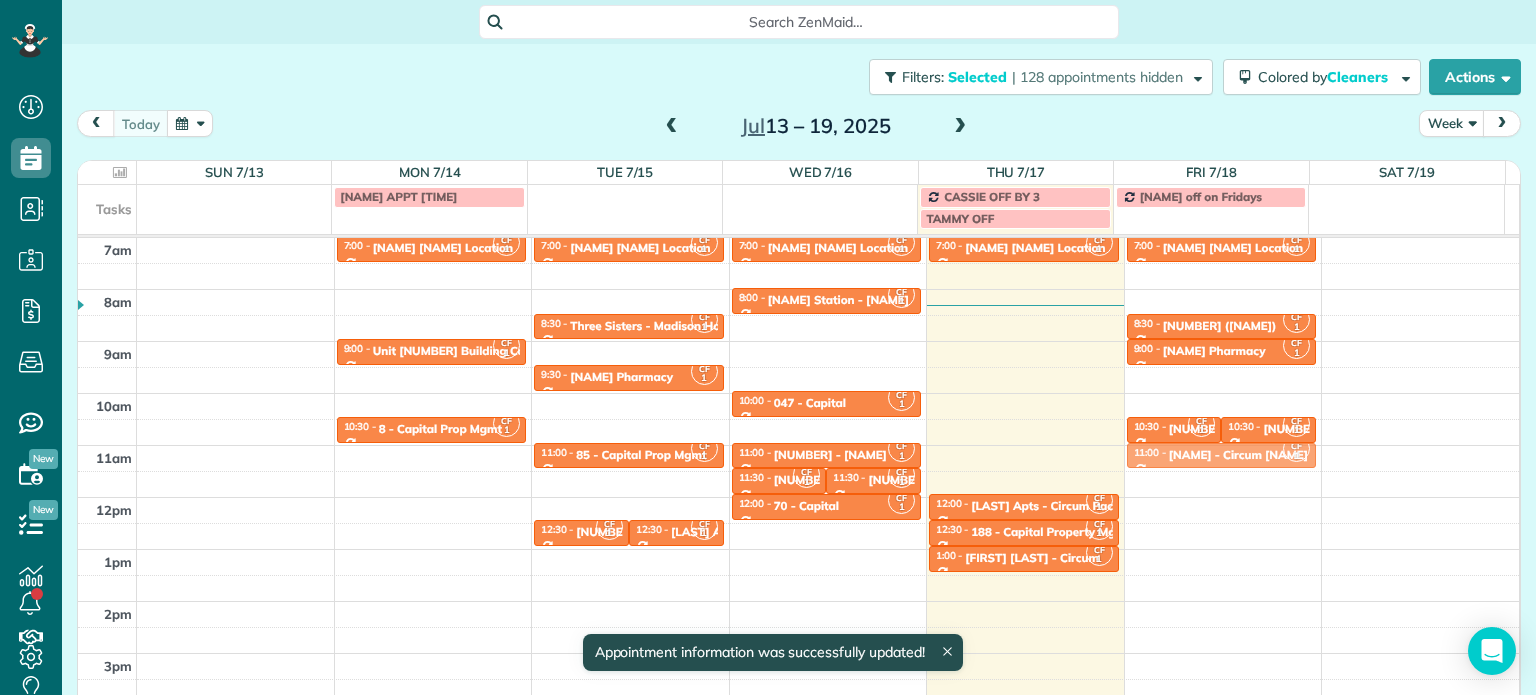 drag, startPoint x: 1017, startPoint y: 448, endPoint x: 1118, endPoint y: 450, distance: 101.0198 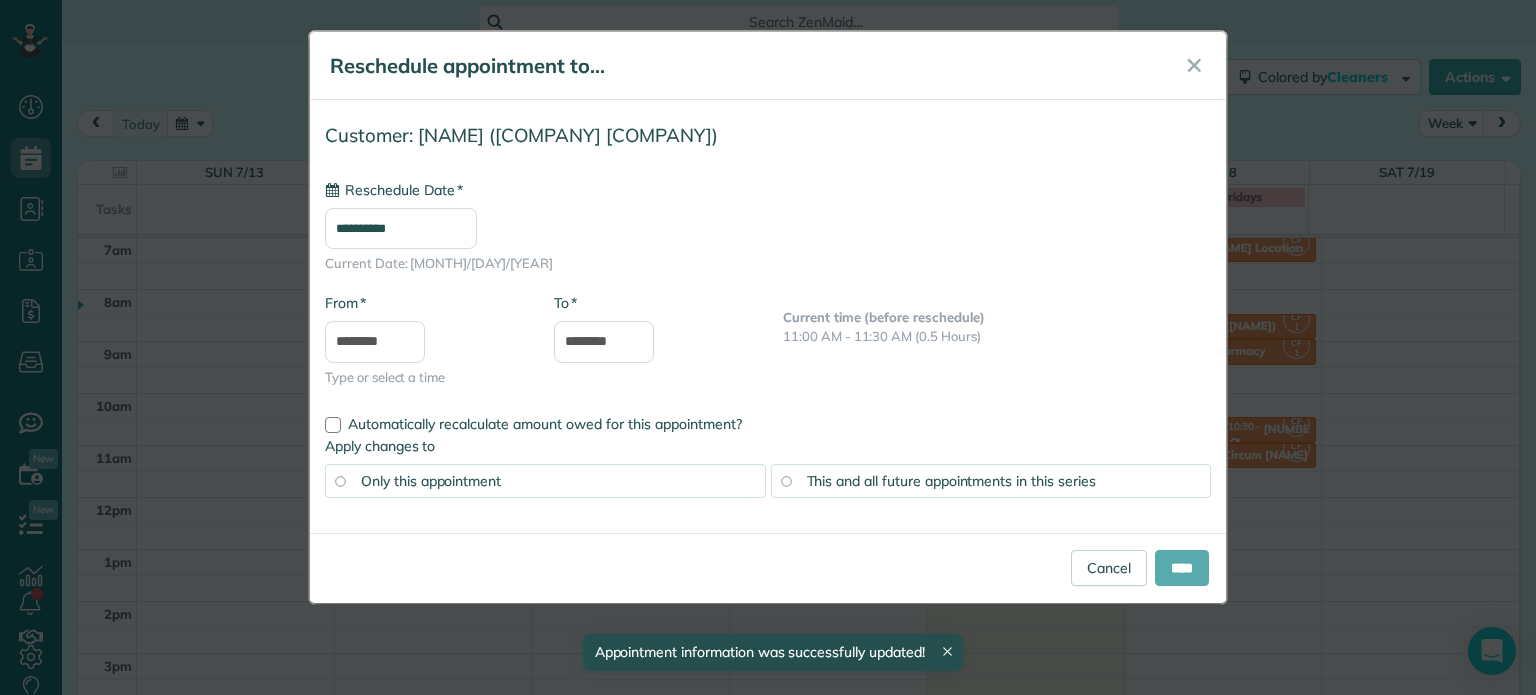 type on "**********" 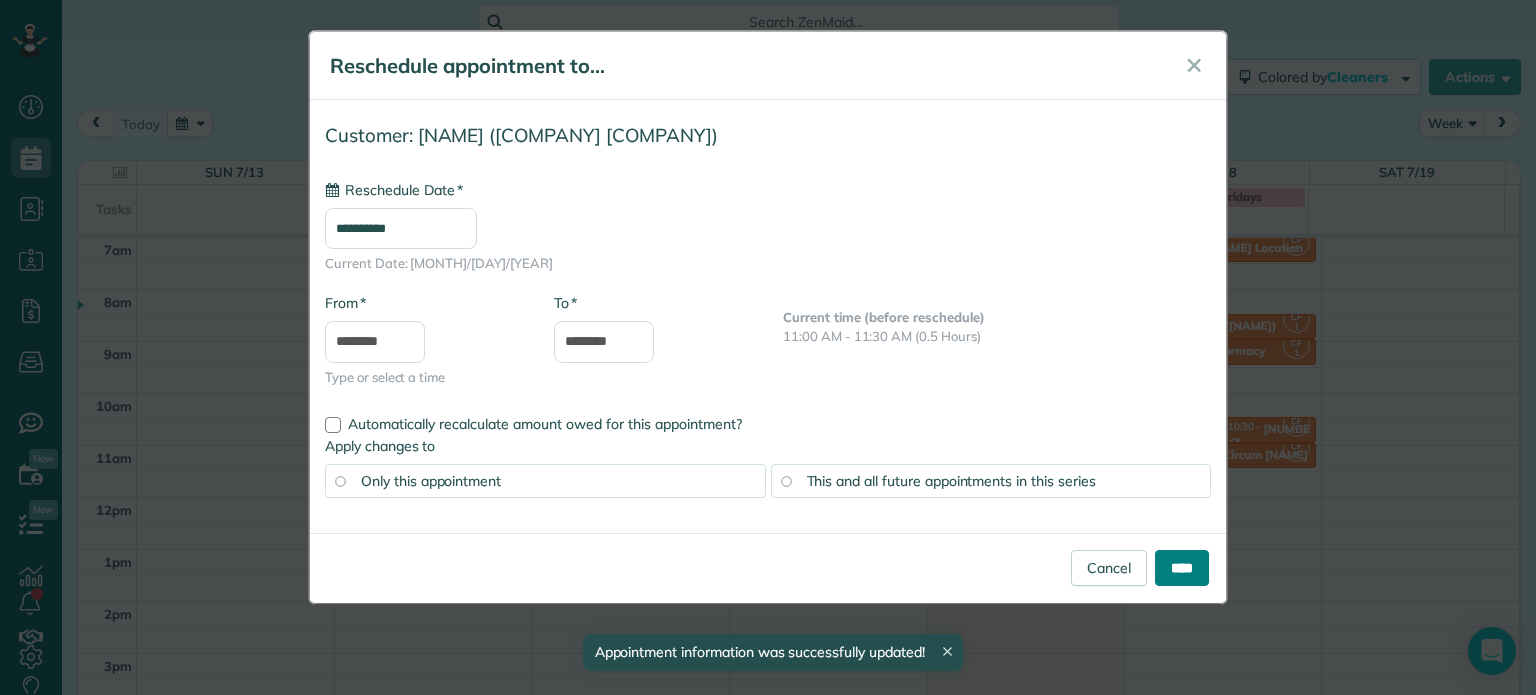 click on "****" at bounding box center [1182, 568] 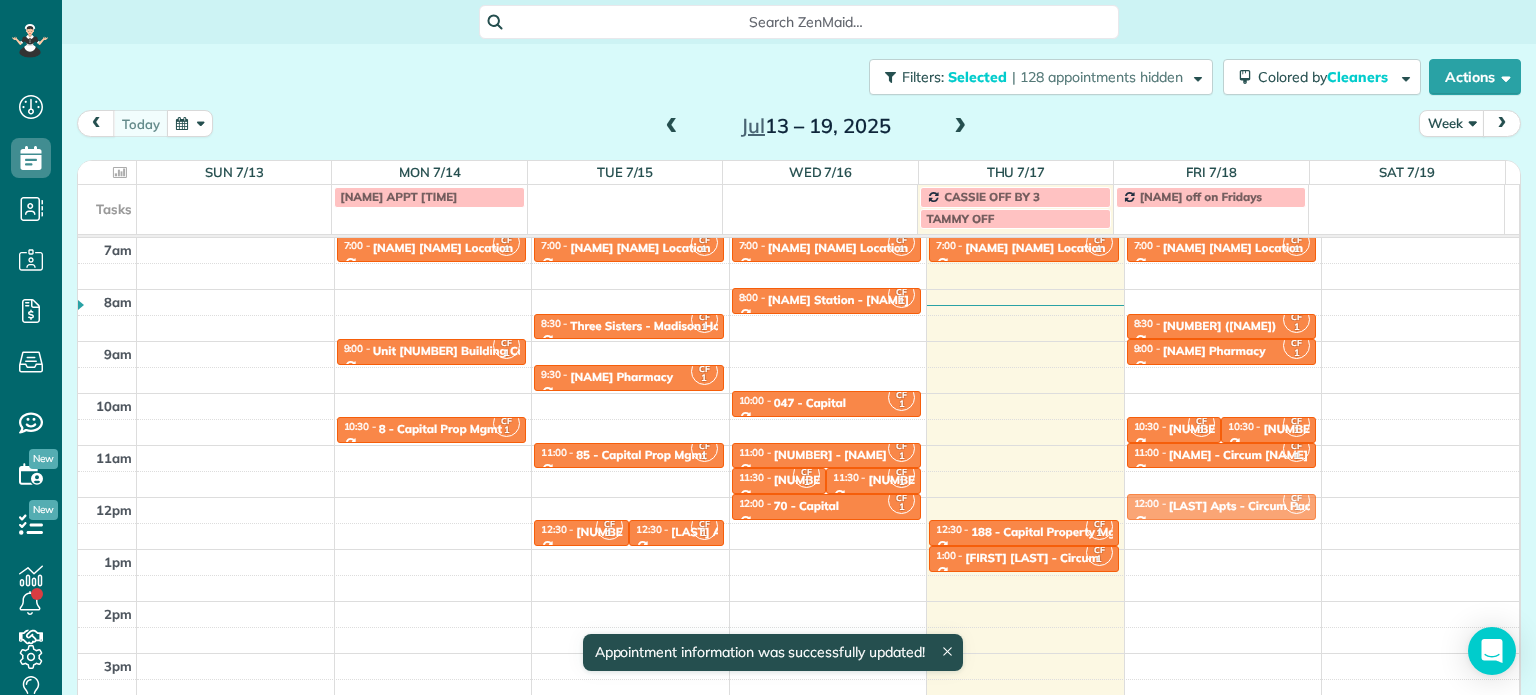 drag, startPoint x: 1037, startPoint y: 502, endPoint x: 1155, endPoint y: 503, distance: 118.004234 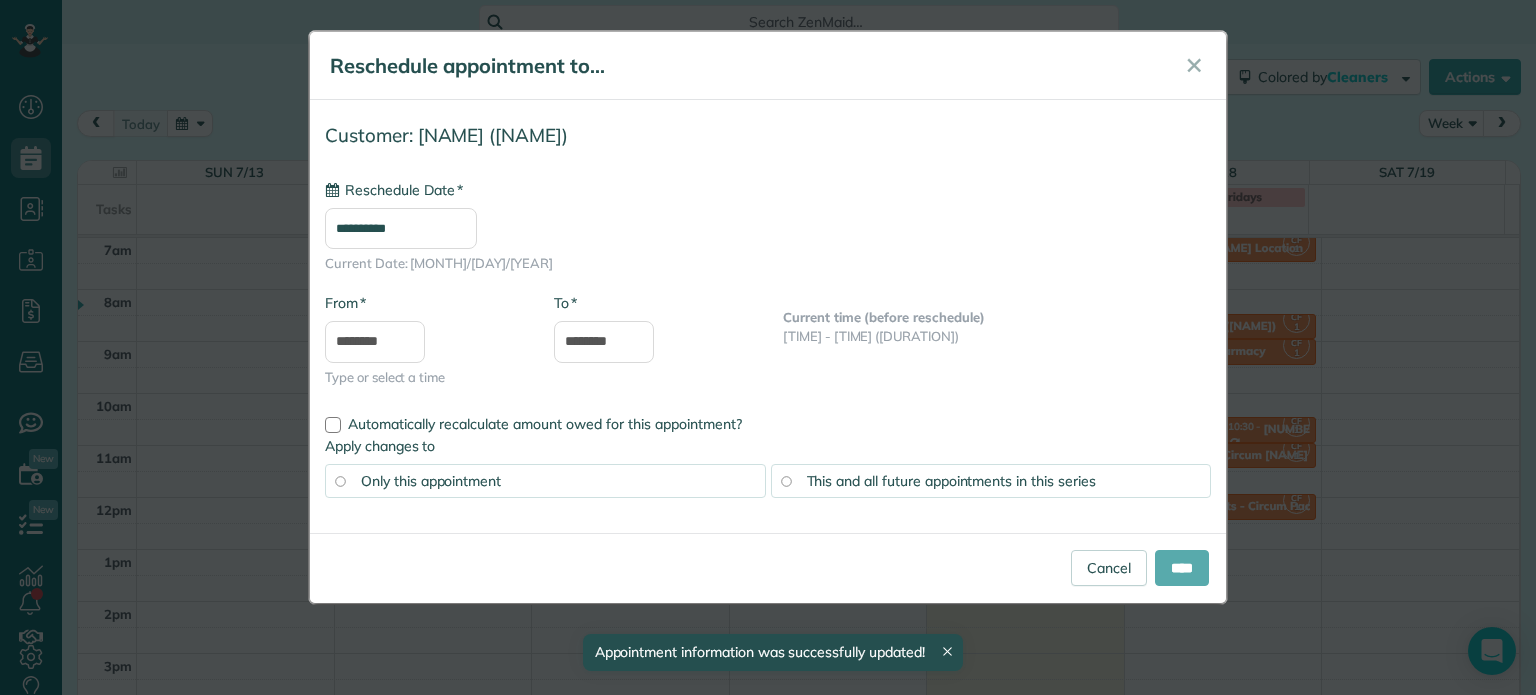 type on "**********" 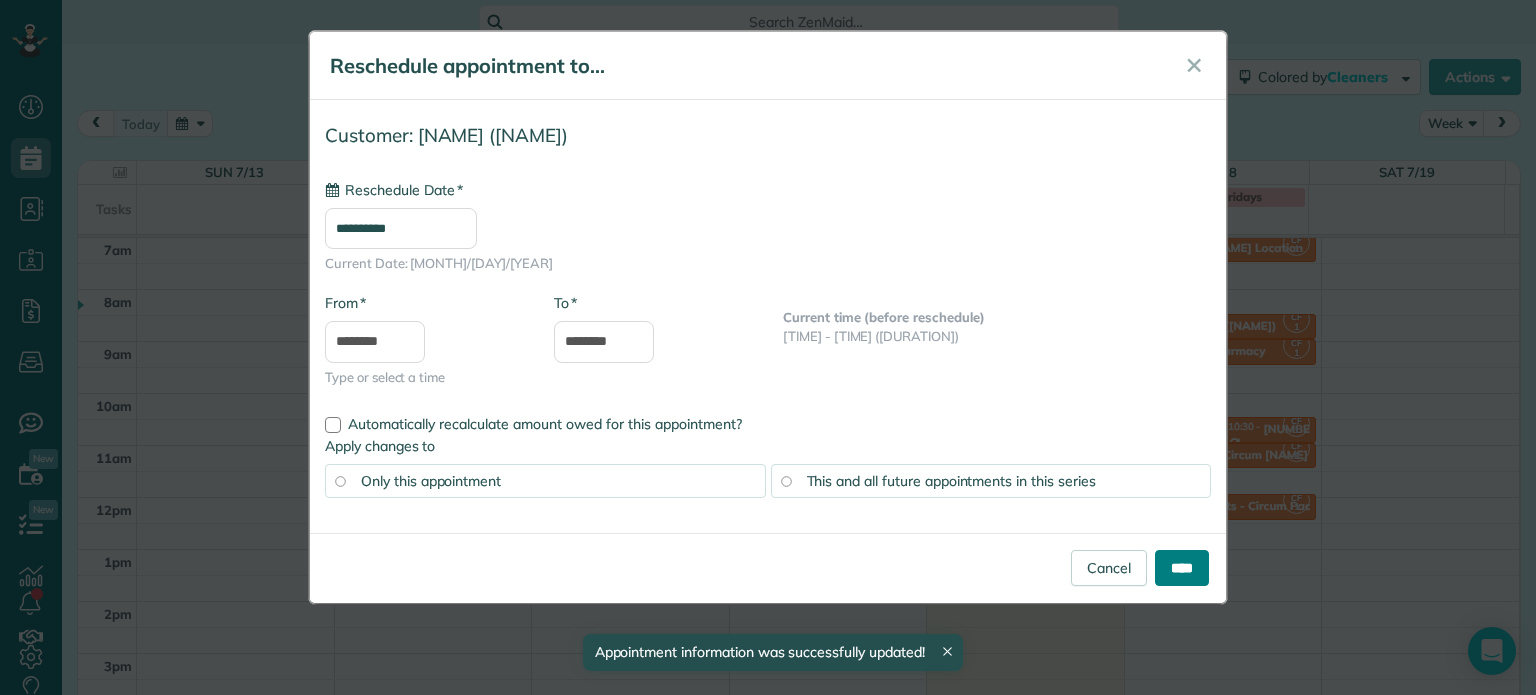 click on "****" at bounding box center [1182, 568] 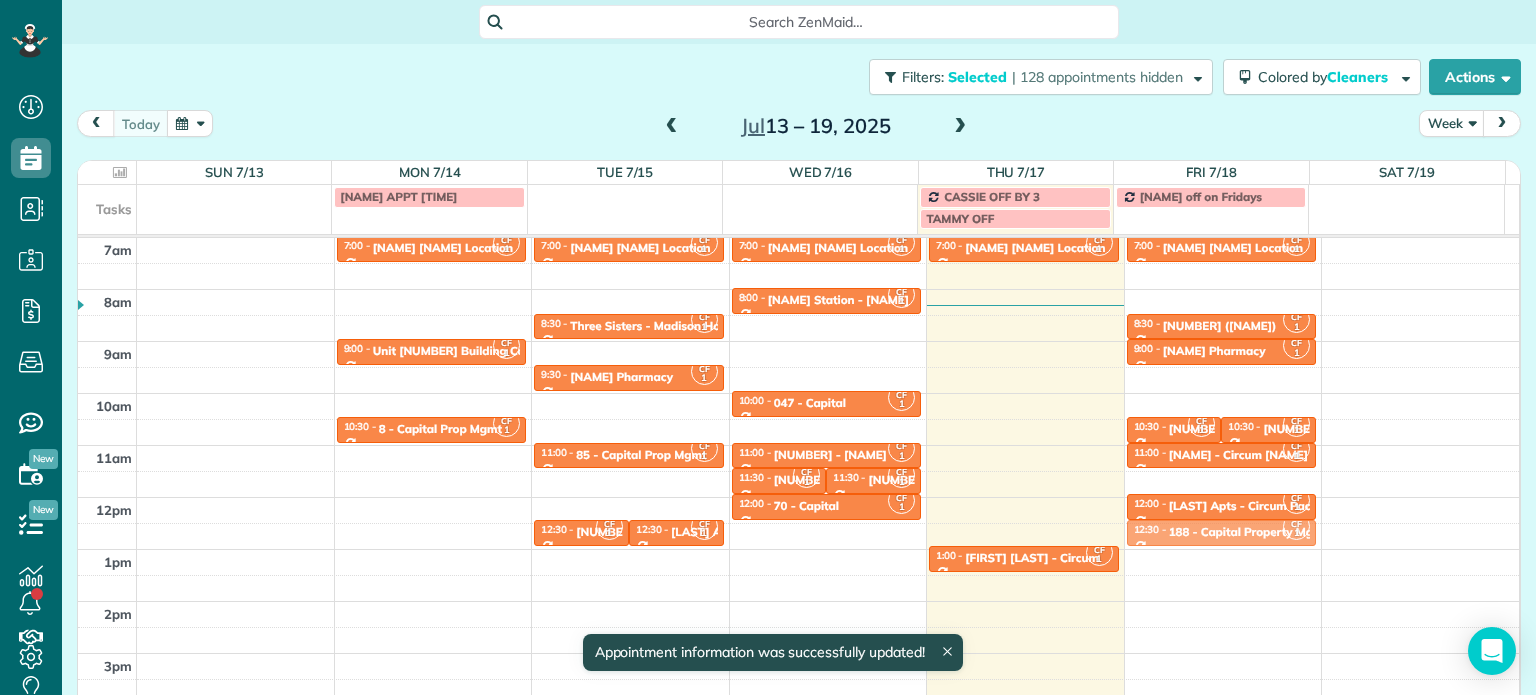 drag, startPoint x: 1019, startPoint y: 531, endPoint x: 1169, endPoint y: 534, distance: 150.03 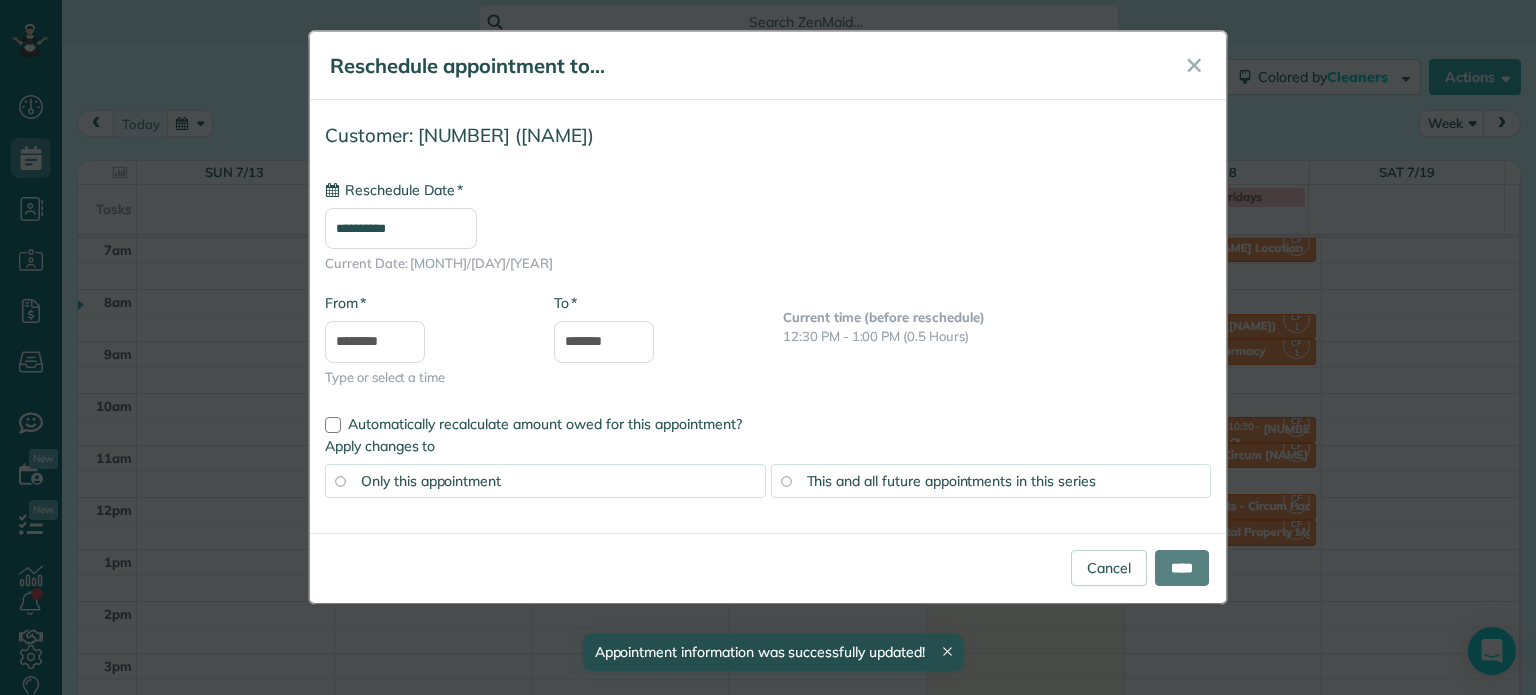 type on "**********" 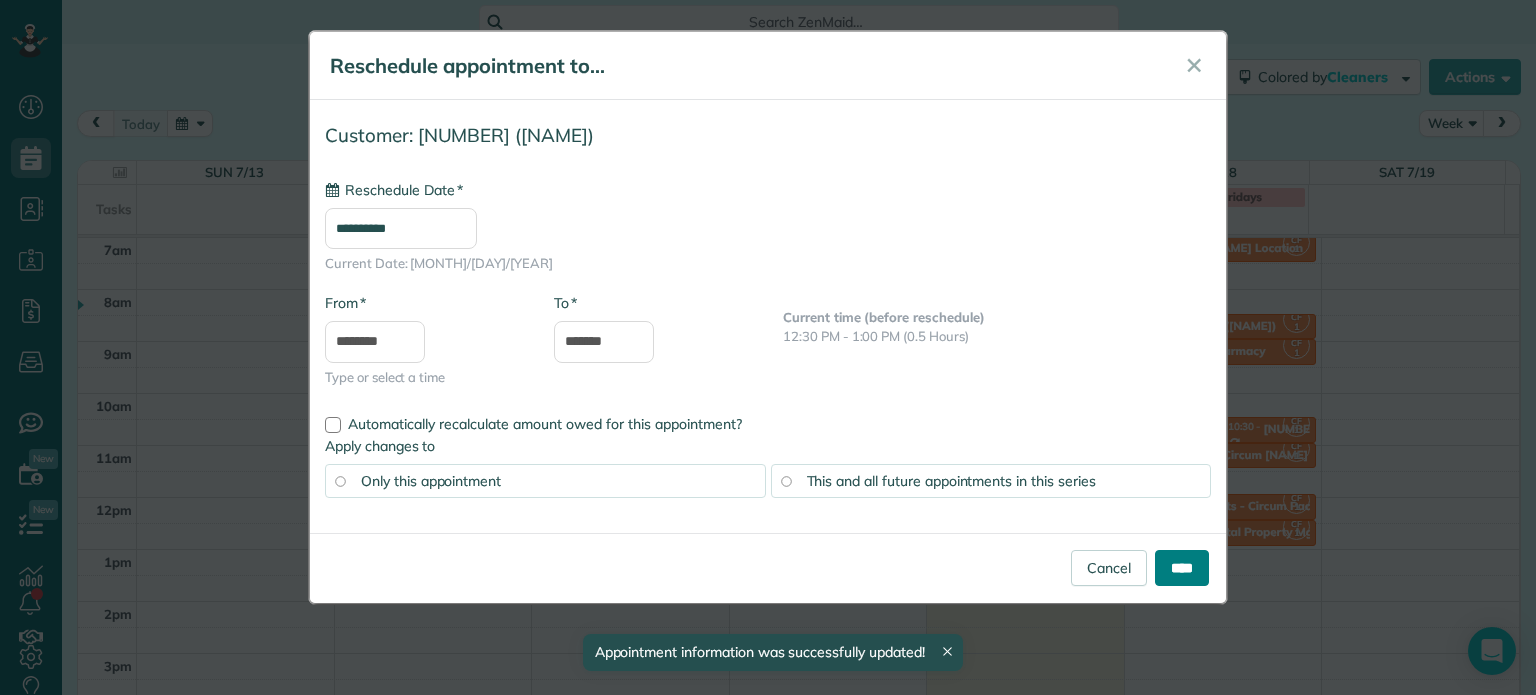 click on "****" at bounding box center [1182, 568] 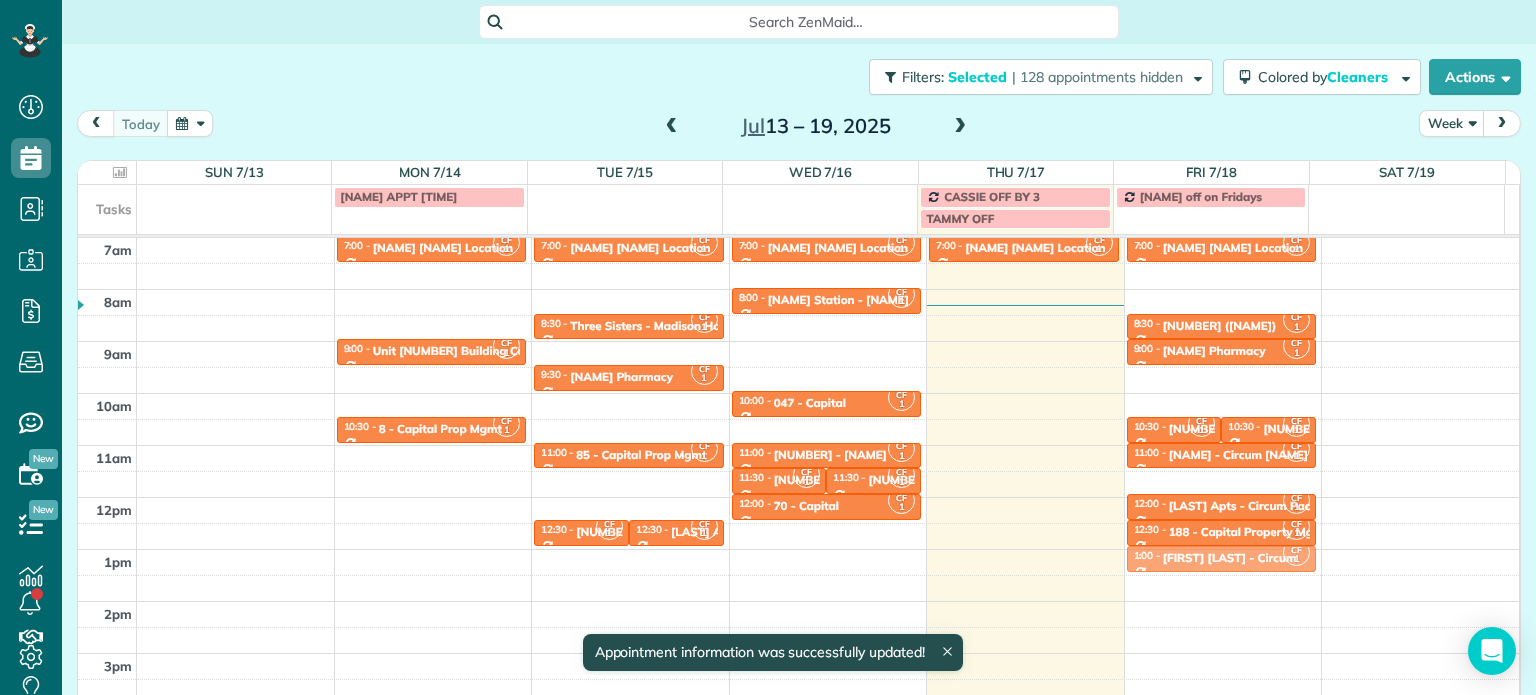 drag, startPoint x: 1020, startPoint y: 554, endPoint x: 1120, endPoint y: 554, distance: 100 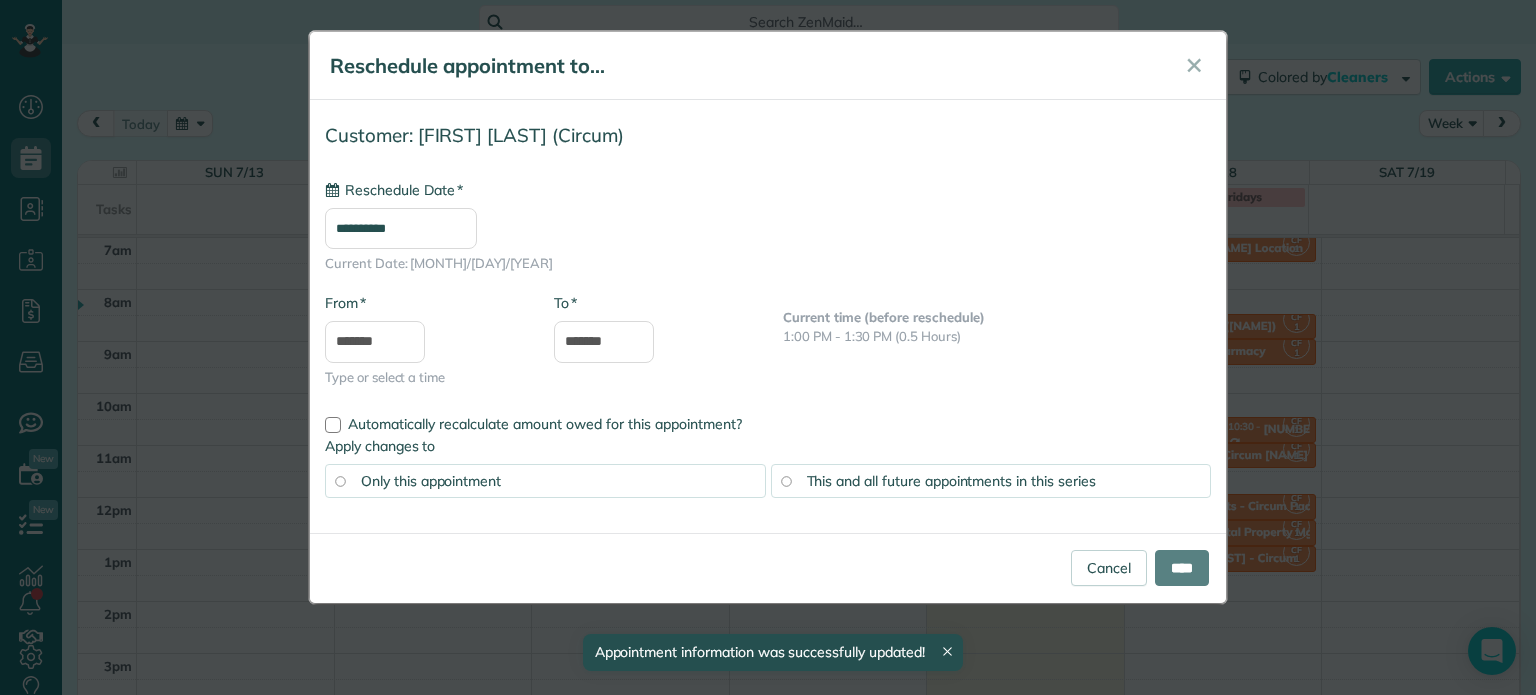 type on "**********" 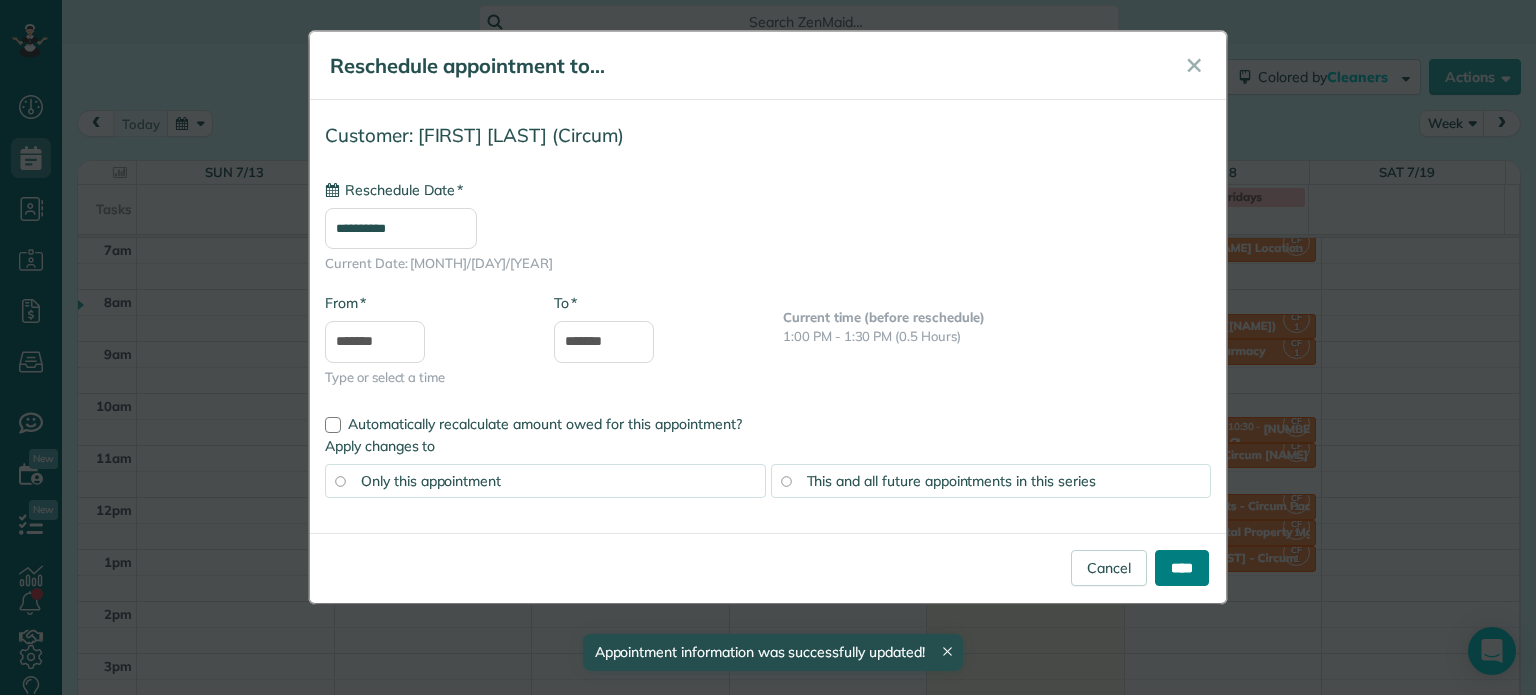 click on "****" at bounding box center (1182, 568) 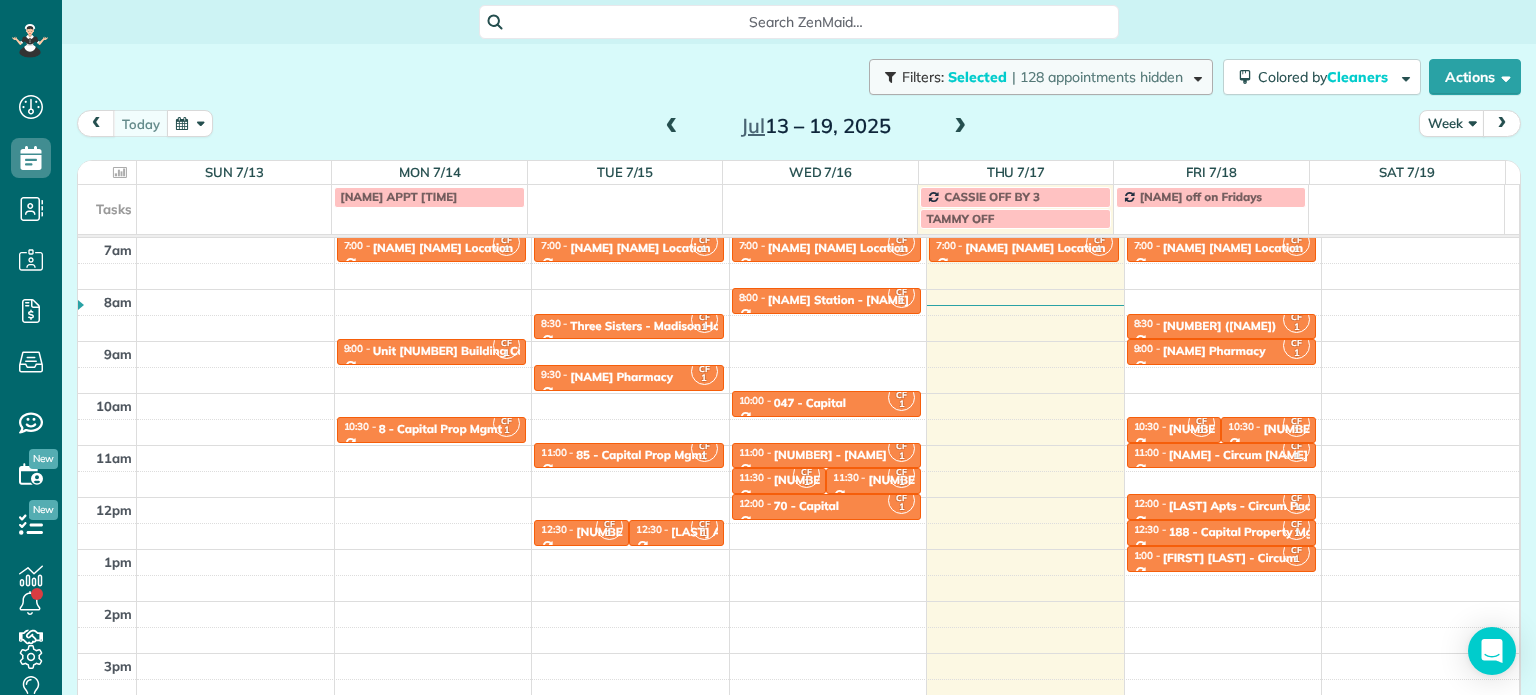 click on "Filters:   Selected
|  128 appointments hidden" at bounding box center (1041, 77) 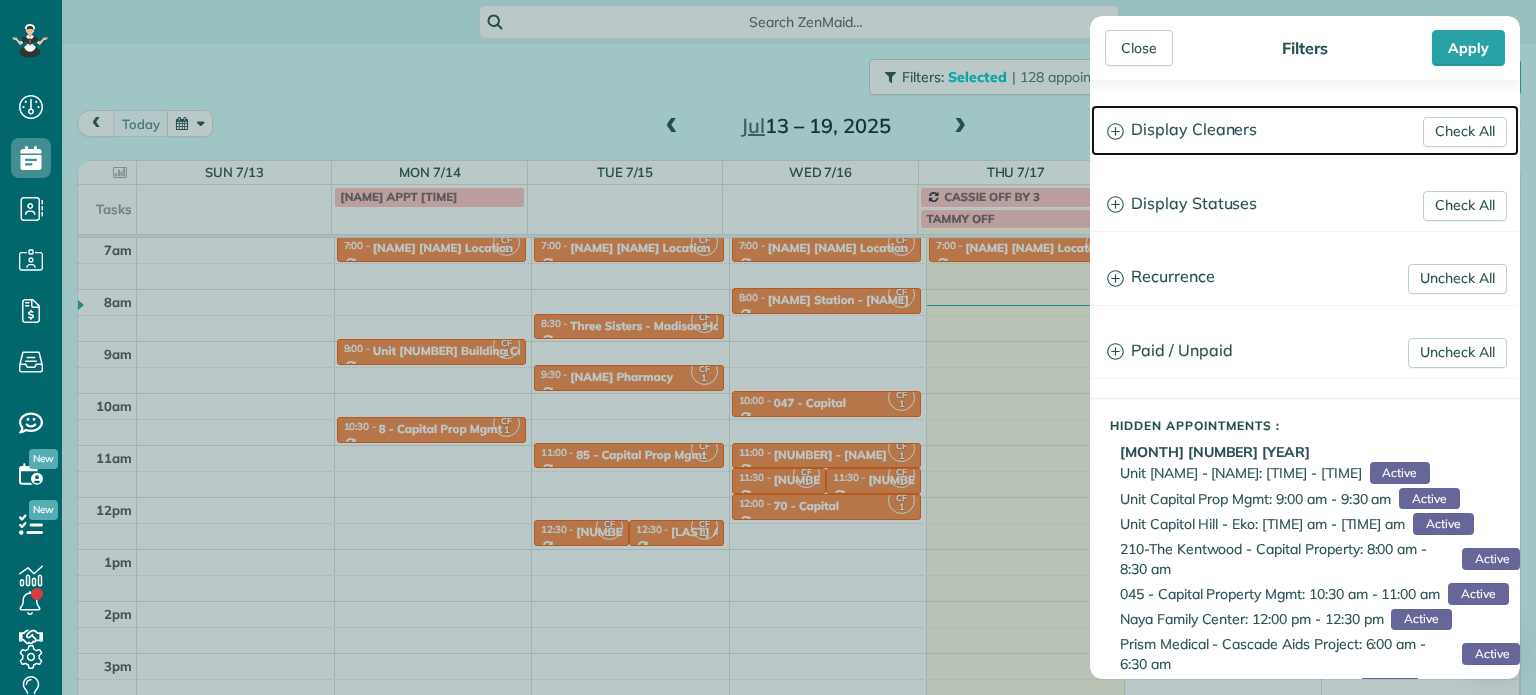 click on "Display Cleaners" at bounding box center [1305, 130] 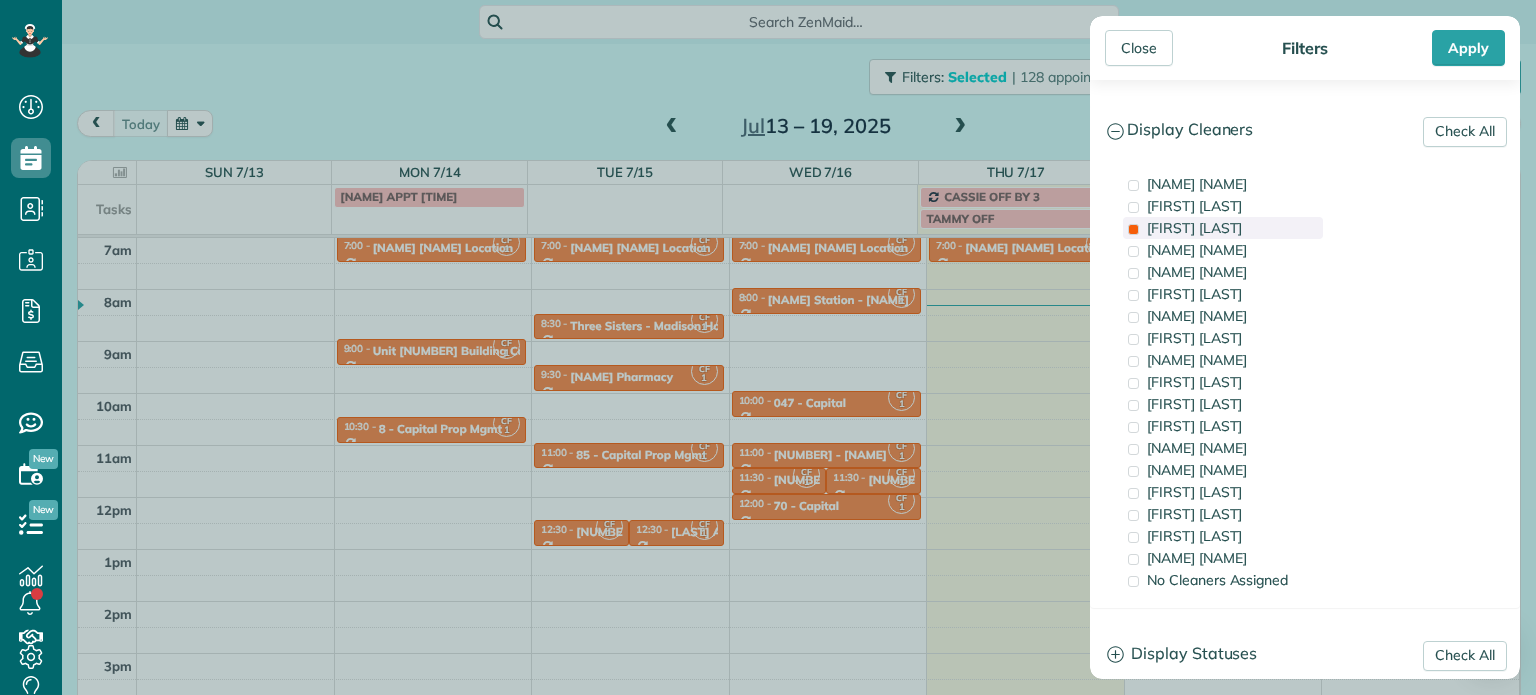 click on "[FIRST] [LAST]" at bounding box center [1194, 228] 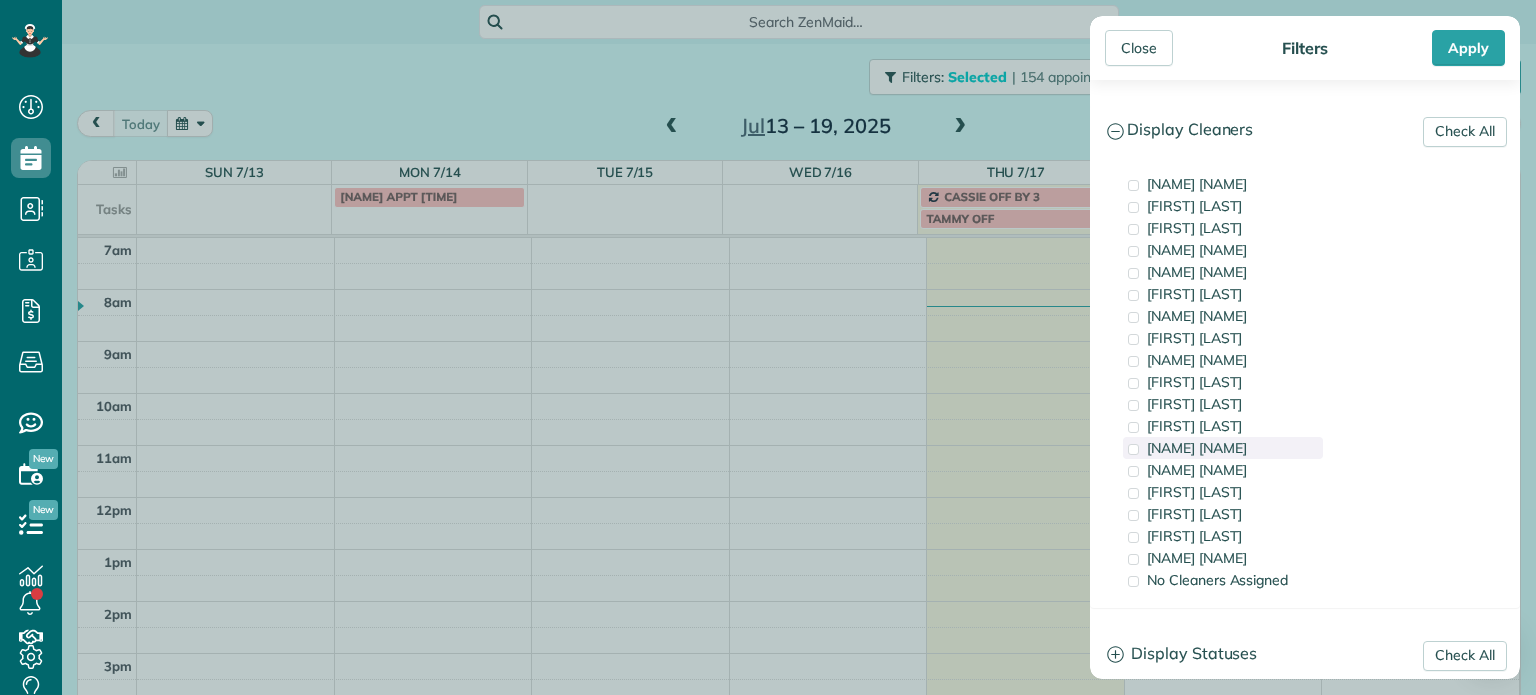 click on "[NAME] [NAME]" at bounding box center (1197, 448) 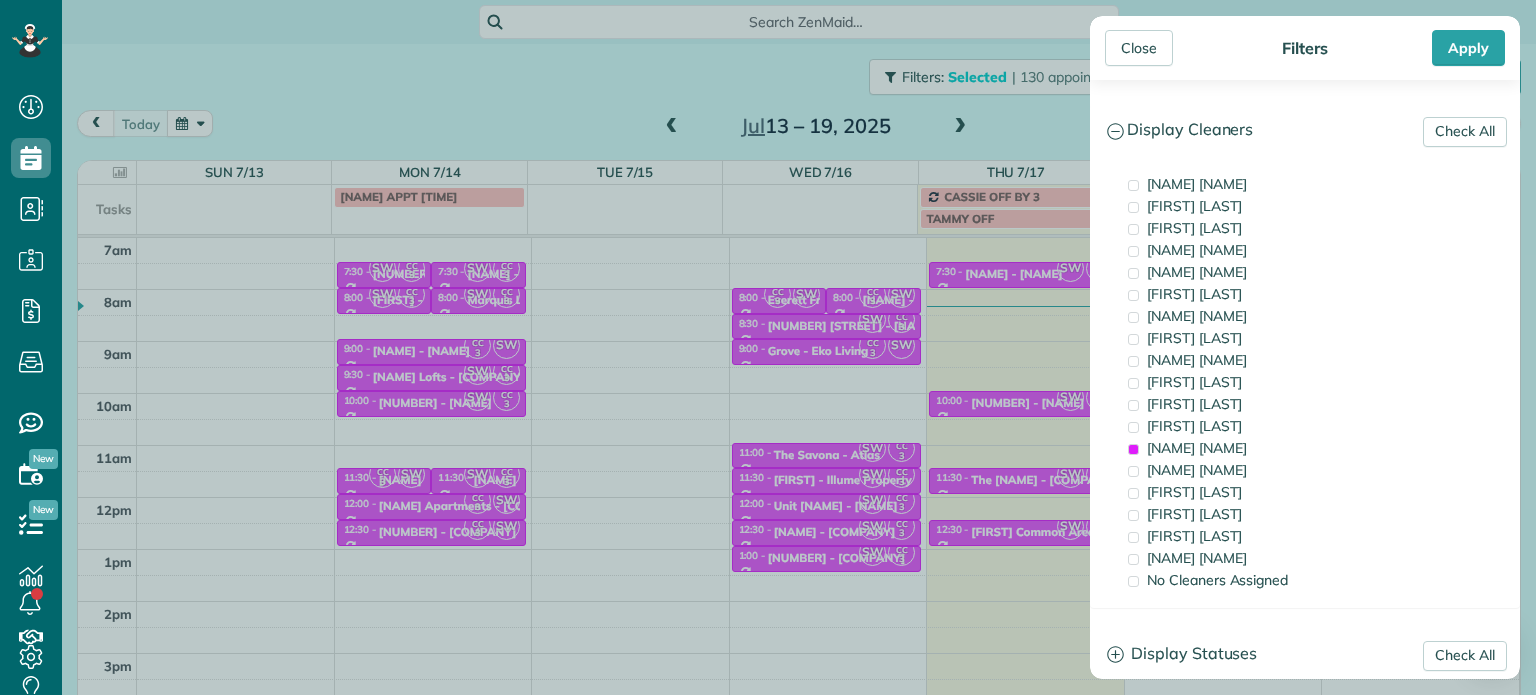 click on "Close
Filters
Apply
Check All
Display Cleaners
[NAME] [NAME]
[NAME] [NAME]
[NAME] [NAME]
[NAME] [NAME]
[NAME] [NAME]
[NAME] [NAME]
[NAME] [NAME]" at bounding box center [768, 347] 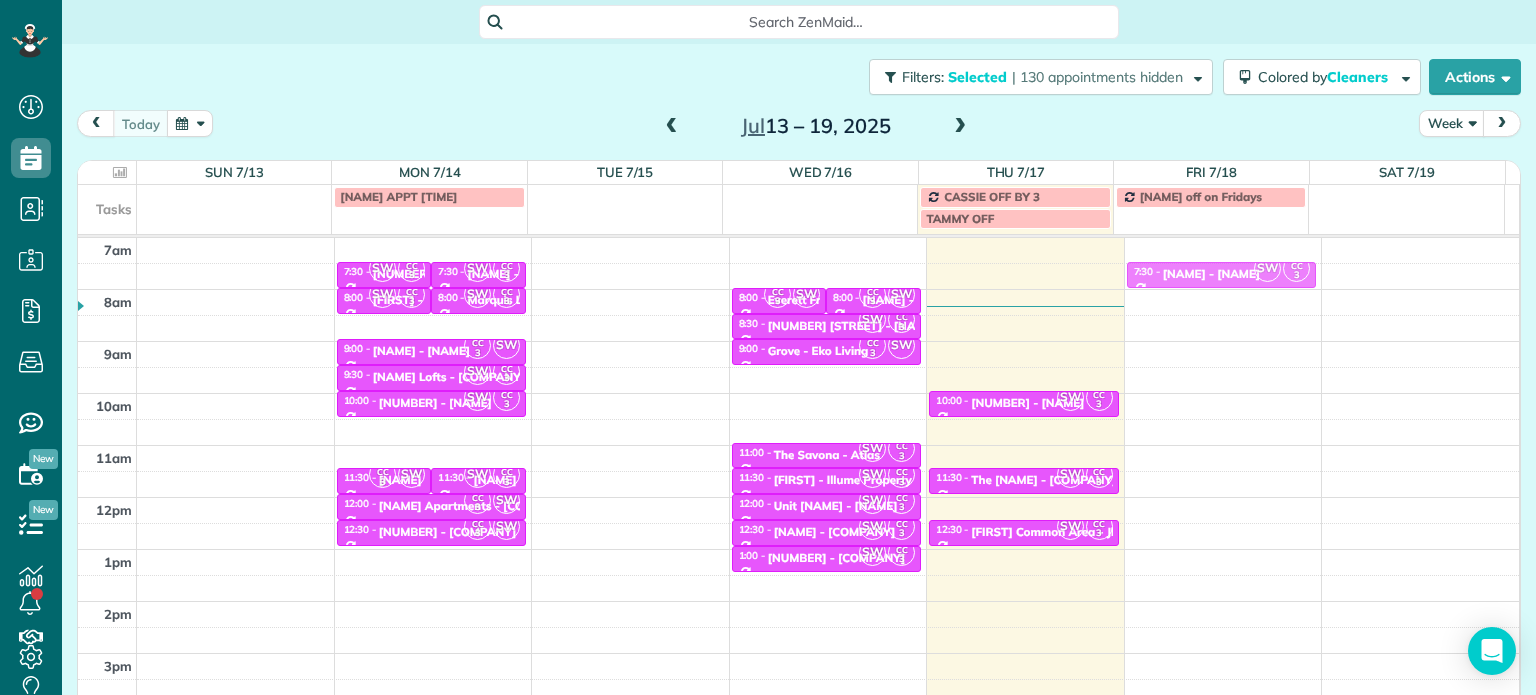 drag, startPoint x: 999, startPoint y: 272, endPoint x: 1103, endPoint y: 276, distance: 104.0769 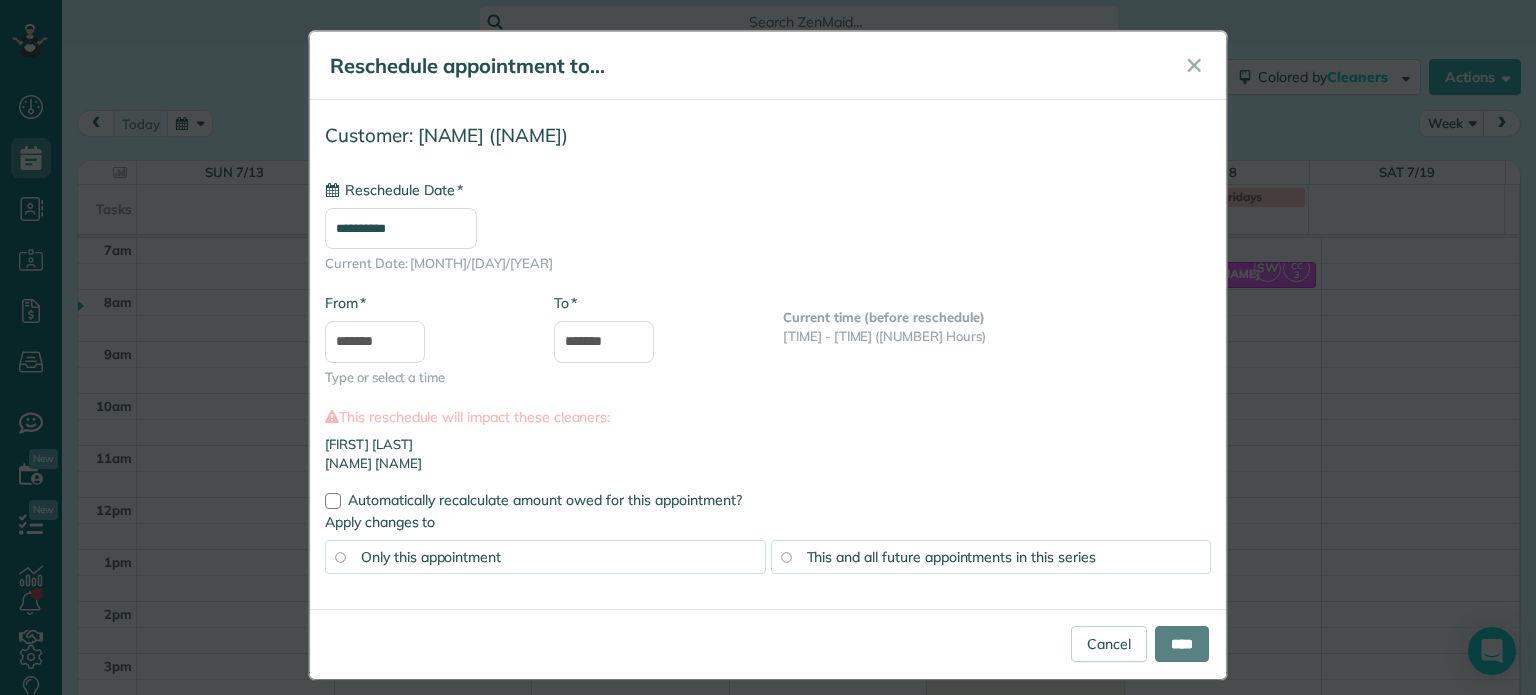 type on "**********" 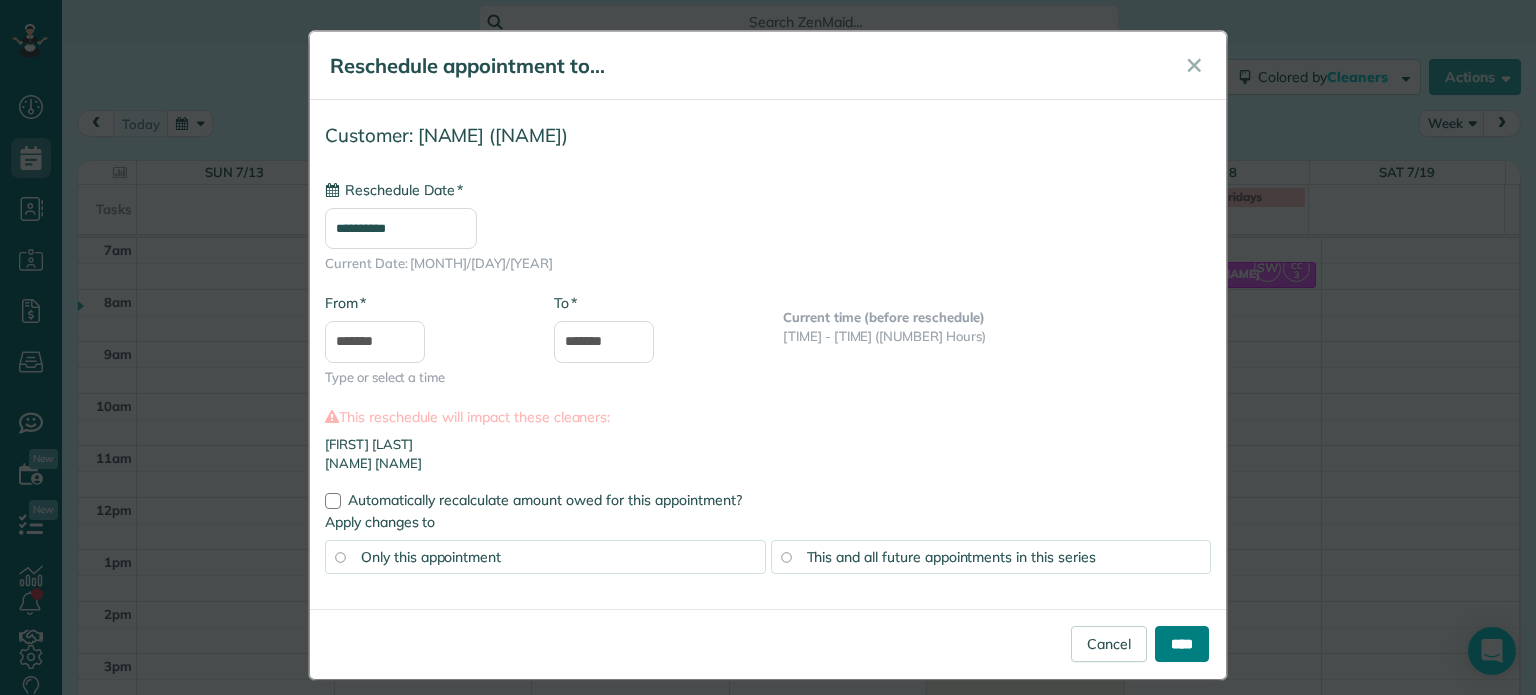 click on "****" at bounding box center [1182, 644] 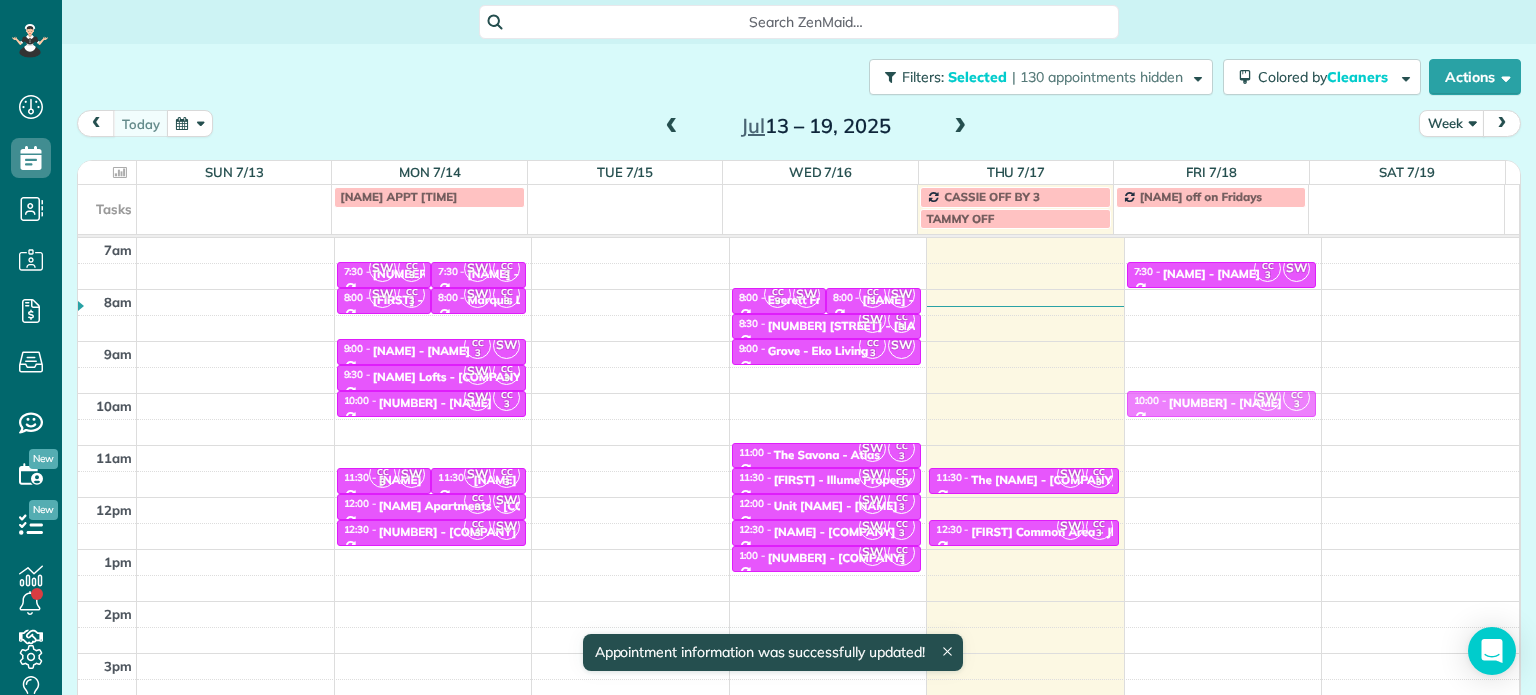 drag, startPoint x: 1036, startPoint y: 403, endPoint x: 1147, endPoint y: 397, distance: 111.16204 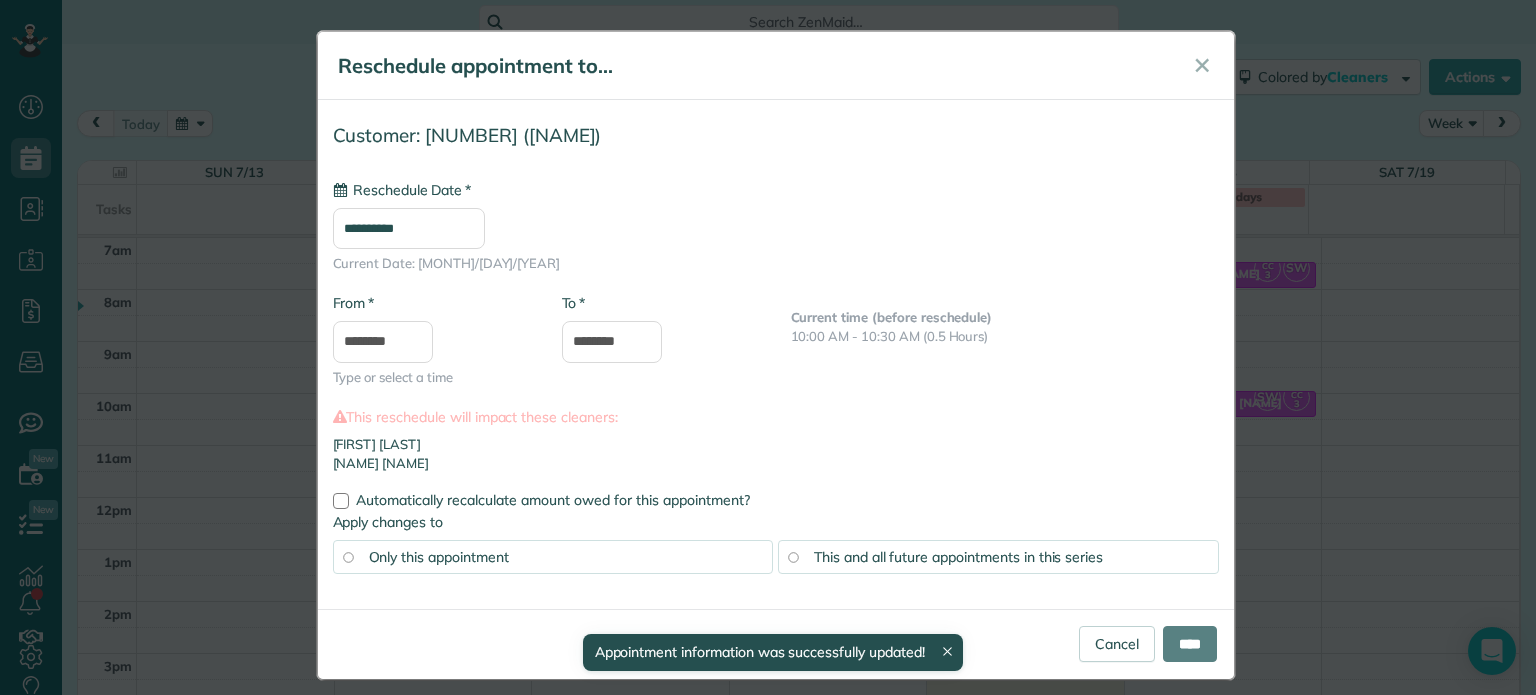 type on "**********" 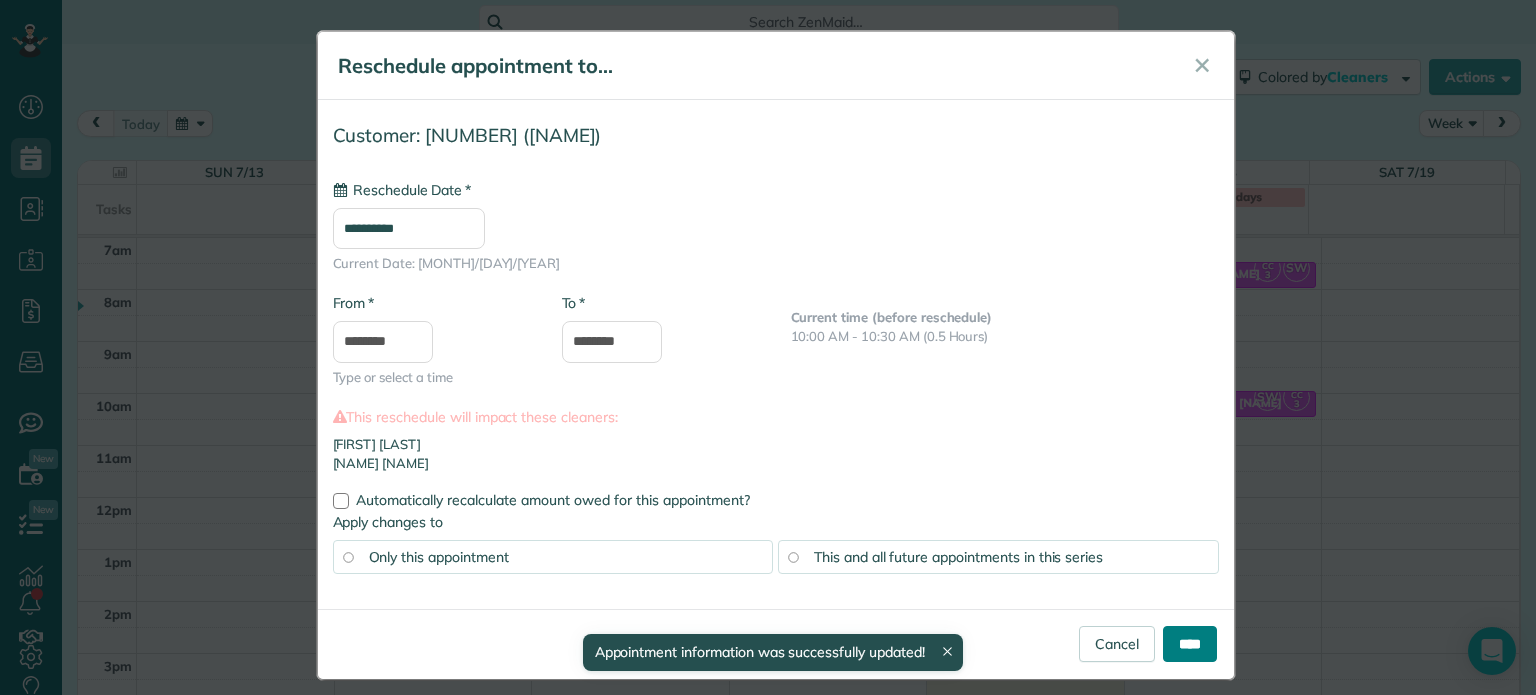 click on "****" at bounding box center (1190, 644) 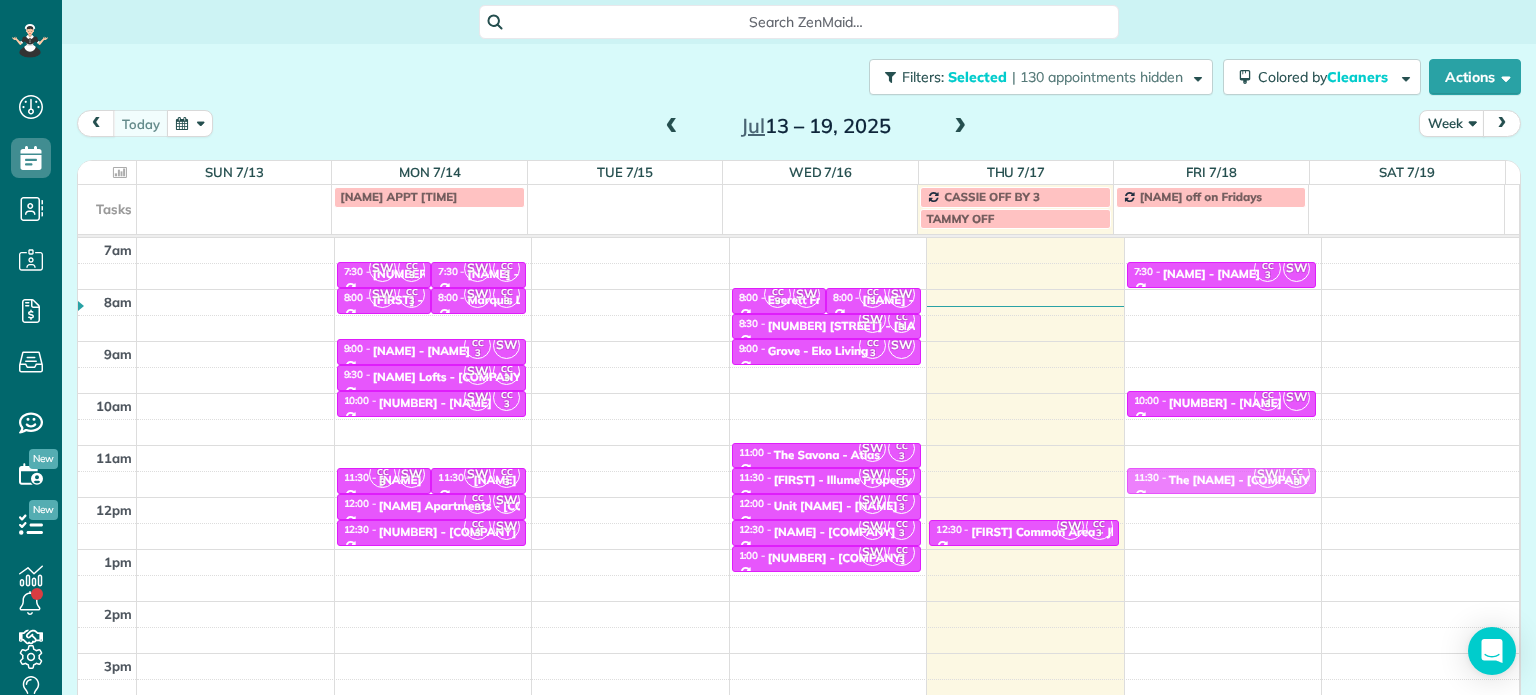 drag, startPoint x: 1029, startPoint y: 480, endPoint x: 1169, endPoint y: 475, distance: 140.08926 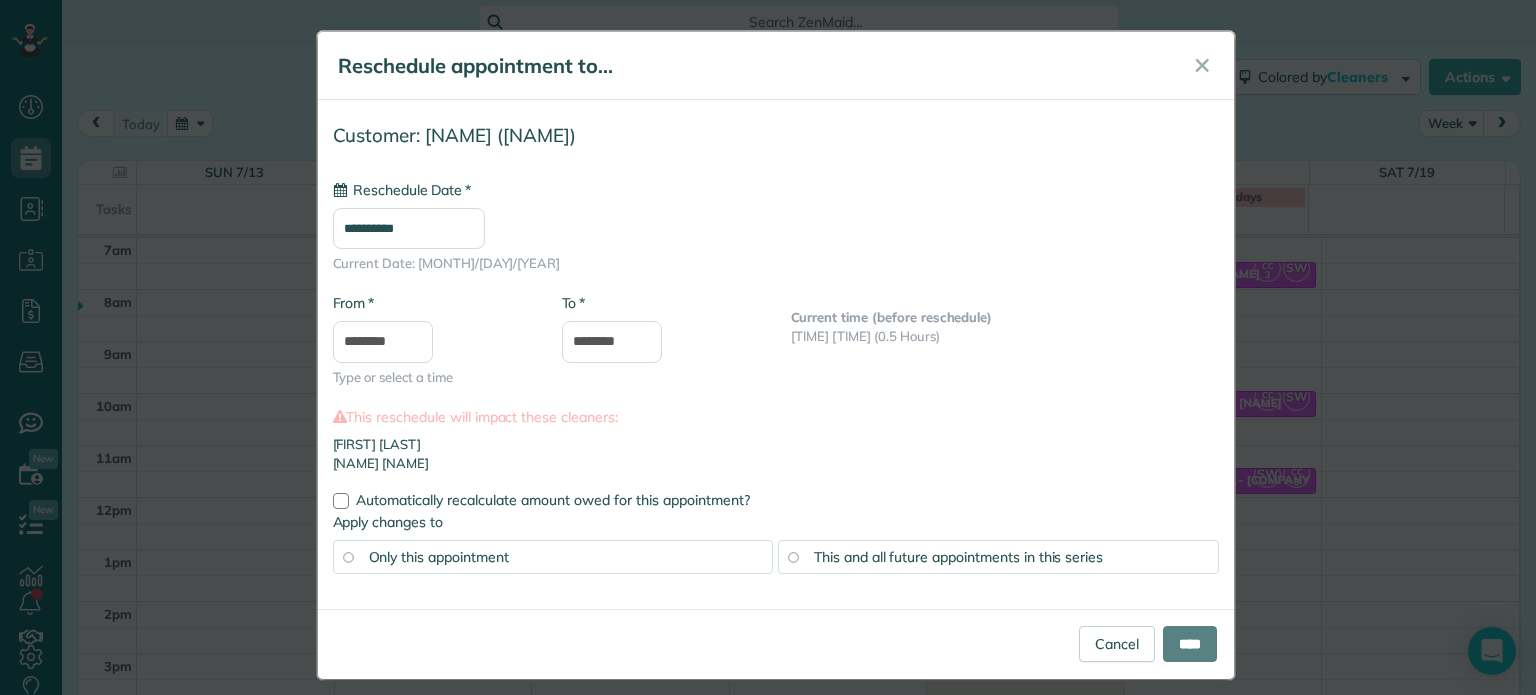 type on "**********" 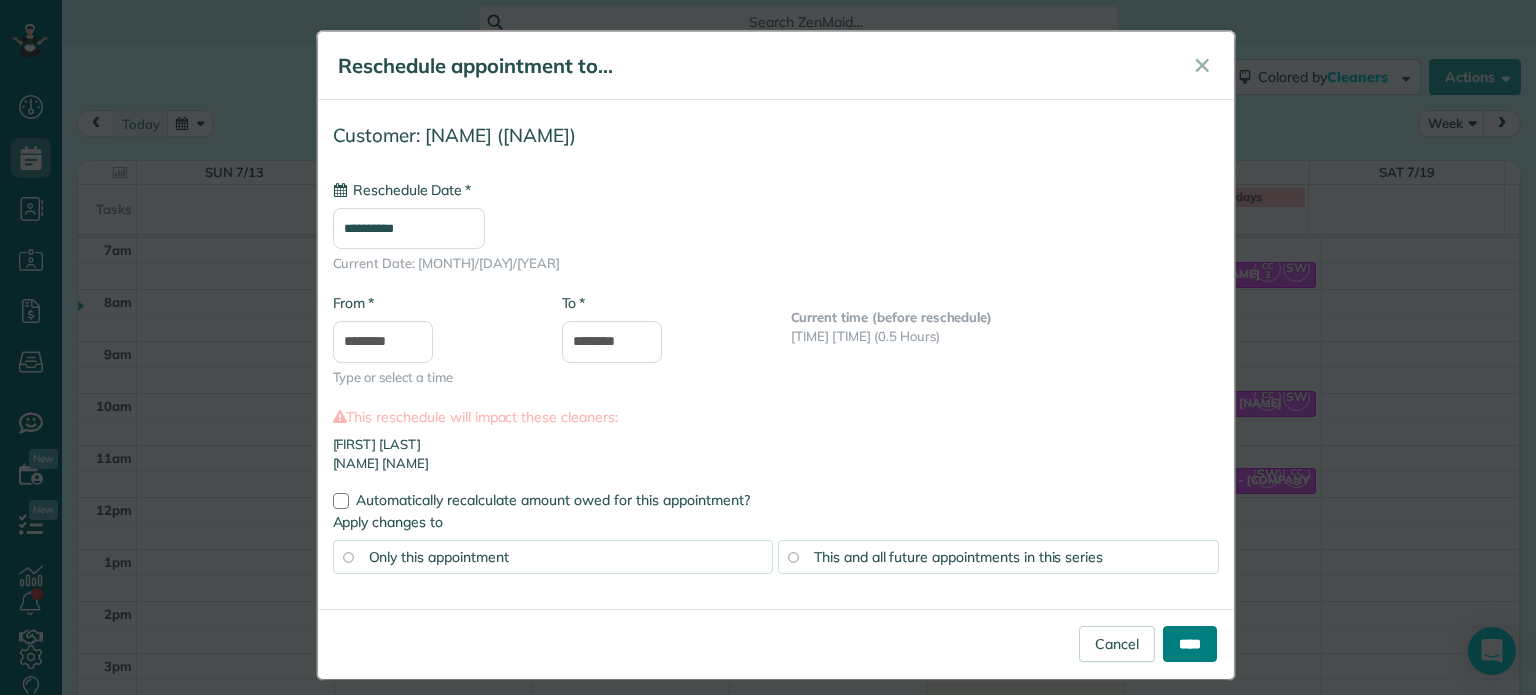 click on "****" at bounding box center (1190, 644) 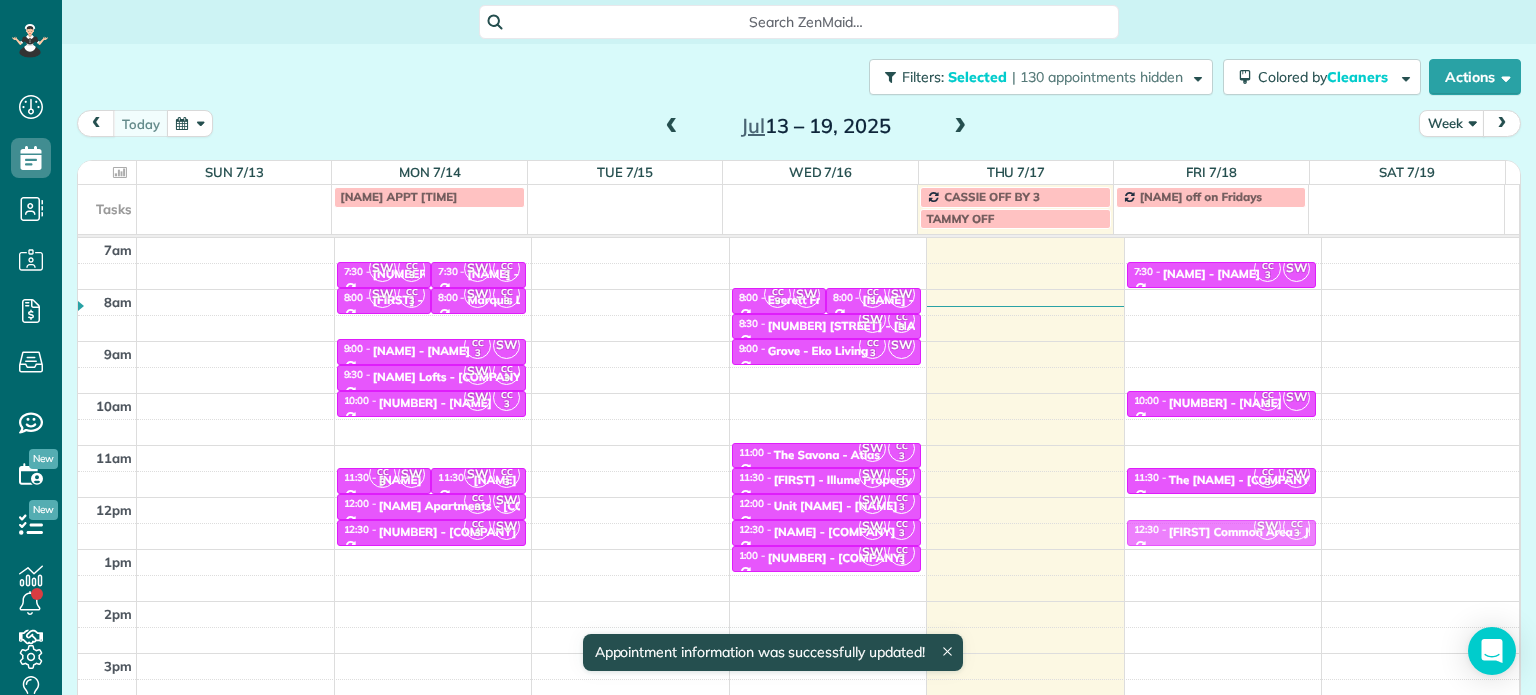 drag, startPoint x: 1051, startPoint y: 540, endPoint x: 1180, endPoint y: 535, distance: 129.09686 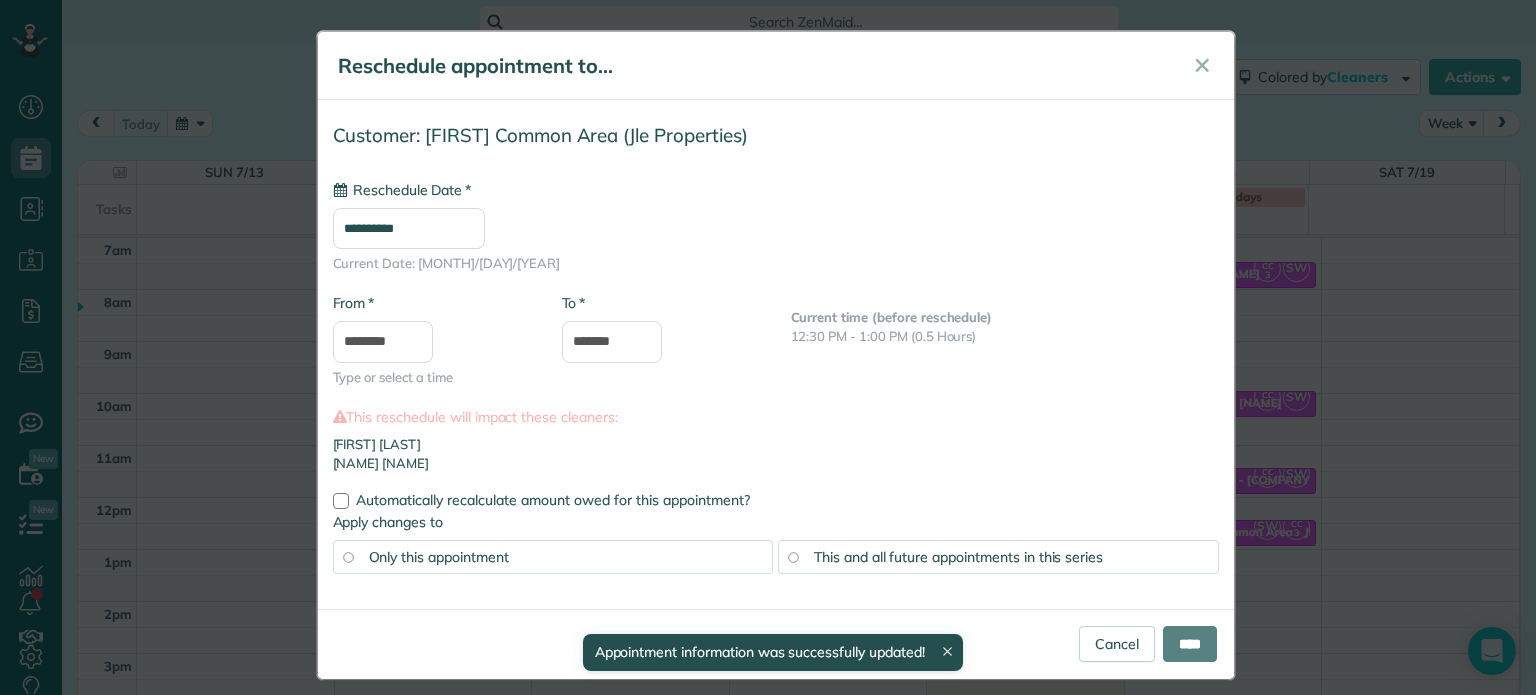 type on "**********" 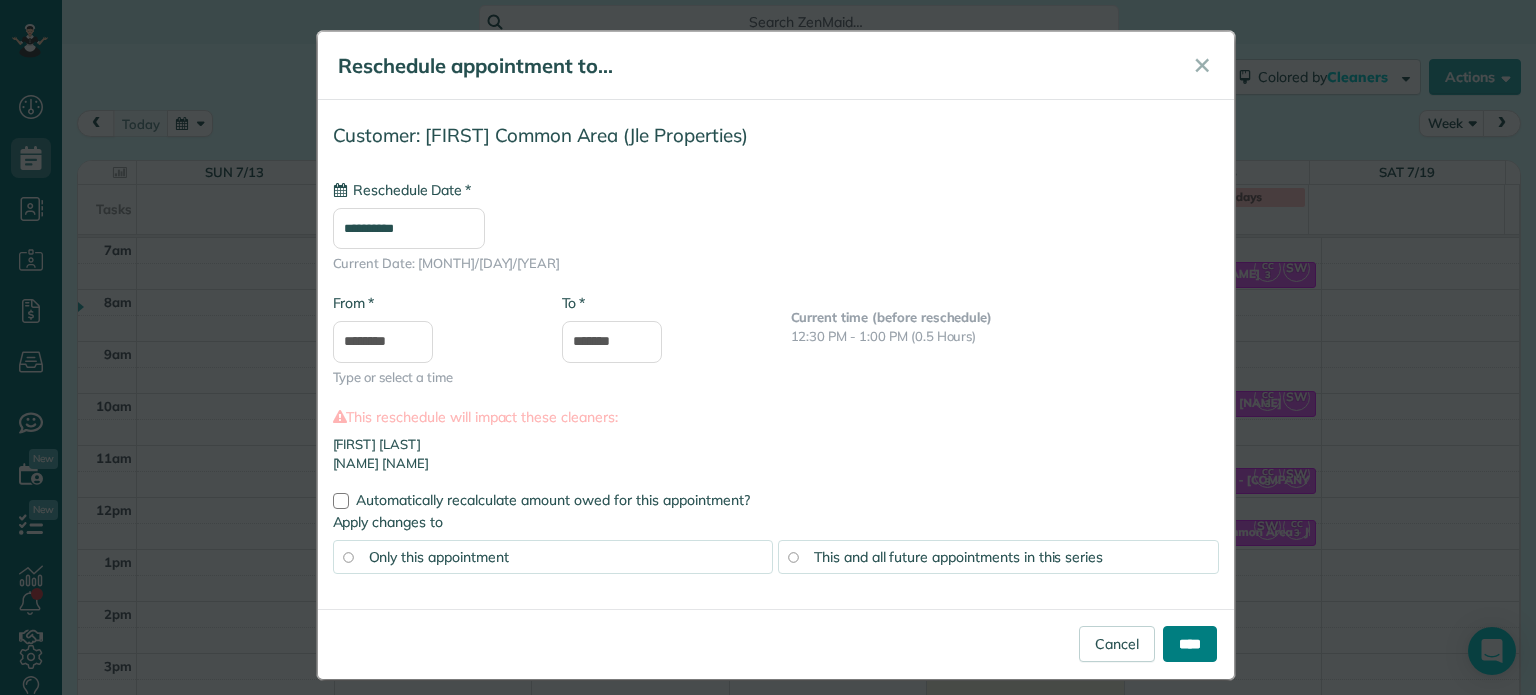 click on "****" at bounding box center (1190, 644) 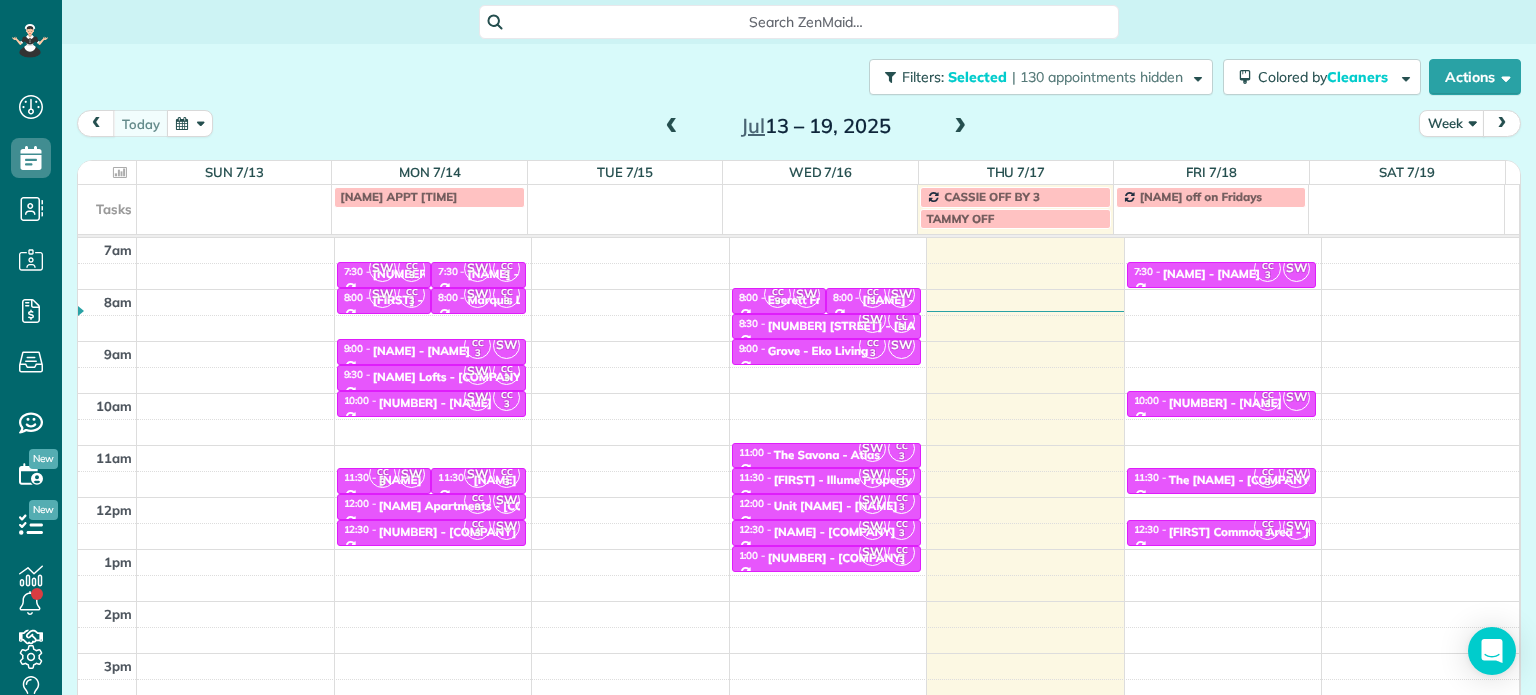 click at bounding box center [960, 127] 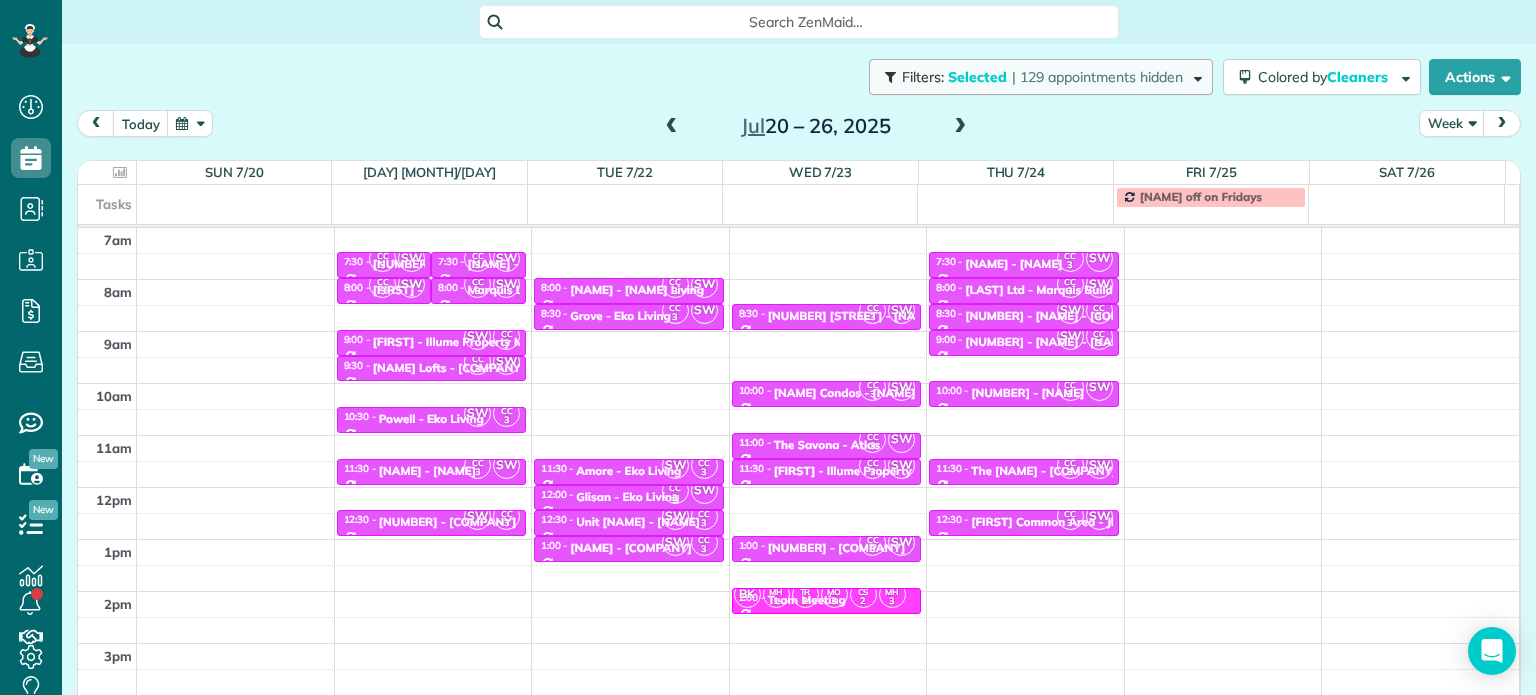 click on "|  129 appointments hidden" at bounding box center (1097, 77) 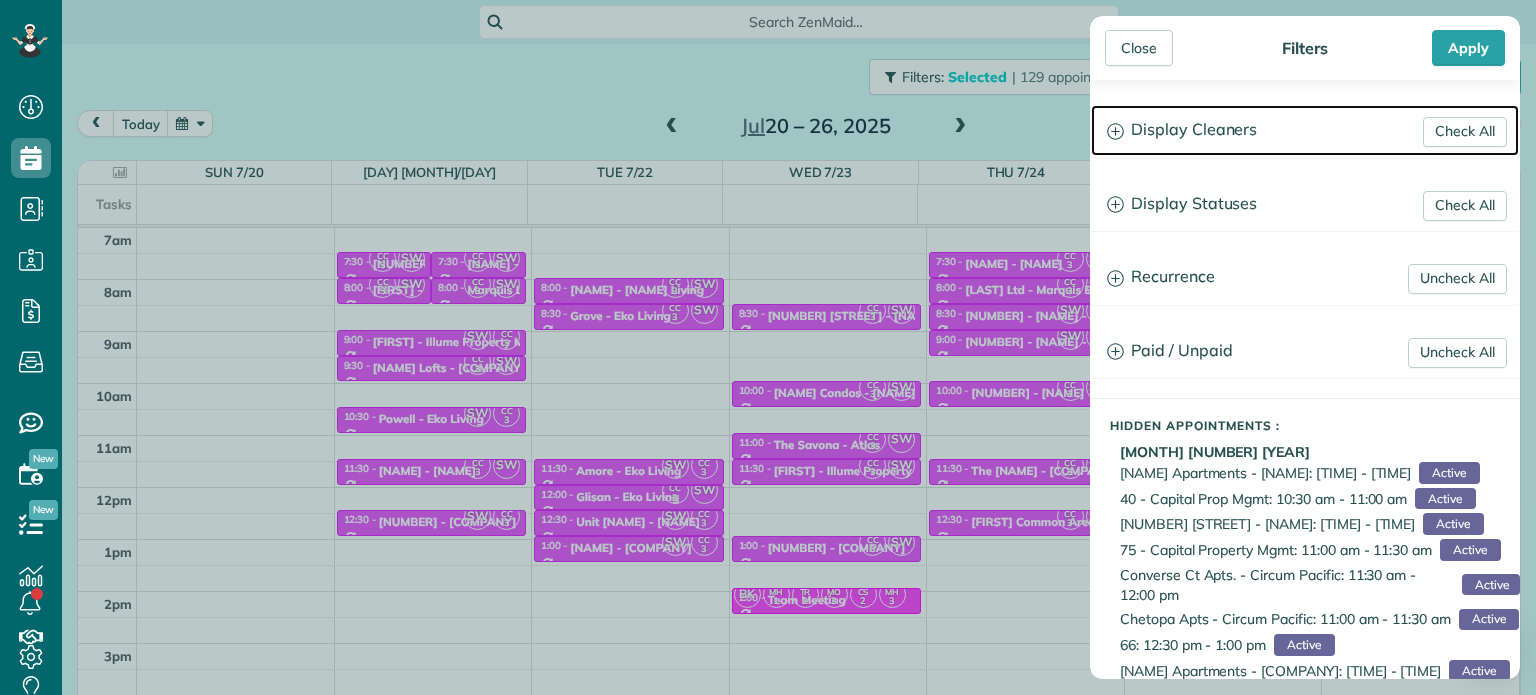 click on "Display Cleaners" at bounding box center [1305, 130] 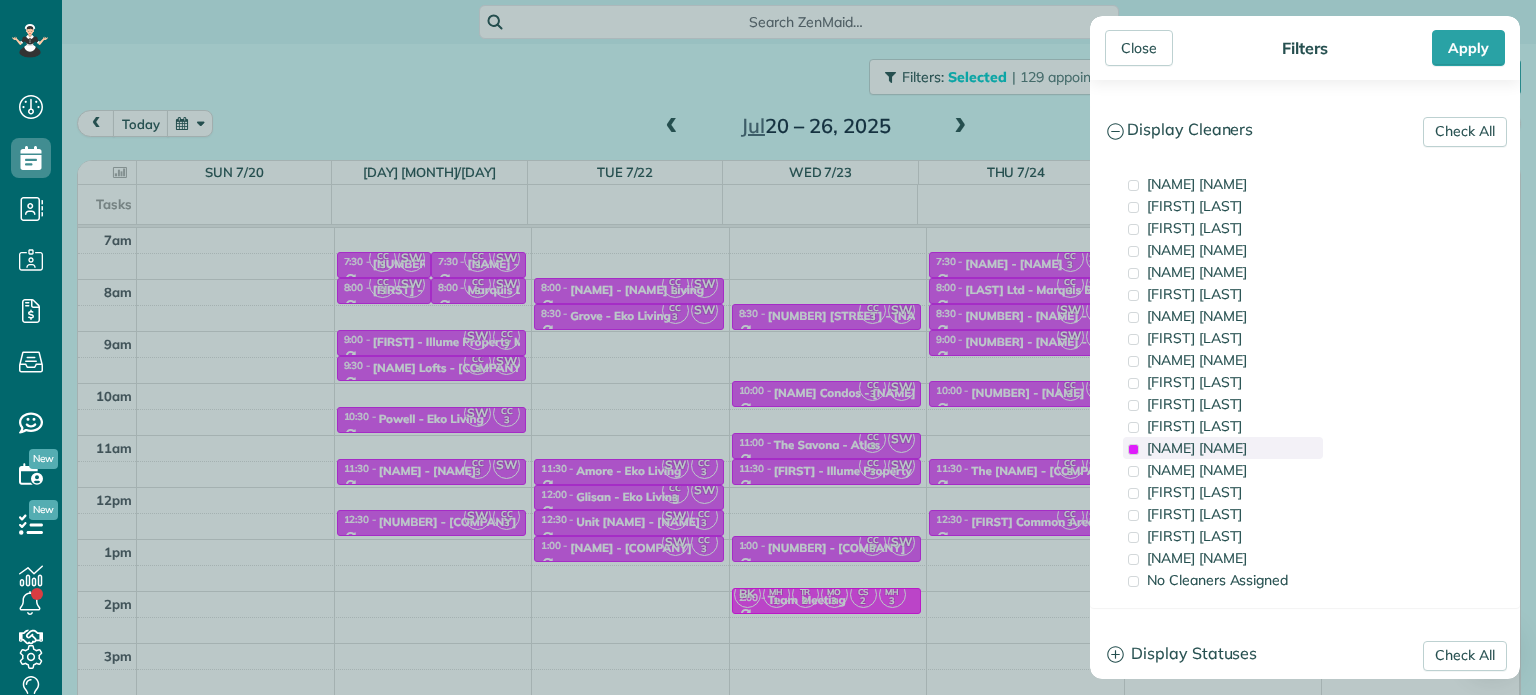click on "[NAME] [NAME]" at bounding box center (1197, 448) 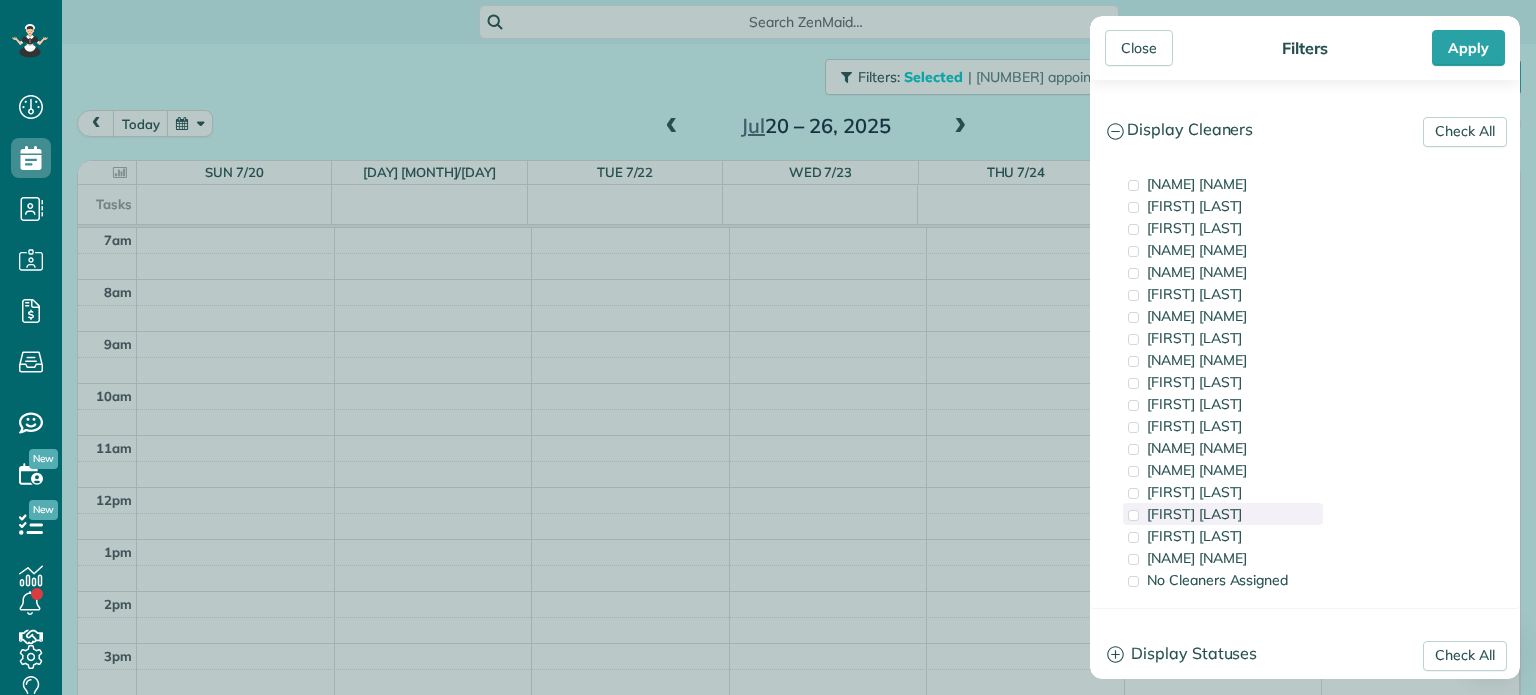 click on "[FIRST] [LAST]" at bounding box center (1194, 514) 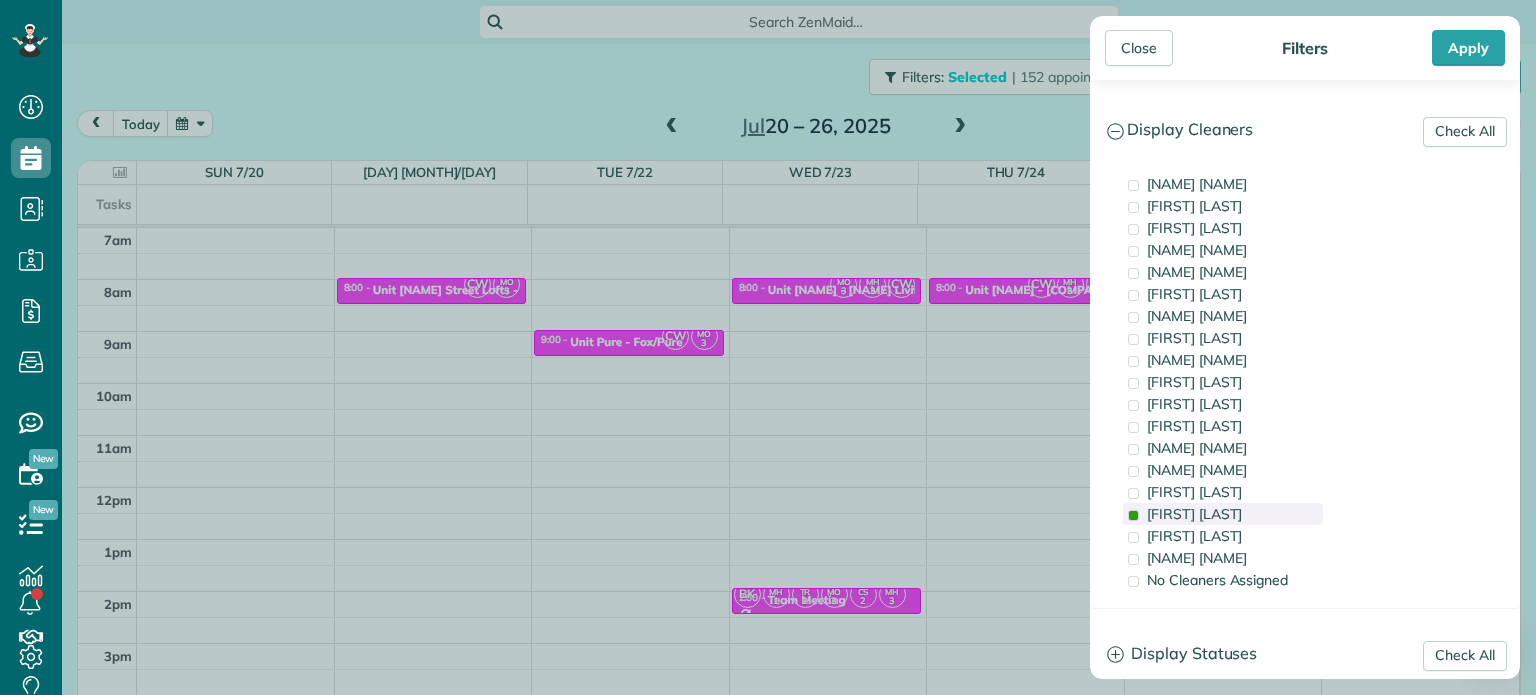 click on "[FIRST] [LAST]" at bounding box center (1194, 514) 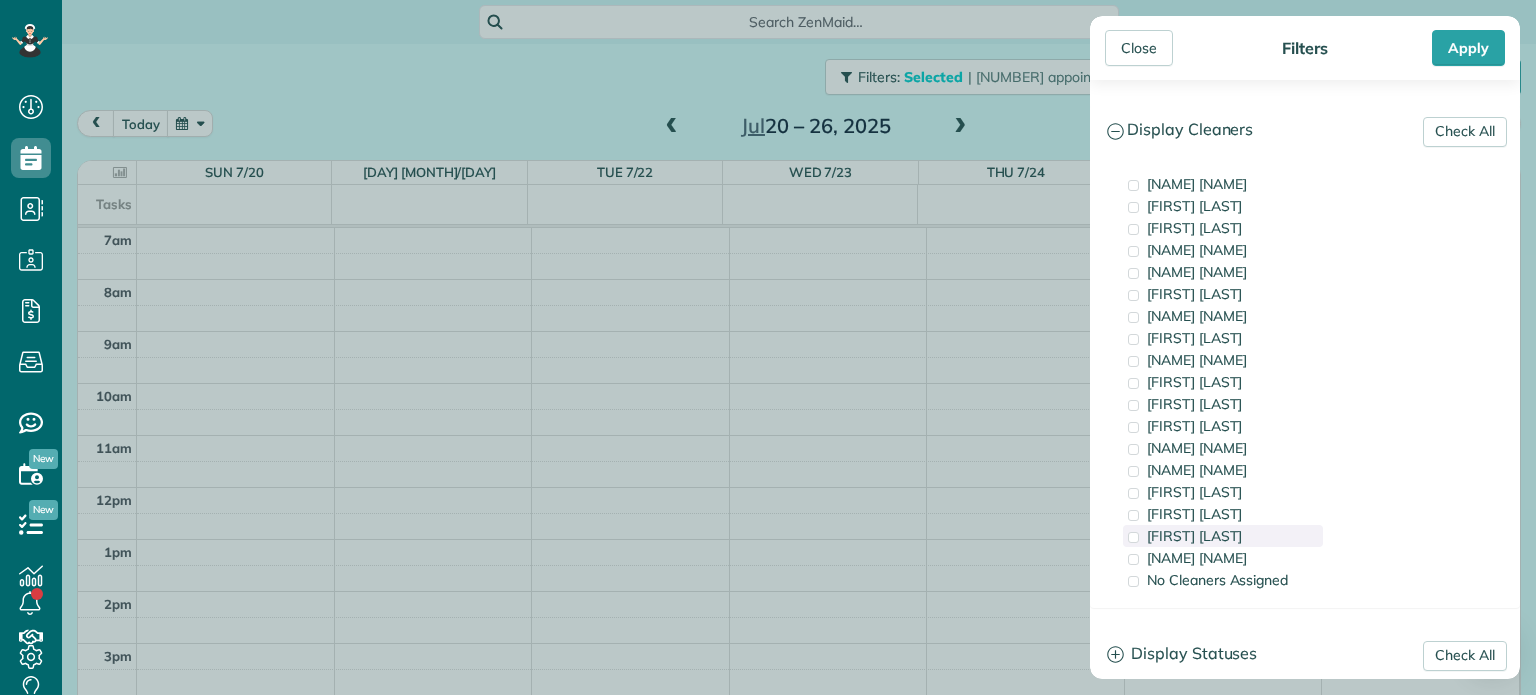 click on "[FIRST] [LAST]" at bounding box center (1194, 536) 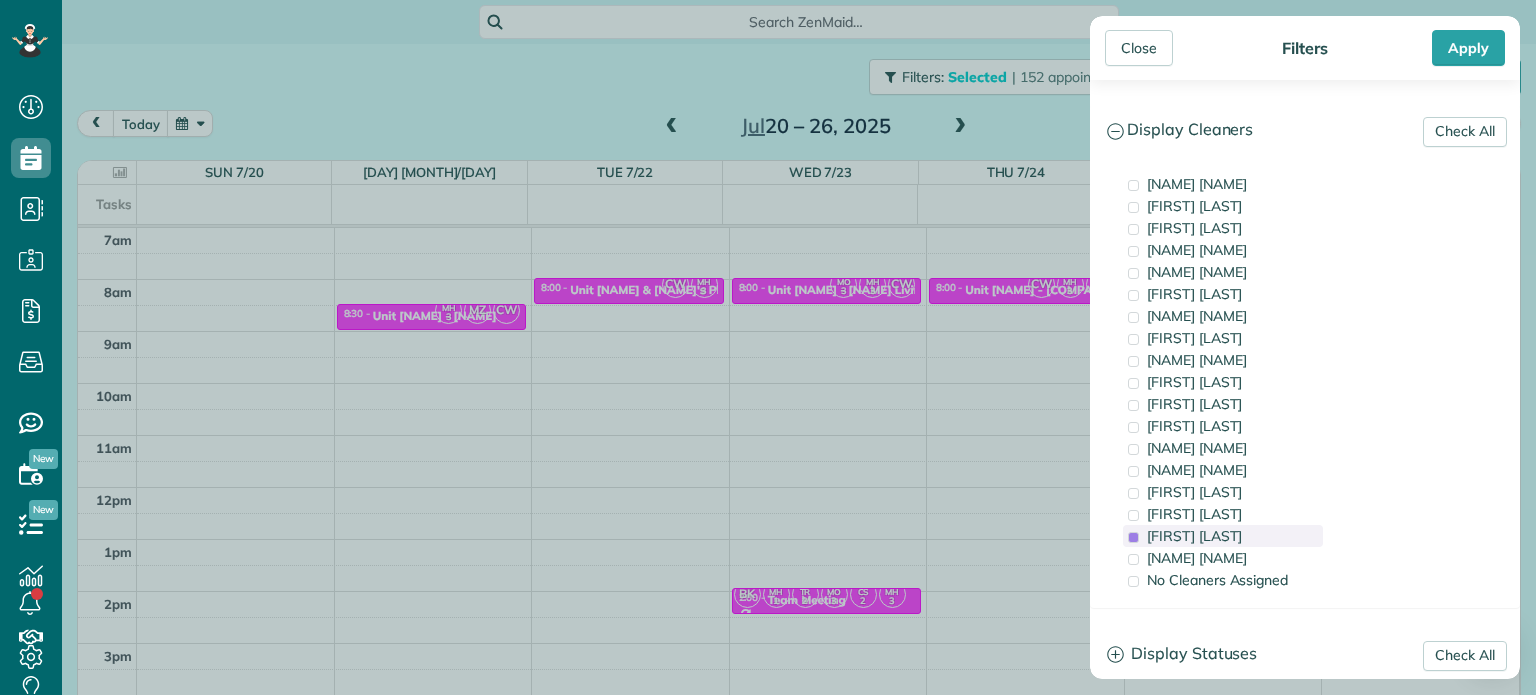 click on "[FIRST] [LAST]" at bounding box center (1194, 536) 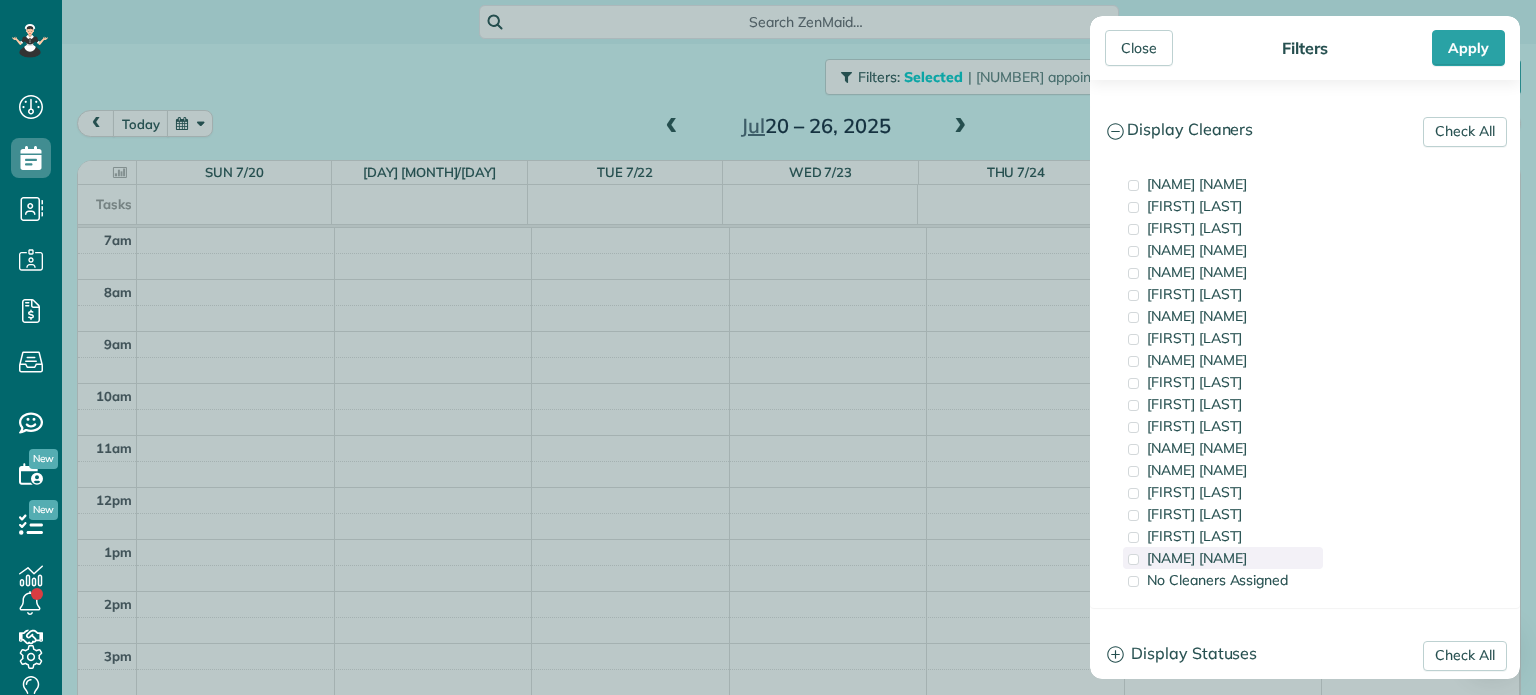 click on "[NAME] [NAME]" at bounding box center [1197, 558] 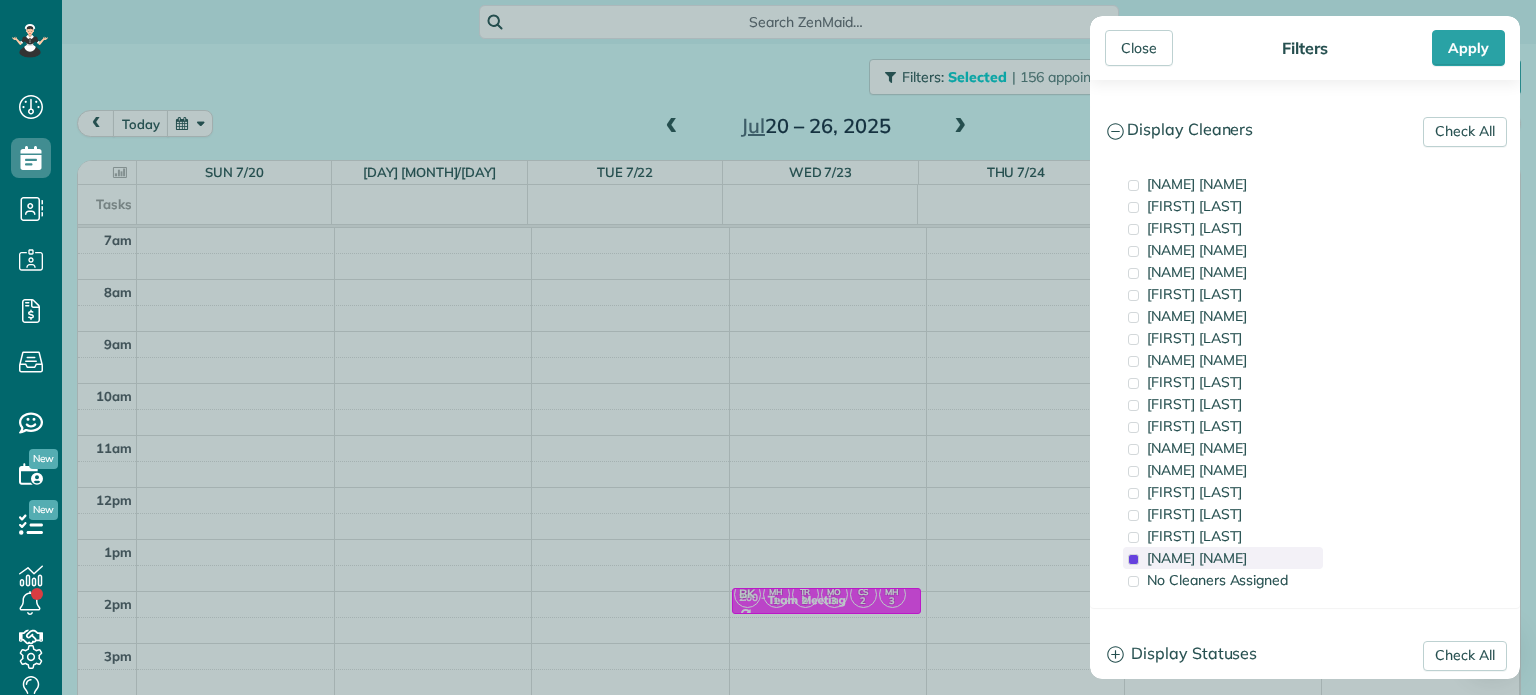 click on "[NAME] [NAME]" at bounding box center (1197, 558) 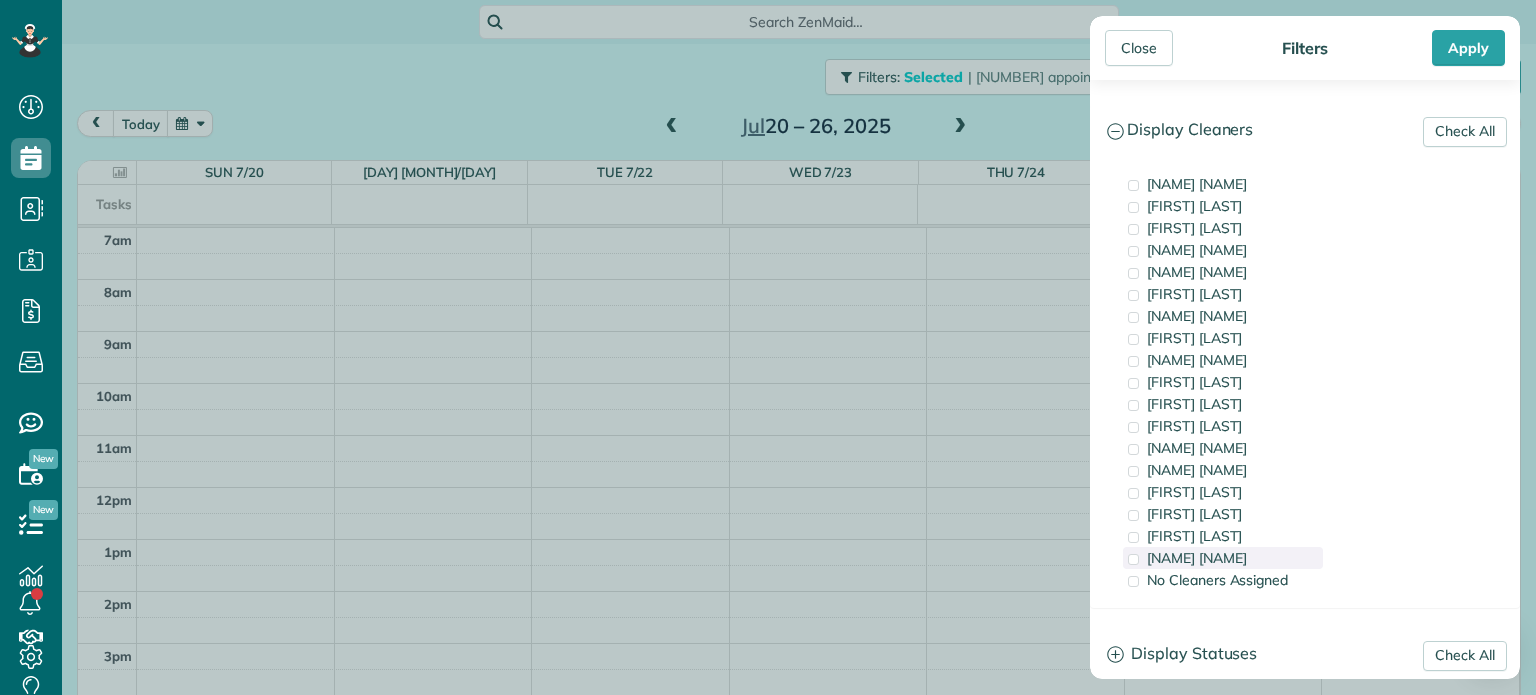 click on "[NAME] [NAME]" at bounding box center [1197, 558] 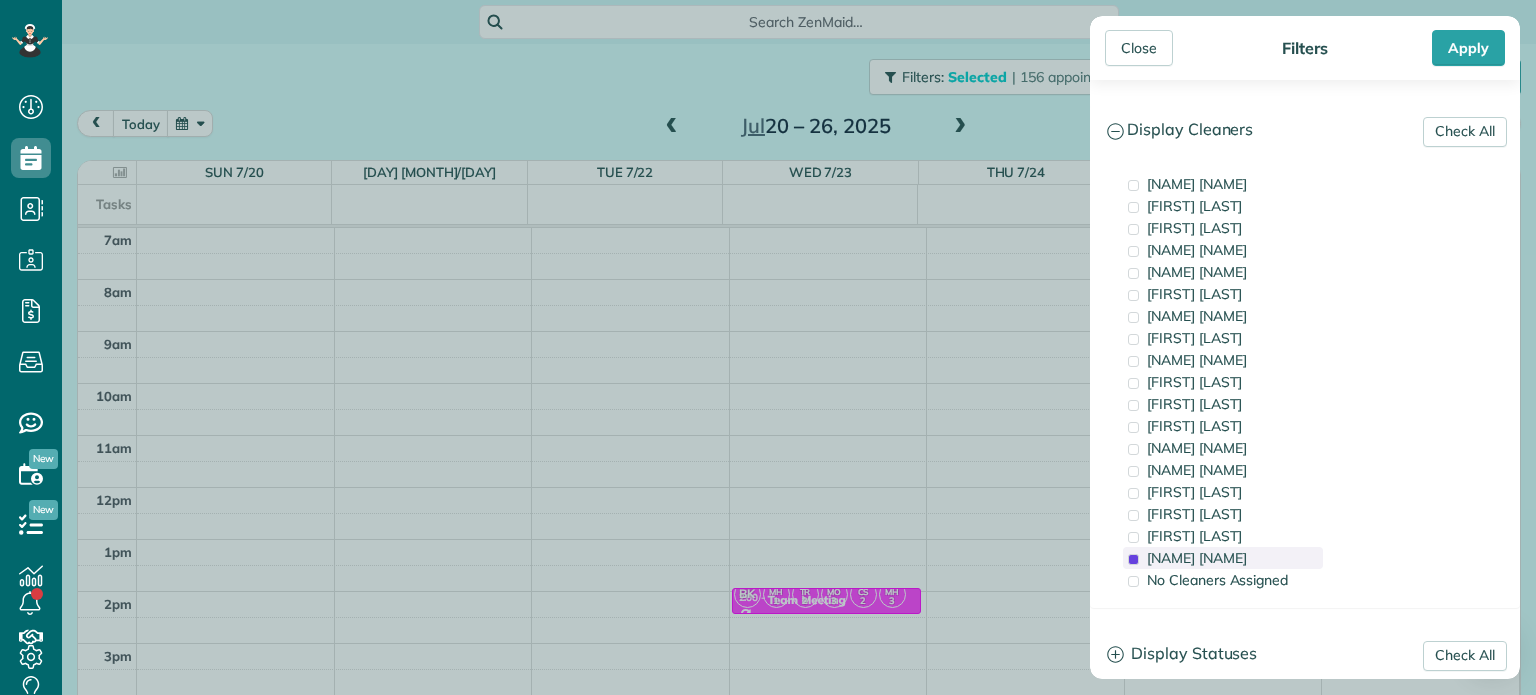 click on "[NAME] [NAME]" at bounding box center [1197, 558] 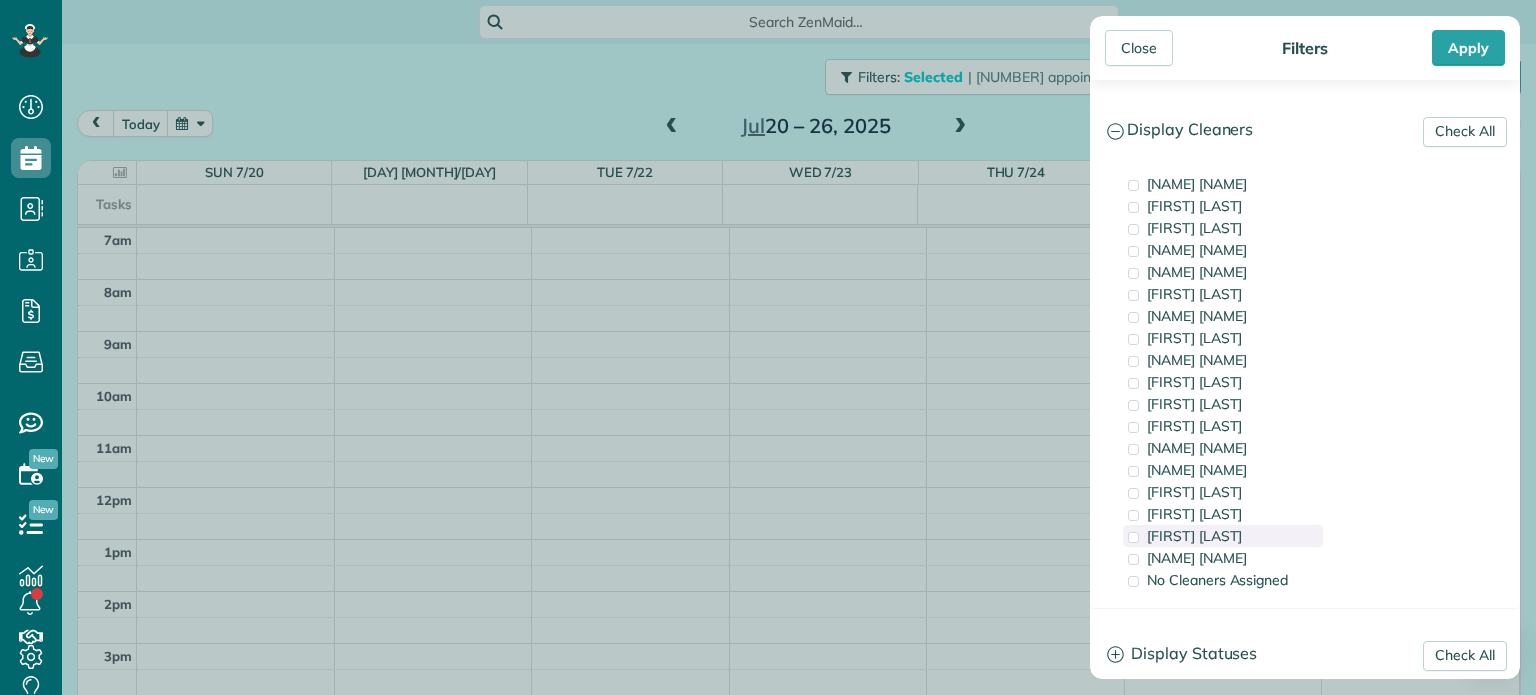 click on "[FIRST] [LAST]" at bounding box center [1194, 536] 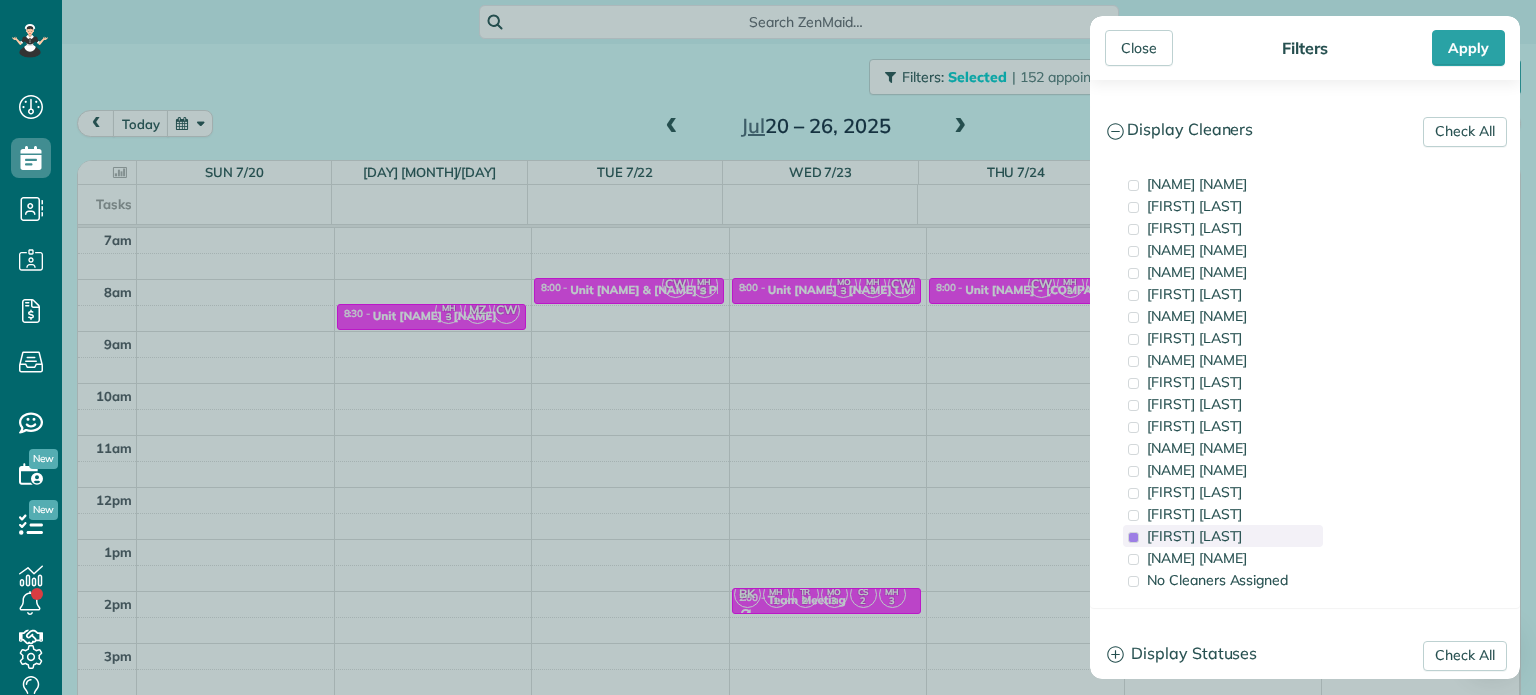 click on "[FIRST] [LAST]" at bounding box center [1194, 536] 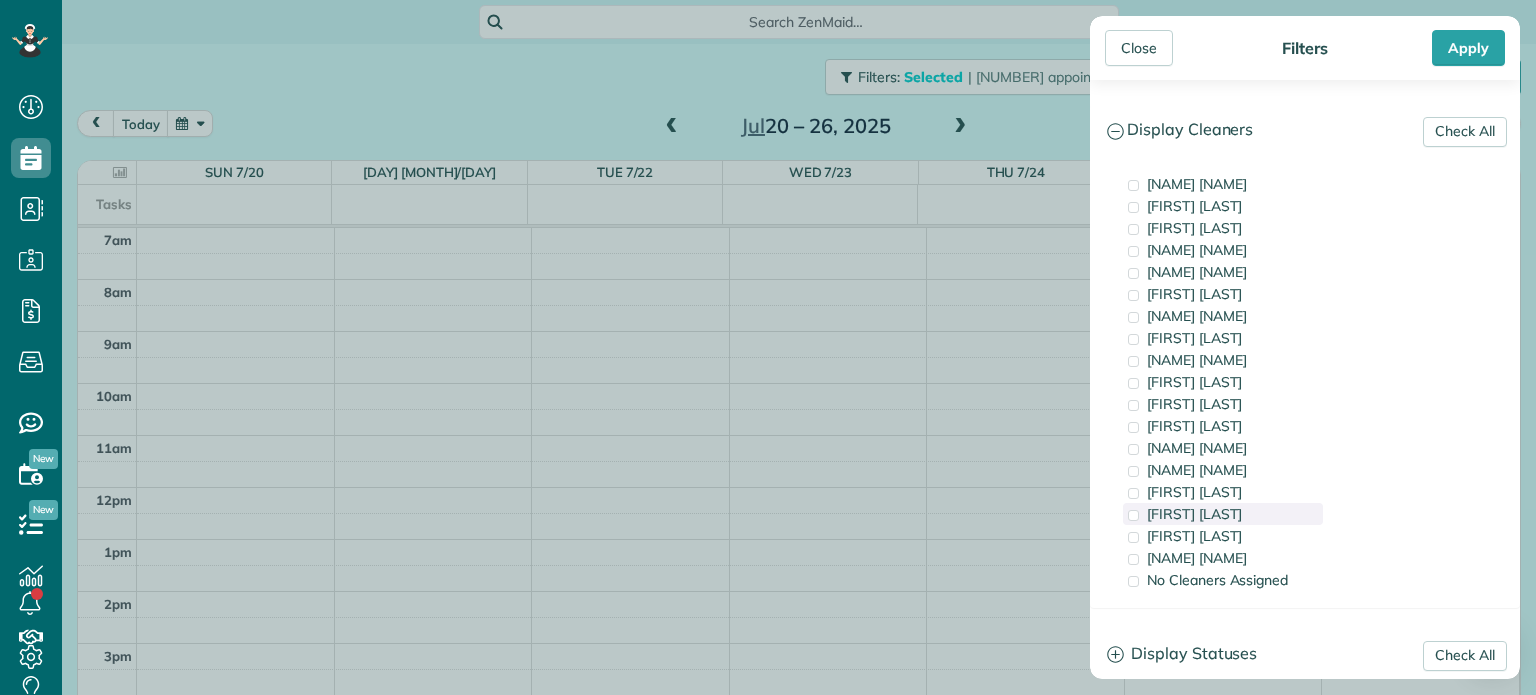 click on "[FIRST] [LAST]" at bounding box center (1194, 514) 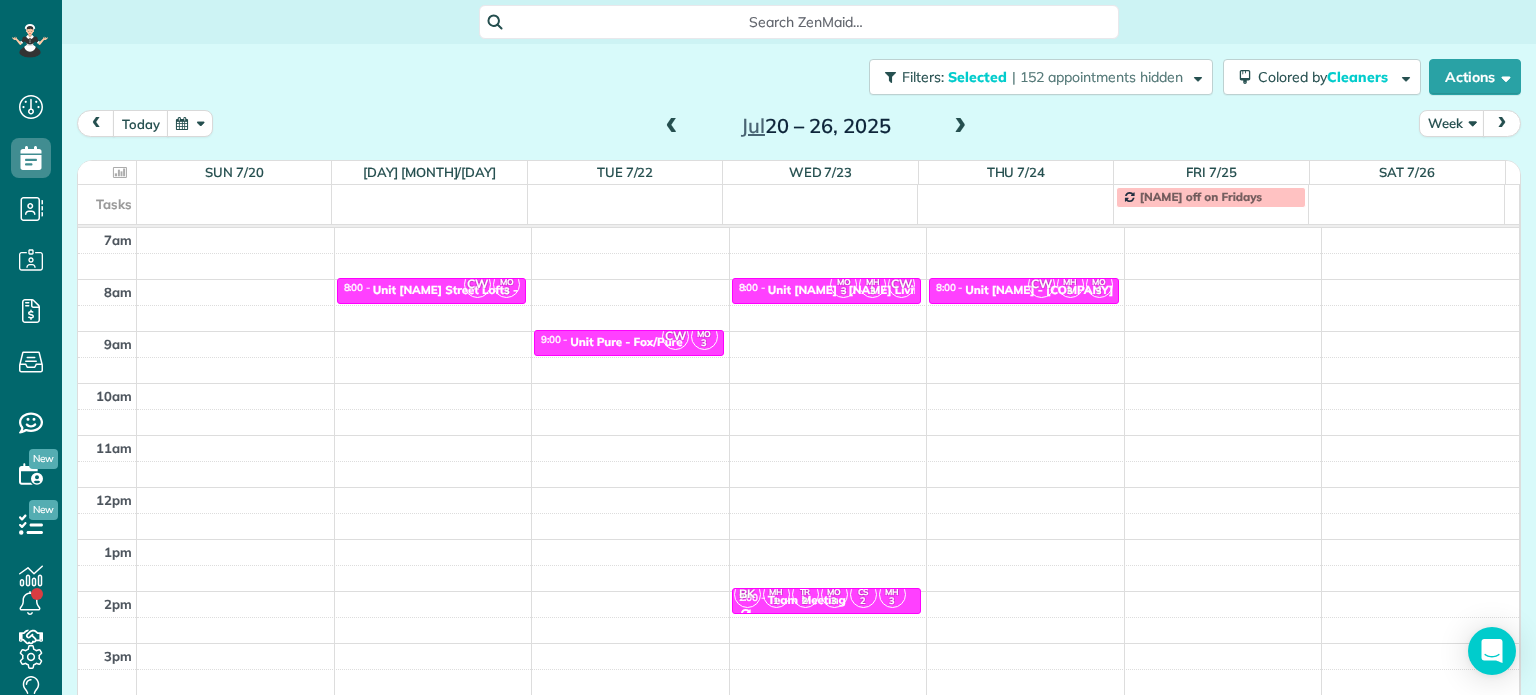 click on "Close
Filters
Apply
Check All
Display Cleaners
[NAME] [NAME]
[NAME] [NAME]
[NAME] [NAME]
[NAME] [NAME]
[NAME] [NAME]
[NAME] [NAME]
[NAME] [NAME]" at bounding box center (768, 347) 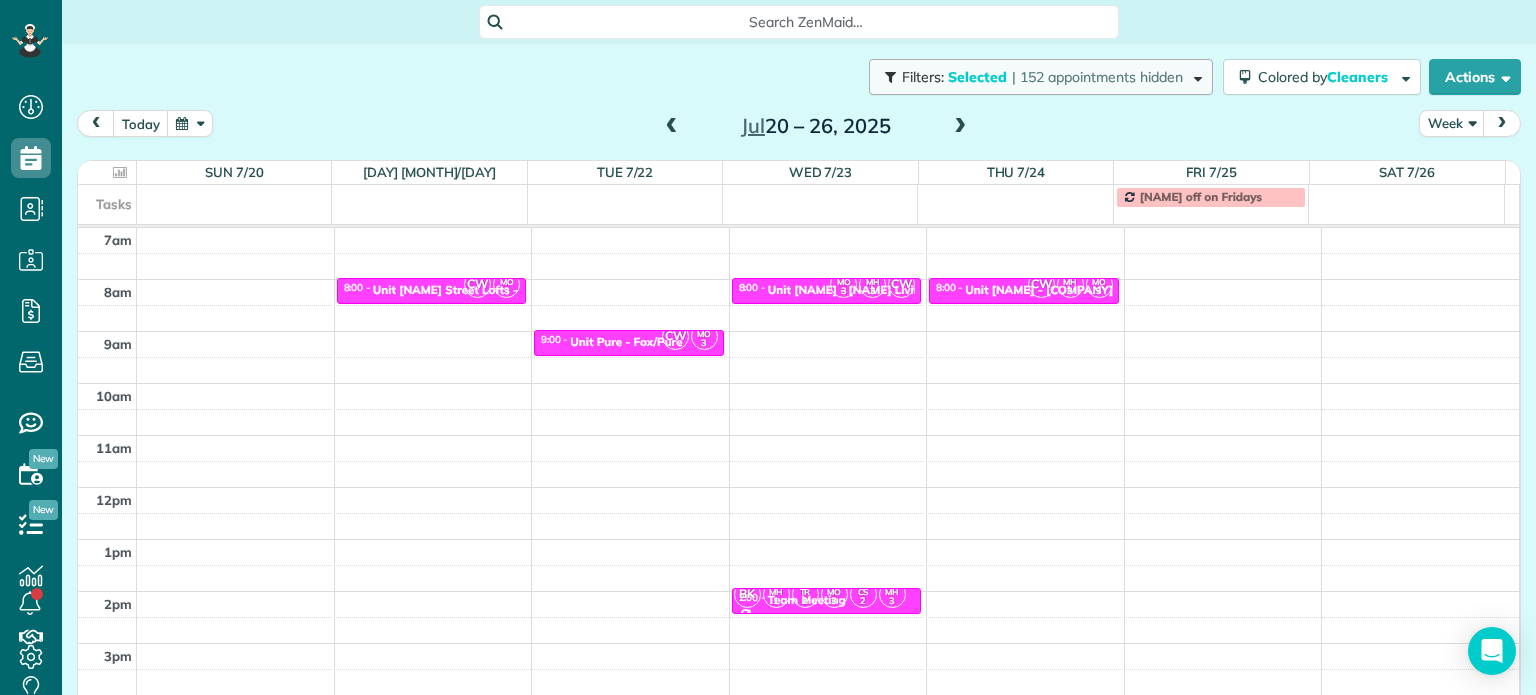 click on "Filters:   Selected
|  [NUMBER] appointments hidden" at bounding box center (1041, 77) 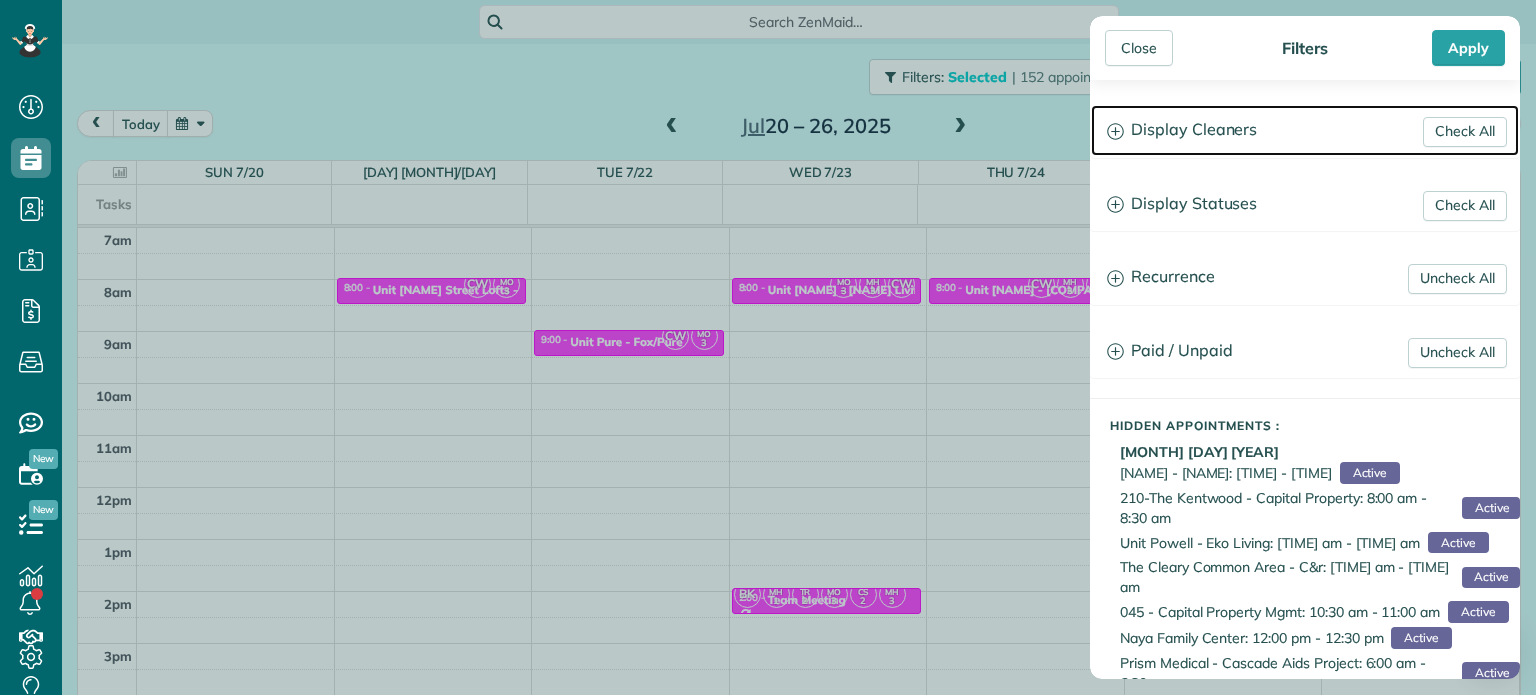 click on "Display Cleaners" at bounding box center [1305, 130] 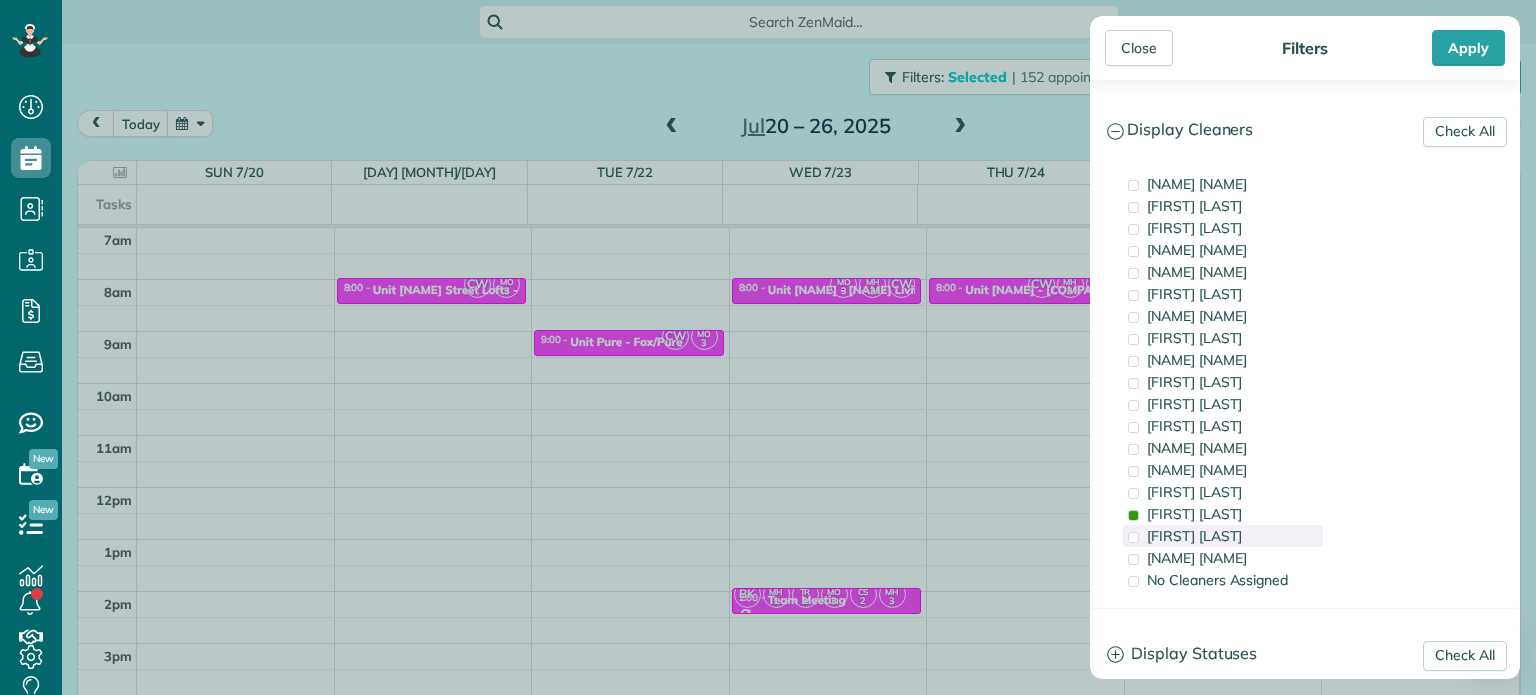 drag, startPoint x: 1168, startPoint y: 511, endPoint x: 1175, endPoint y: 535, distance: 25 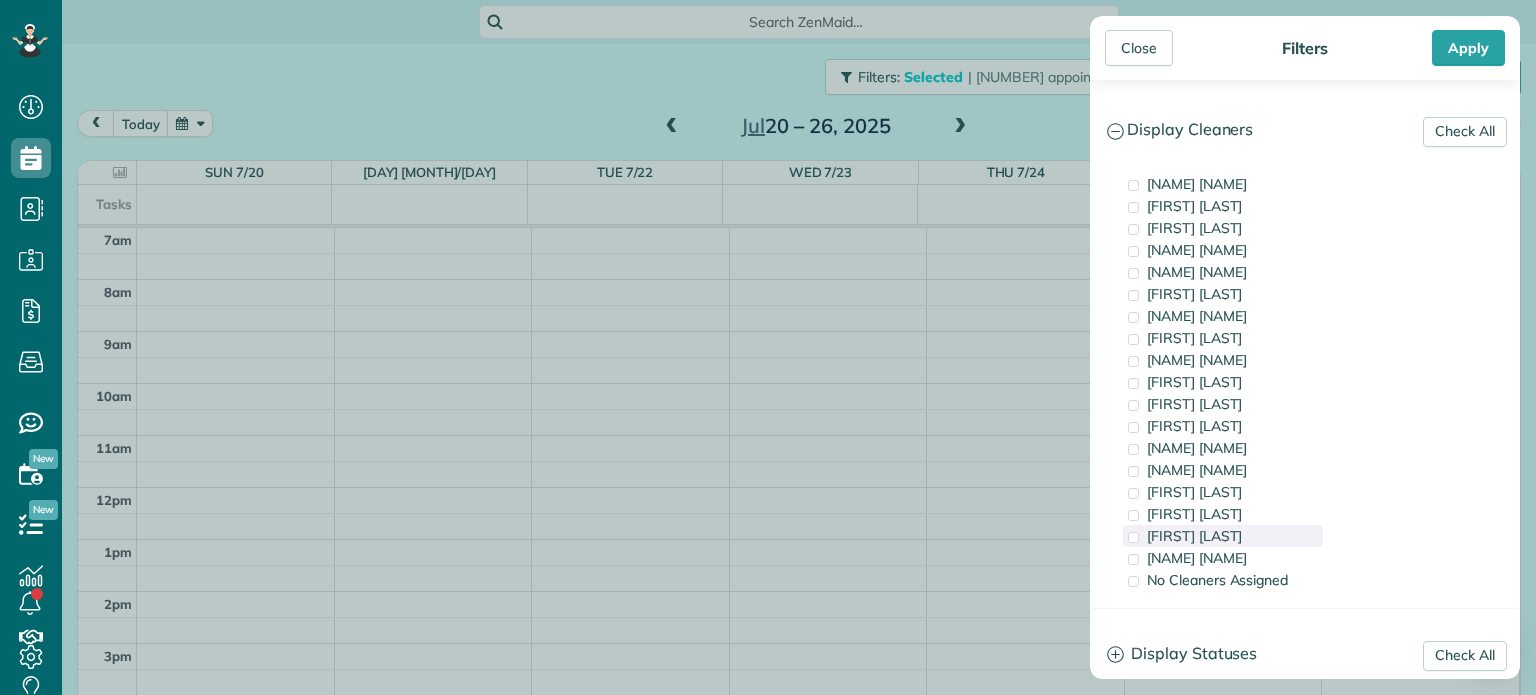 click on "[FIRST] [LAST]" at bounding box center (1194, 536) 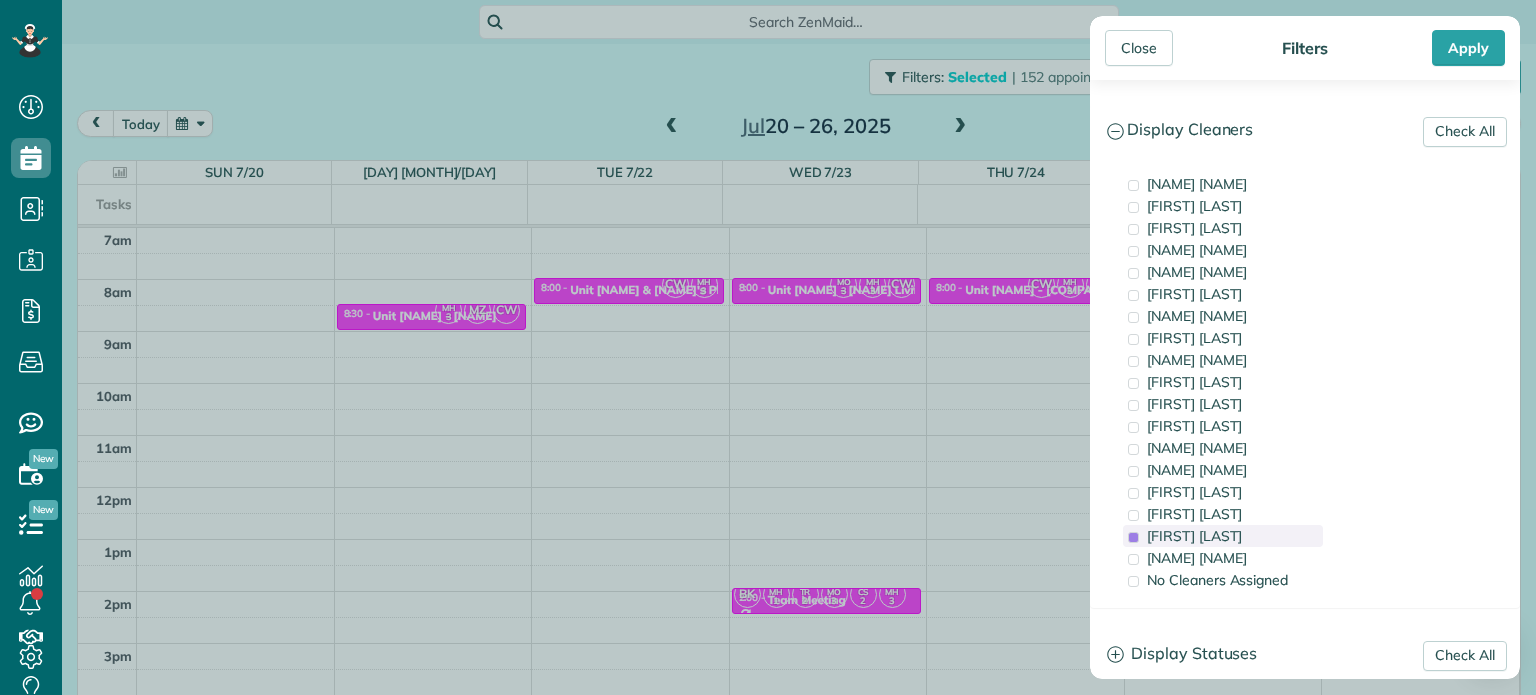 click on "[FIRST] [LAST]" at bounding box center [1194, 536] 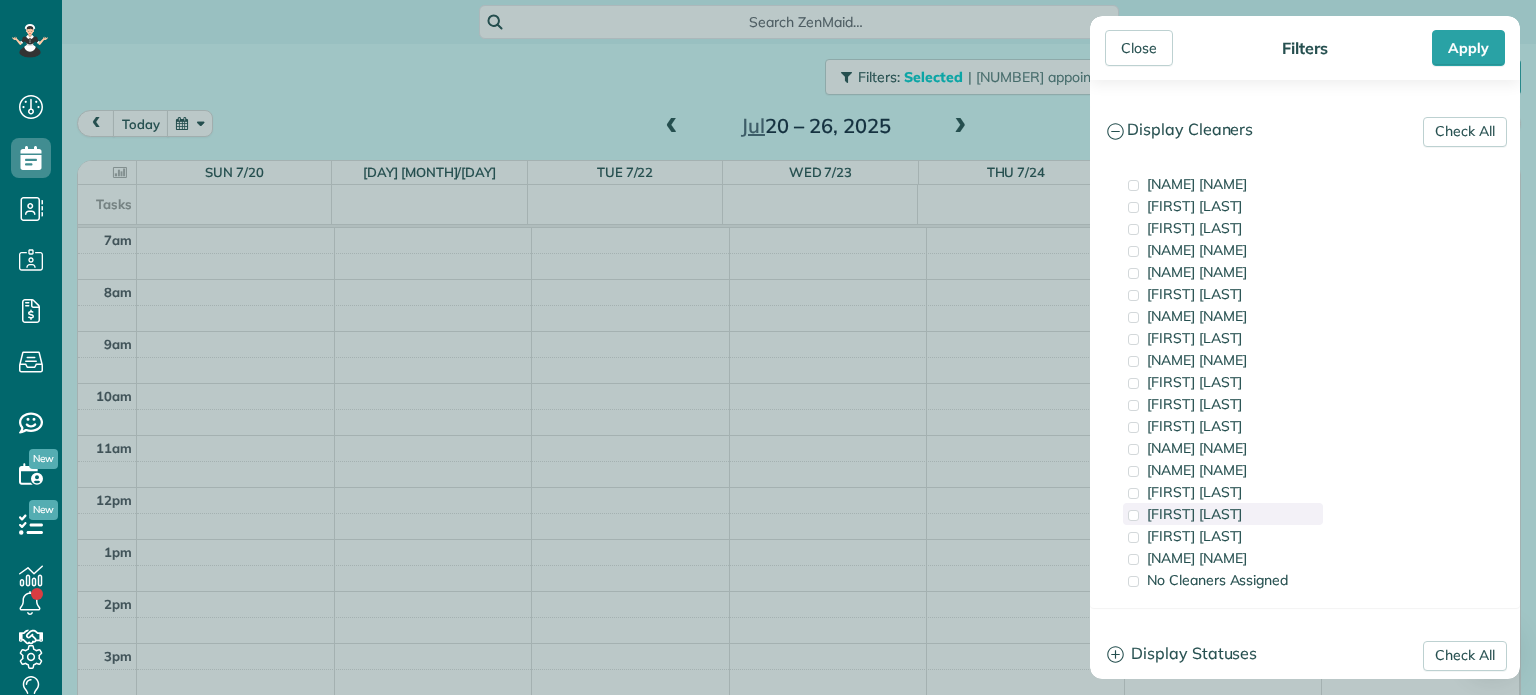 click on "[FIRST] [LAST]" at bounding box center [1194, 514] 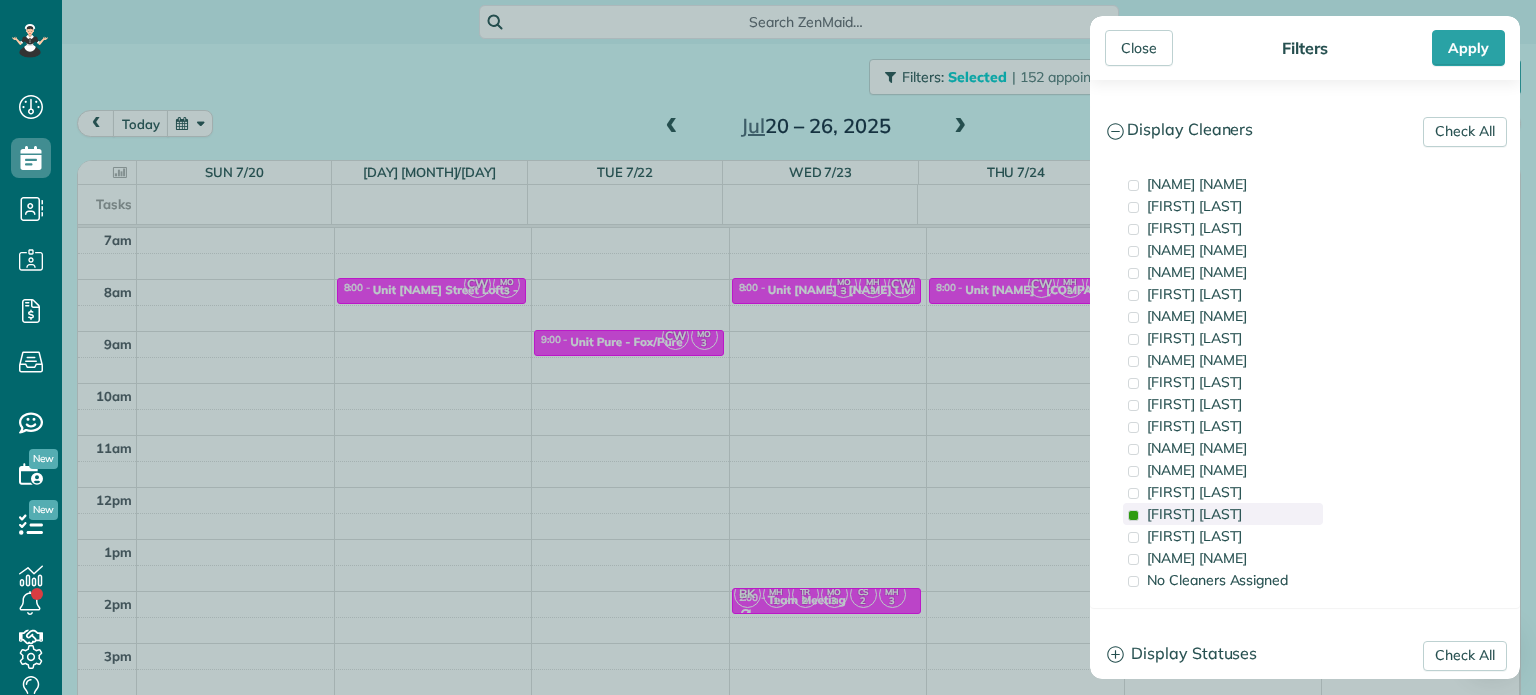 click on "[FIRST] [LAST]" at bounding box center (1194, 514) 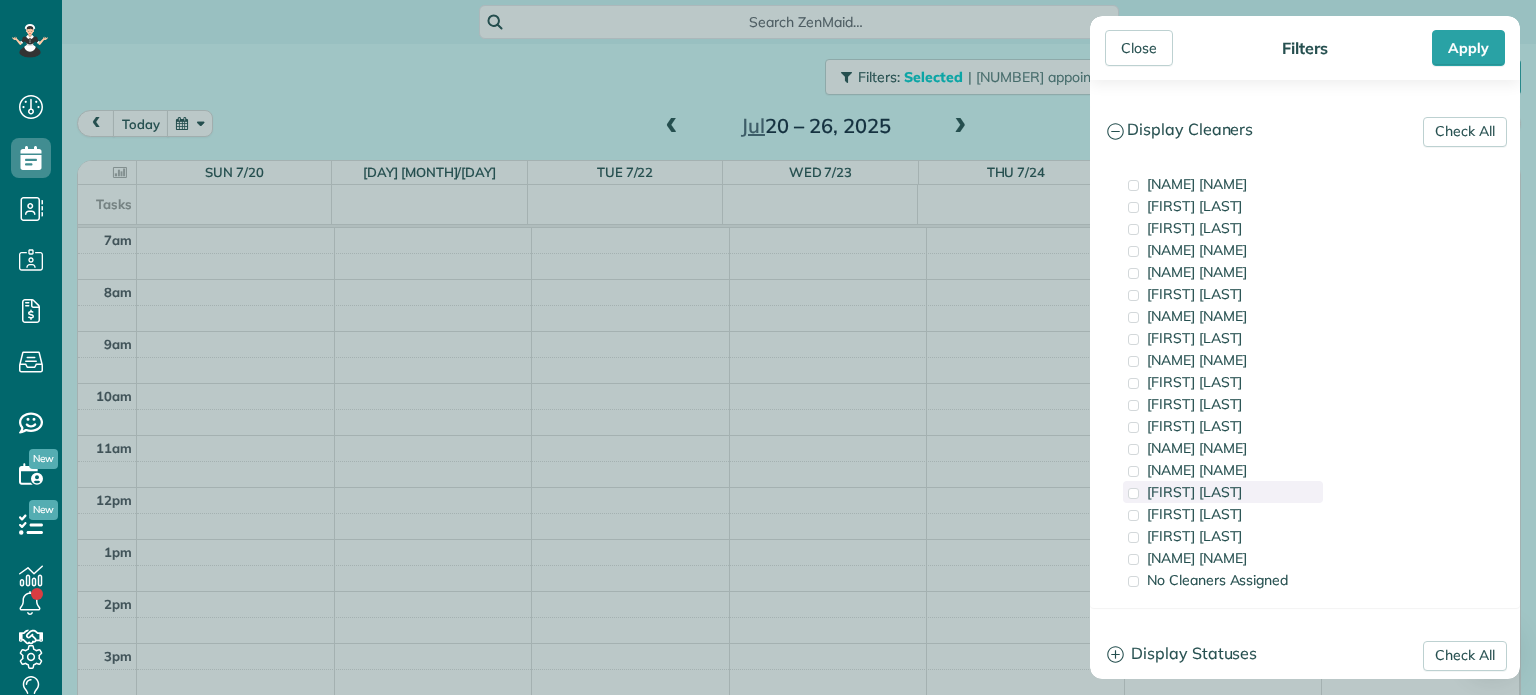 click on "[FIRST] [LAST]" at bounding box center [1194, 492] 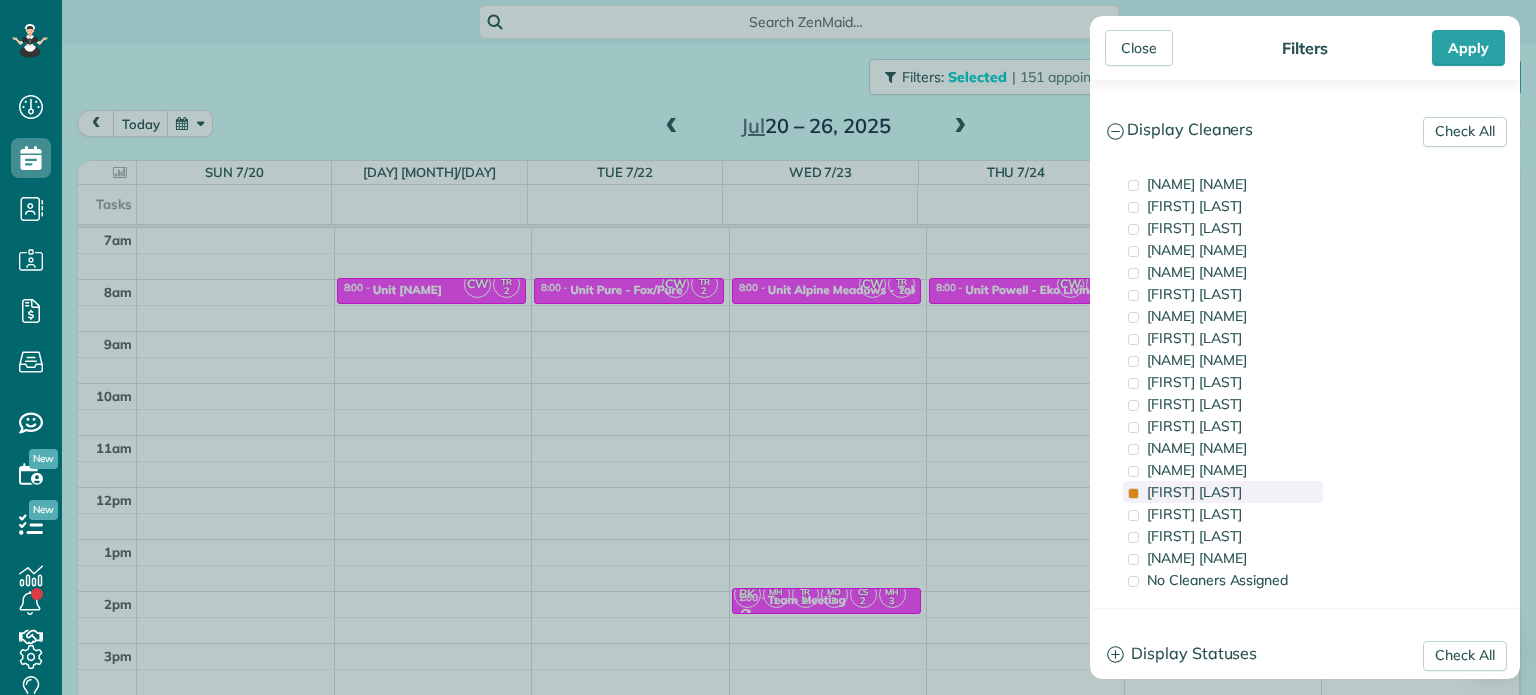 click on "[FIRST] [LAST]" at bounding box center (1194, 492) 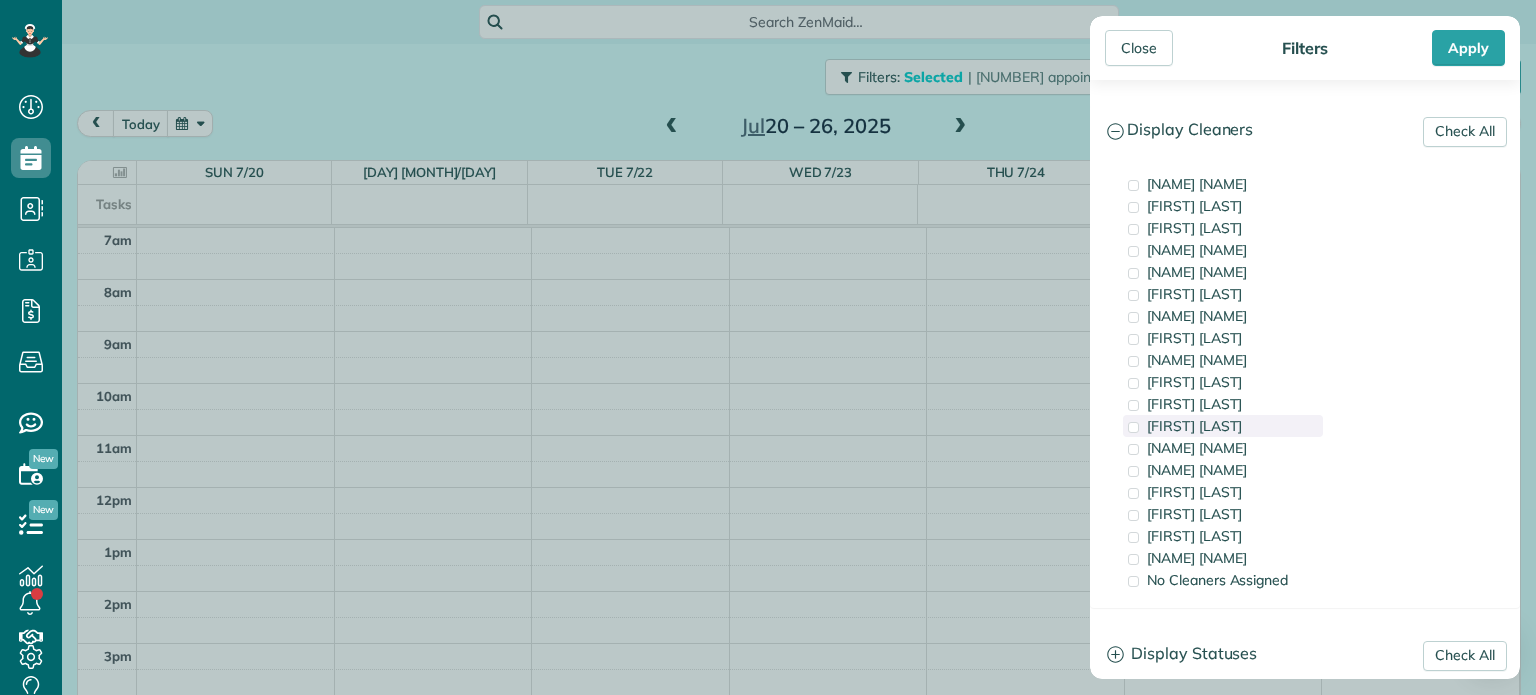 click on "[FIRST] [LAST]" at bounding box center (1194, 426) 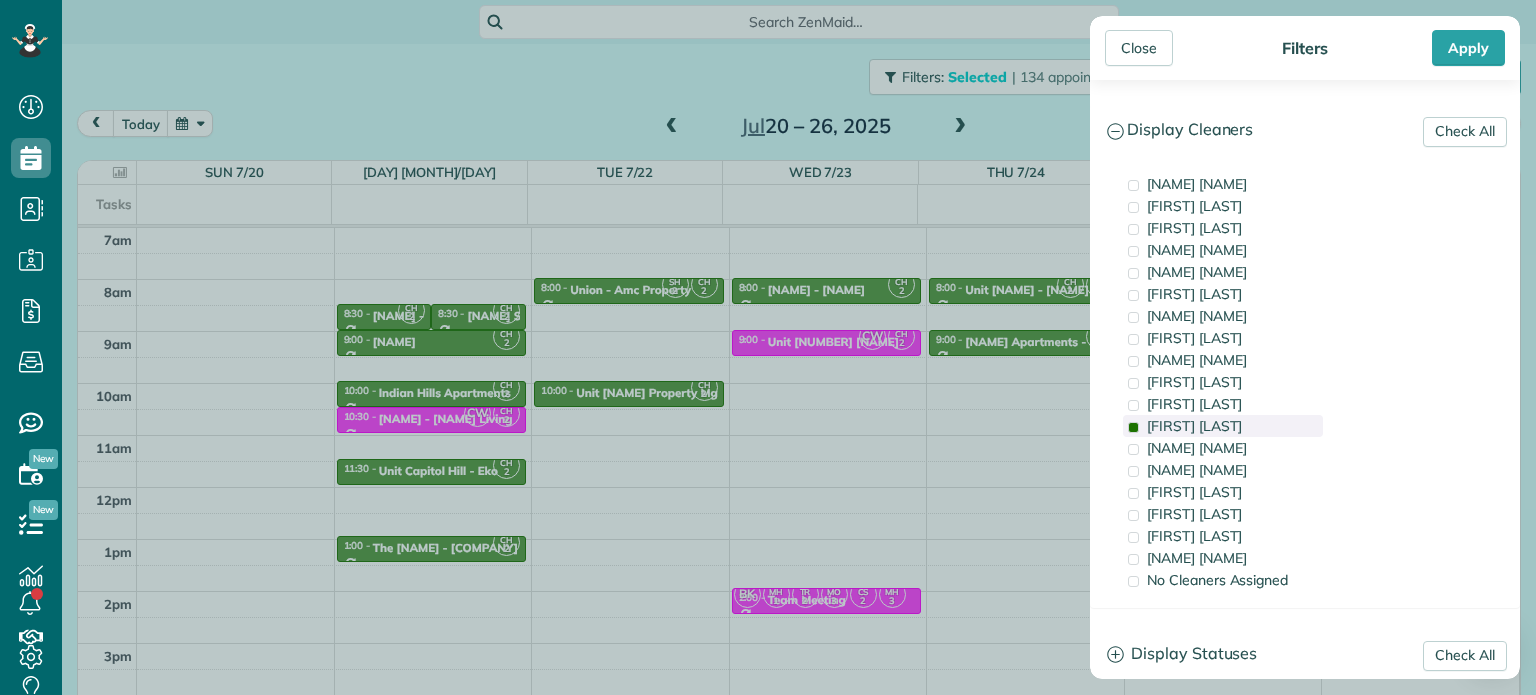 click on "[FIRST] [LAST]" at bounding box center [1194, 426] 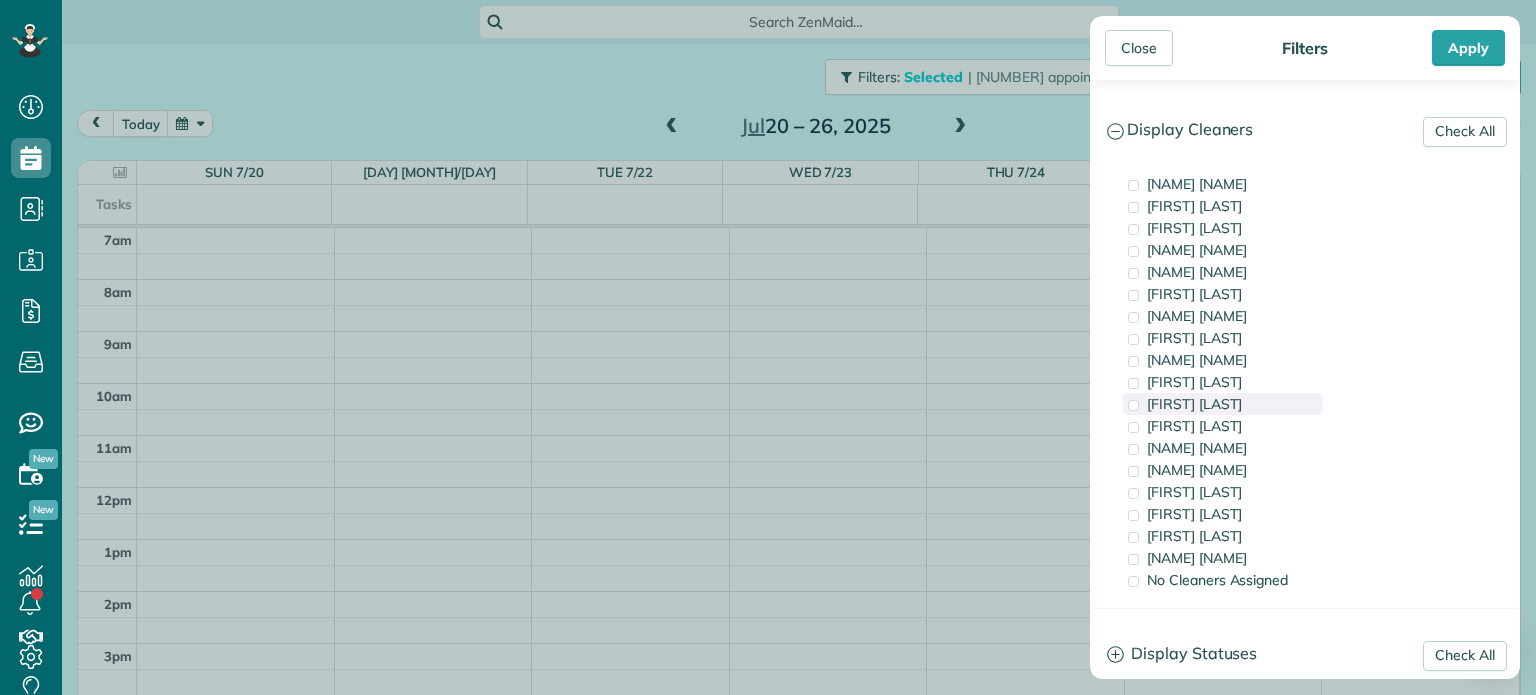 click on "[FIRST] [LAST]" at bounding box center [1194, 404] 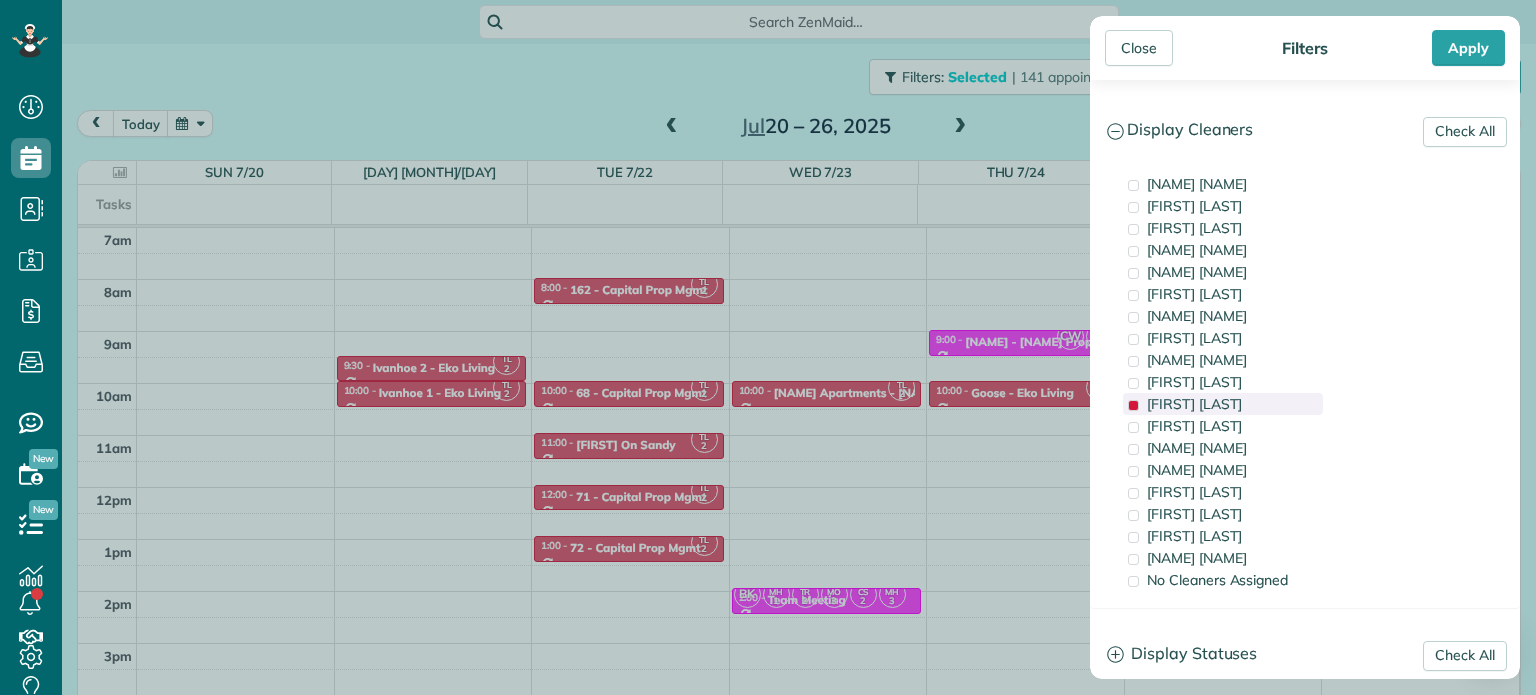 click on "[FIRST] [LAST]" at bounding box center (1194, 404) 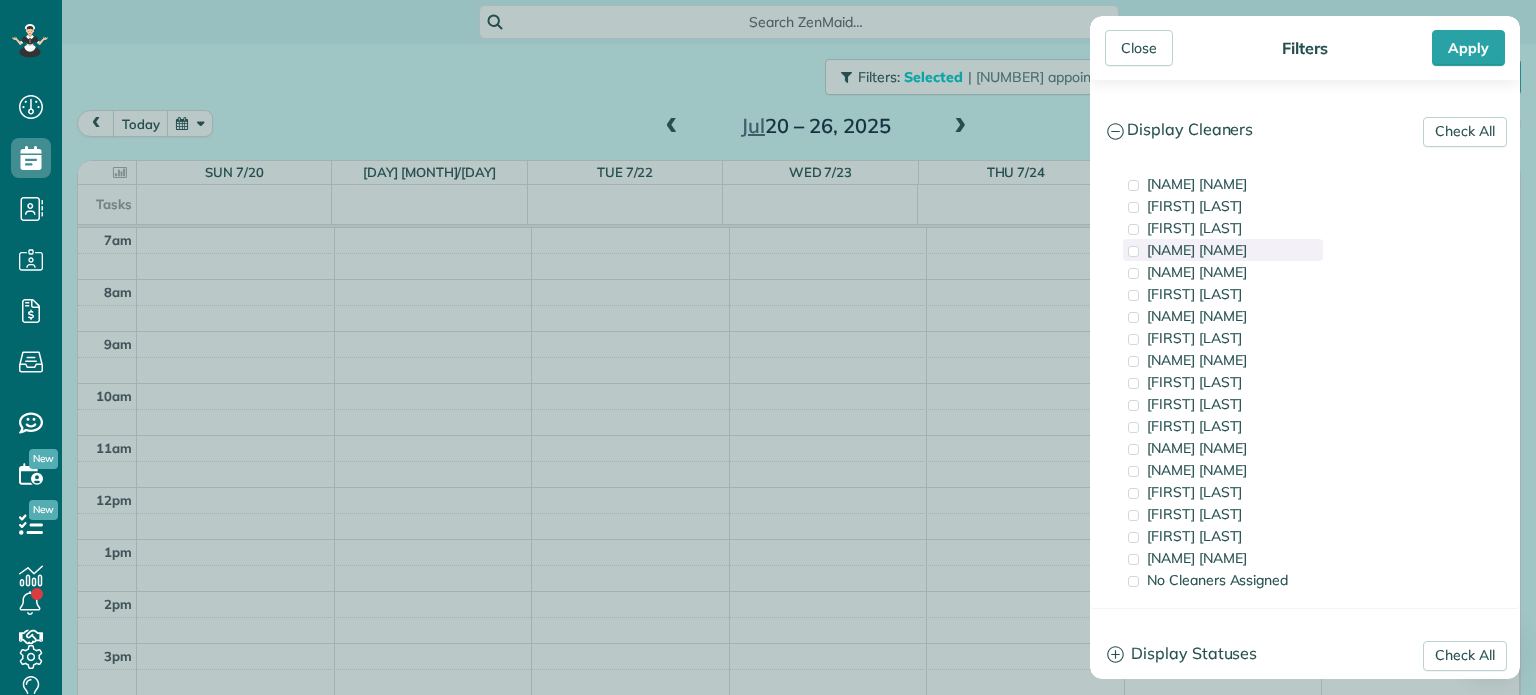 click on "[NAME] [NAME]" at bounding box center (1197, 250) 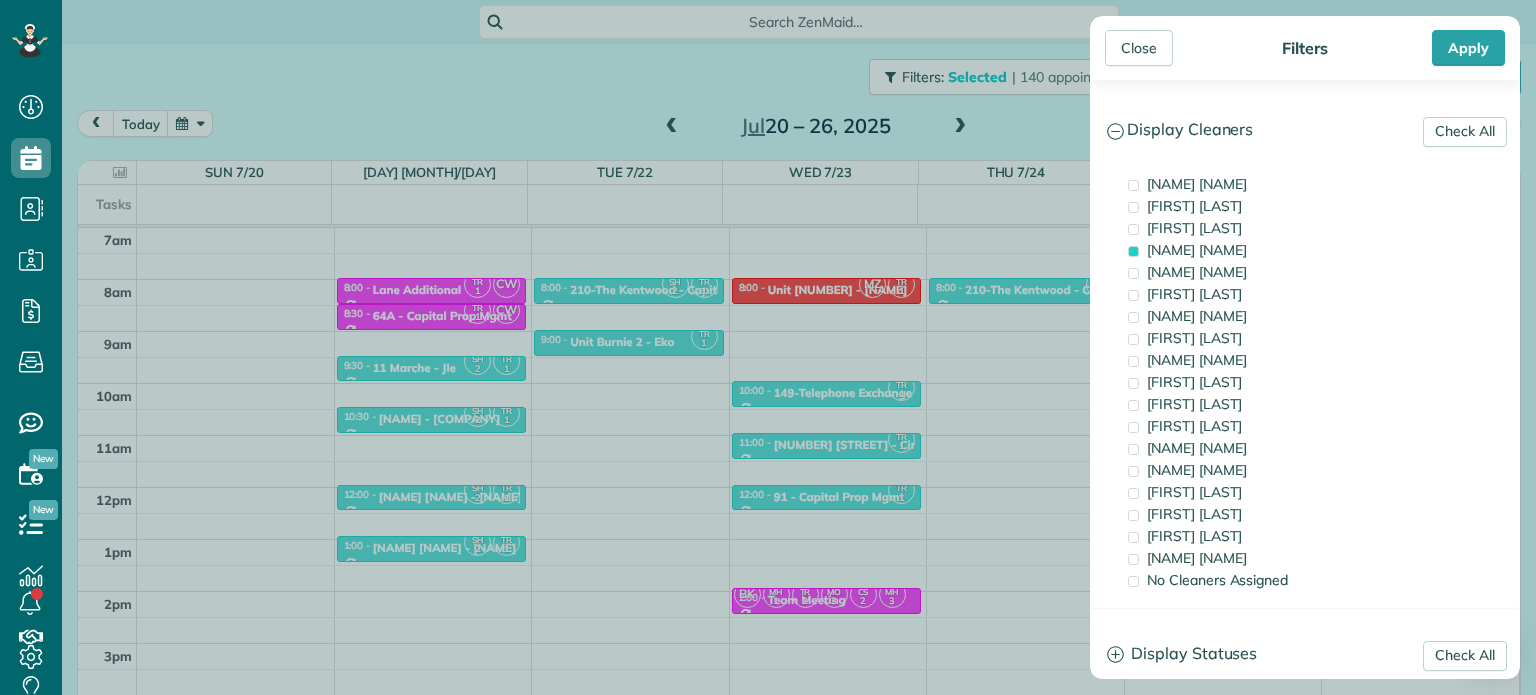 click on "Close
Filters
Apply
Check All
Display Cleaners
[NAME] [NAME]
[NAME] [NAME]
[NAME] [NAME]
[NAME] [NAME]
[NAME] [NAME]
[NAME] [NAME]
[NAME] [NAME]" at bounding box center (768, 347) 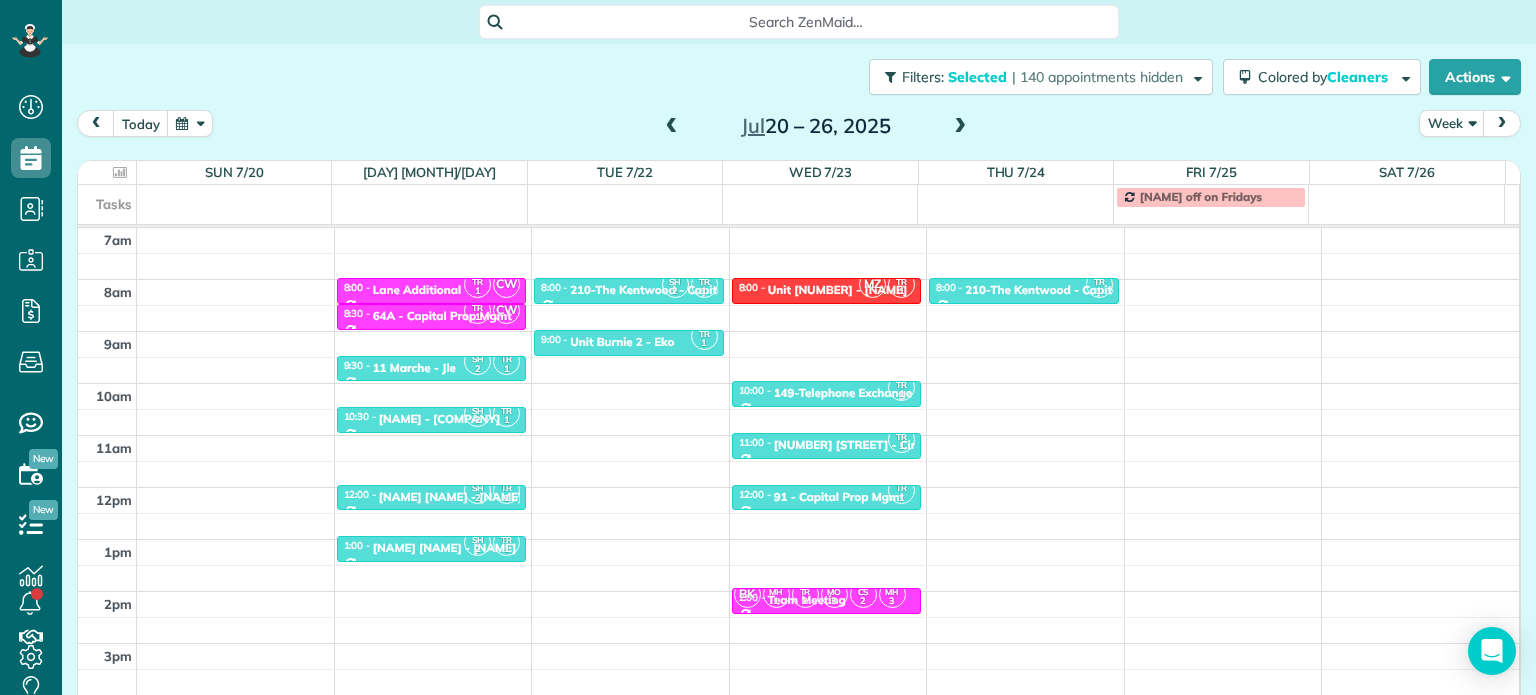 click at bounding box center (672, 127) 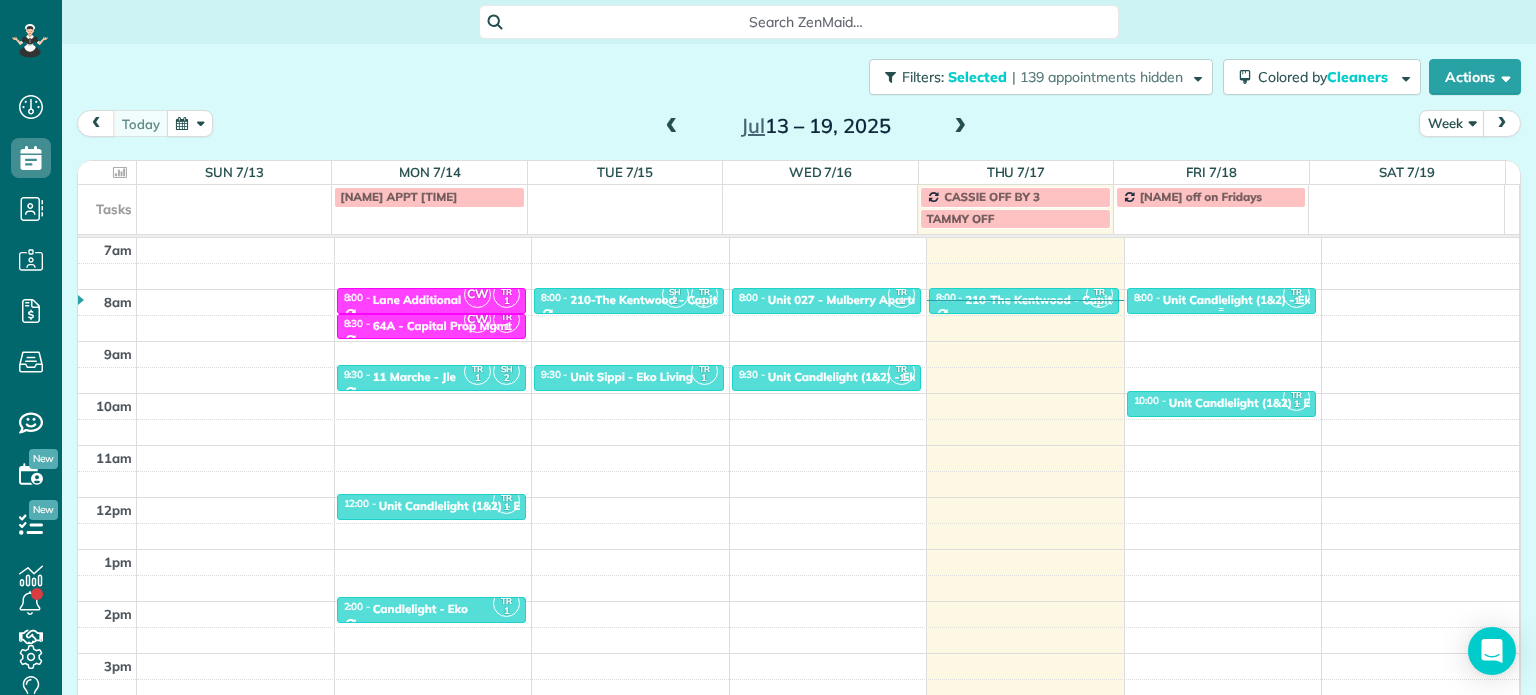 click on "Unit Candlelight (1&2) - Eko" at bounding box center [1240, 300] 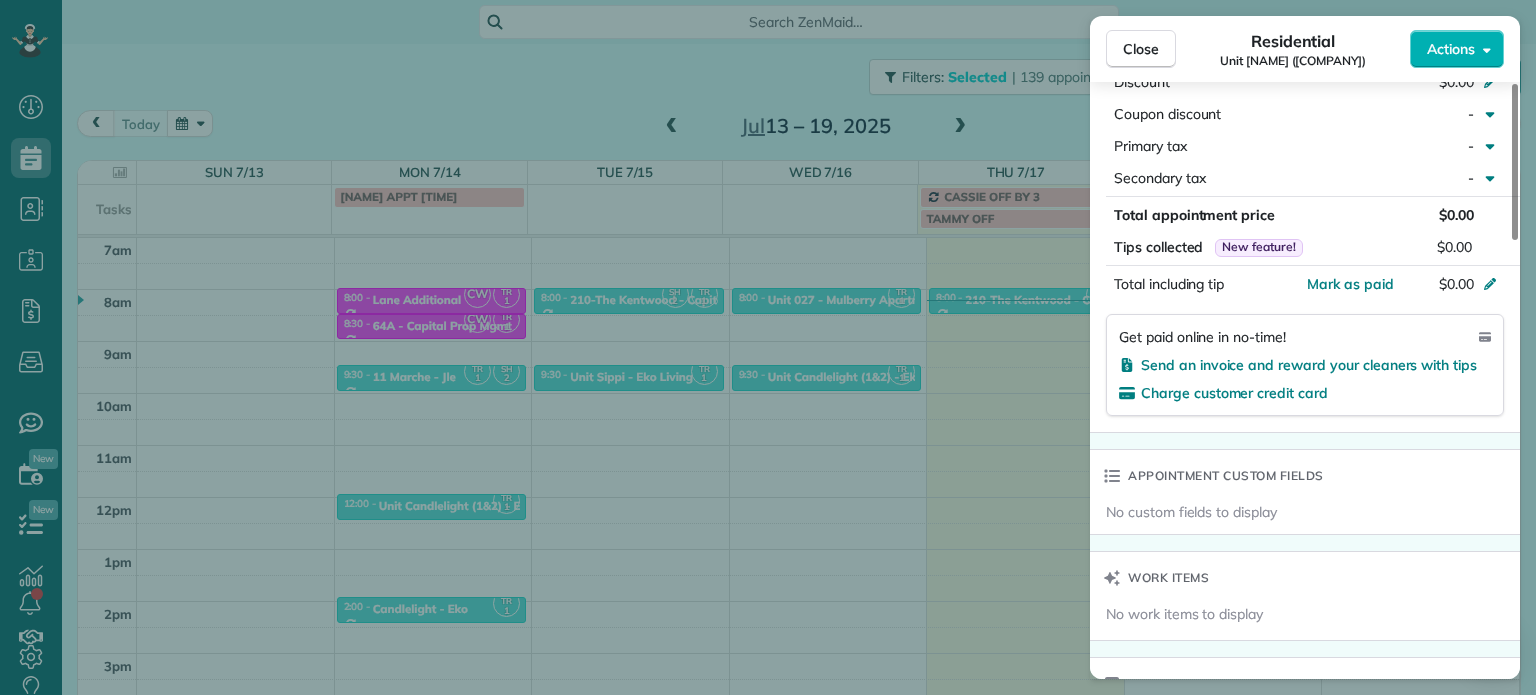 scroll, scrollTop: 1400, scrollLeft: 0, axis: vertical 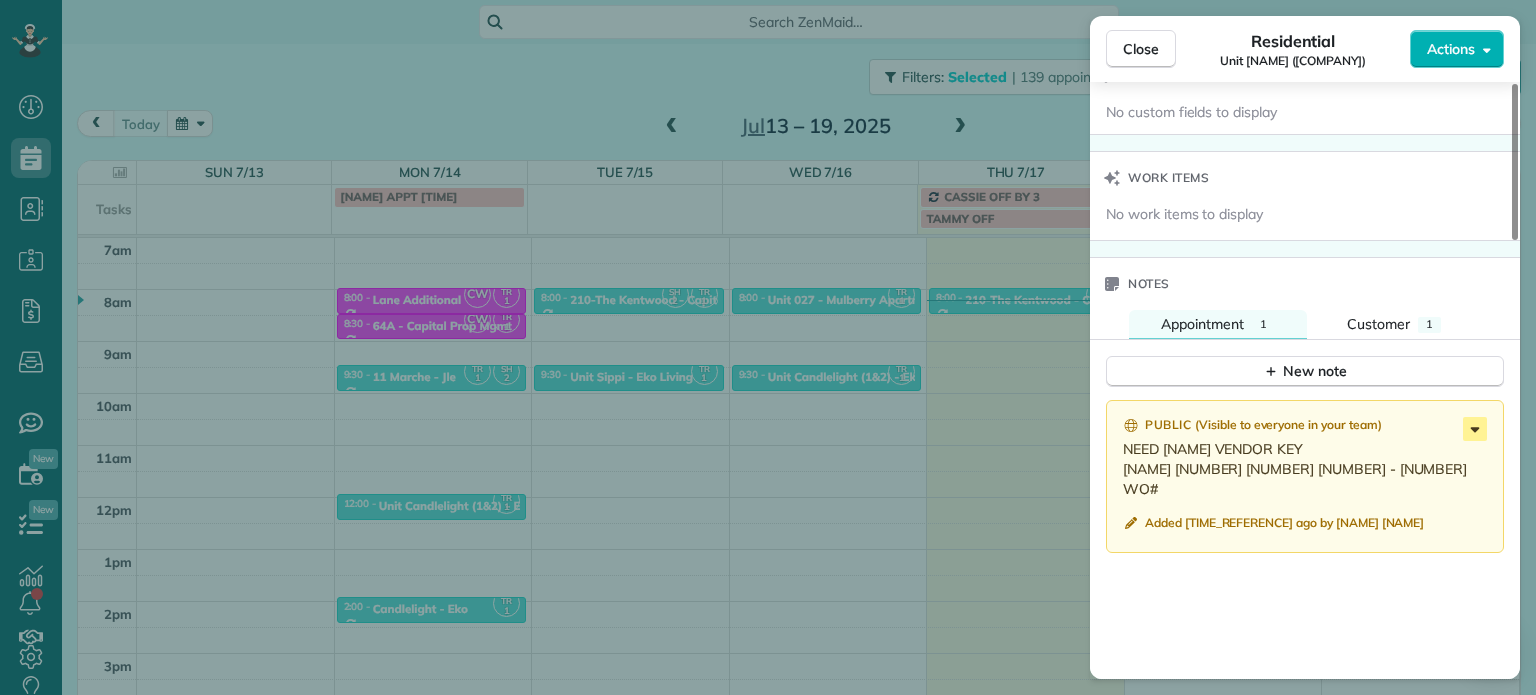 click 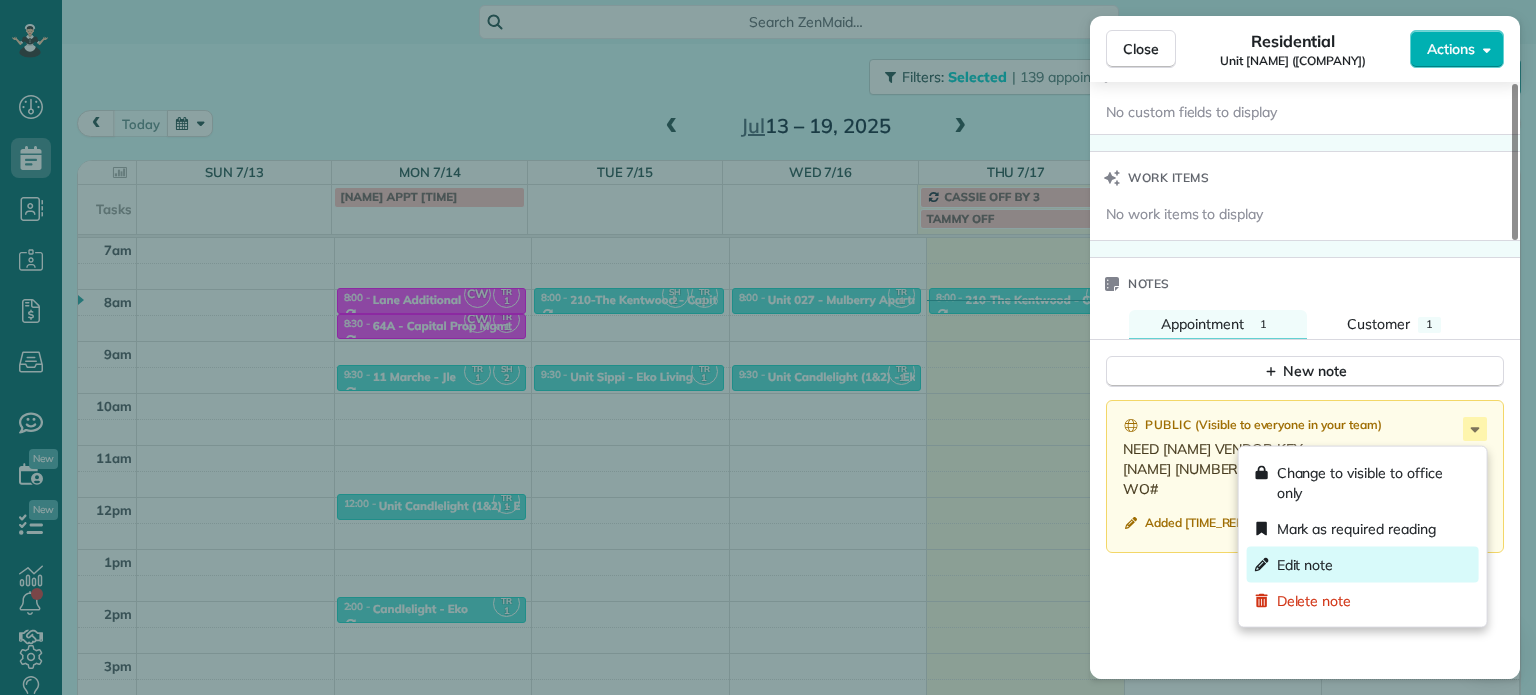 click on "Edit note" at bounding box center [1363, 565] 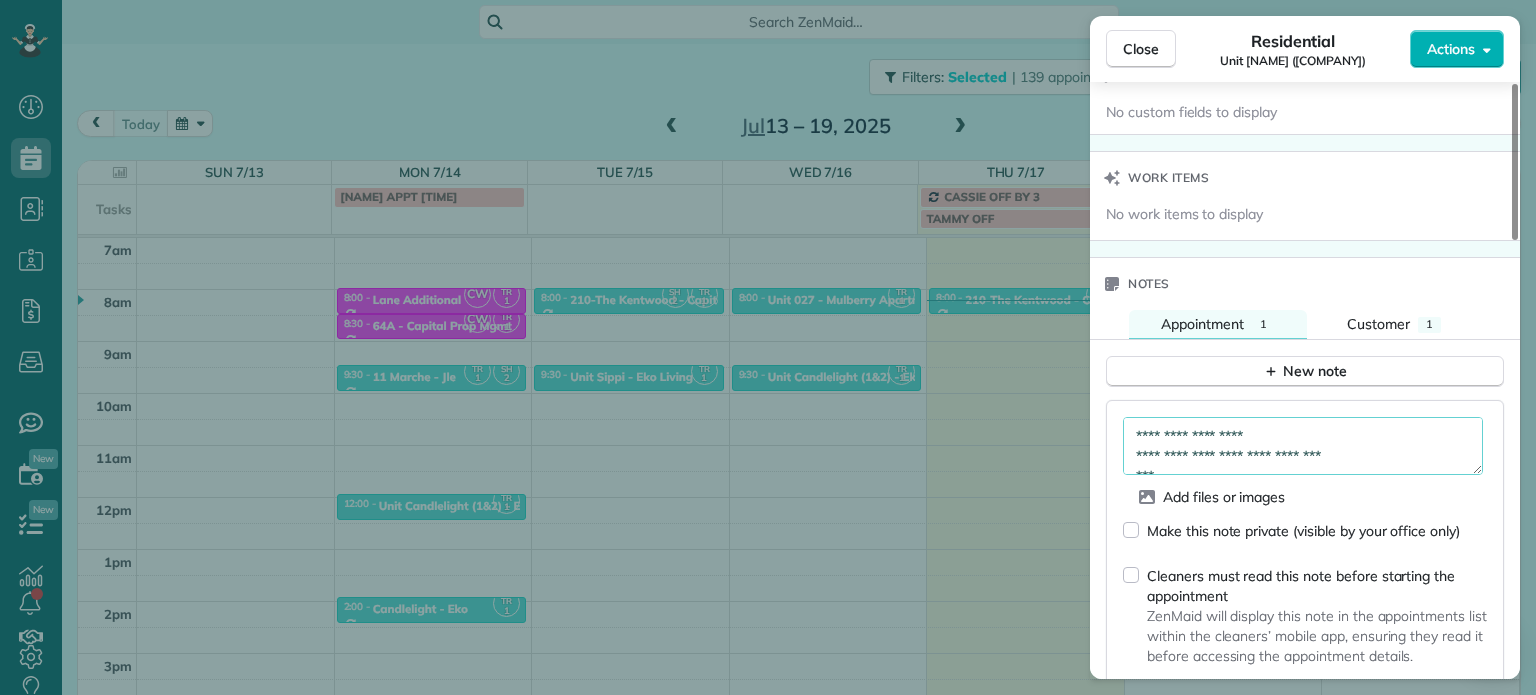 click on "**********" at bounding box center (1303, 446) 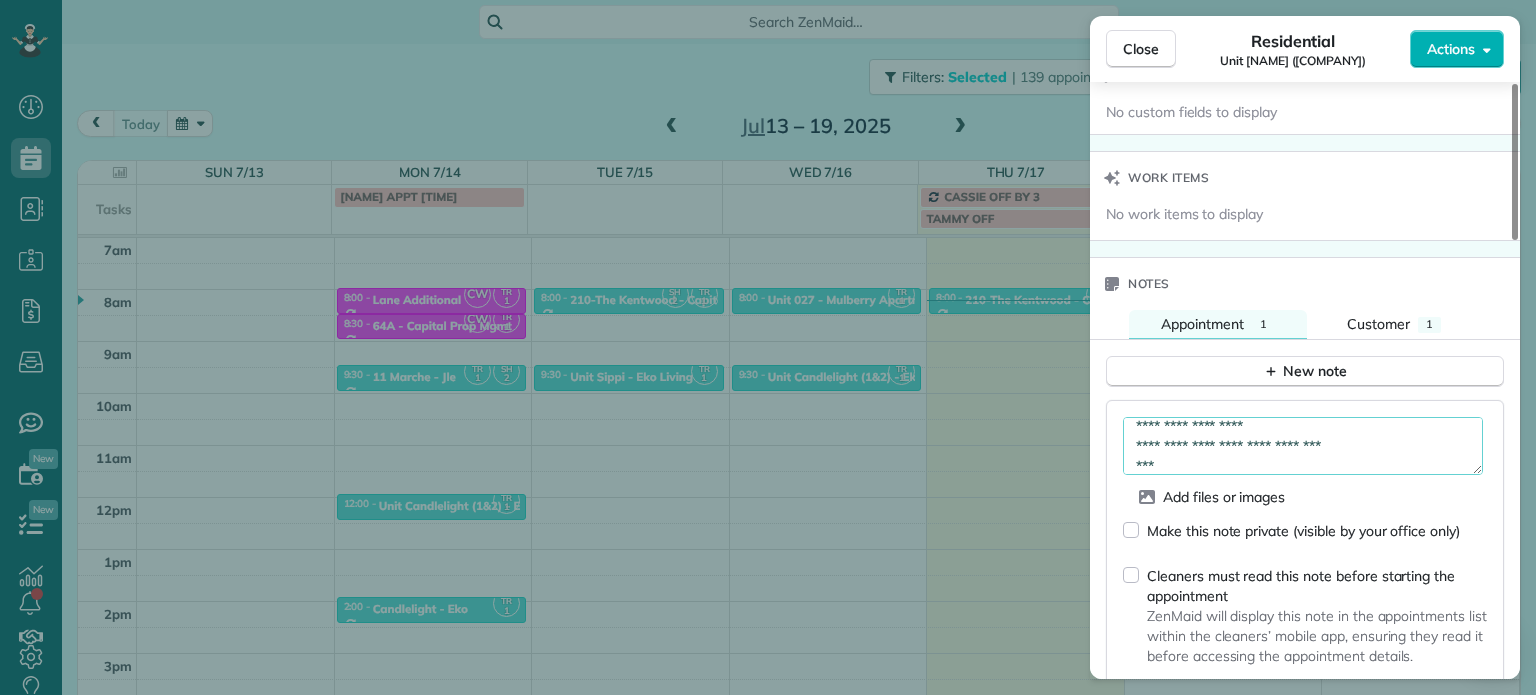 paste on "*********" 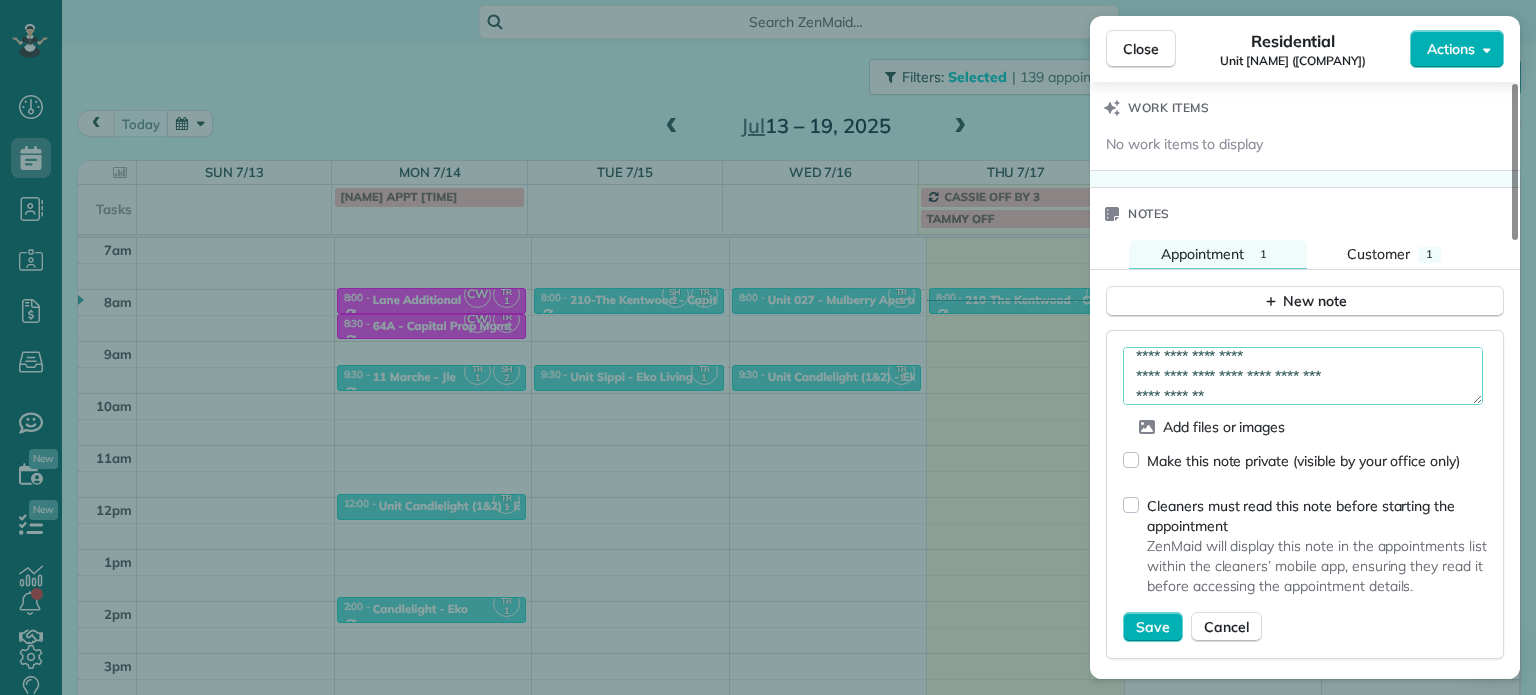scroll, scrollTop: 1500, scrollLeft: 0, axis: vertical 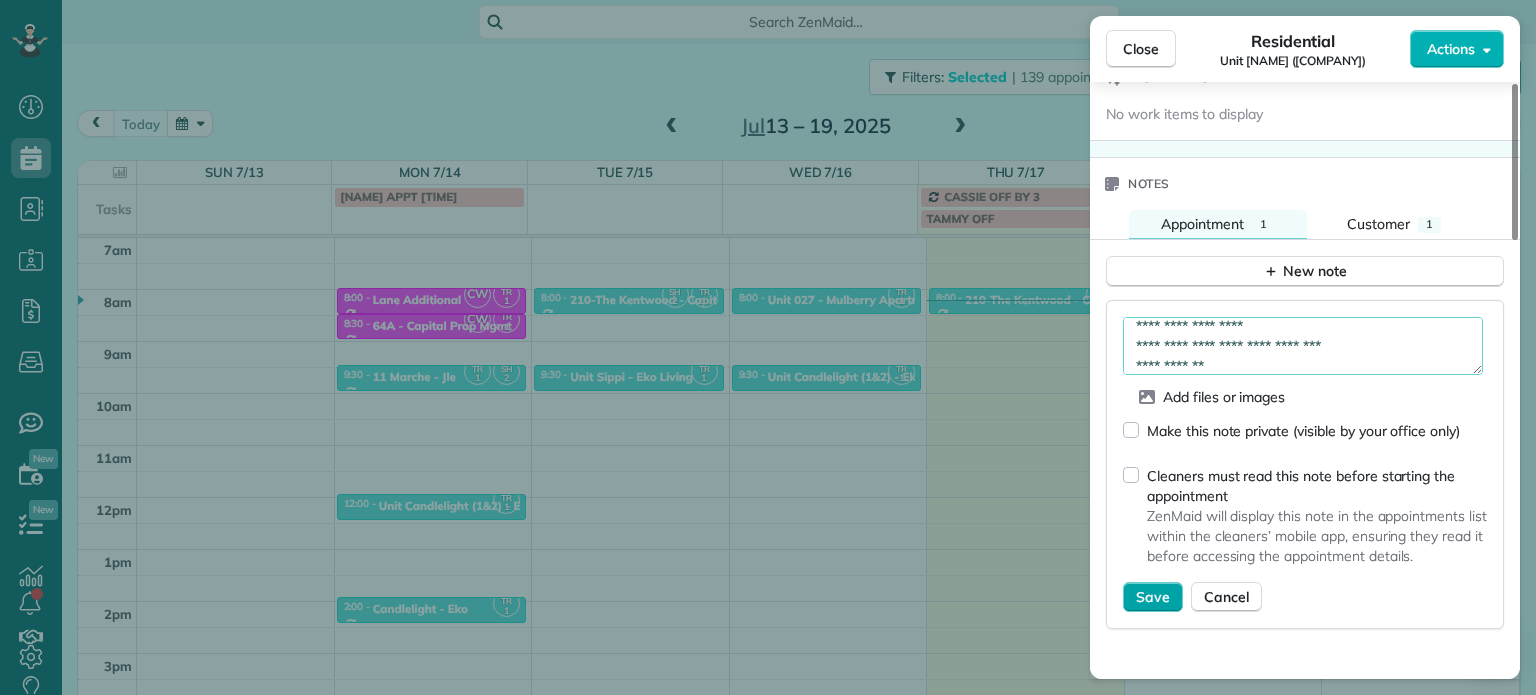 type on "**********" 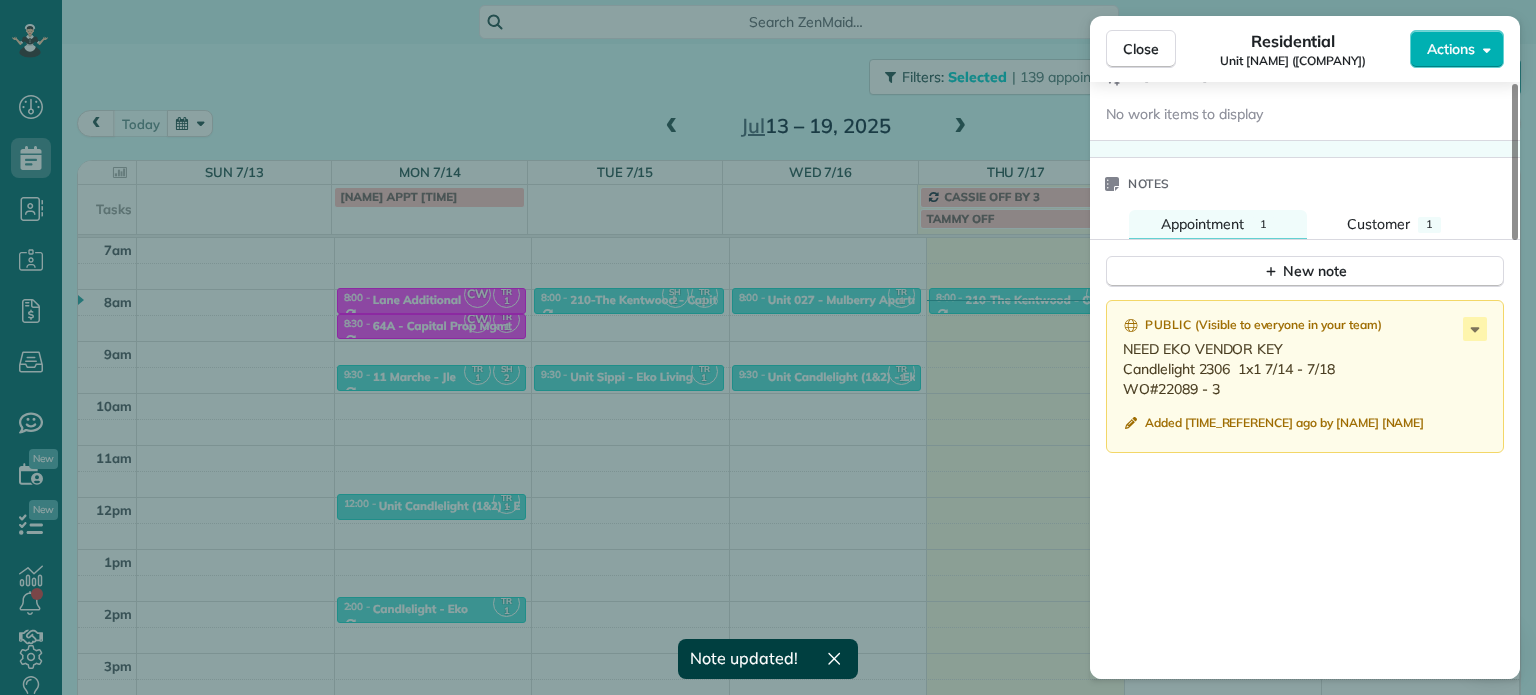 click on "Close Residential Unit Candlelight (1&2) (Eko) Actions Status Active Unit Candlelight (1&2) (Eko) · Open profile No phone number on record Add phone number No email on record Add email View Details Residential [DAY], [MONTH] [DAY], [YEAR] ( tomorrow ) [TIME] AM [TIME] AM 30 minutes One time [NUMBER] [STREET] [CITY] OR [POSTAL_CODE] Service was not rated yet Setup ratings Cleaners Time in and out Assign Invite Cleaners [FIRST] [LAST] [TIME] AM [TIME] AM Checklist Try Now Keep this appointment up to your standards. Stay on top of every detail, keep your cleaners organised, and your client happy. Assign a checklist Watch a 5 min demo Billing Billing actions Price $0.00 Overcharge $0.00 Discount $0.00 Coupon discount - Primary tax - Secondary tax - Total appointment price $0.00 Tips collected New feature! $0.00 Mark as paid Total including tip $0.00 Get paid online in no-time! Send an invoice and reward your cleaners with tips Charge customer credit card Appointment custom fields No custom fields to display Work items 1" at bounding box center (768, 347) 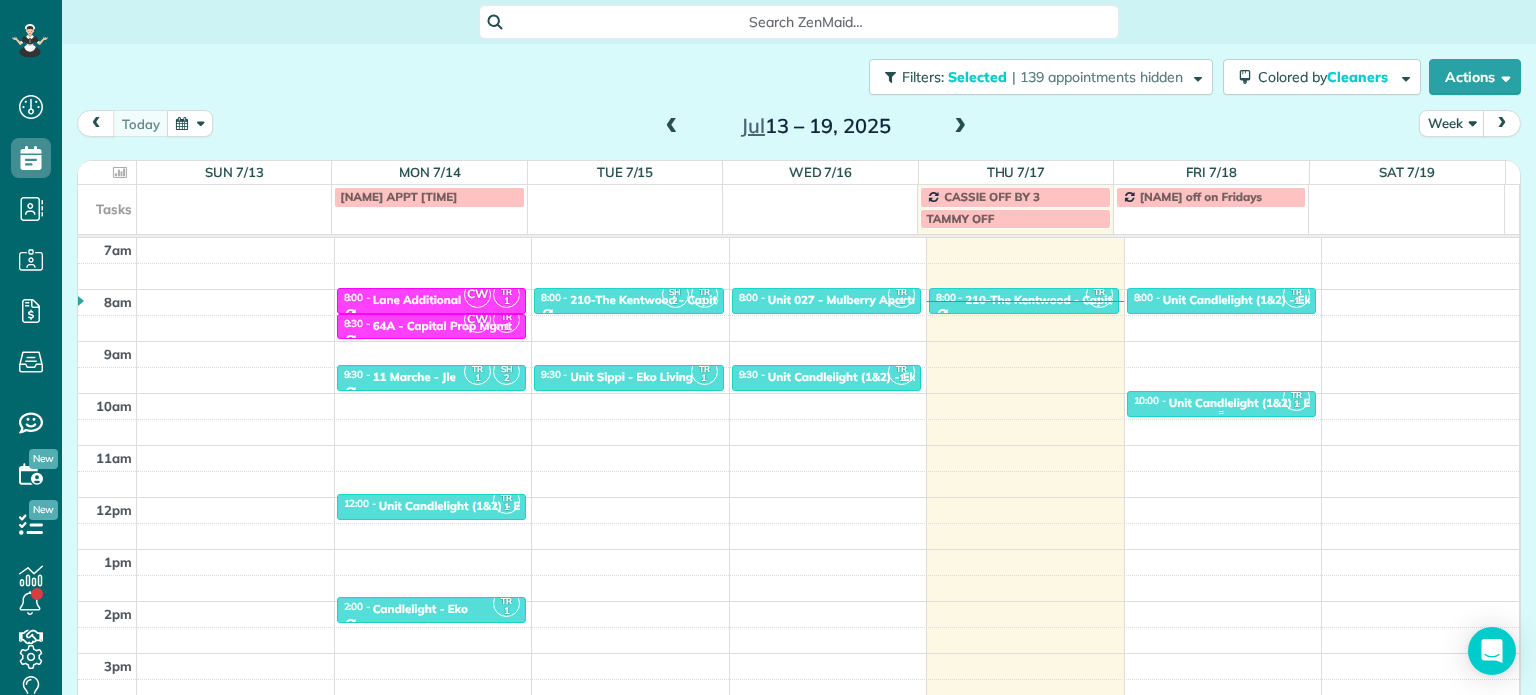 click at bounding box center (1222, 404) 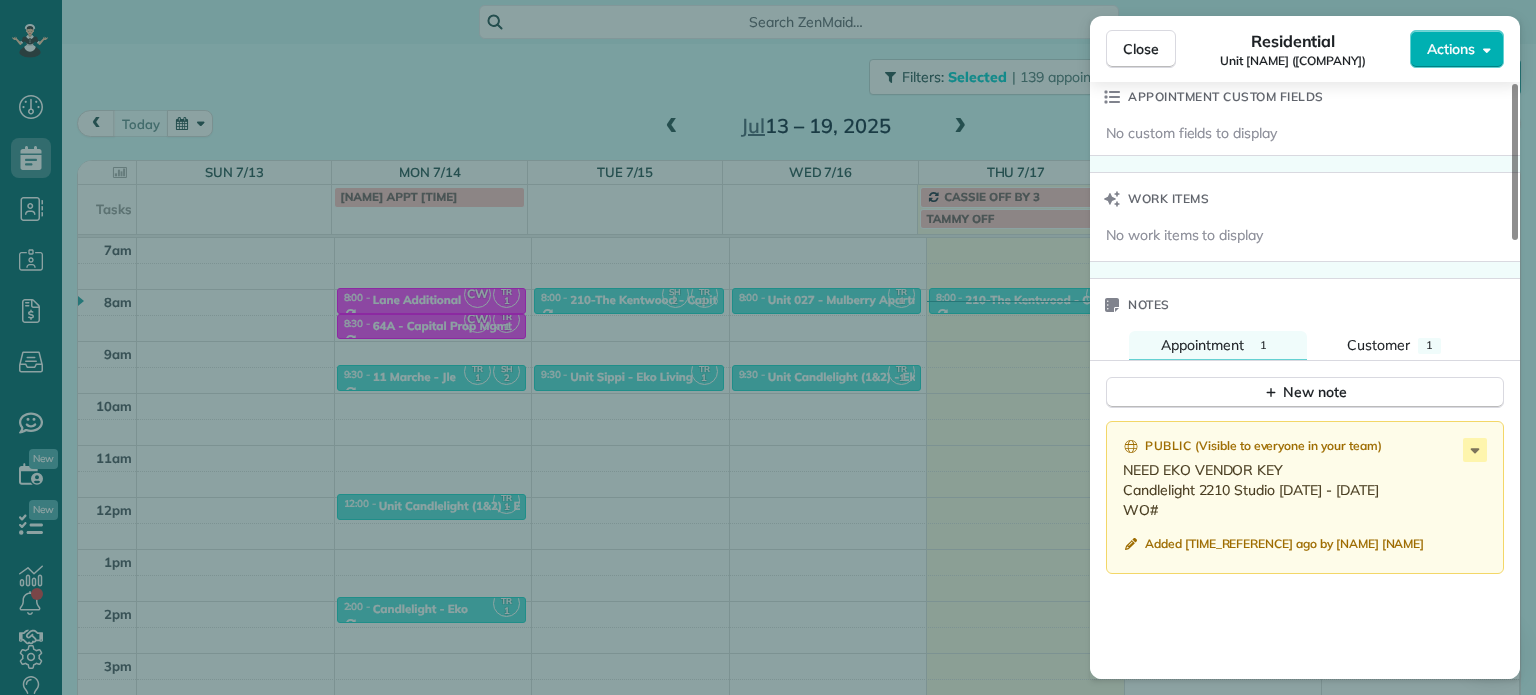 scroll, scrollTop: 1400, scrollLeft: 0, axis: vertical 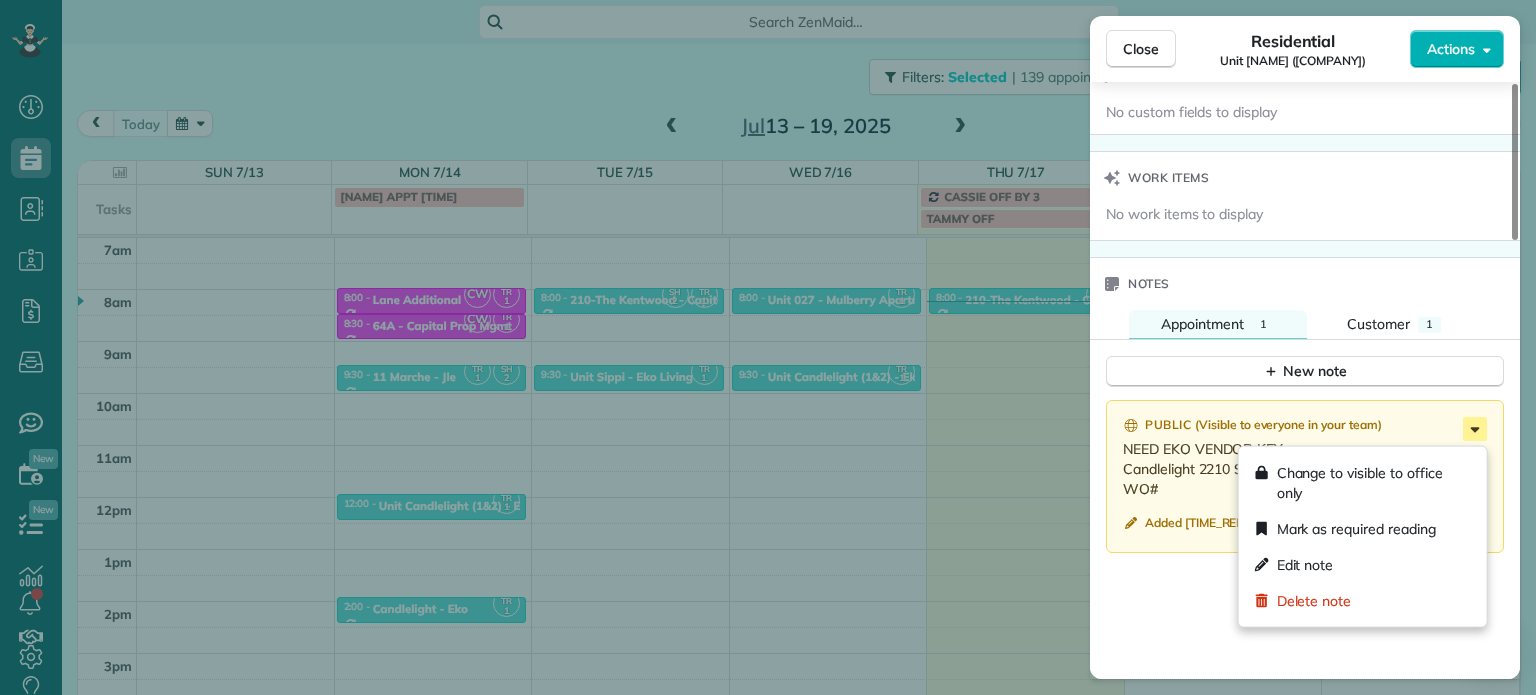 click 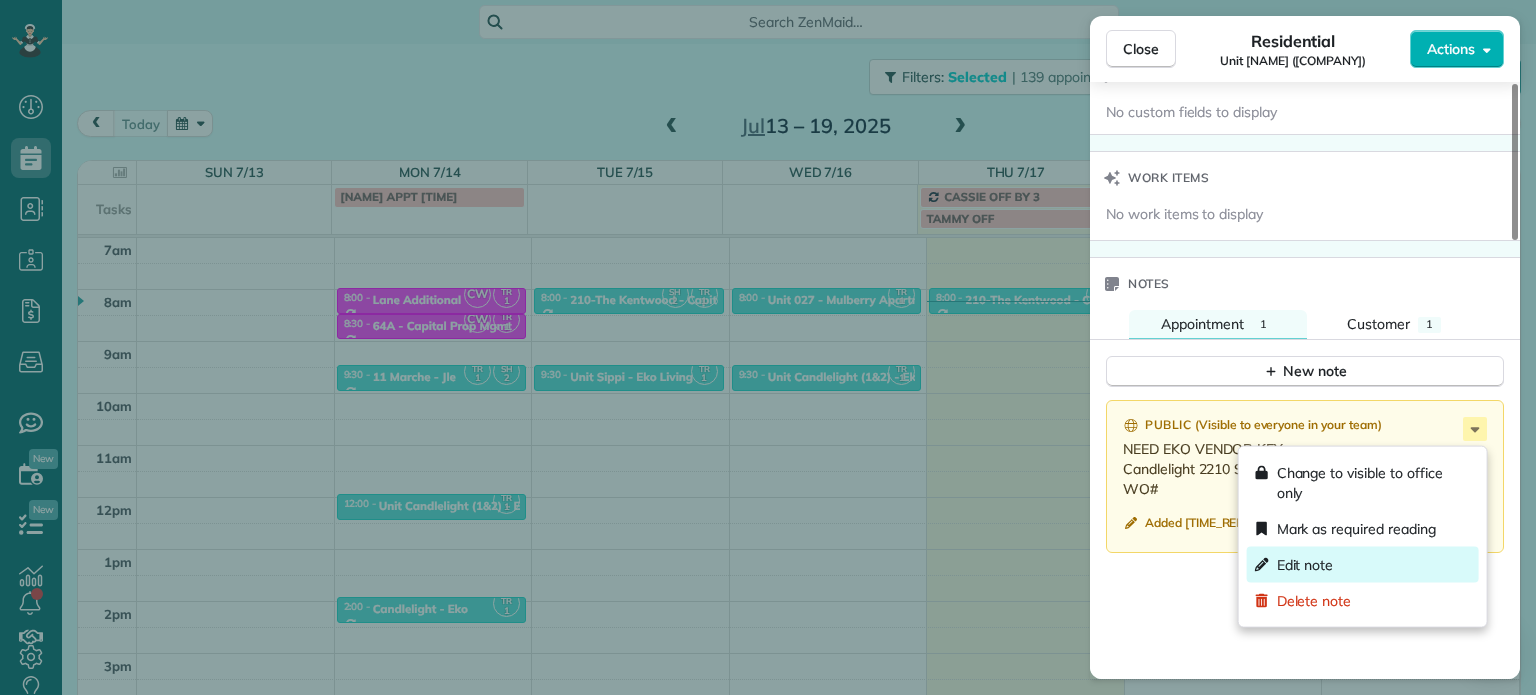 click on "Edit note" at bounding box center (1363, 565) 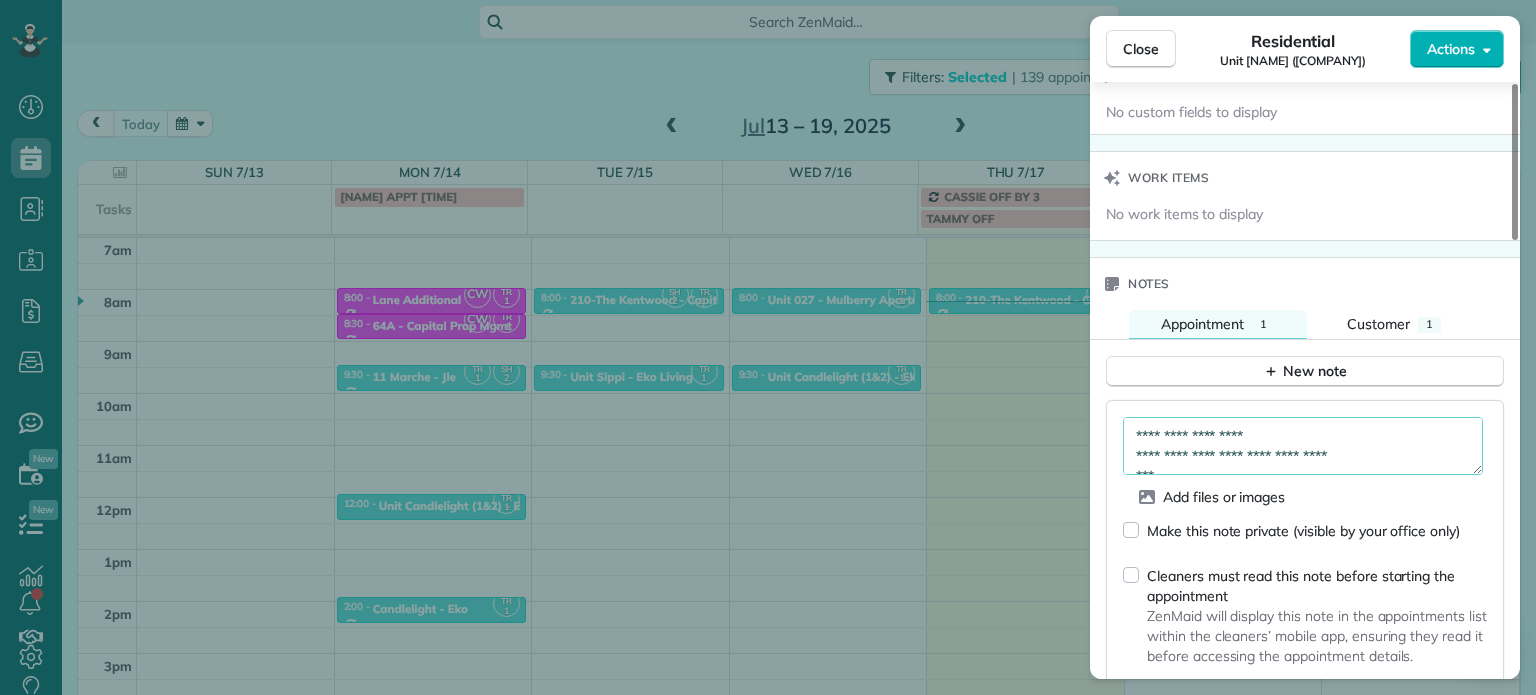 click on "**********" at bounding box center [1303, 446] 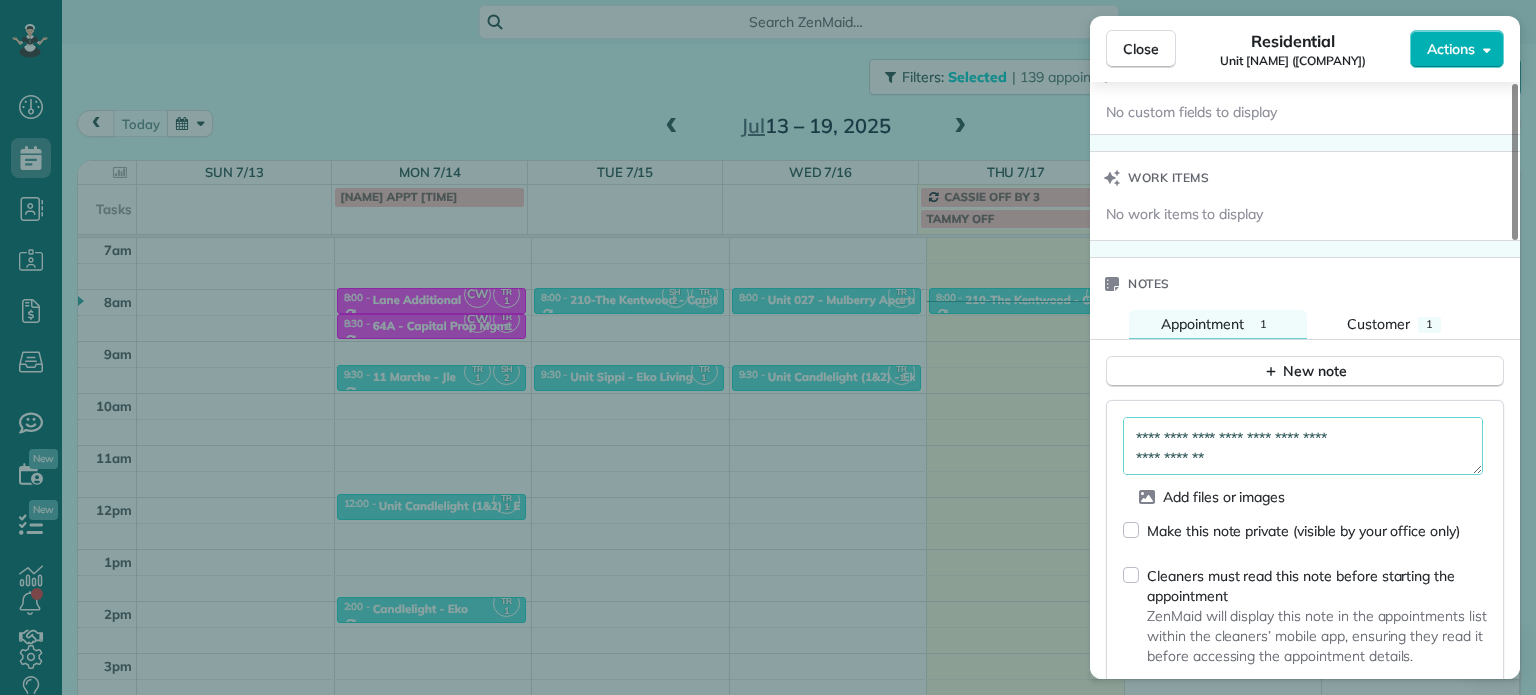 scroll, scrollTop: 20, scrollLeft: 0, axis: vertical 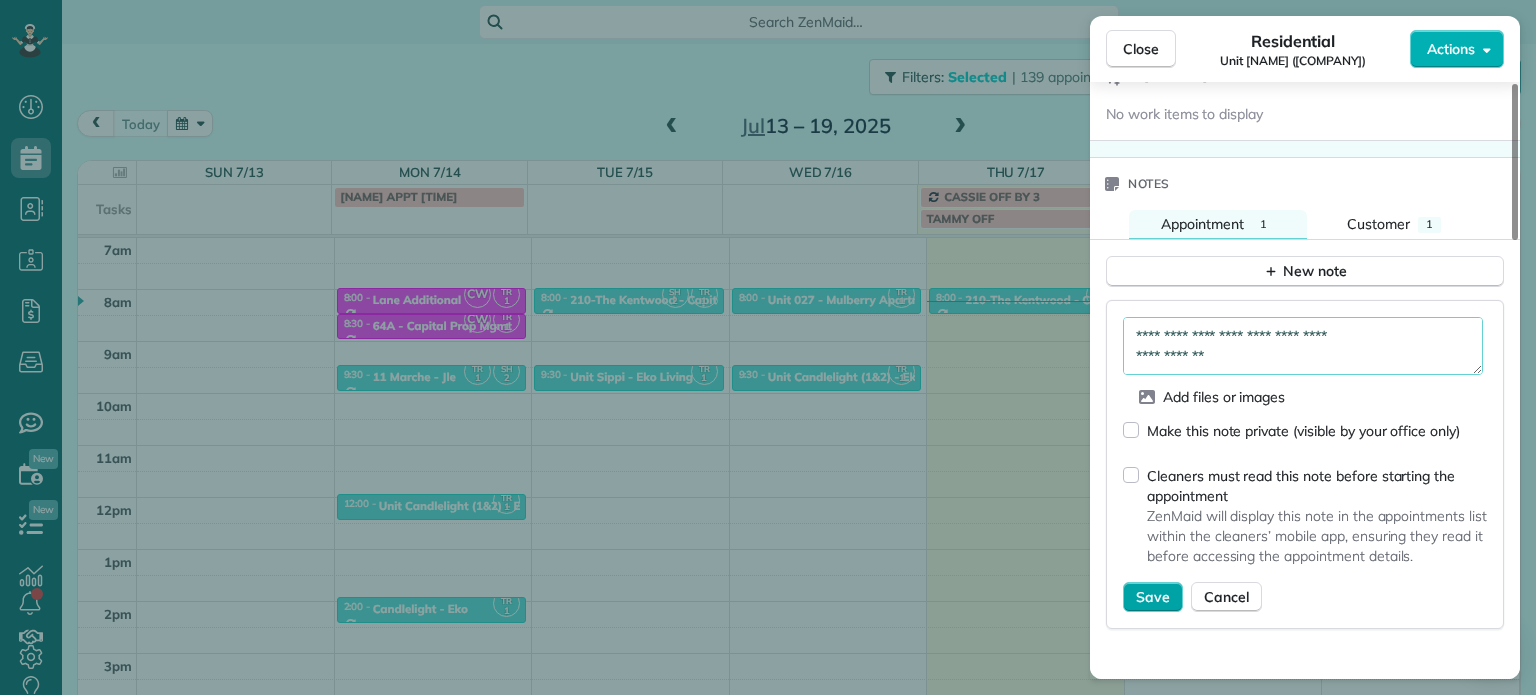 type on "**********" 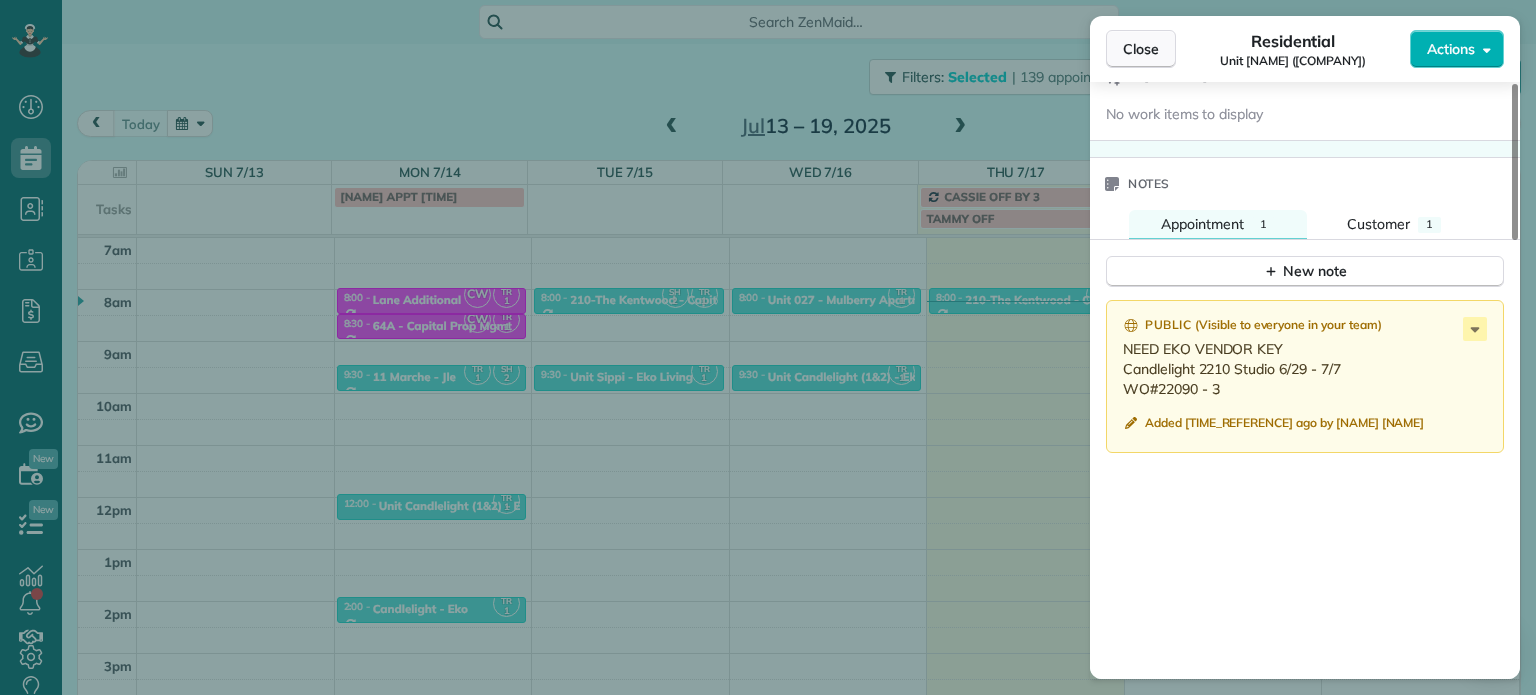 click on "Close" at bounding box center (1141, 49) 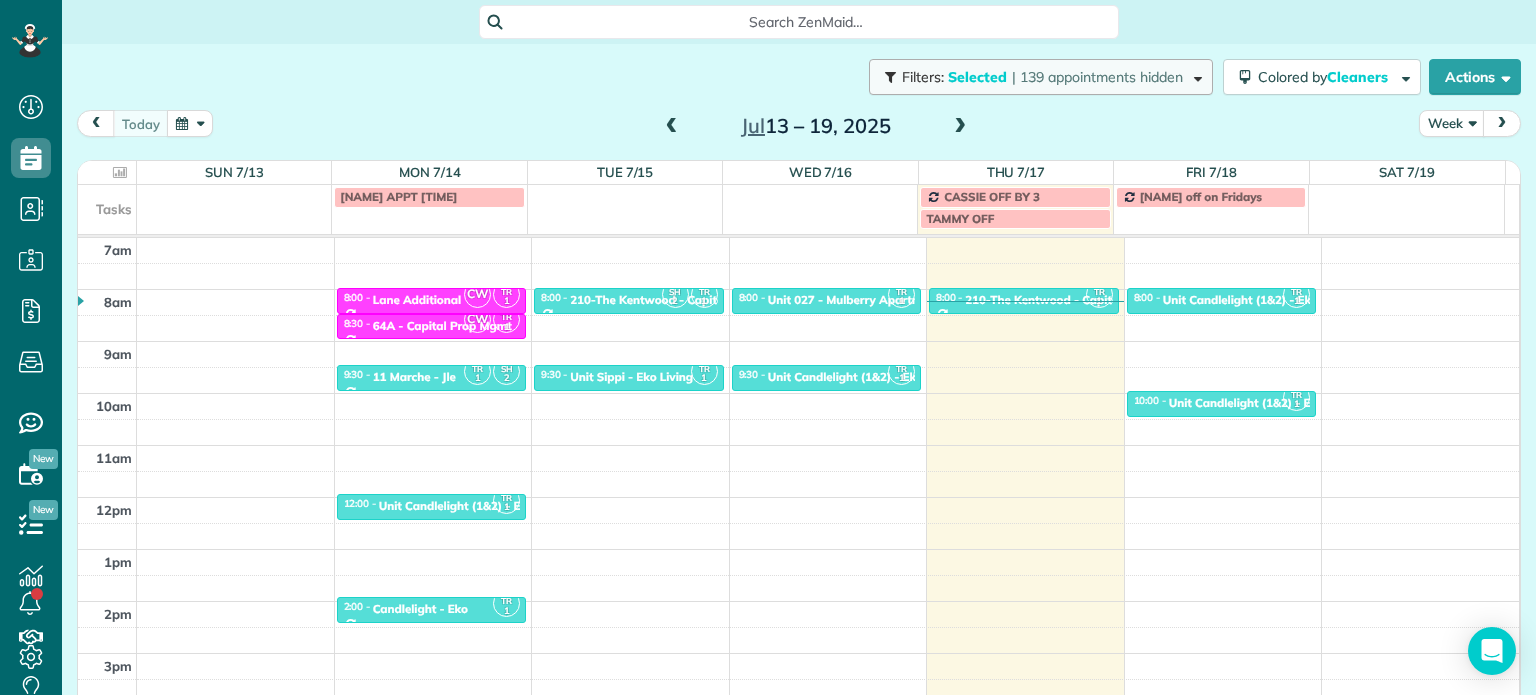 click on "|  139 appointments hidden" at bounding box center (1097, 77) 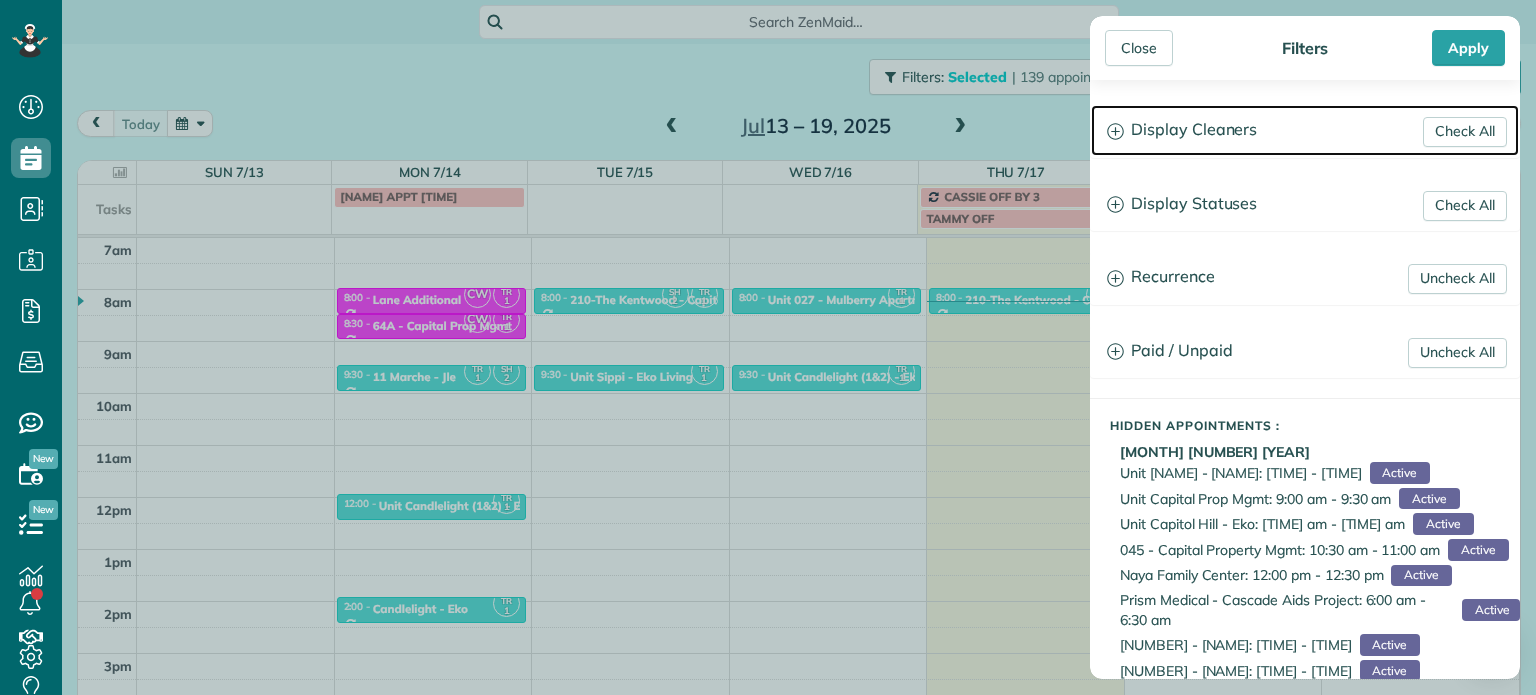 click on "Display Cleaners" at bounding box center (1305, 130) 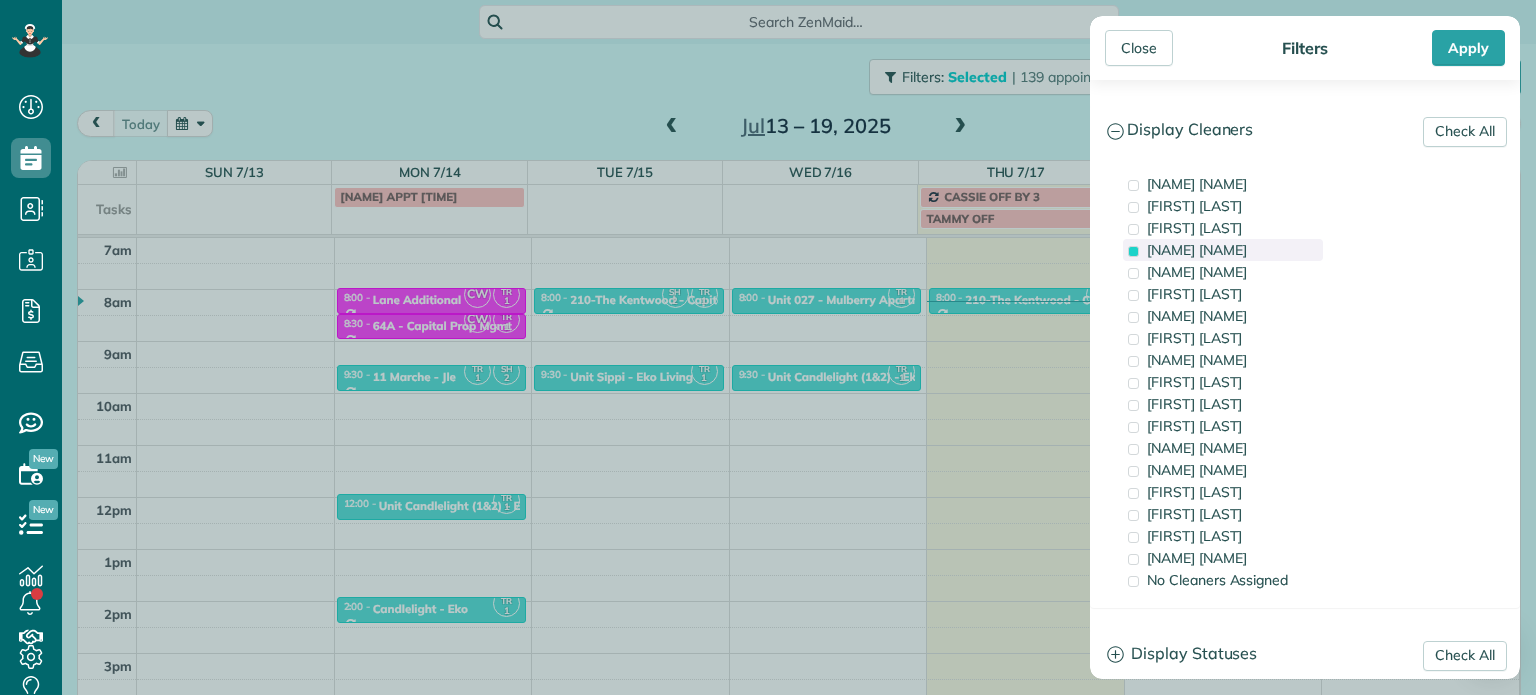 click on "[NAME] [NAME]" at bounding box center [1197, 250] 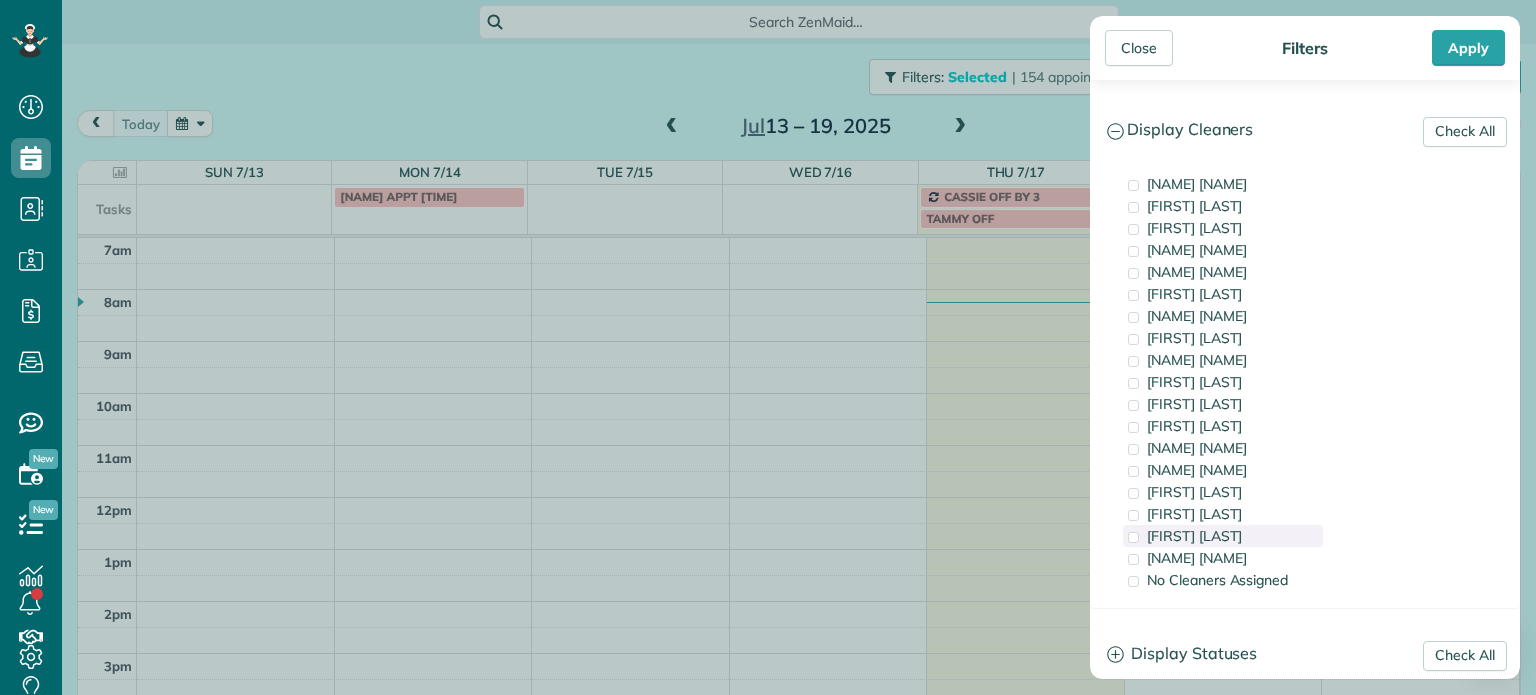 click on "[FIRST] [LAST]" at bounding box center (1194, 536) 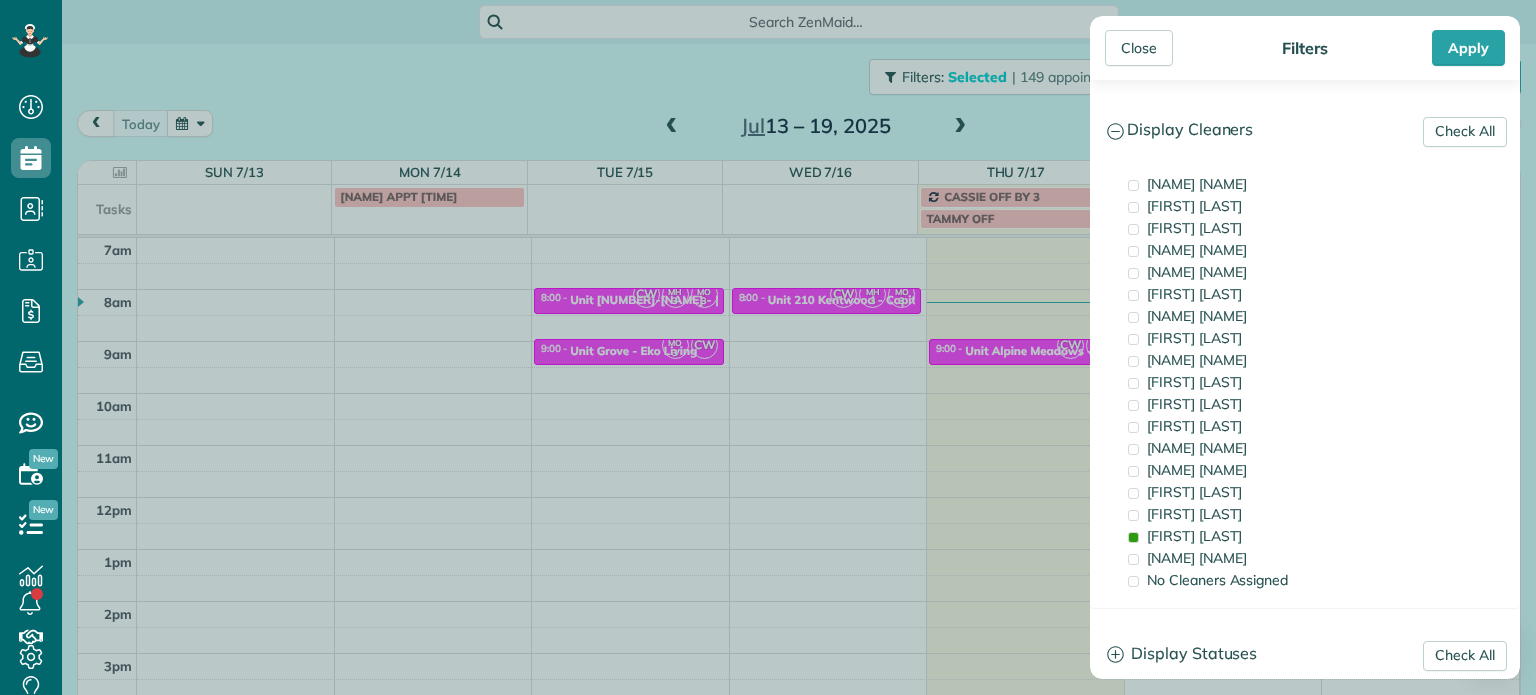 drag, startPoint x: 918, startPoint y: 339, endPoint x: 978, endPoint y: 343, distance: 60.133186 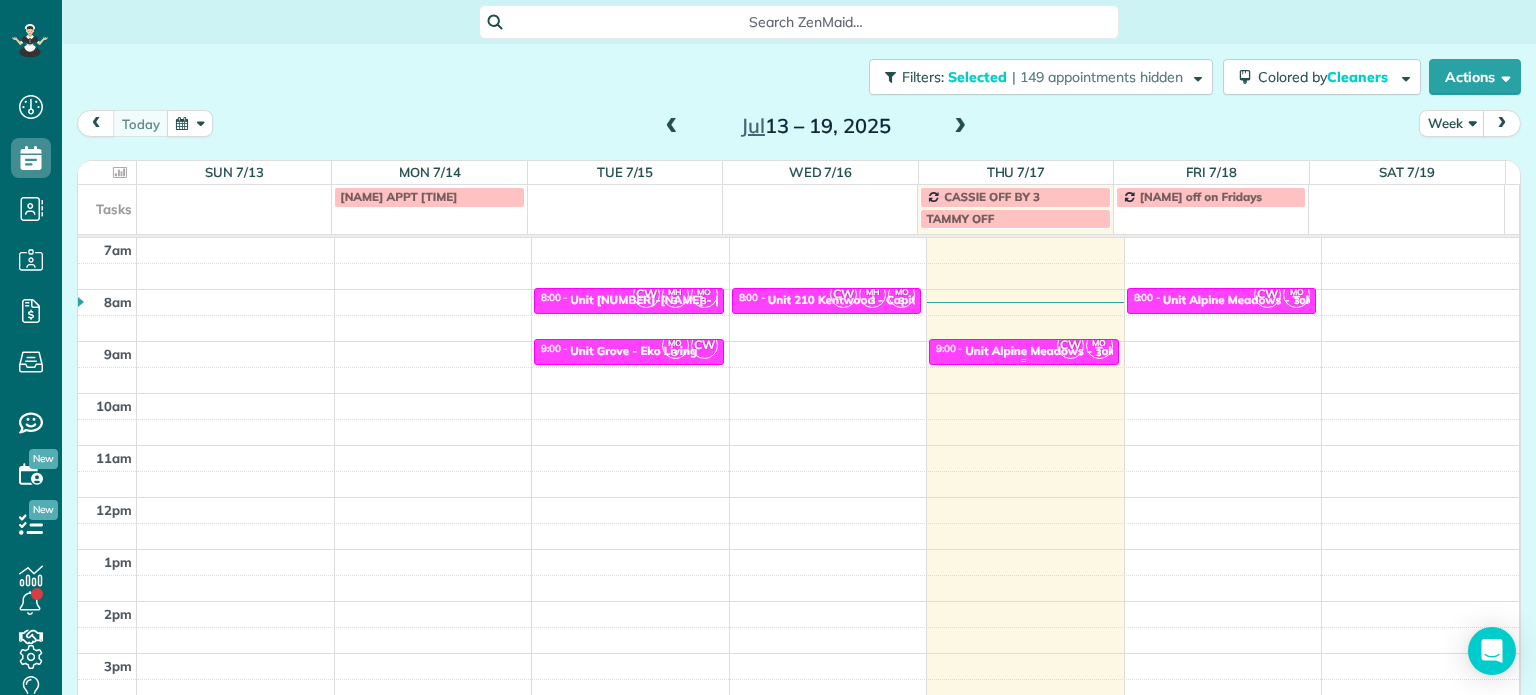 click on "Unit Alpine Meadows - Tokola" at bounding box center [1048, 351] 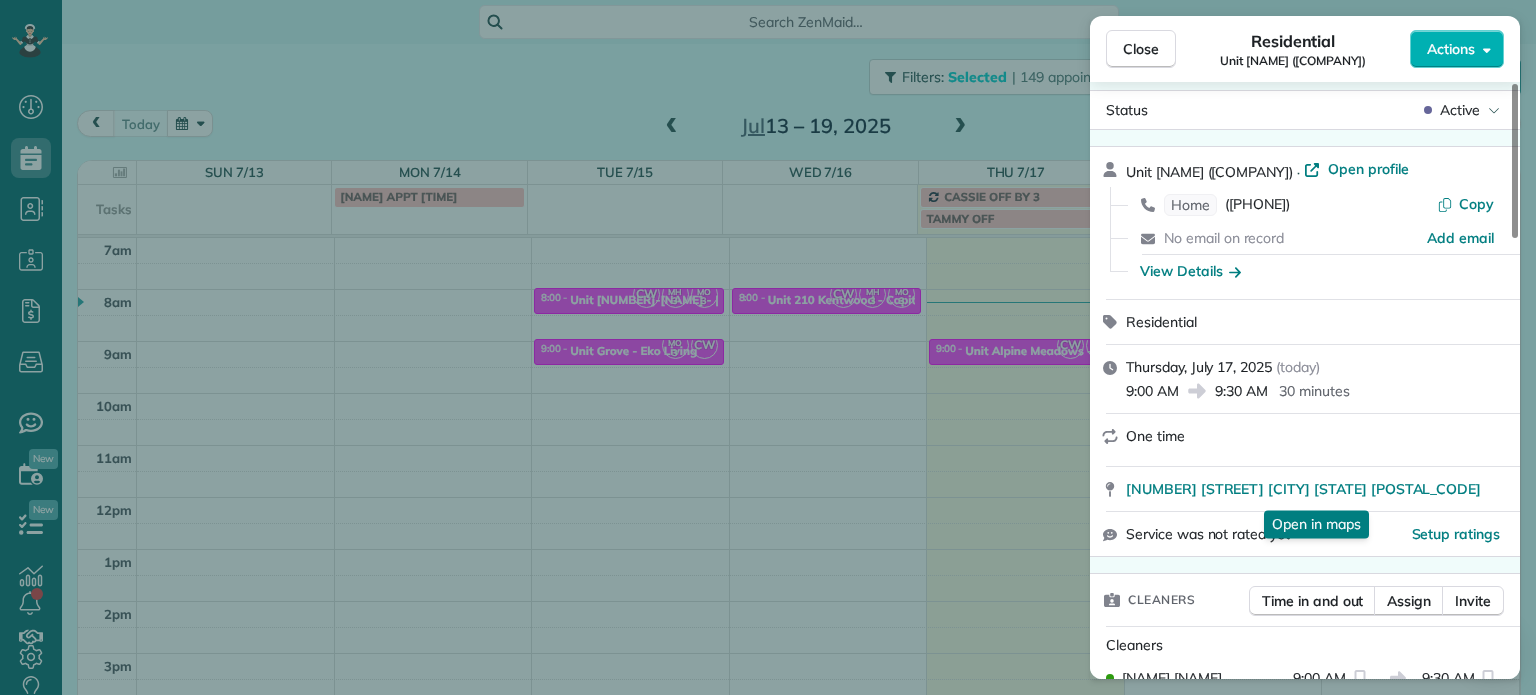 scroll, scrollTop: 0, scrollLeft: 0, axis: both 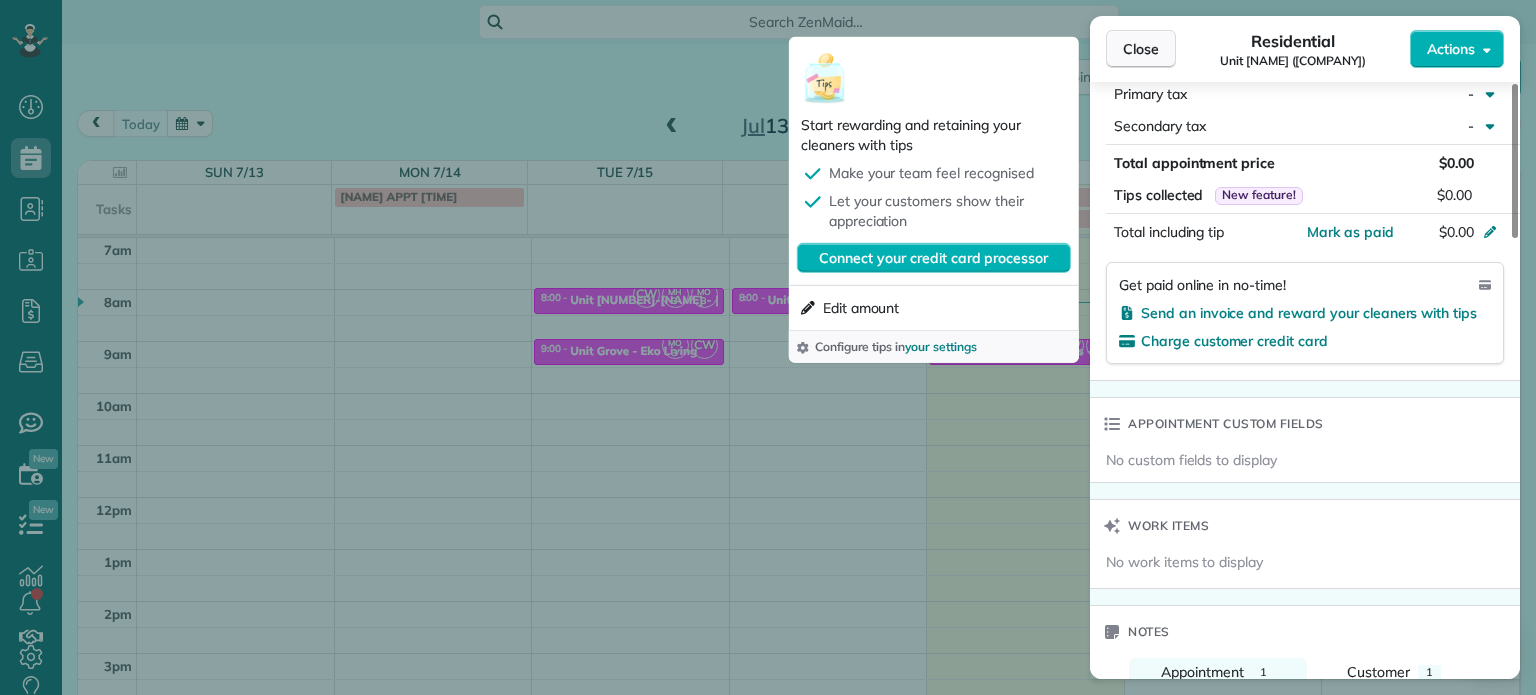 click on "Close" at bounding box center (1141, 49) 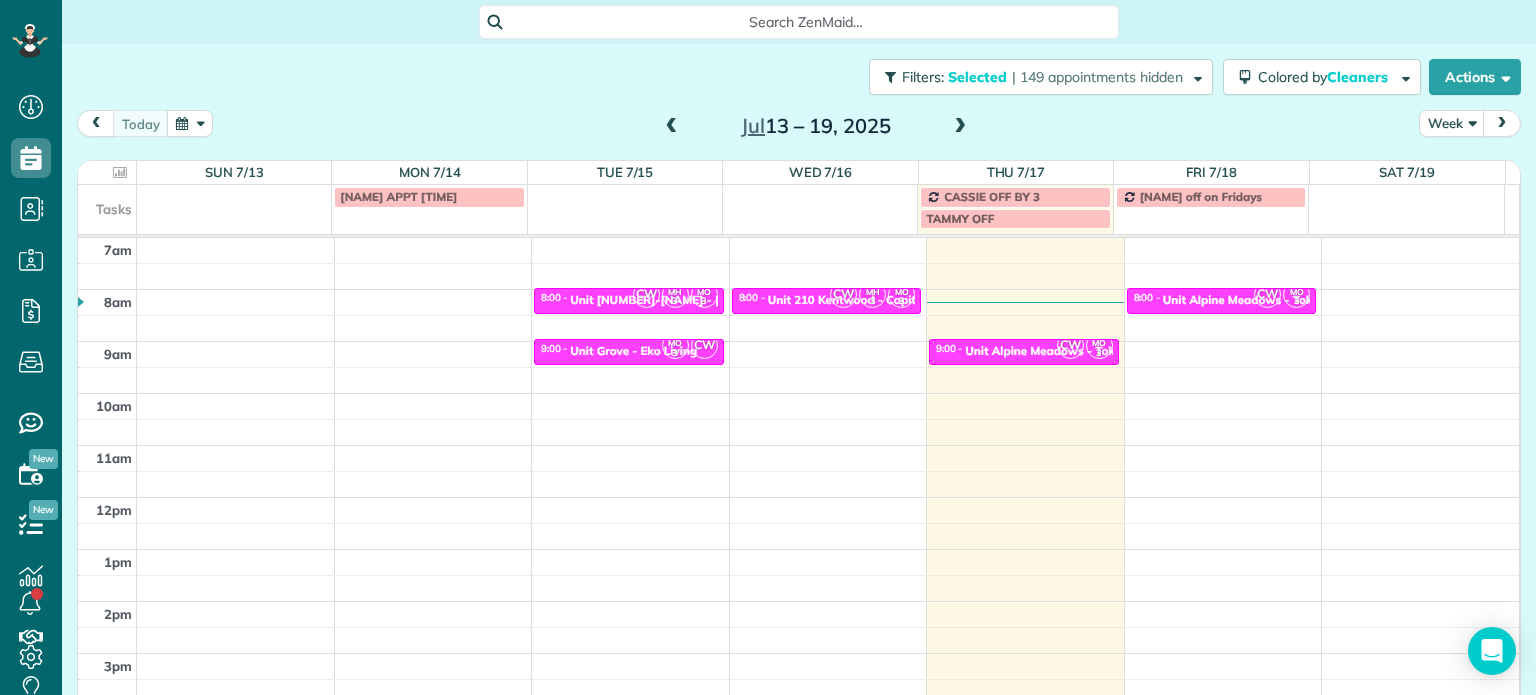 click at bounding box center [960, 127] 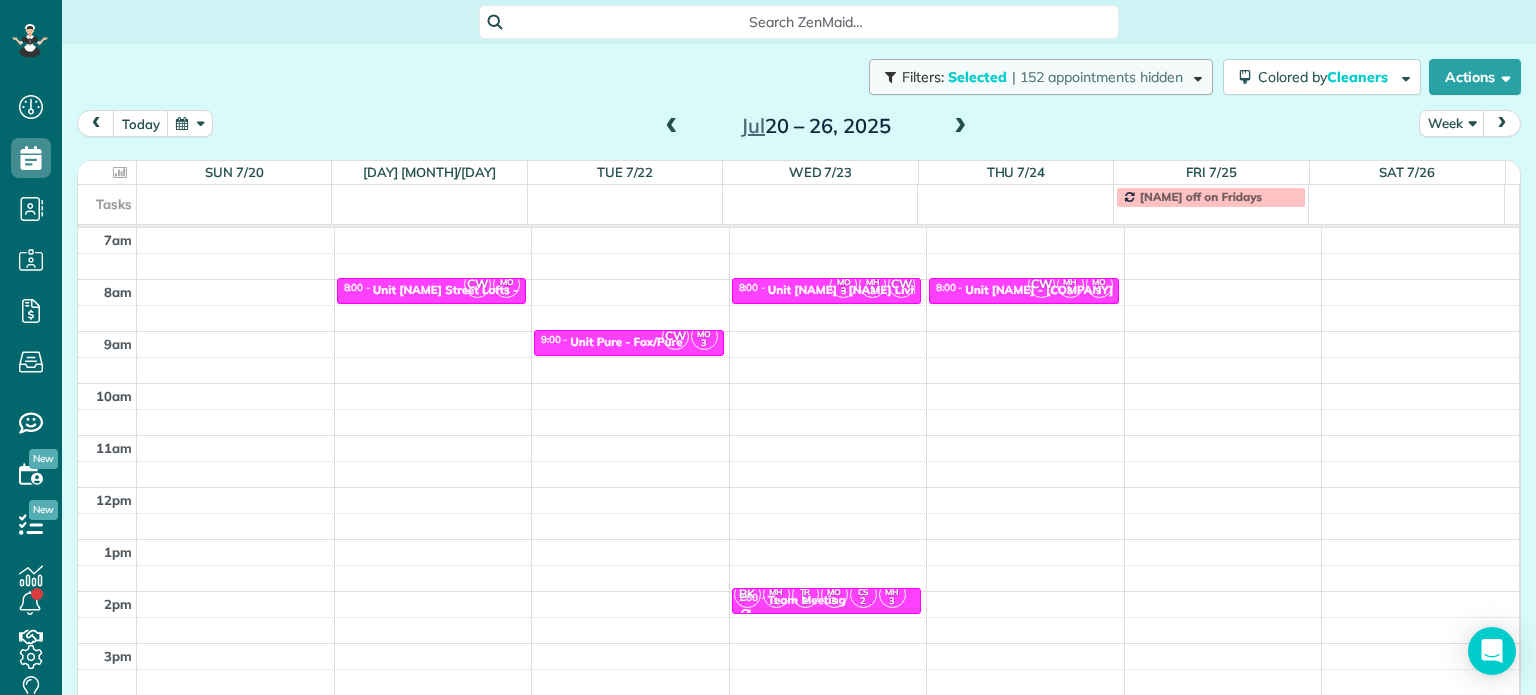 click on "|  152 appointments hidden" at bounding box center (1097, 77) 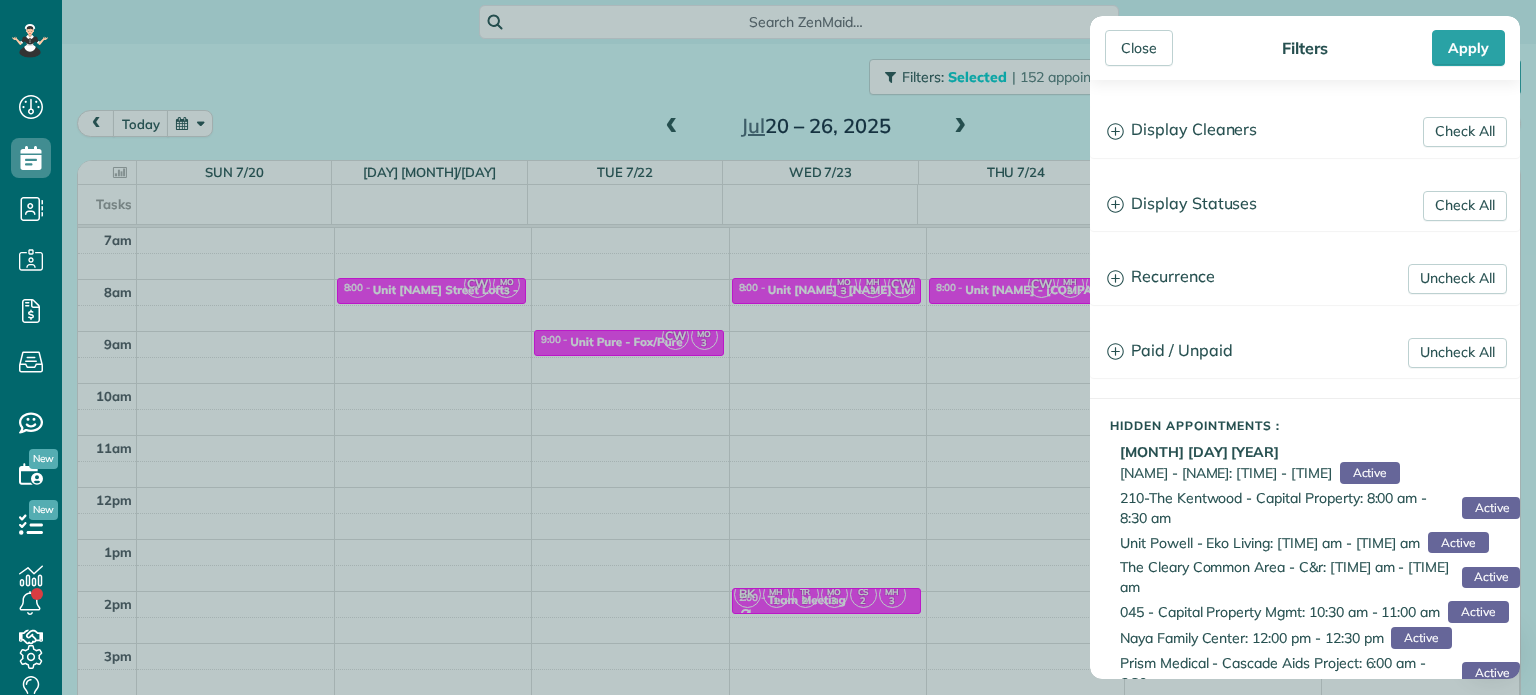 click on "Close
Filters
Apply
Check All
Display Cleaners
[NAME] [NAME]
[NAME] [NAME]
[NAME] [NAME]
[NAME] [NAME]
[NAME] [NAME]
[NAME] [NAME]
[NAME] [NAME]" at bounding box center [768, 347] 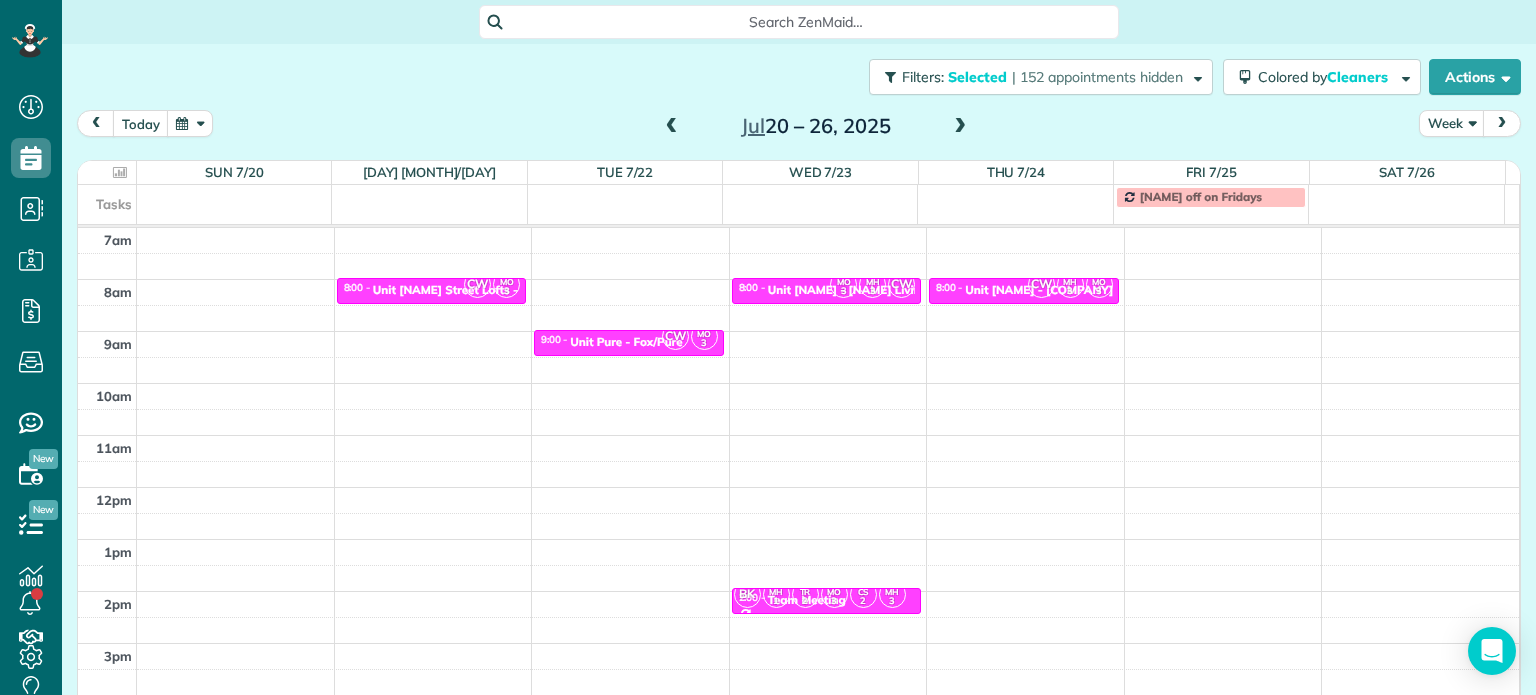 click at bounding box center [672, 127] 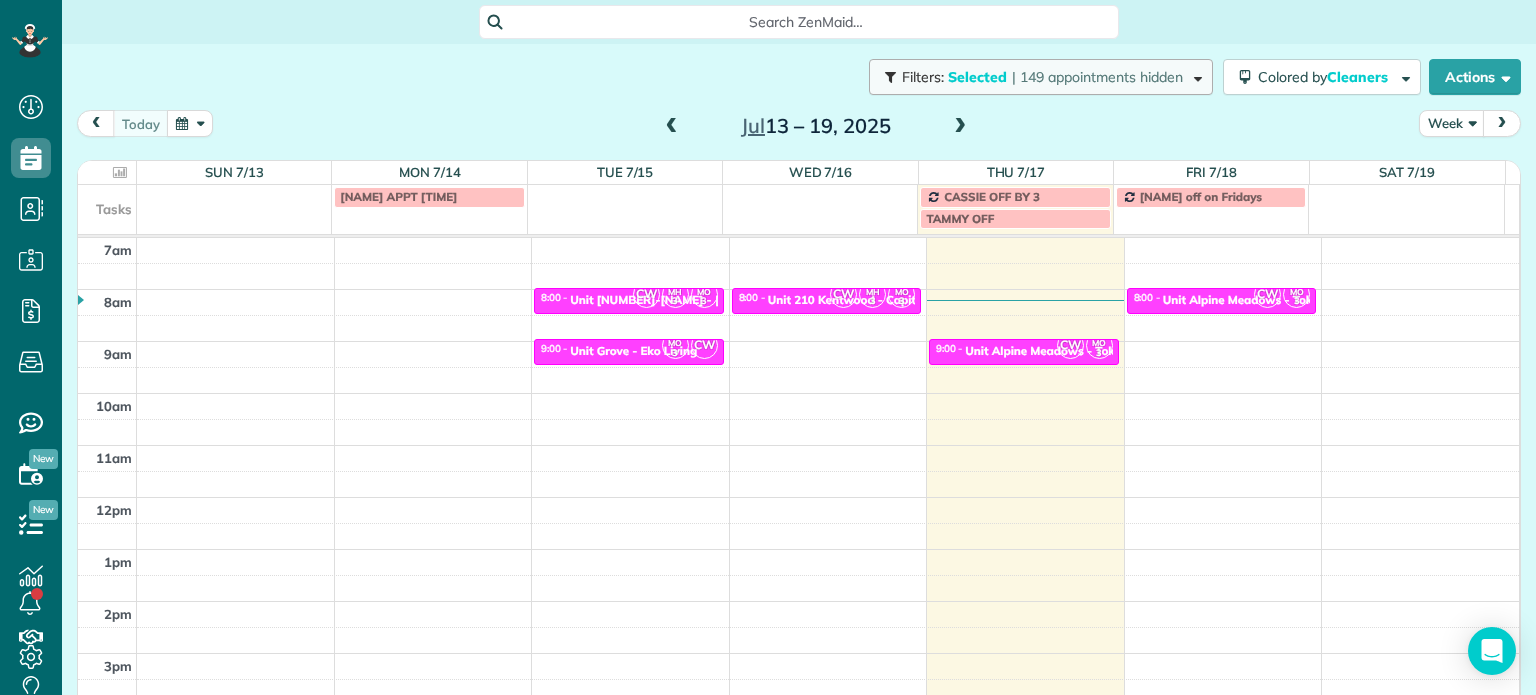 click on "|  149 appointments hidden" at bounding box center [1097, 77] 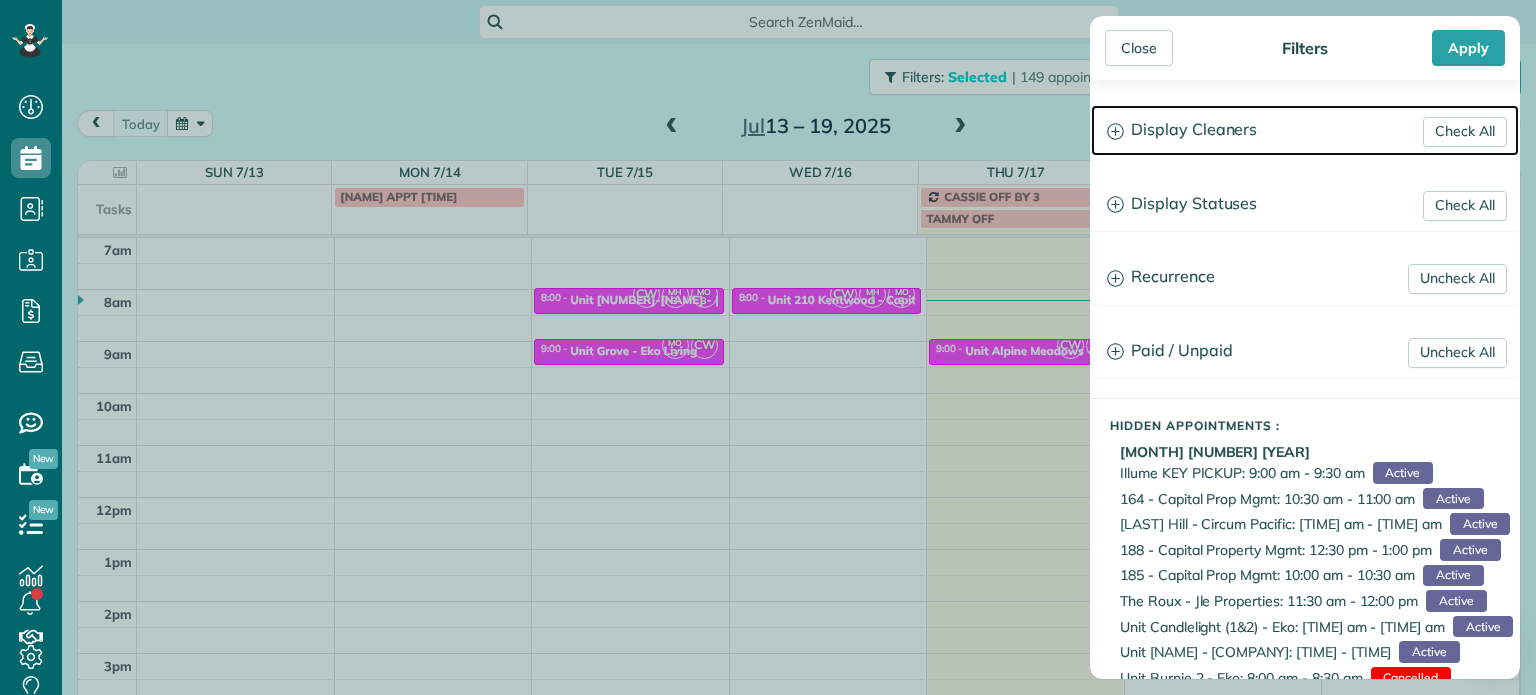 click on "Display Cleaners" at bounding box center [1305, 130] 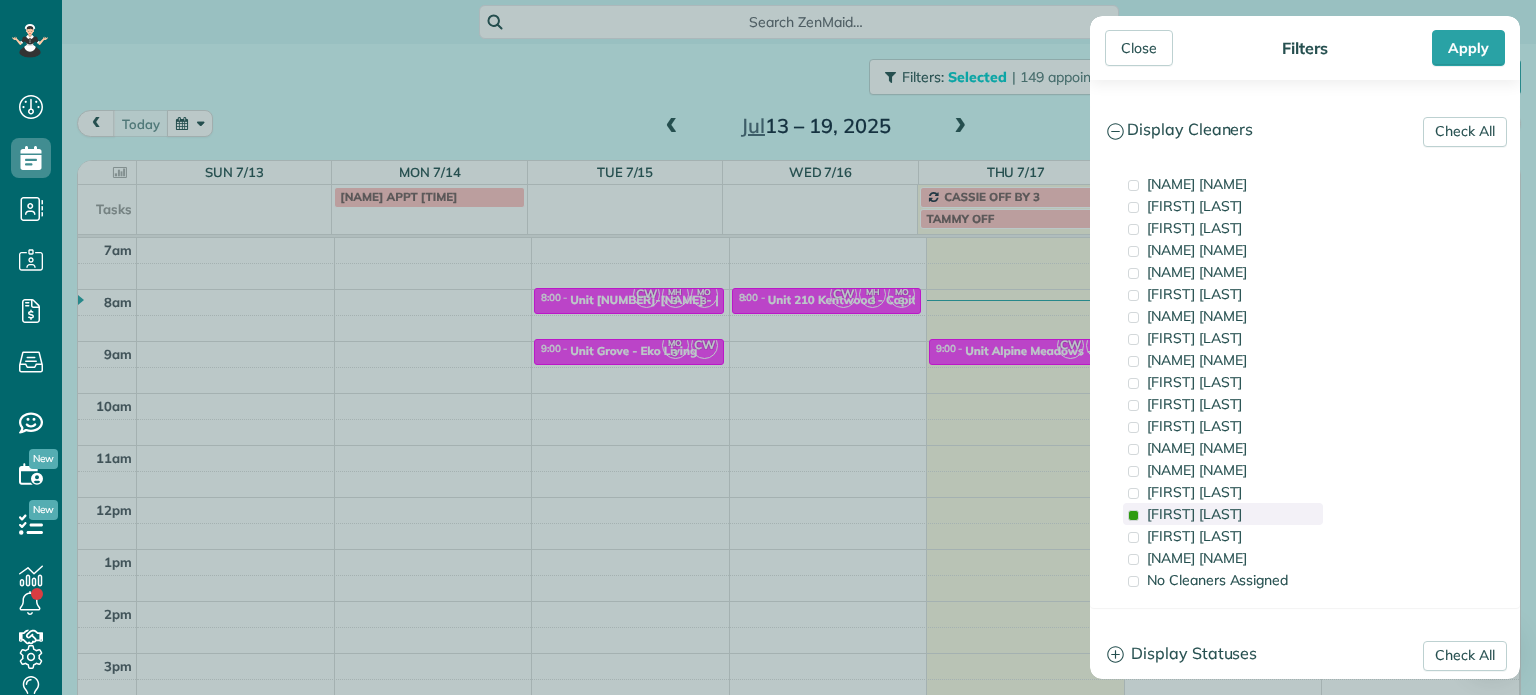 click on "[FIRST] [LAST]" at bounding box center (1194, 514) 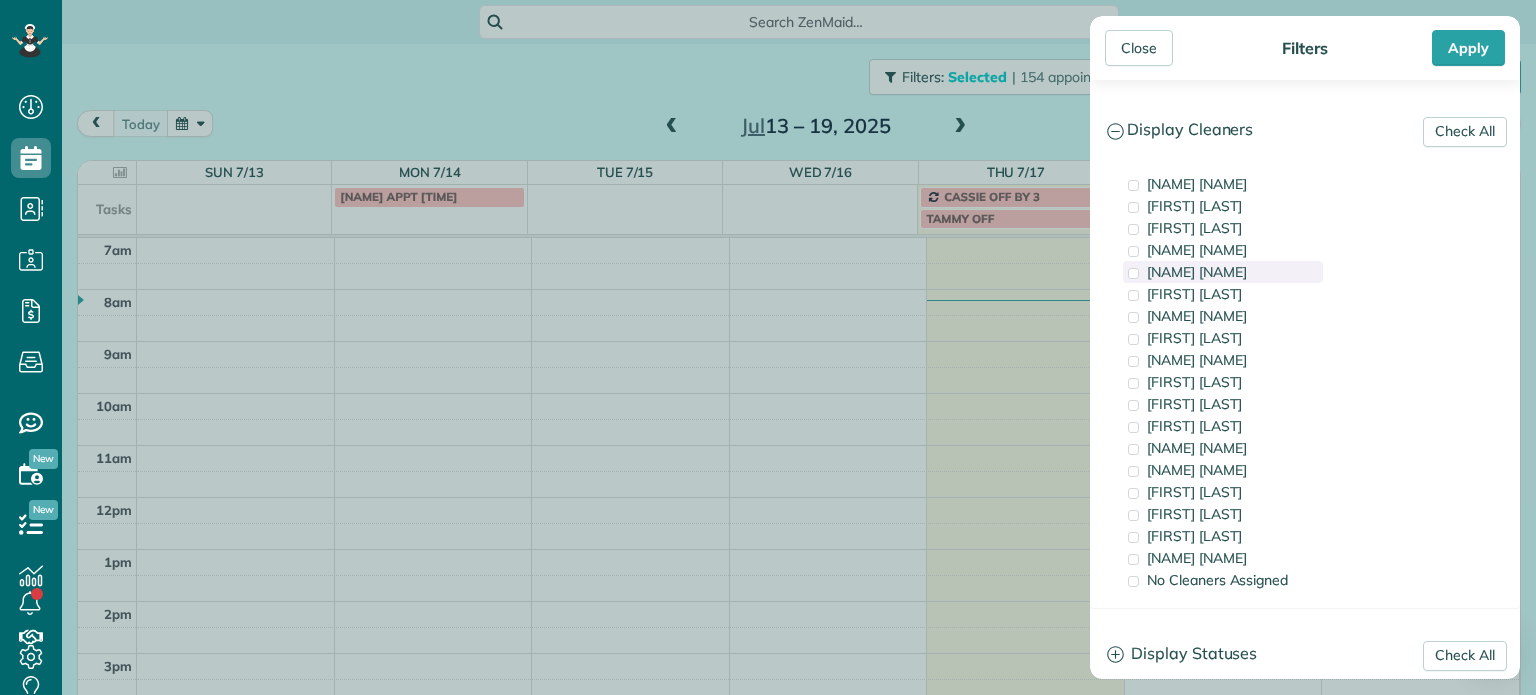 click on "[NAME] [NAME]" at bounding box center (1197, 272) 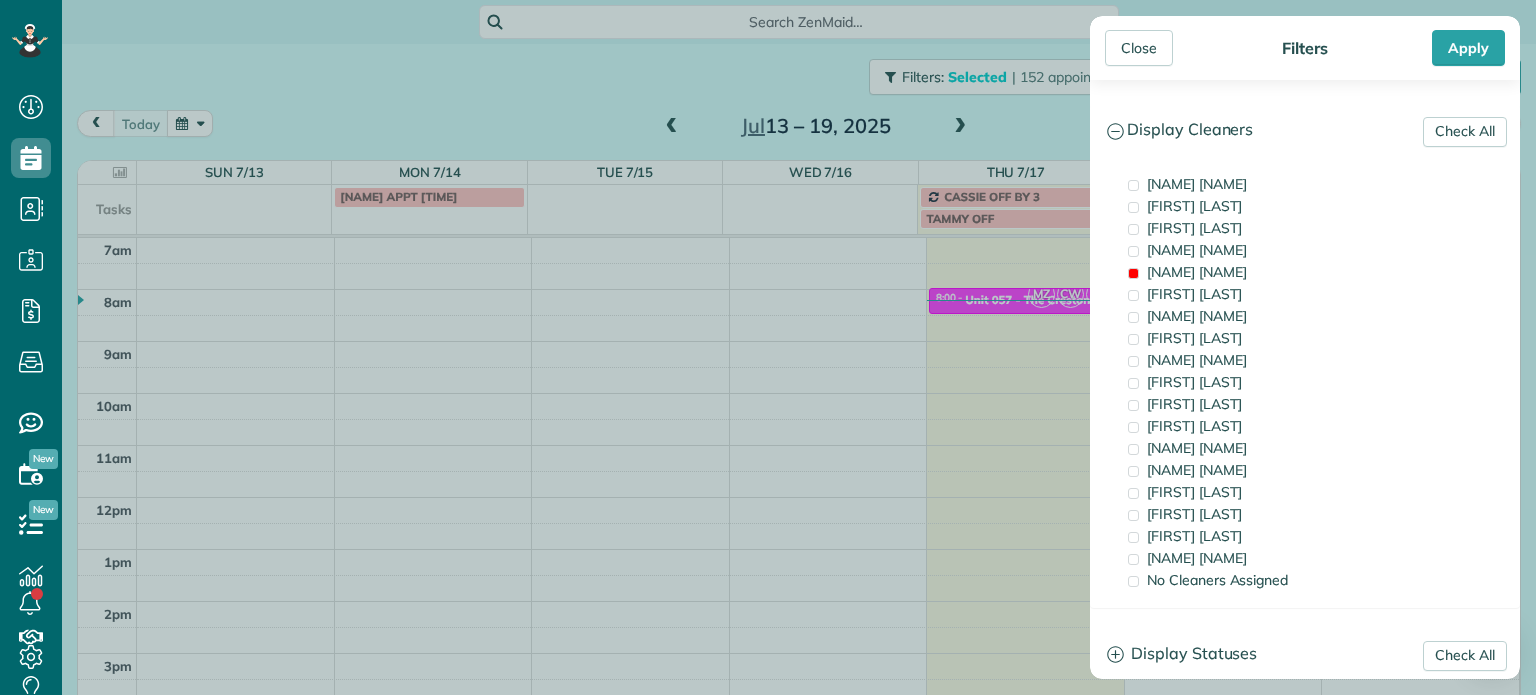 click on "Close
Filters
Apply
Check All
Display Cleaners
[NAME] [NAME]
[NAME] [NAME]
[NAME] [NAME]
[NAME] [NAME]
[NAME] [NAME]
[NAME] [NAME]
[NAME] [NAME]" at bounding box center [768, 347] 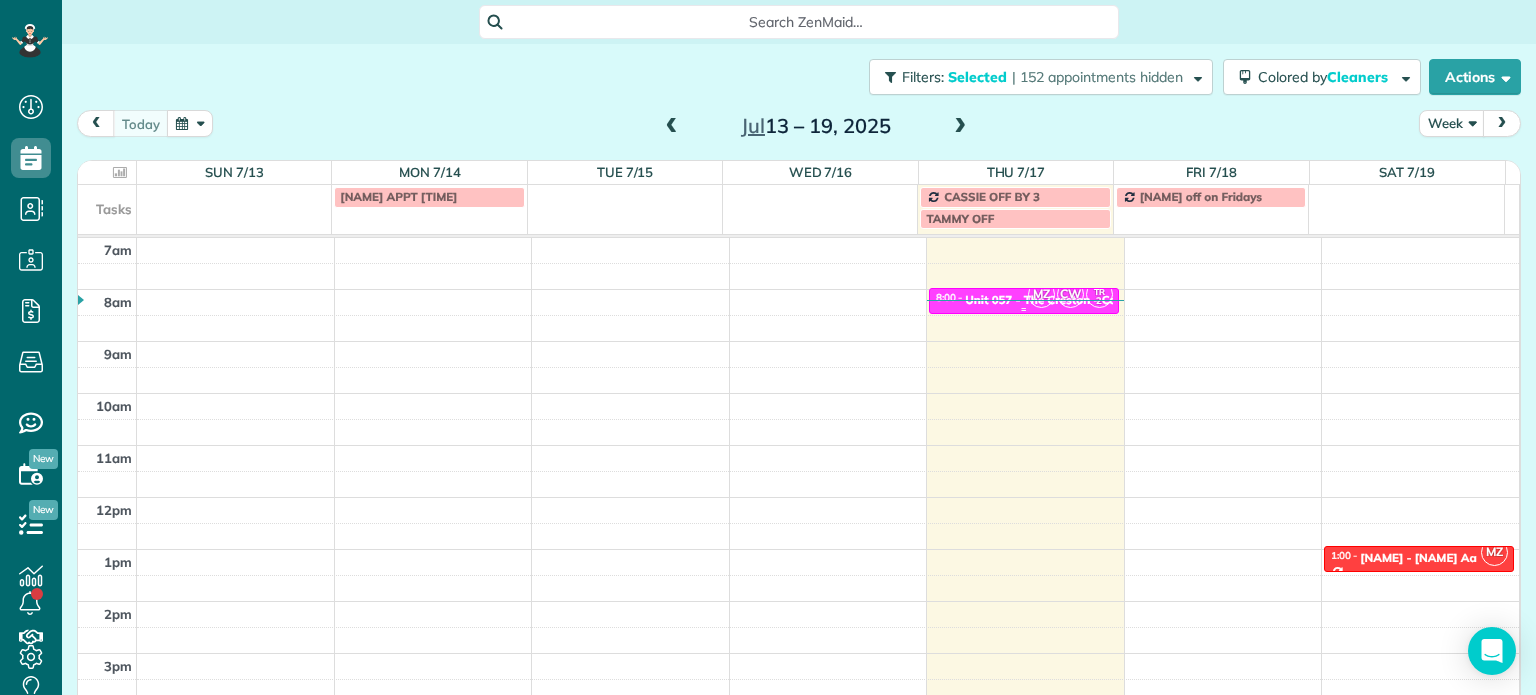 click on "MZ" at bounding box center (1041, 294) 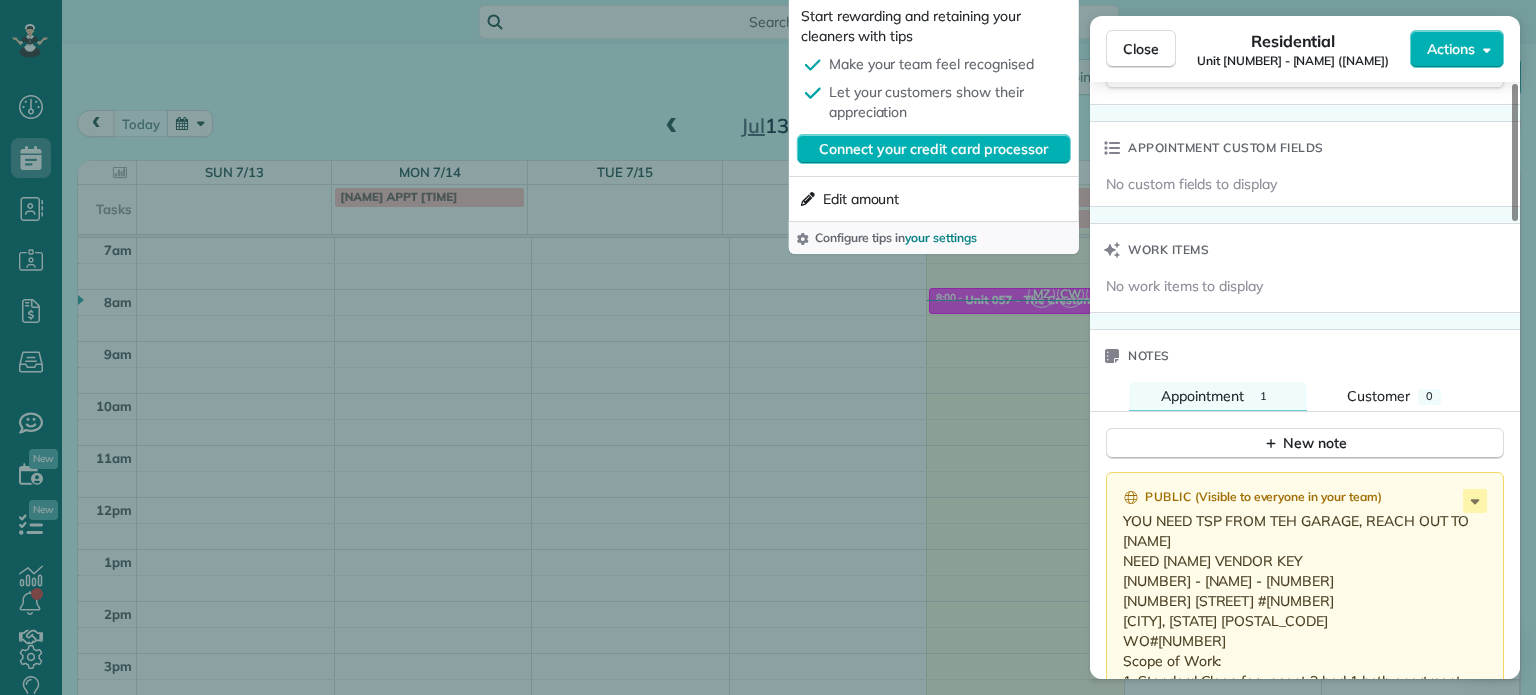 scroll, scrollTop: 1700, scrollLeft: 0, axis: vertical 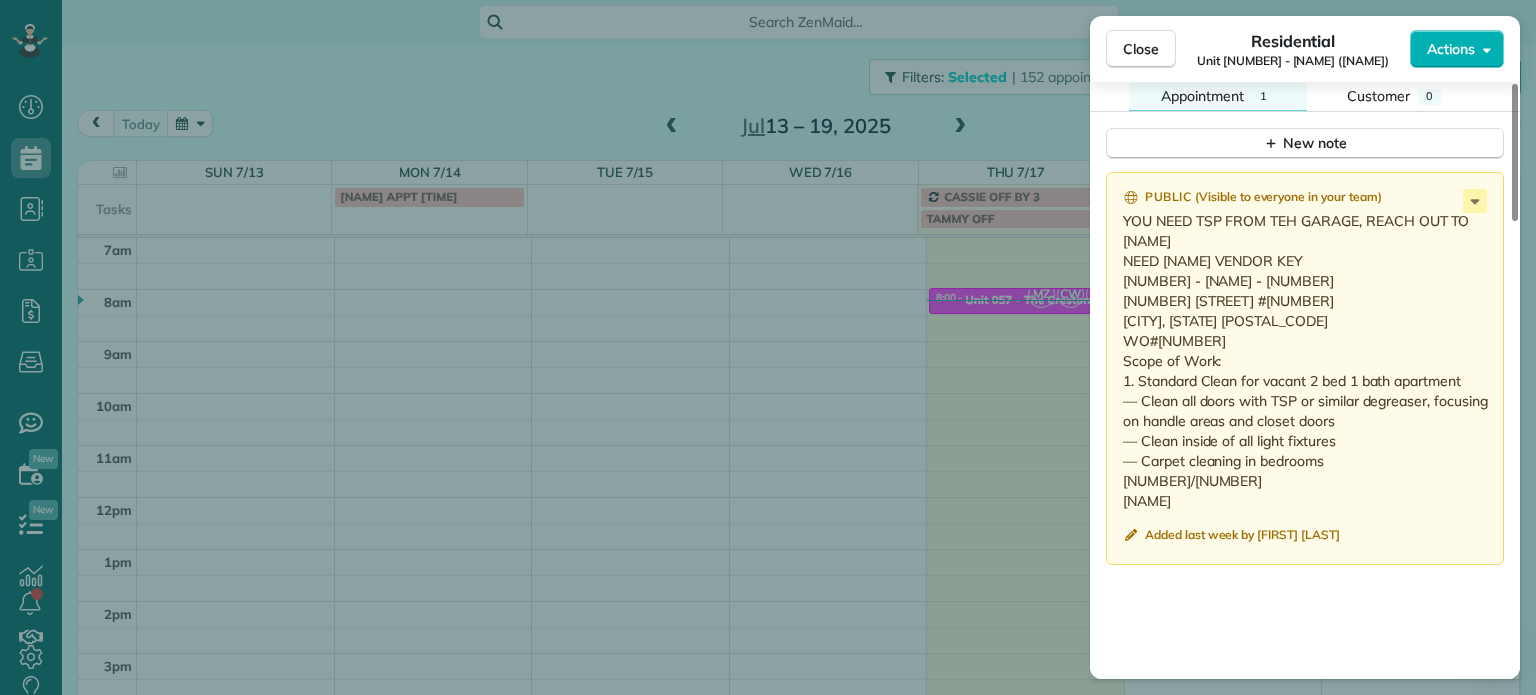 drag, startPoint x: 1222, startPoint y: 348, endPoint x: 1158, endPoint y: 351, distance: 64.070274 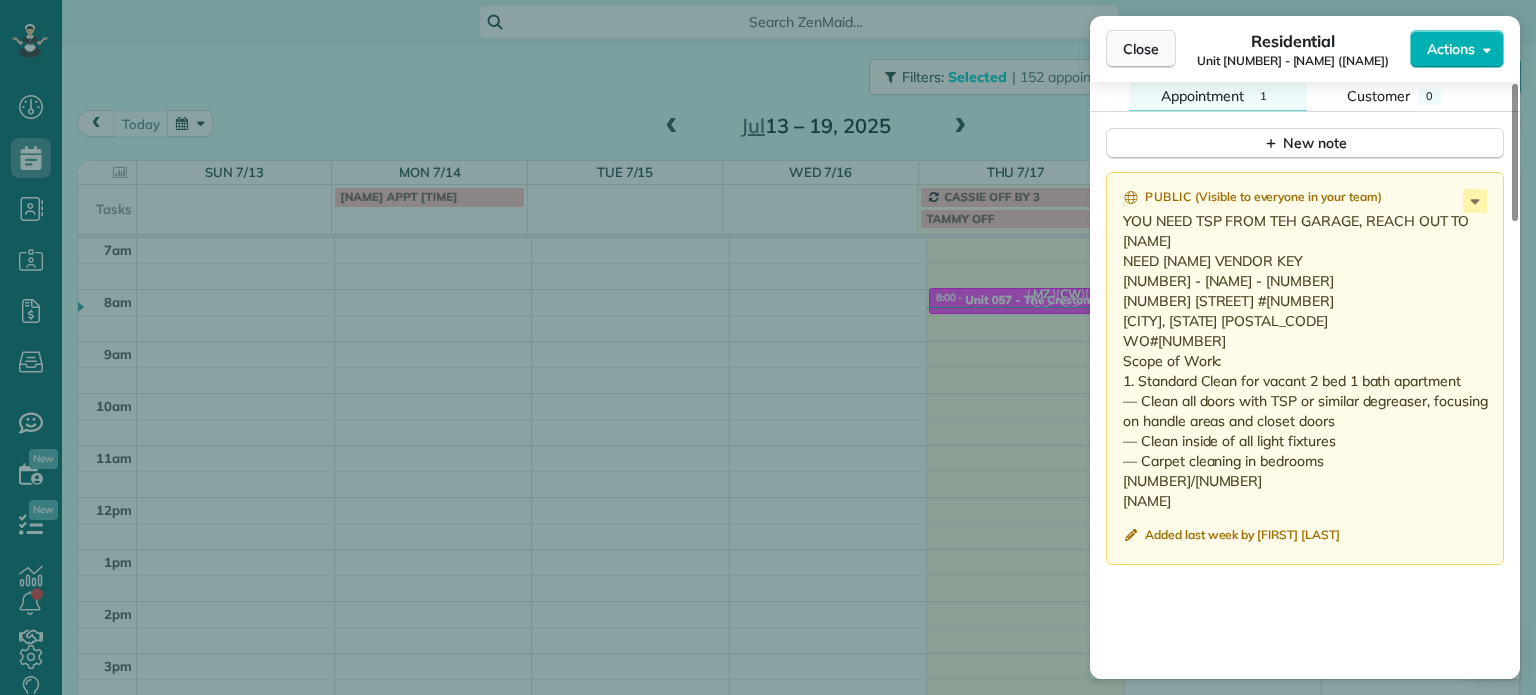click on "Close" at bounding box center [1141, 49] 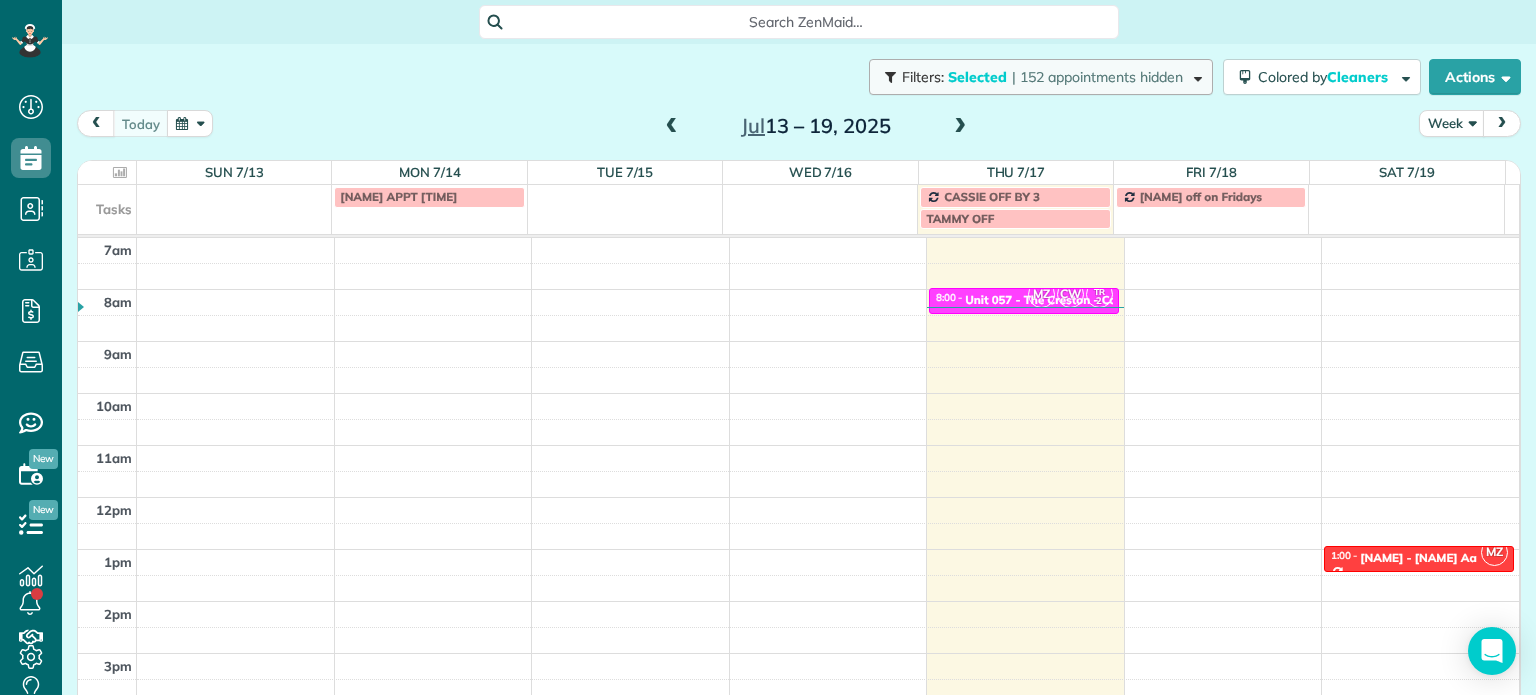 click on "|  152 appointments hidden" at bounding box center [1097, 77] 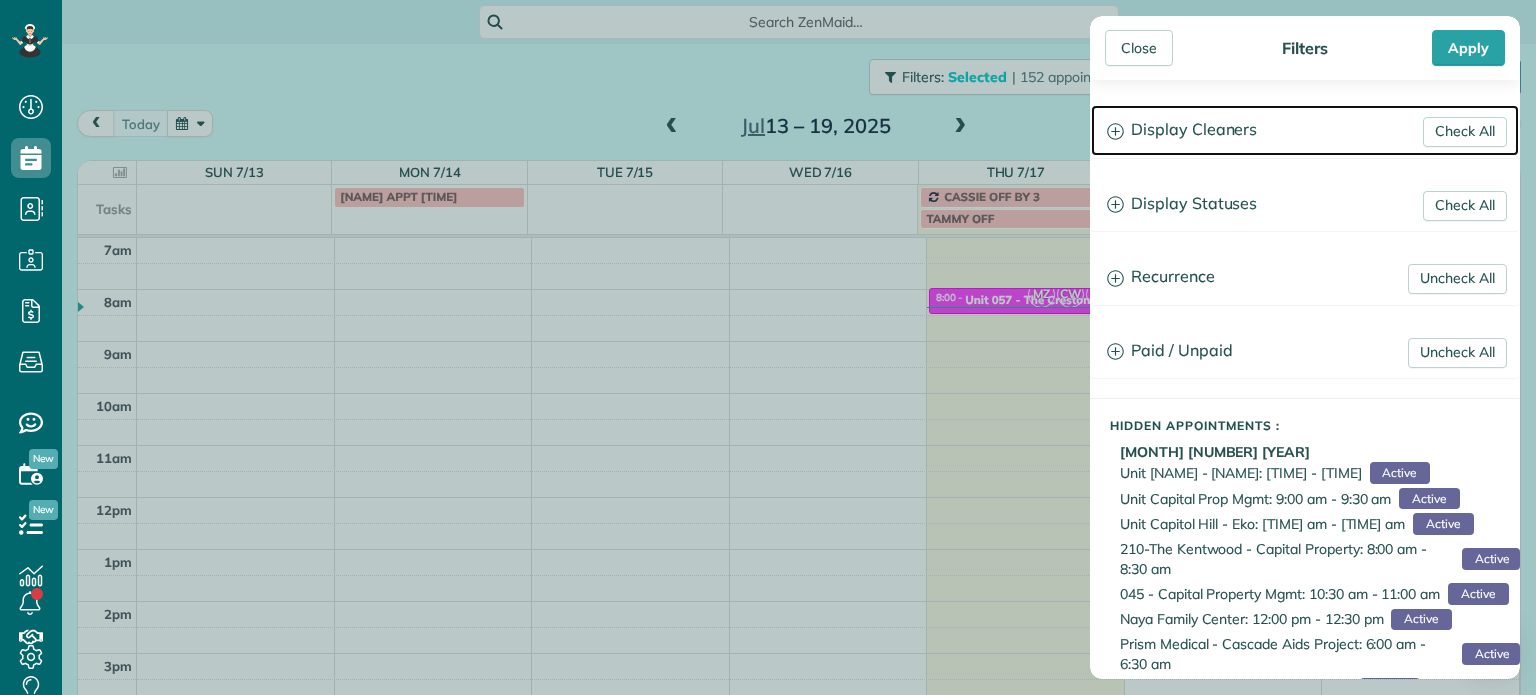 click on "Display Cleaners" at bounding box center [1305, 130] 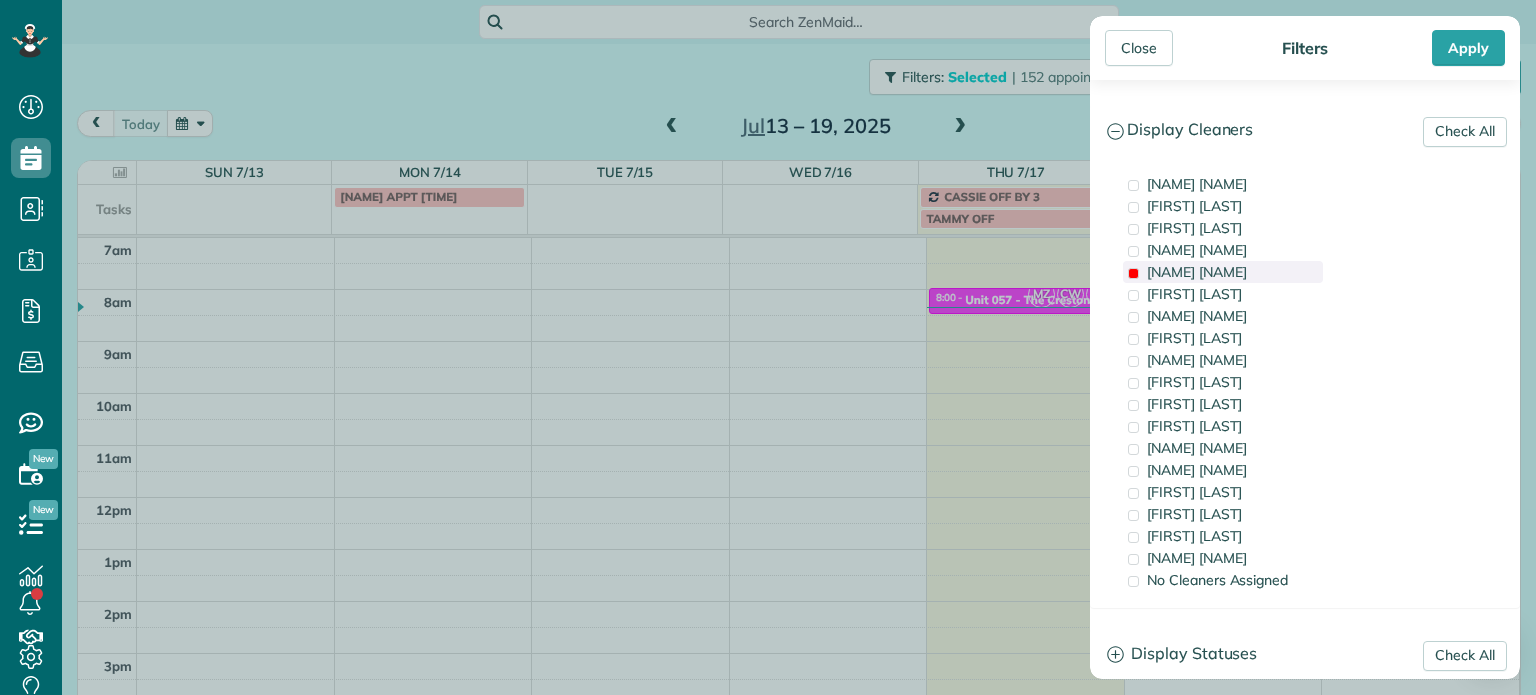 click on "[NAME] [NAME]" at bounding box center [1223, 272] 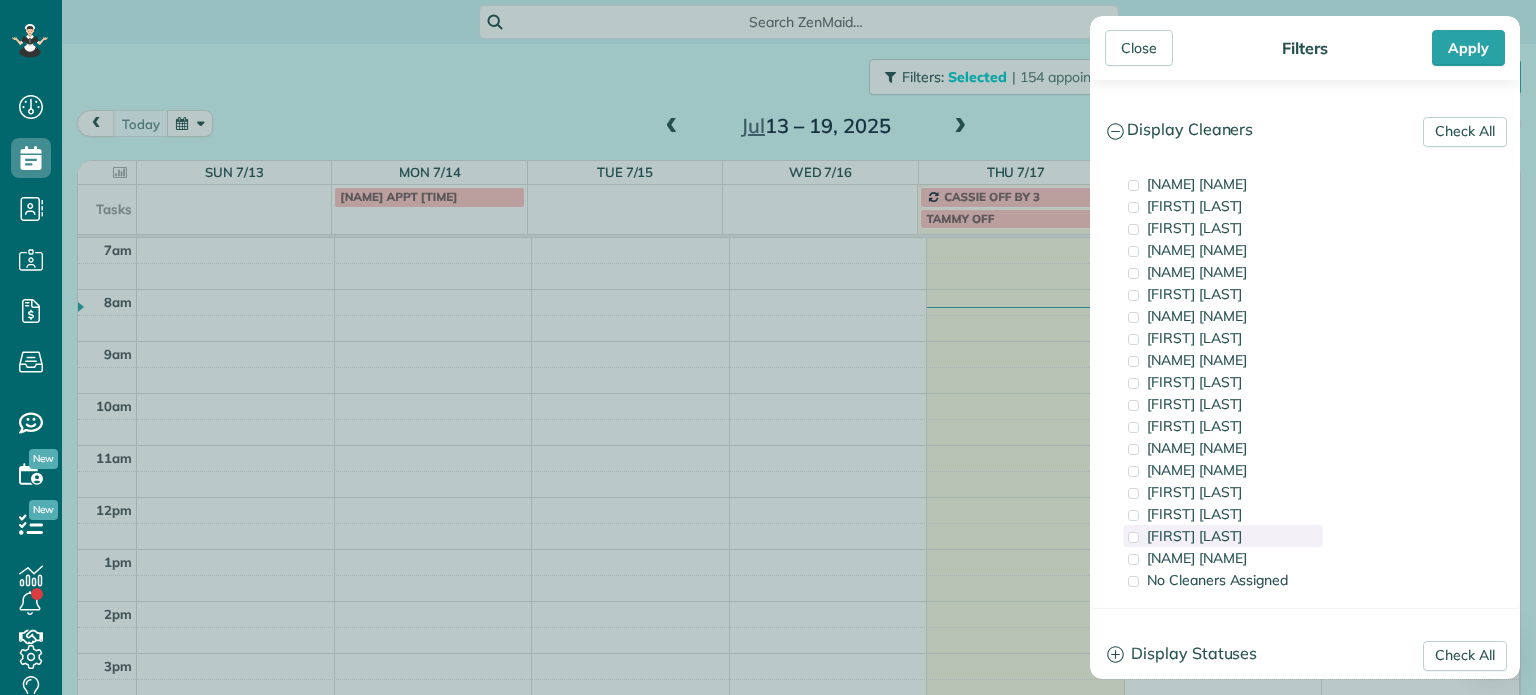 click on "[FIRST] [LAST]" at bounding box center (1223, 536) 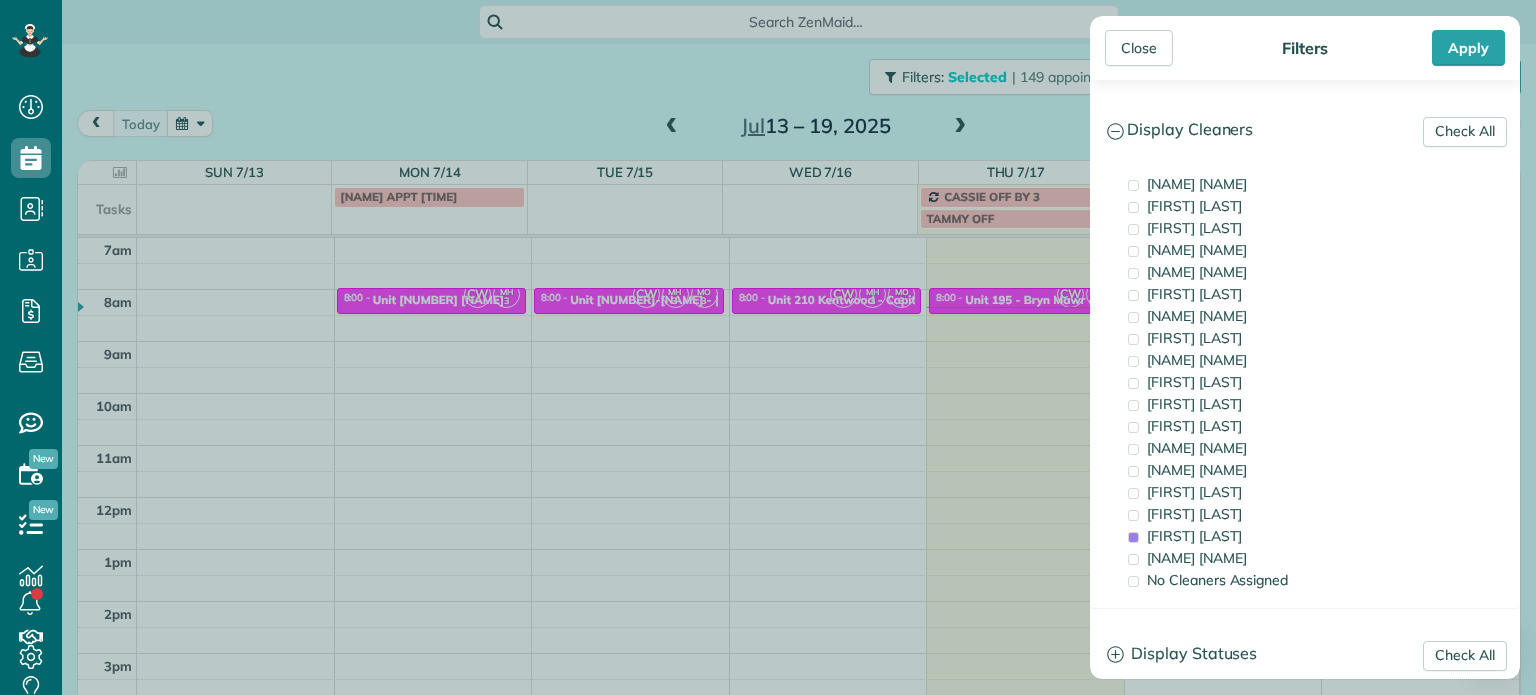 click on "Close
Filters
Apply
Check All
Display Cleaners
[NAME] [NAME]
[NAME] [NAME]
[NAME] [NAME]
[NAME] [NAME]
[NAME] [NAME]
[NAME] [NAME]
[NAME] [NAME]" at bounding box center (768, 347) 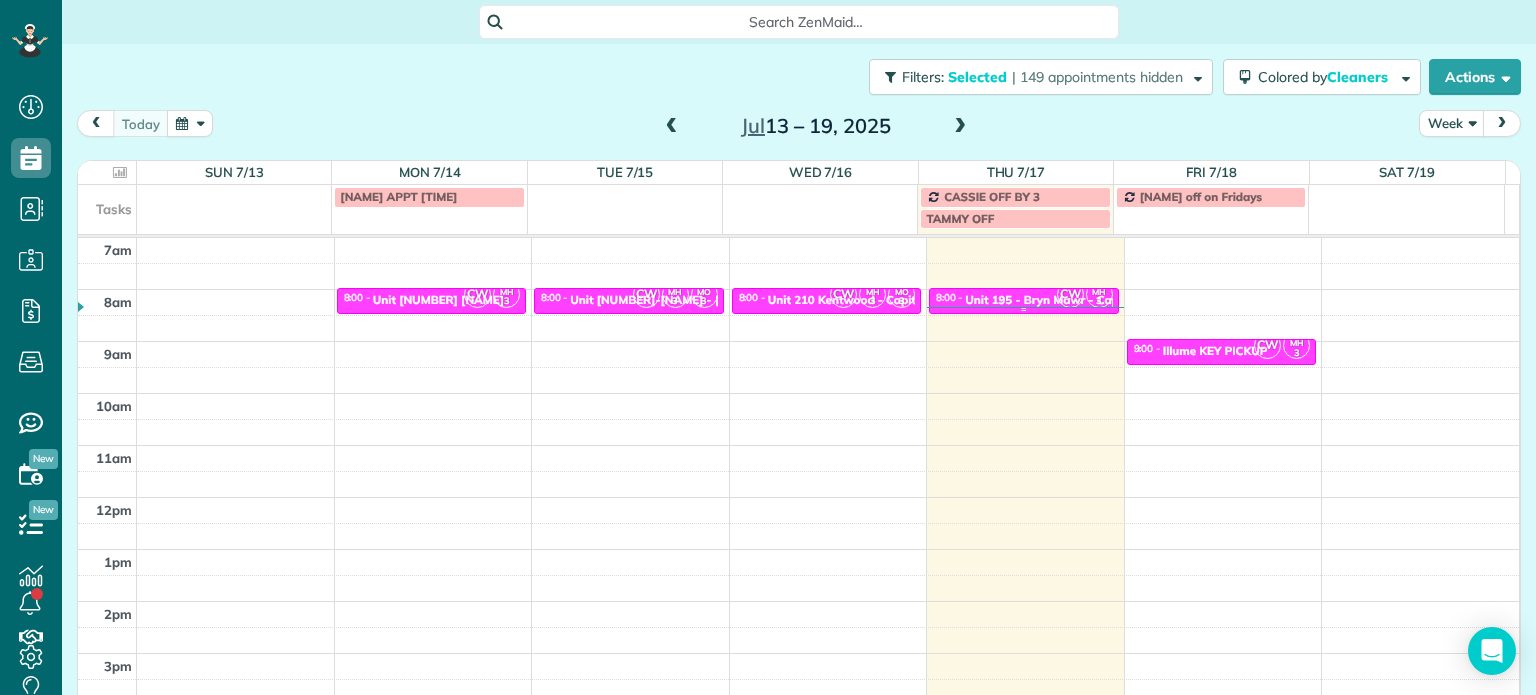 click on "Unit 195 - Bryn Mawr - Capital" at bounding box center (1051, 300) 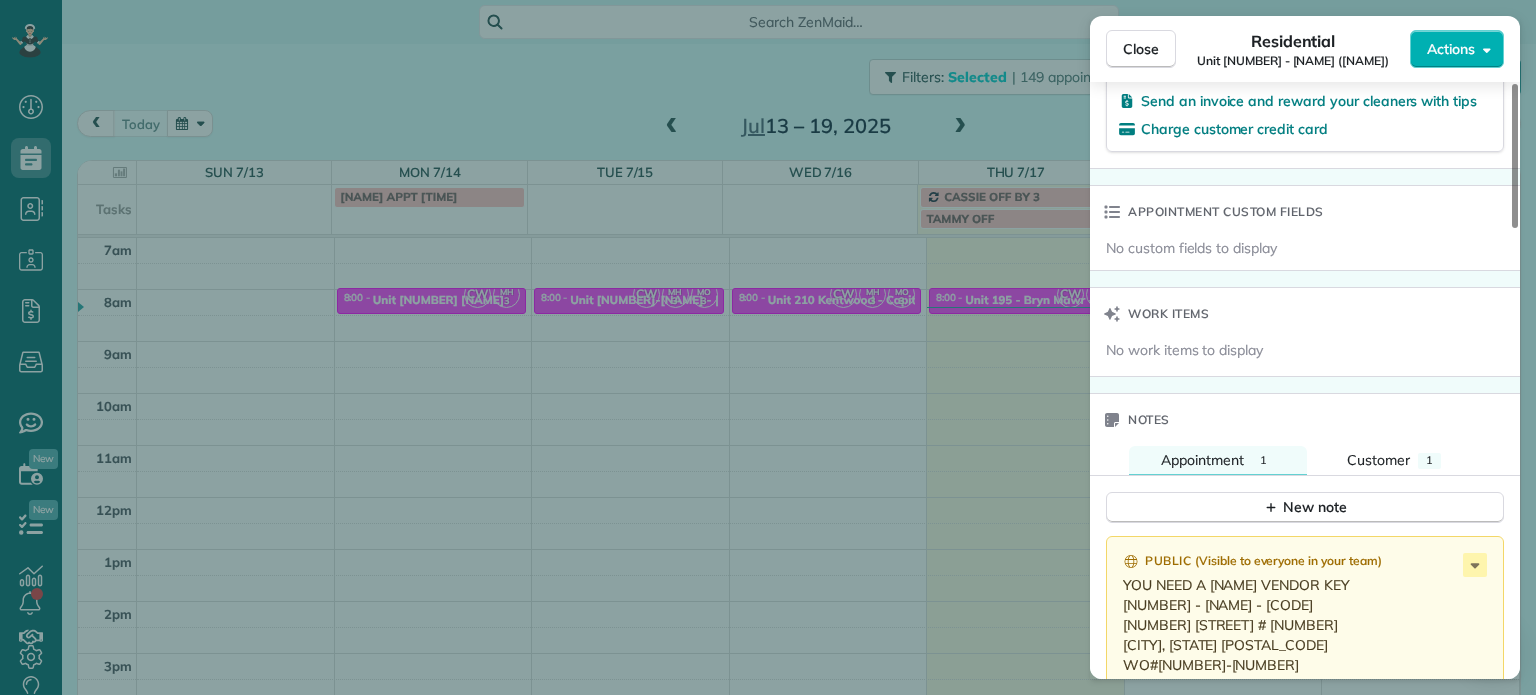 scroll, scrollTop: 1600, scrollLeft: 0, axis: vertical 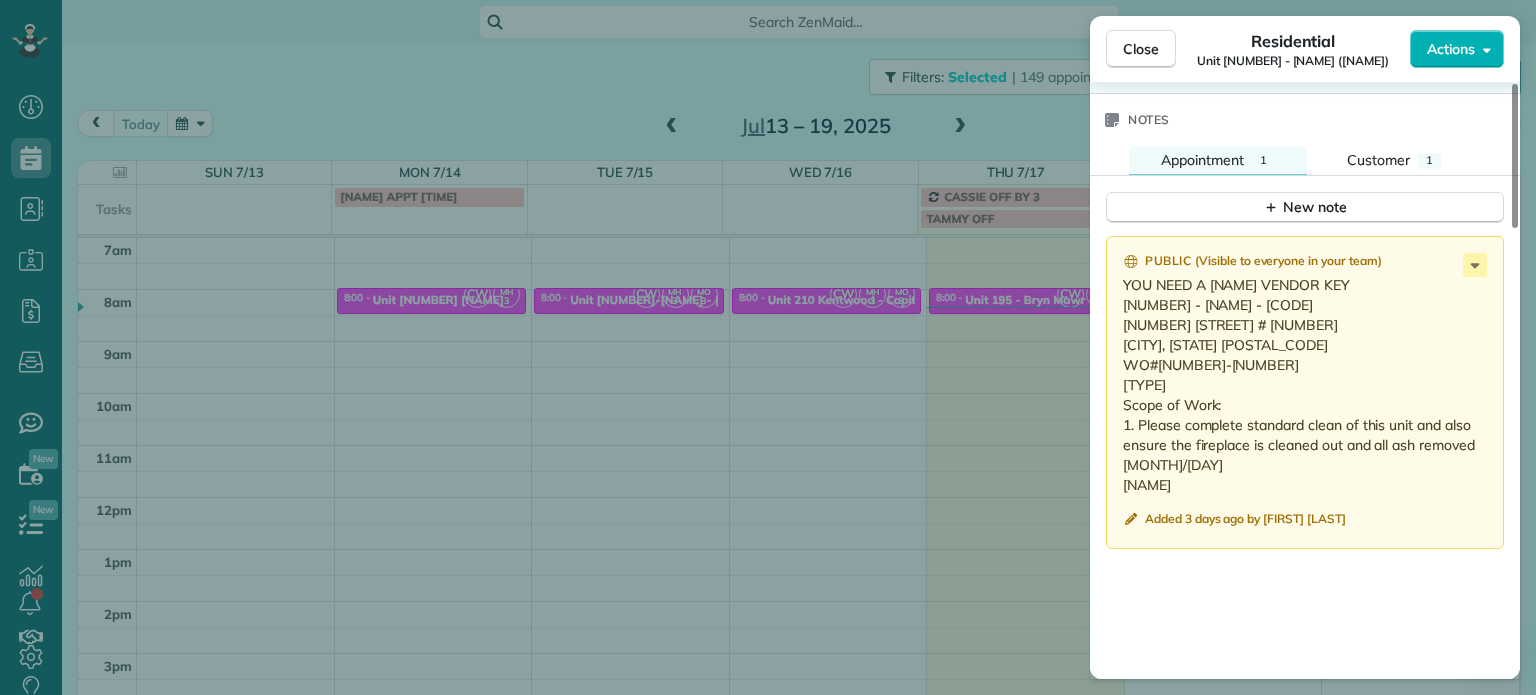 drag, startPoint x: 1224, startPoint y: 372, endPoint x: 1157, endPoint y: 379, distance: 67.36468 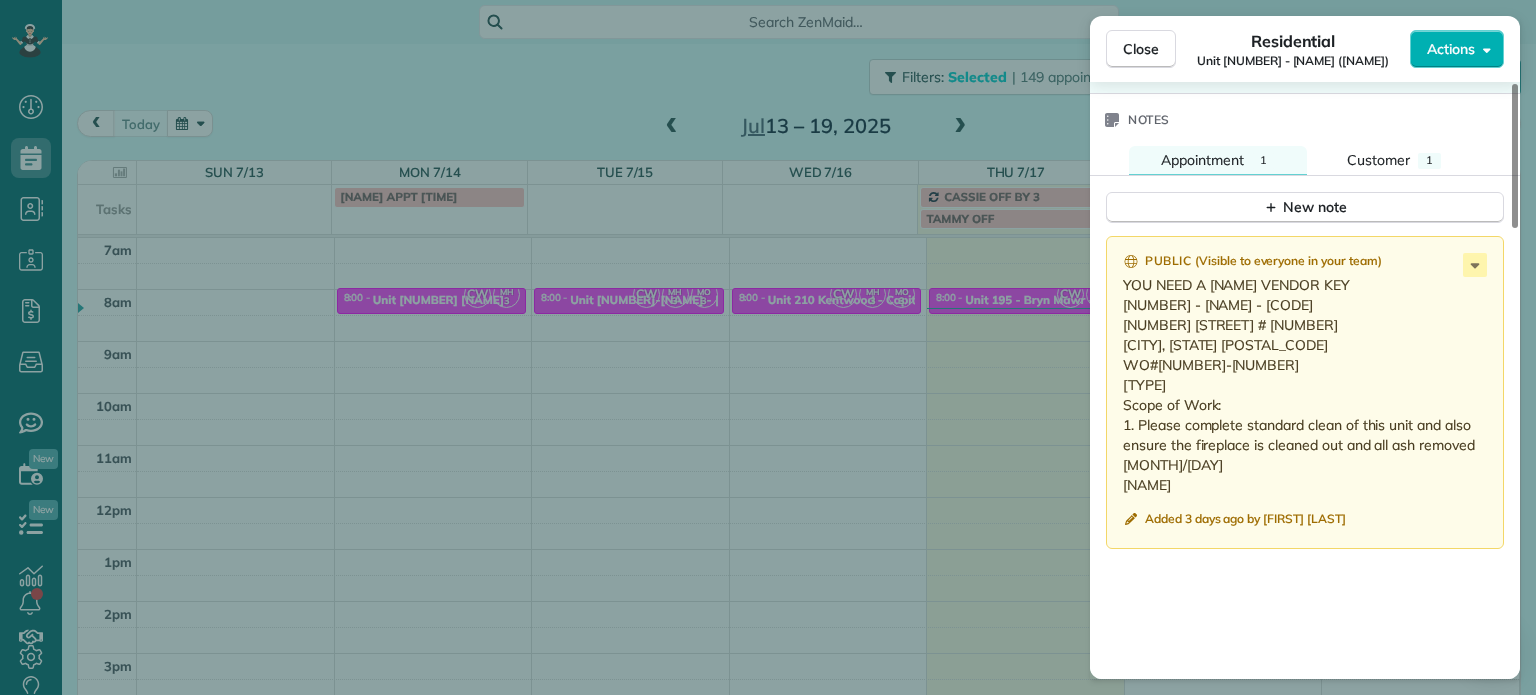 click on "Close Residential Unit 195 - Bryn Mawr (Capital) Actions Status Active Unit 195 - Bryn Mawr (Capital) · Open profile No phone number on record Add phone number No email on record Add email View Details Residential [DAY], [MONTH] [DAY], [YEAR] ( today ) [TIME] AM [TIME] AM 30 minutes One time [NUMBER] [STREET] [CITY] OR [POSTAL_CODE] Service was not rated yet Setup ratings Cleaners Time in and out Assign Invite Cleaners [FIRST] [LAST] [TIME] AM [TIME] AM [FIRST] [LAST] [TIME] AM [TIME] AM Checklist Try Now Keep this appointment up to your standards. Stay on top of every detail, keep your cleaners organised, and your client happy. Assign a checklist Watch a 5 min demo Billing Billing actions Price $0.00 Overcharge $0.00 Discount $0.00 Coupon discount - Primary tax - Secondary tax - Total appointment price $0.00 Tips collected New feature! $0.00 Mark as paid Total including tip $0.00 Get paid online in no-time! Send an invoice and reward your cleaners with tips Charge customer credit card Work items Notes 1 1 (" at bounding box center (768, 347) 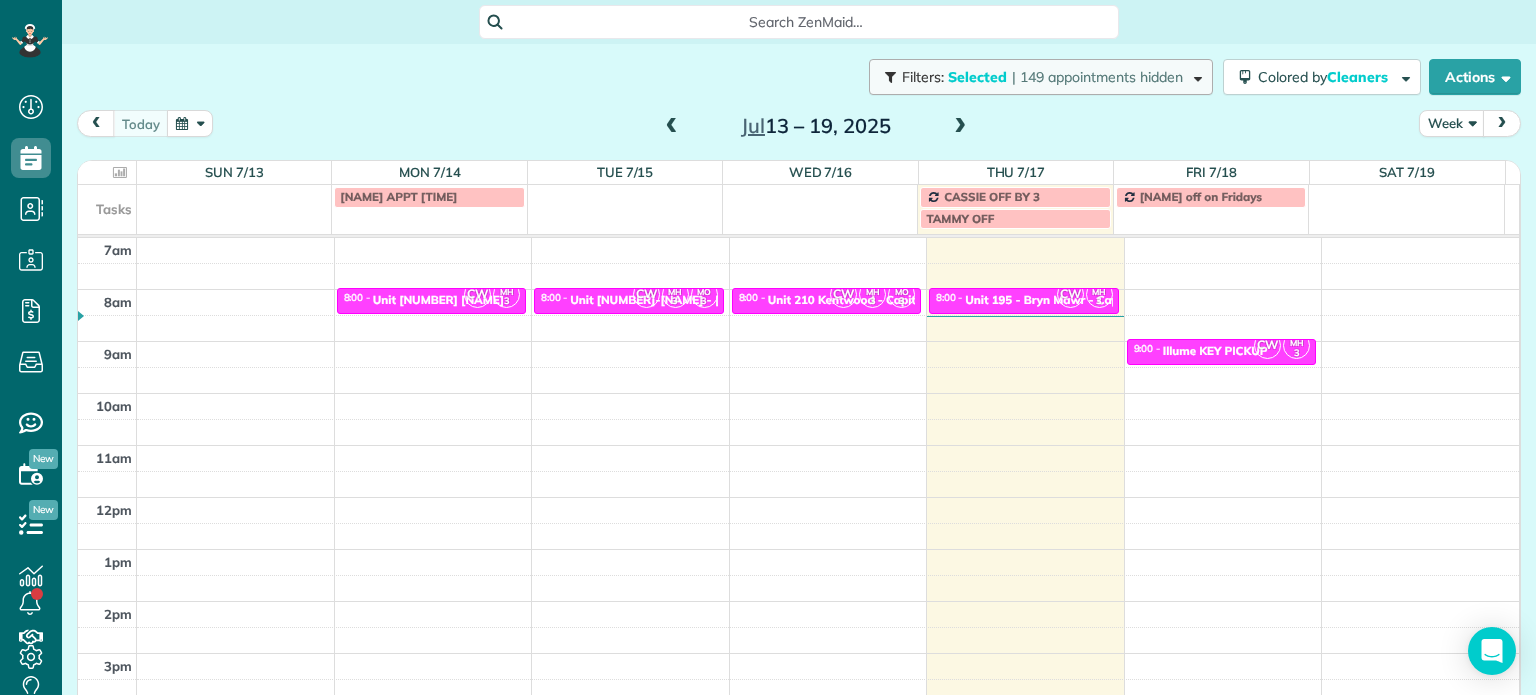 click on "|  149 appointments hidden" at bounding box center (1097, 77) 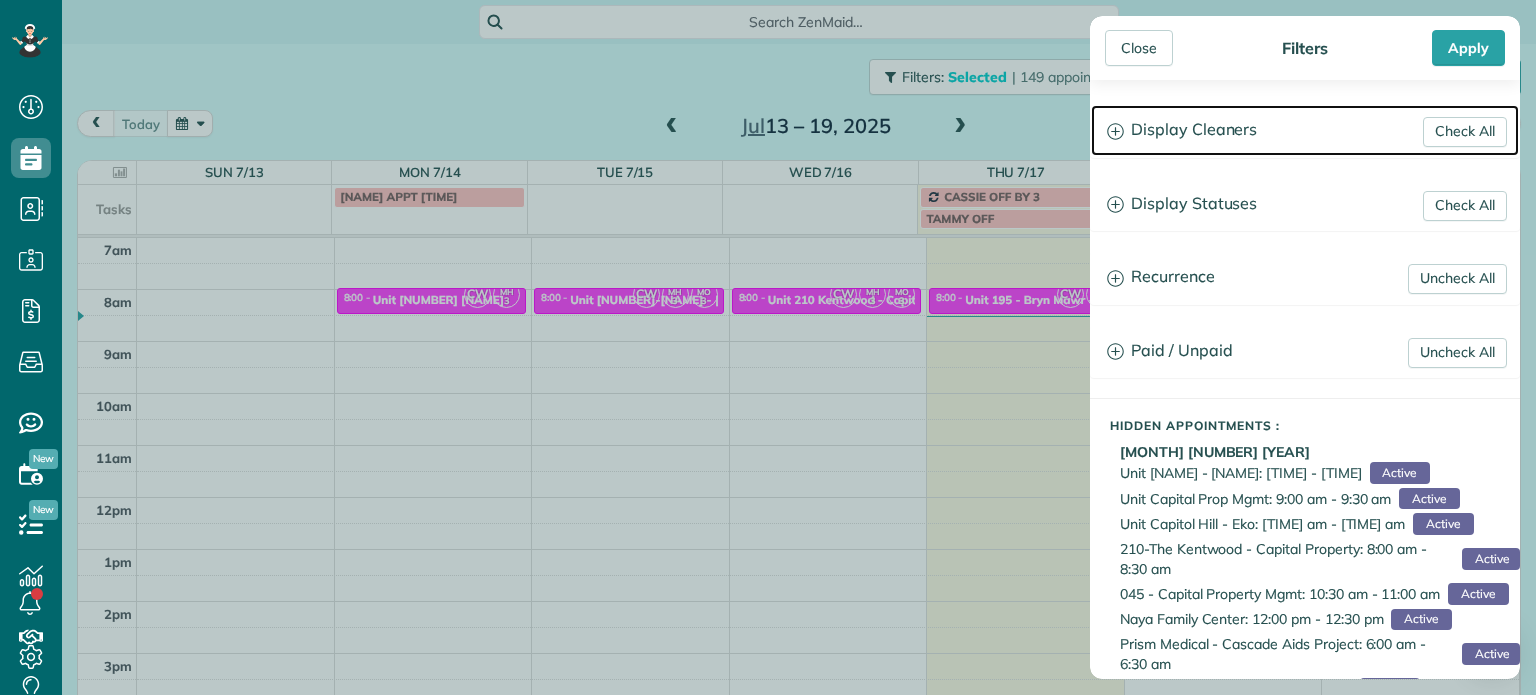 click on "Display Cleaners" at bounding box center (1305, 130) 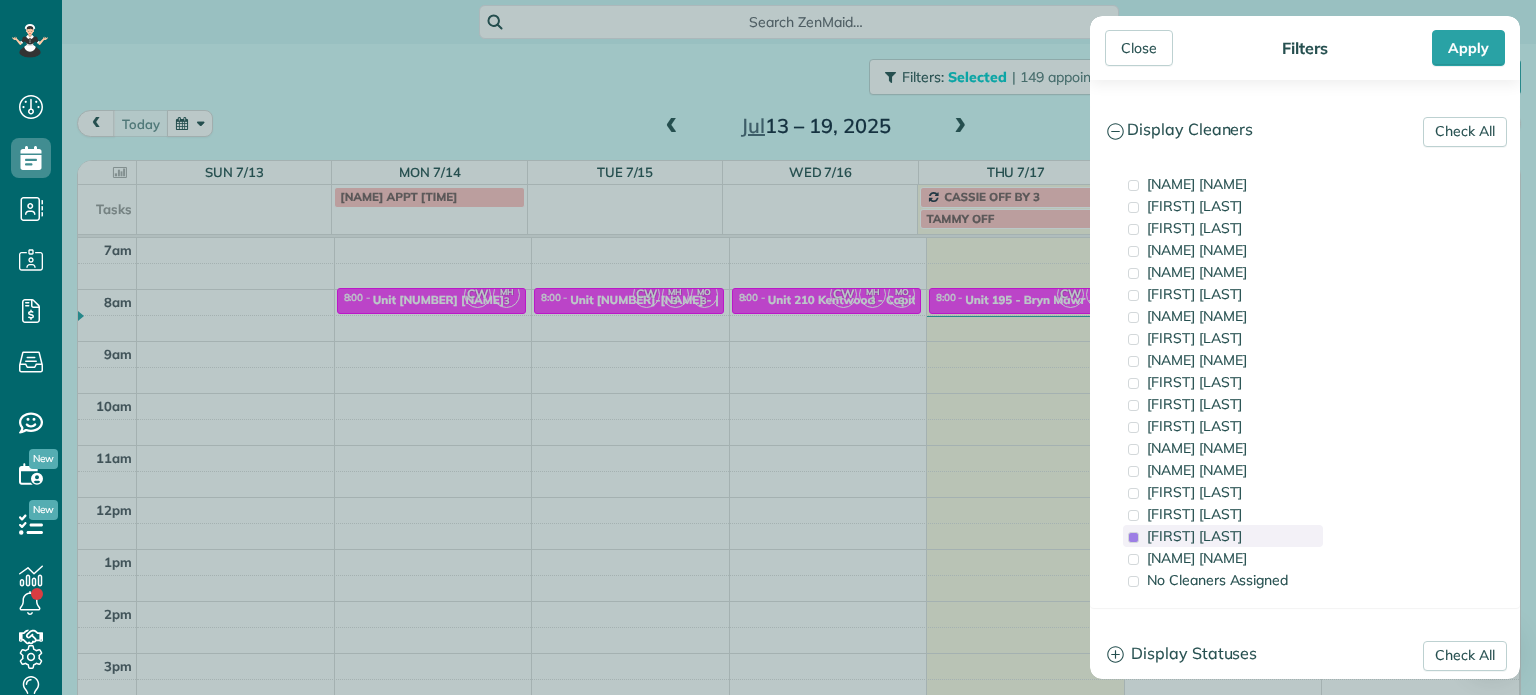 click on "[FIRST] [LAST]" at bounding box center [1194, 536] 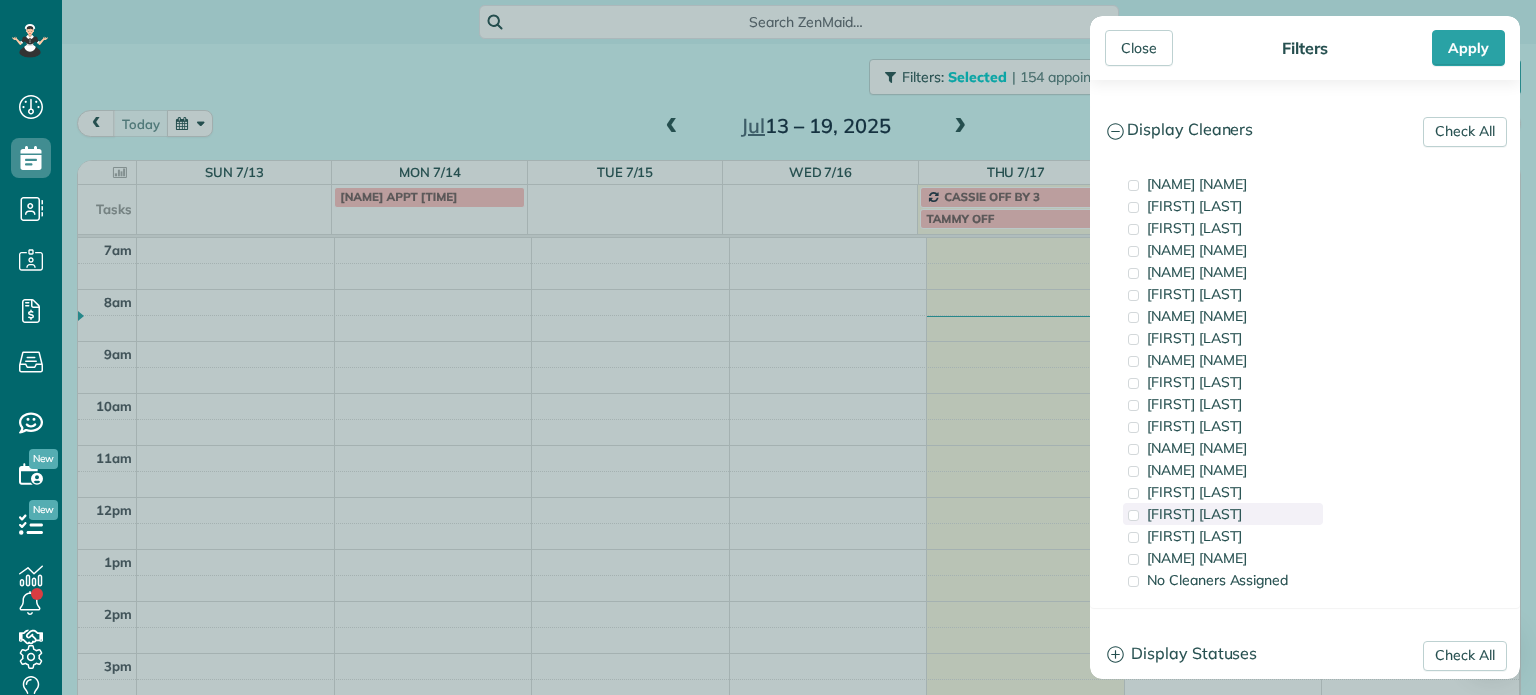 click on "[FIRST] [LAST]" at bounding box center [1194, 514] 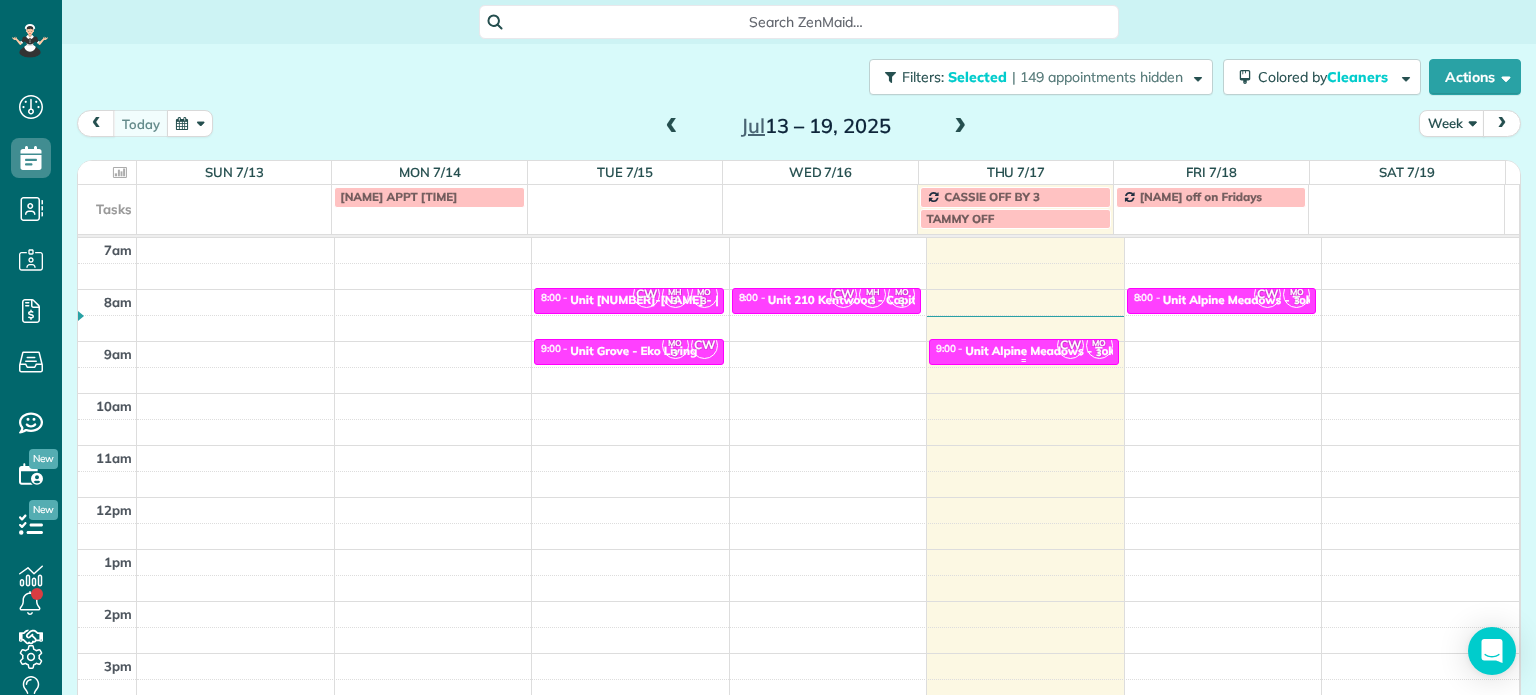 drag, startPoint x: 1063, startPoint y: 401, endPoint x: 1028, endPoint y: 358, distance: 55.443665 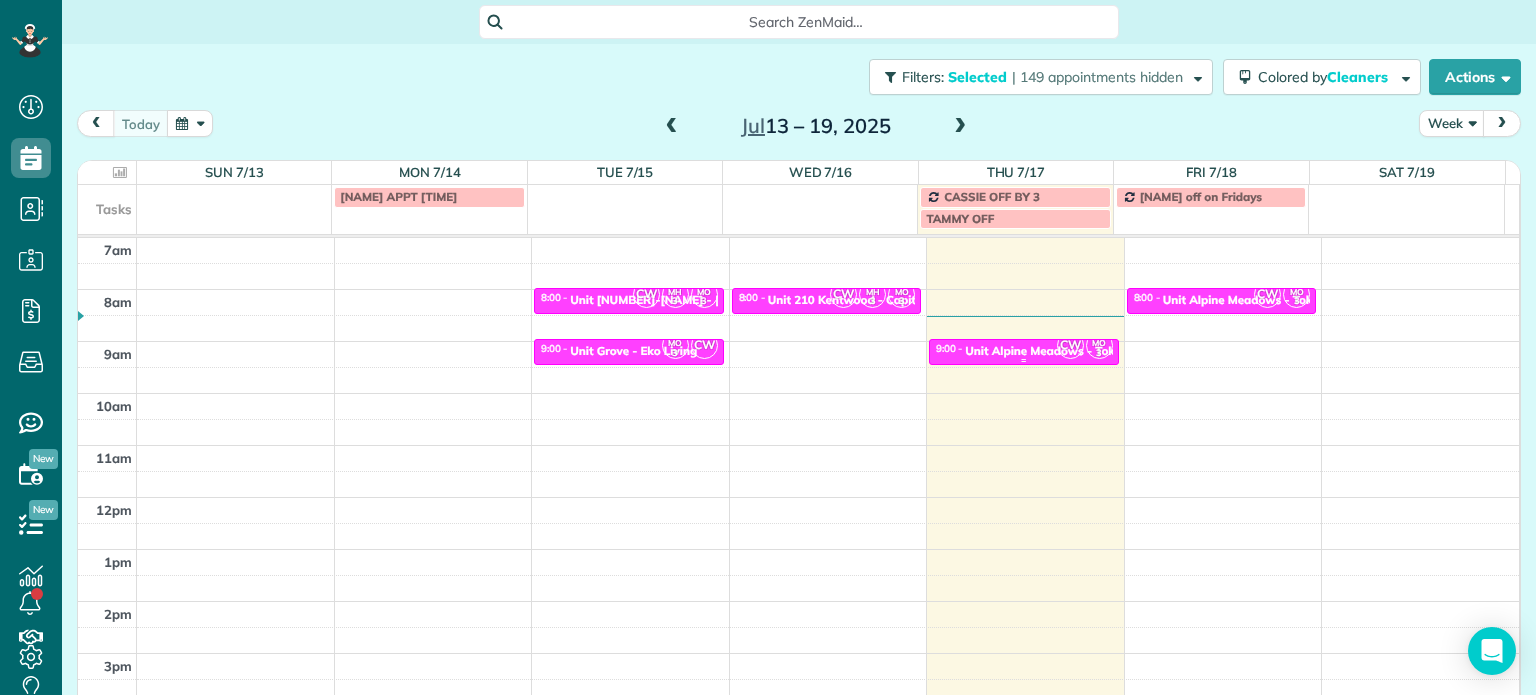 click on "Dashboard
Scheduling
Calendar View
List View
Dispatch View - Weekly scheduling (Beta)" at bounding box center [768, 347] 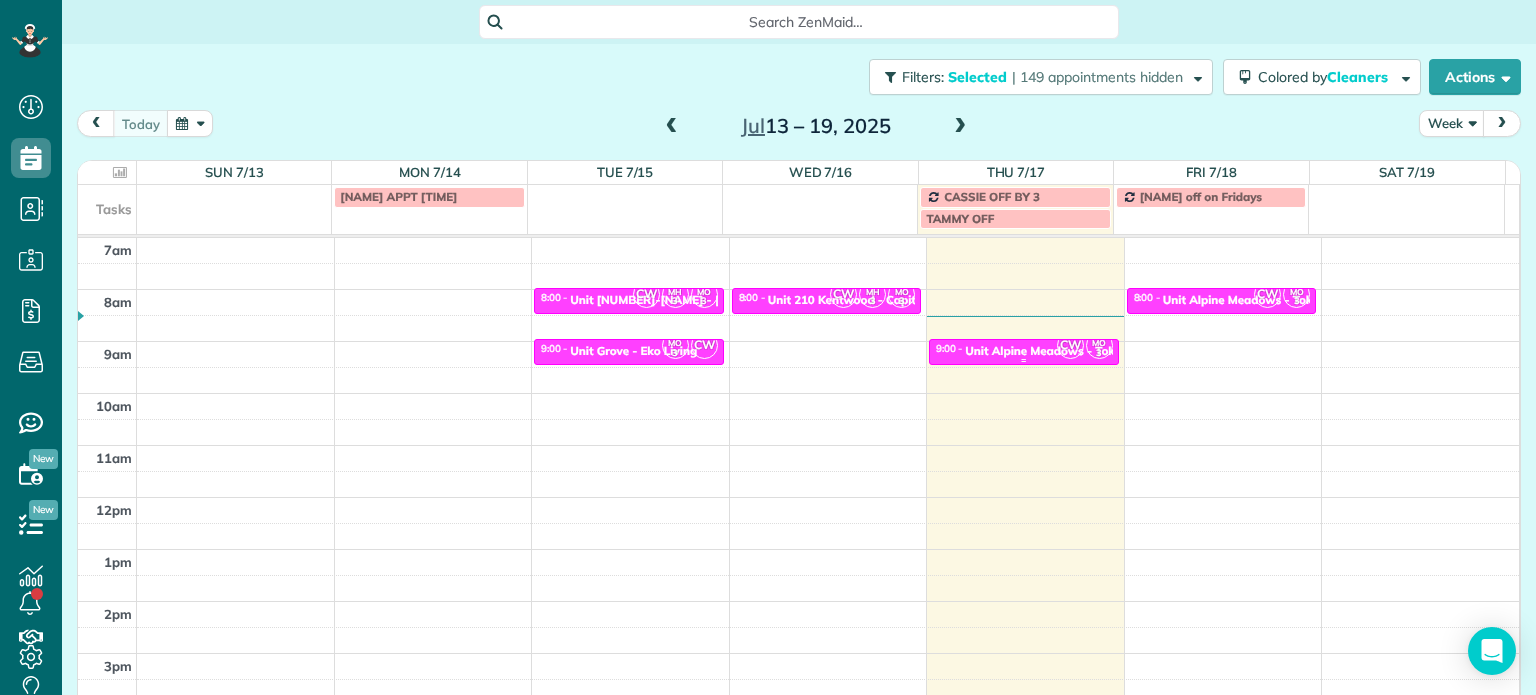 click at bounding box center (1024, 360) 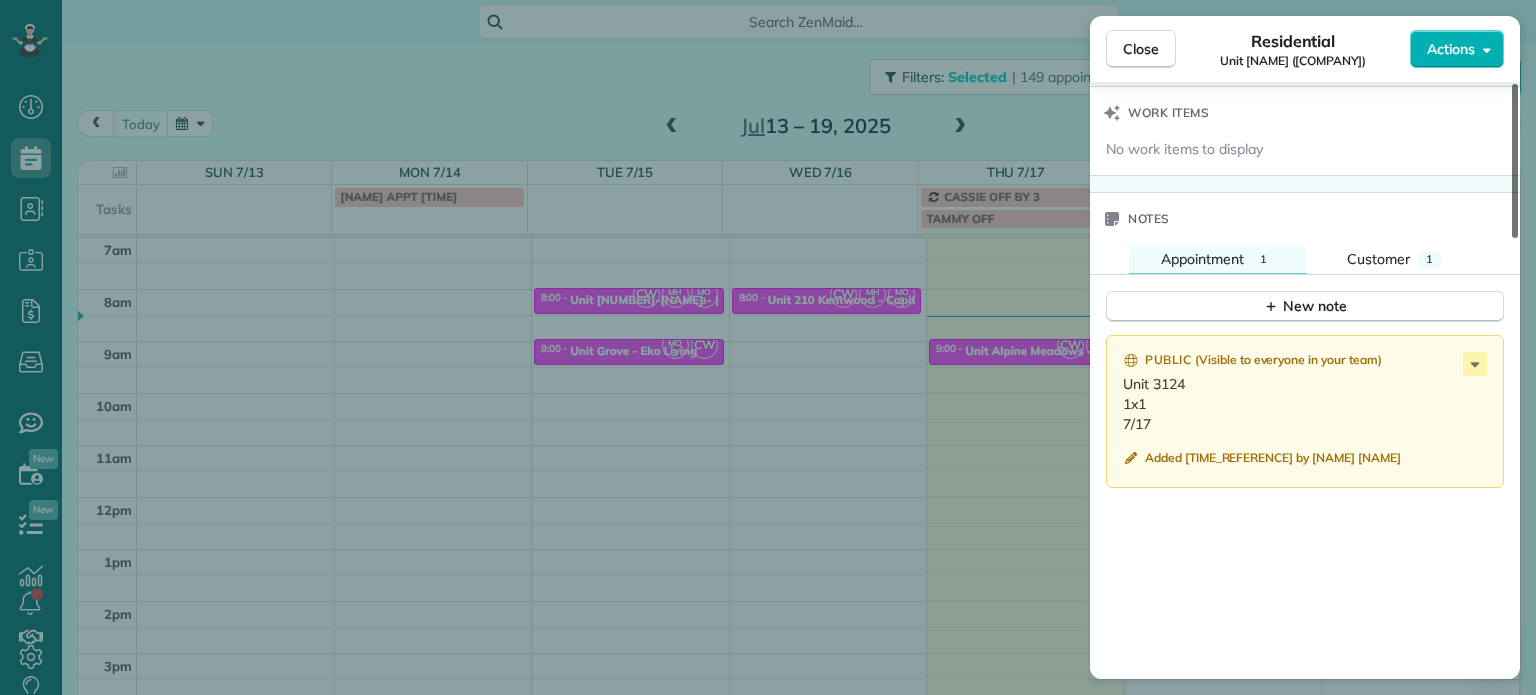 scroll, scrollTop: 1492, scrollLeft: 0, axis: vertical 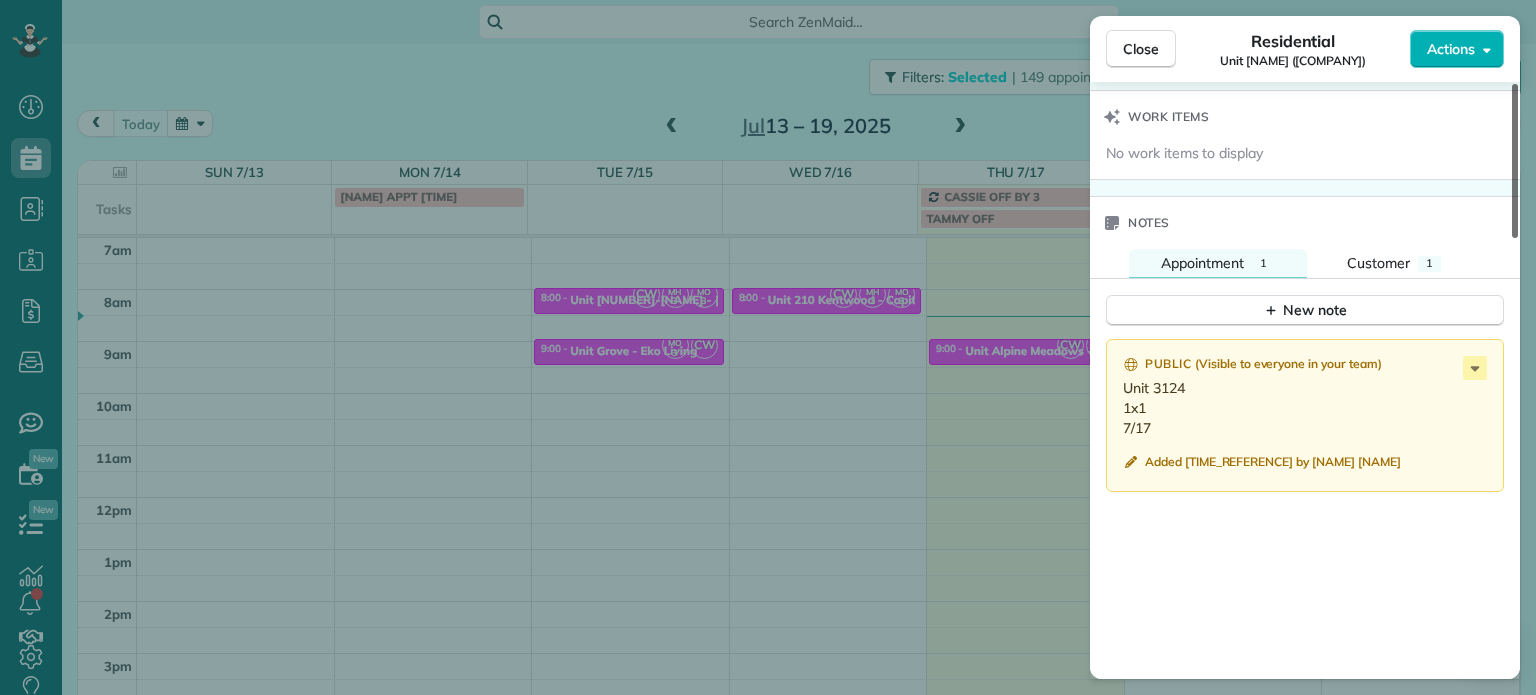 drag, startPoint x: 1515, startPoint y: 173, endPoint x: 1485, endPoint y: 558, distance: 386.16705 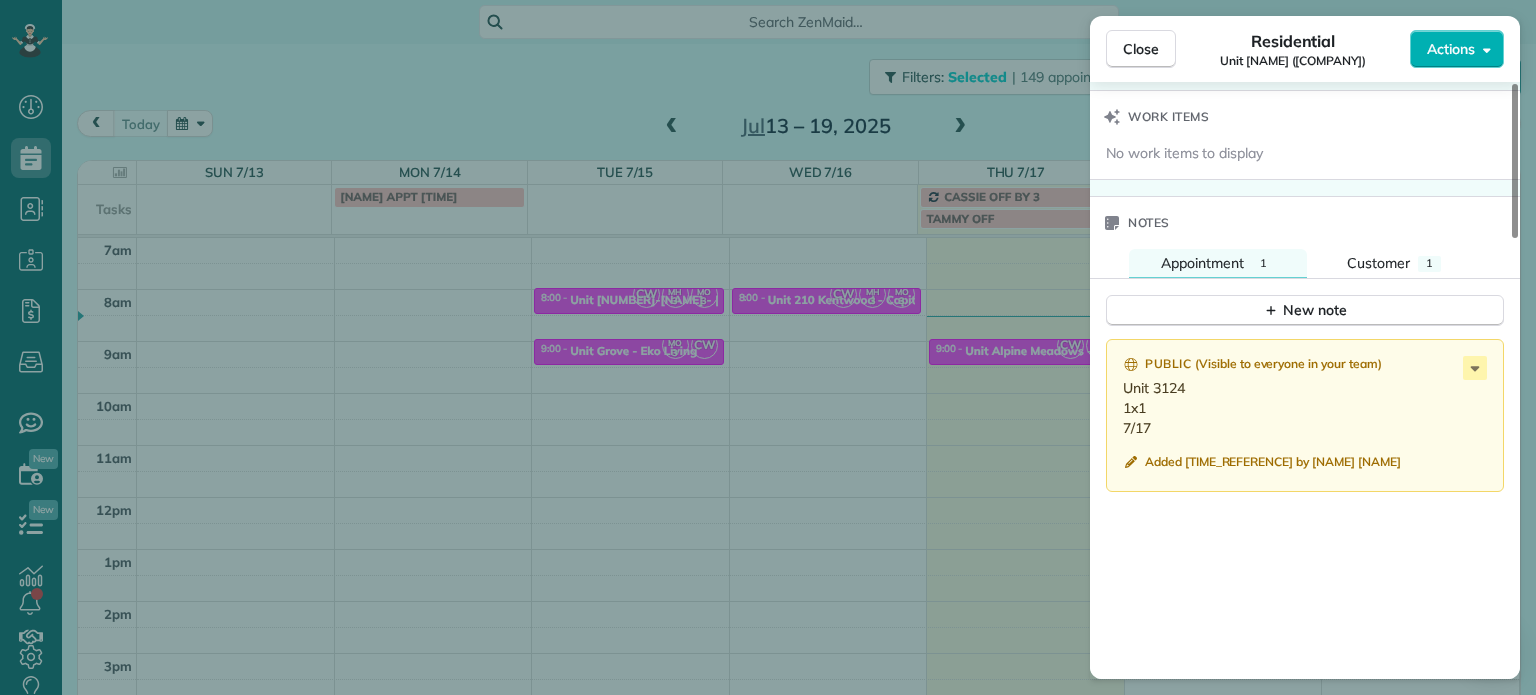 click on "Close Residential Unit [NAME] ([NAME]) Actions Status Active Unit [NAME] ([NAME]) · Open profile Home ([PHONE]) Copy No email on record Add email View Details Residential [DAY], [MONTH] [NUMBER], [YEAR] ( [DATE_REFERENCE] ) [TIME] [TIME] [DURATION] One time [NUMBER] [STREET] [CITY] [STATE] [POSTAL_CODE] Service was not rated yet Setup ratings Cleaners Time in and out Assign Invite Cleaners [NAME] [TIME] [TIME] [NAME] [TIME] [TIME] Checklist Try Now Keep this appointment up to your standards. Stay on top of every detail, keep your cleaners organised, and your client happy. Assign a checklist Watch a 5 min demo Billing Billing actions Price [PRICE] Overcharge [PRICE] Discount [PRICE] Coupon discount - Primary tax - Secondary tax - Total appointment price [PRICE] Tips collected New feature! [PRICE] Mark as paid Total including tip [PRICE] Get paid online in no-time! Send an invoice and reward your cleaners with tips Charge customer credit card Appointment custom fields Work items Notes 1" at bounding box center (768, 347) 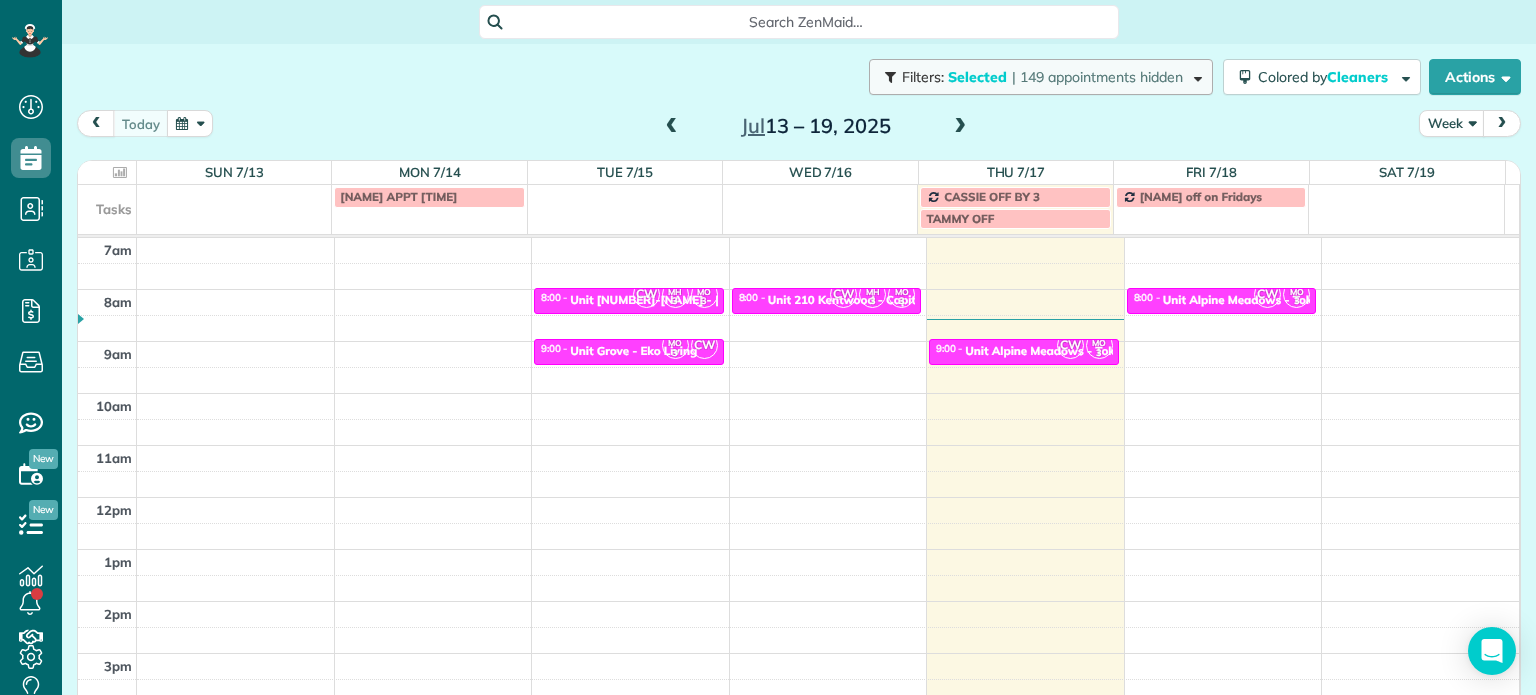 click at bounding box center [1194, 76] 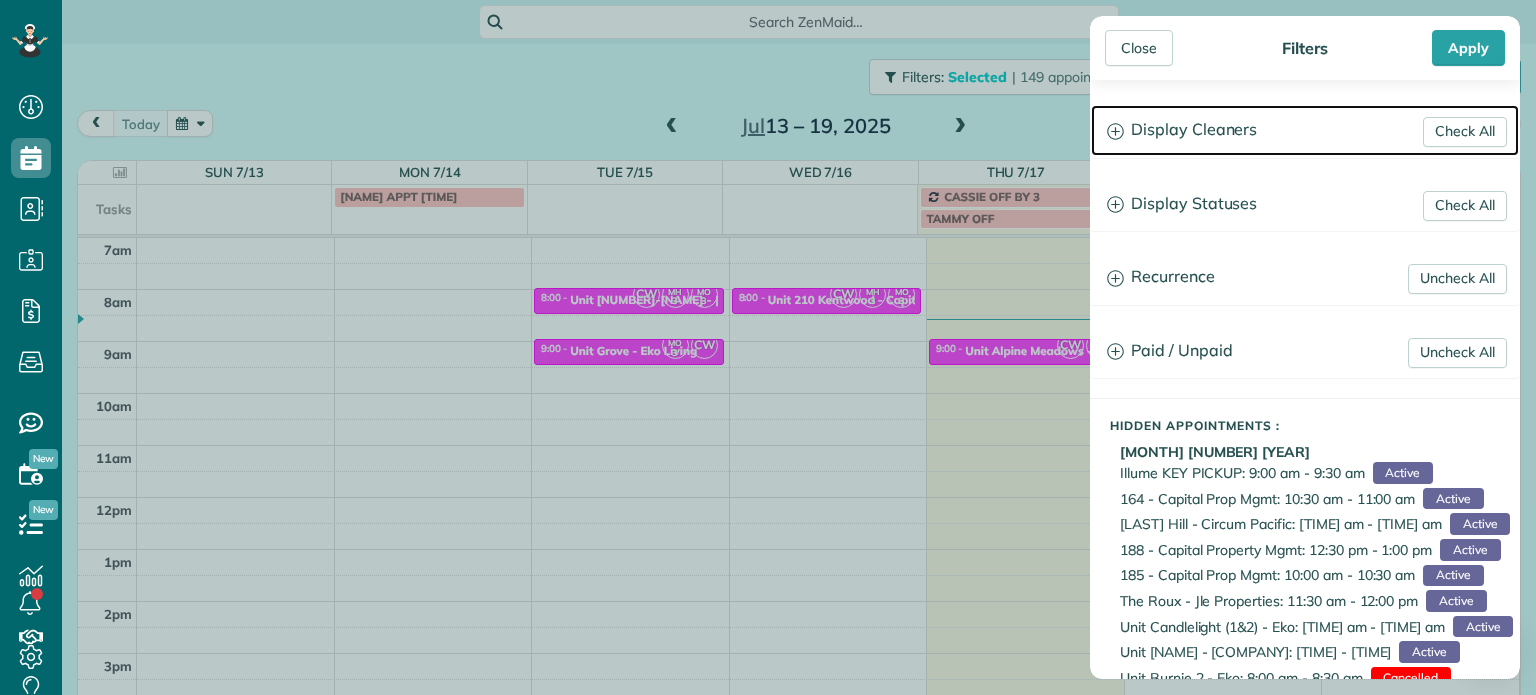 click on "Display Cleaners" at bounding box center [1305, 130] 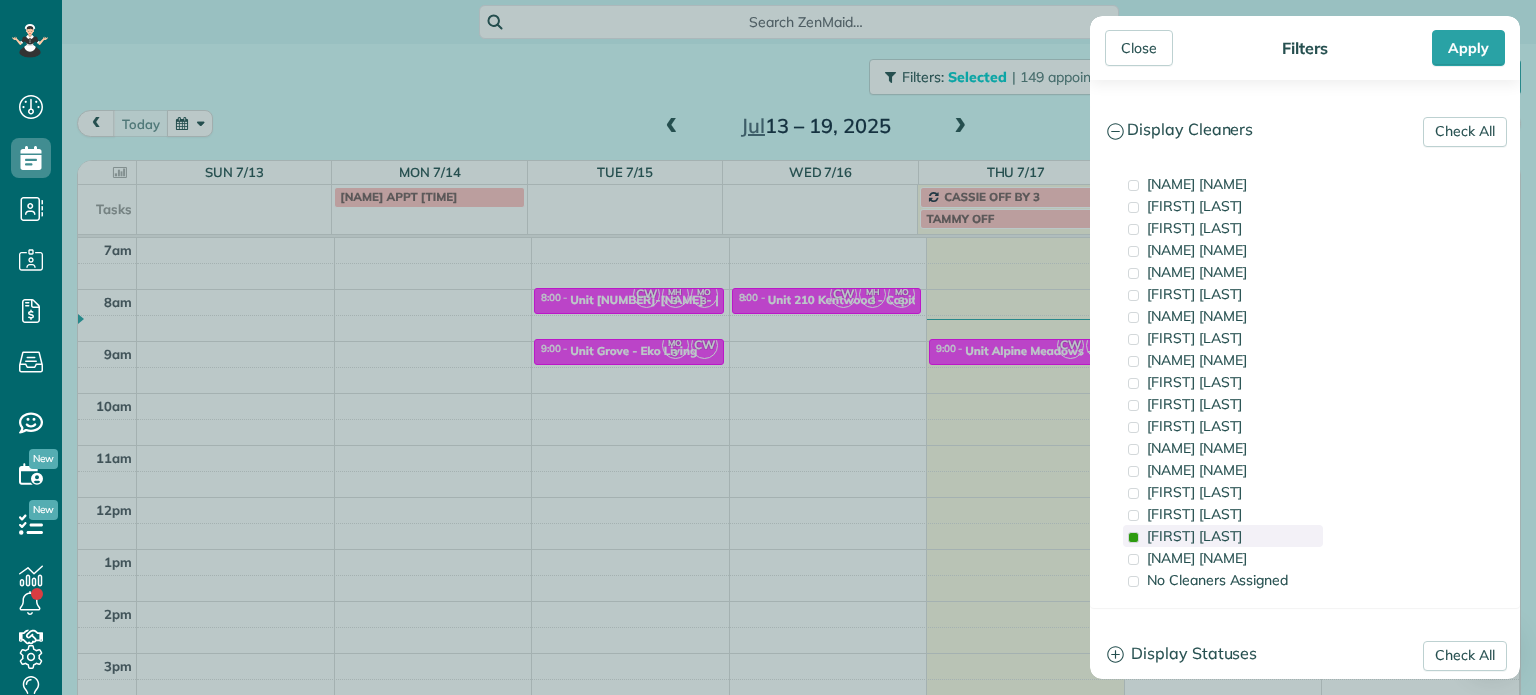 click on "[FIRST] [LAST]" at bounding box center (1194, 536) 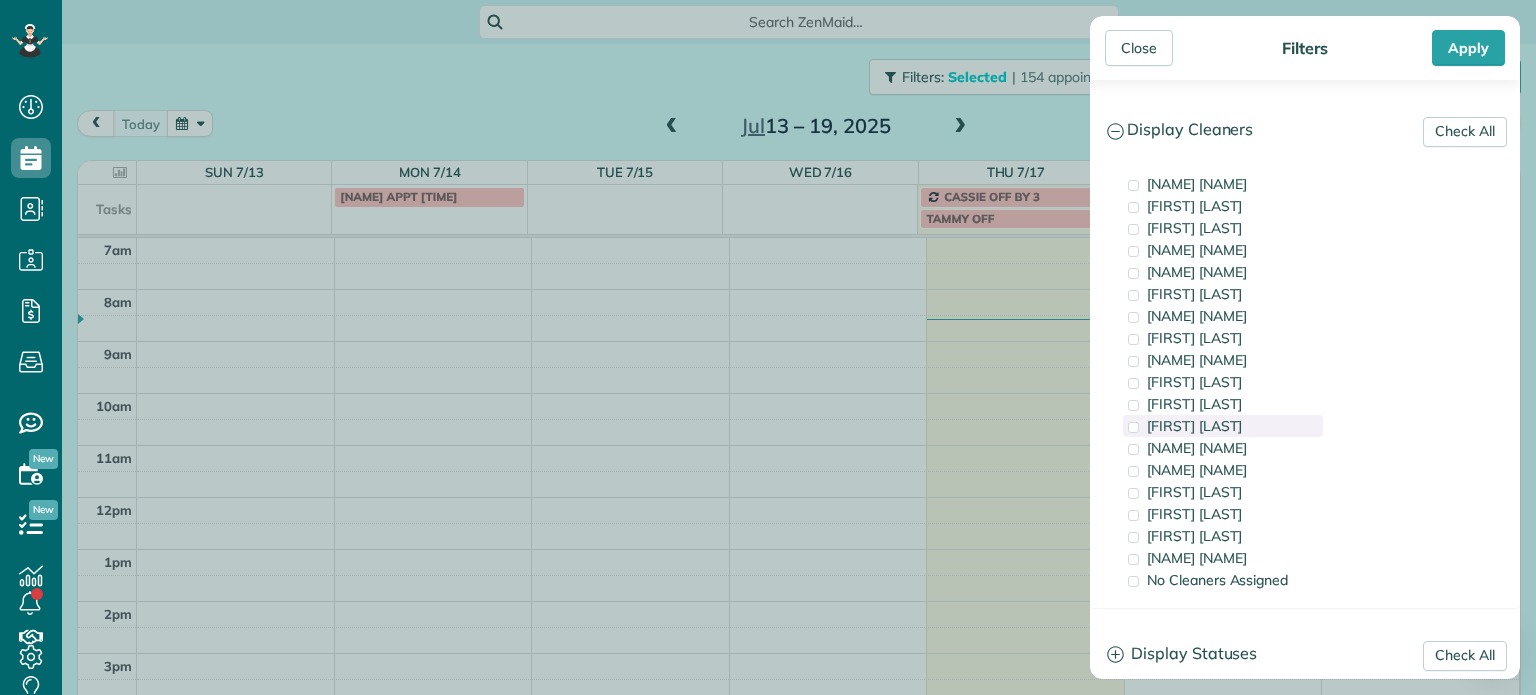 click on "[FIRST] [LAST]" at bounding box center [1223, 426] 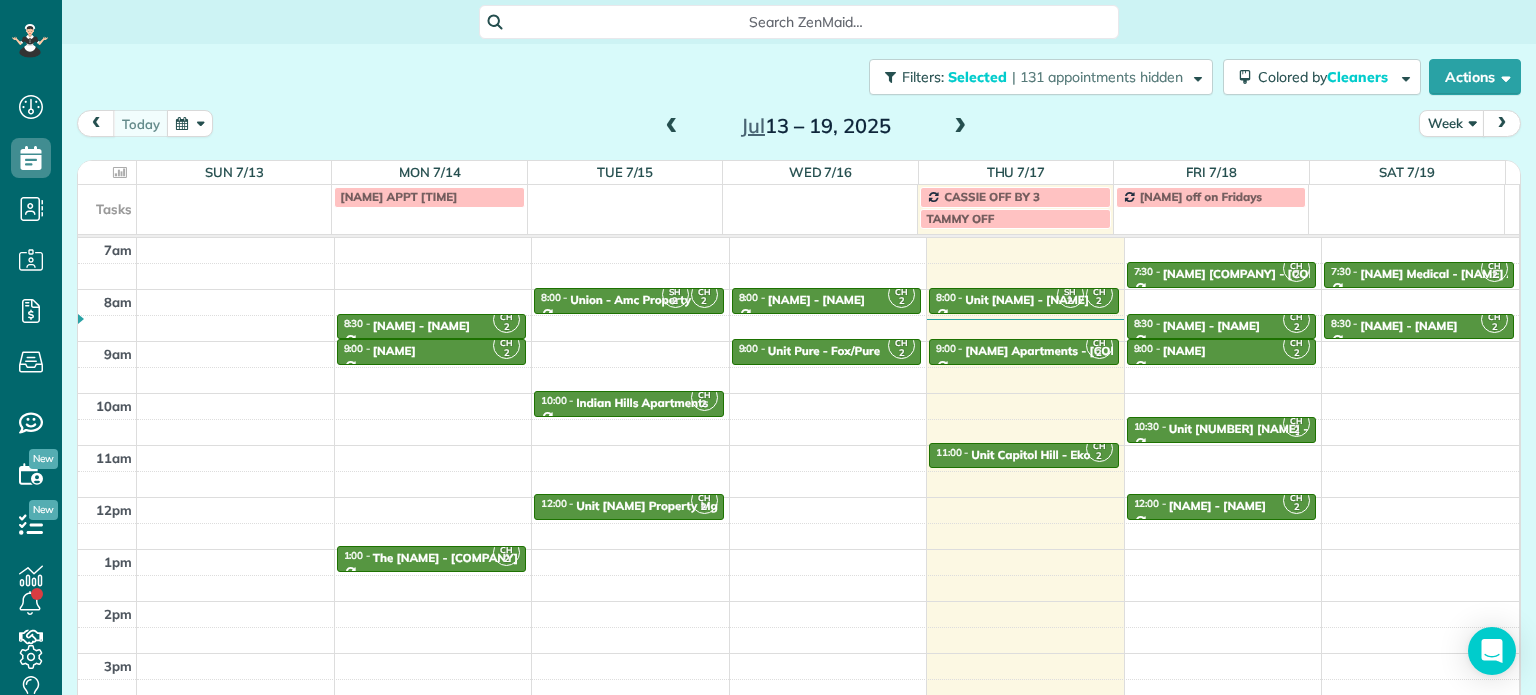 click on "Close
Filters
Apply
Check All
Display Cleaners
[NAME] [NAME]
[NAME] [NAME]
[NAME] [NAME]
[NAME] [NAME]
[NAME] [NAME]
[NAME] [NAME]
[NAME] [NAME]" at bounding box center (768, 347) 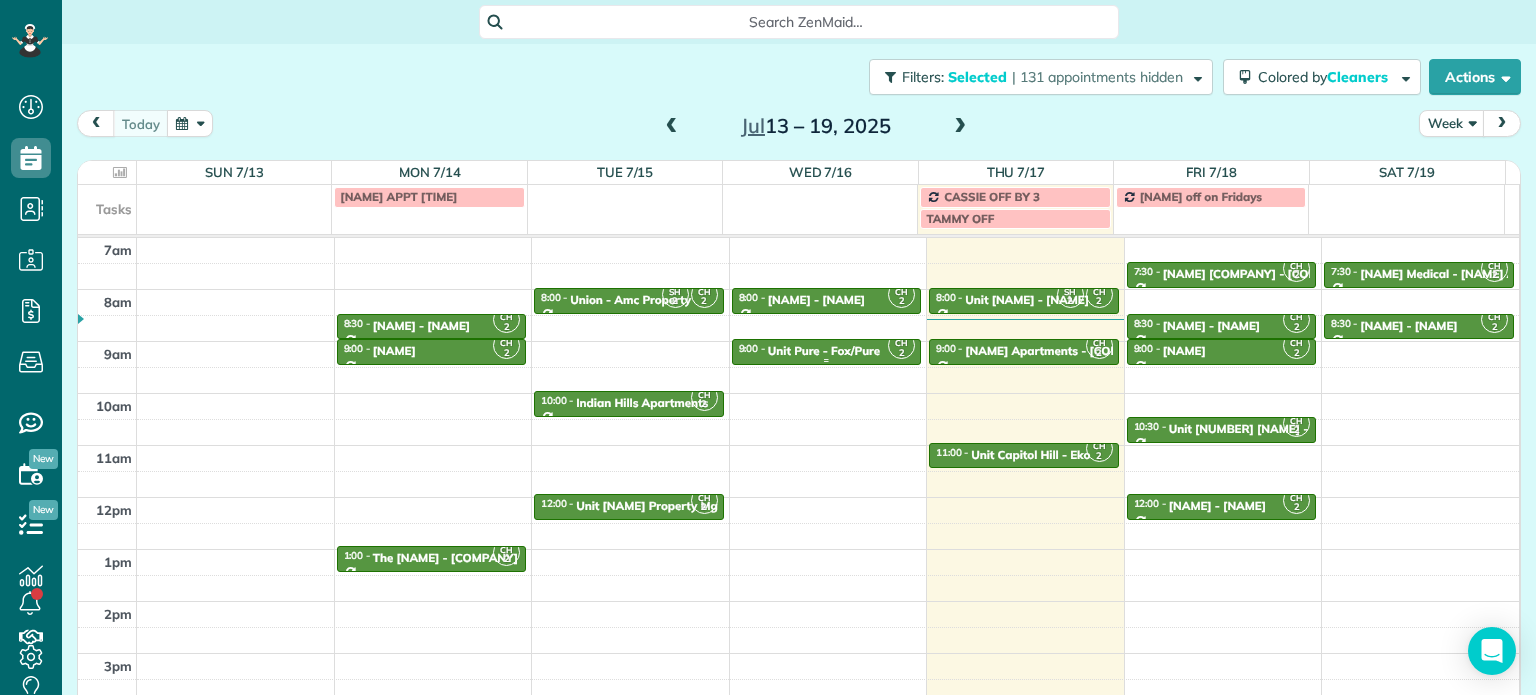 click on "Unit Pure - Fox/Pure" at bounding box center (824, 351) 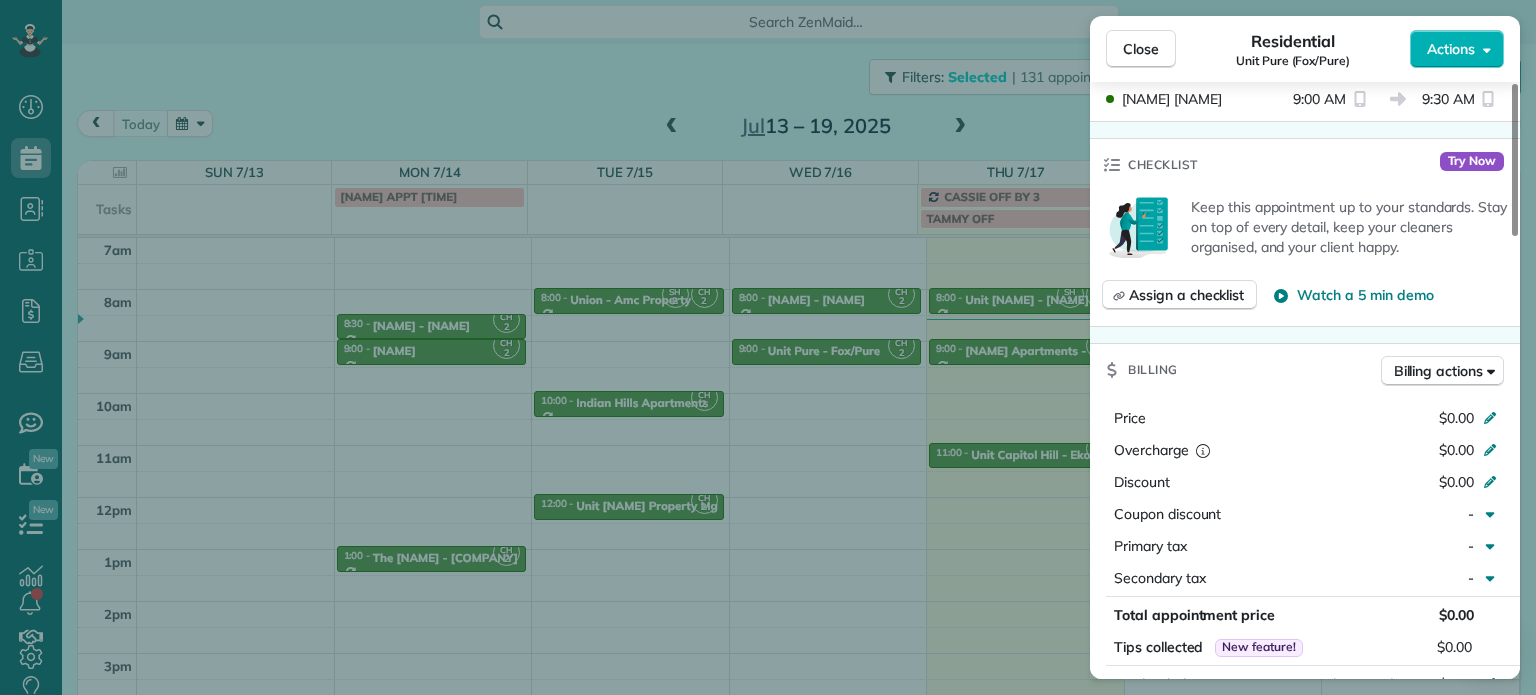 scroll, scrollTop: 900, scrollLeft: 0, axis: vertical 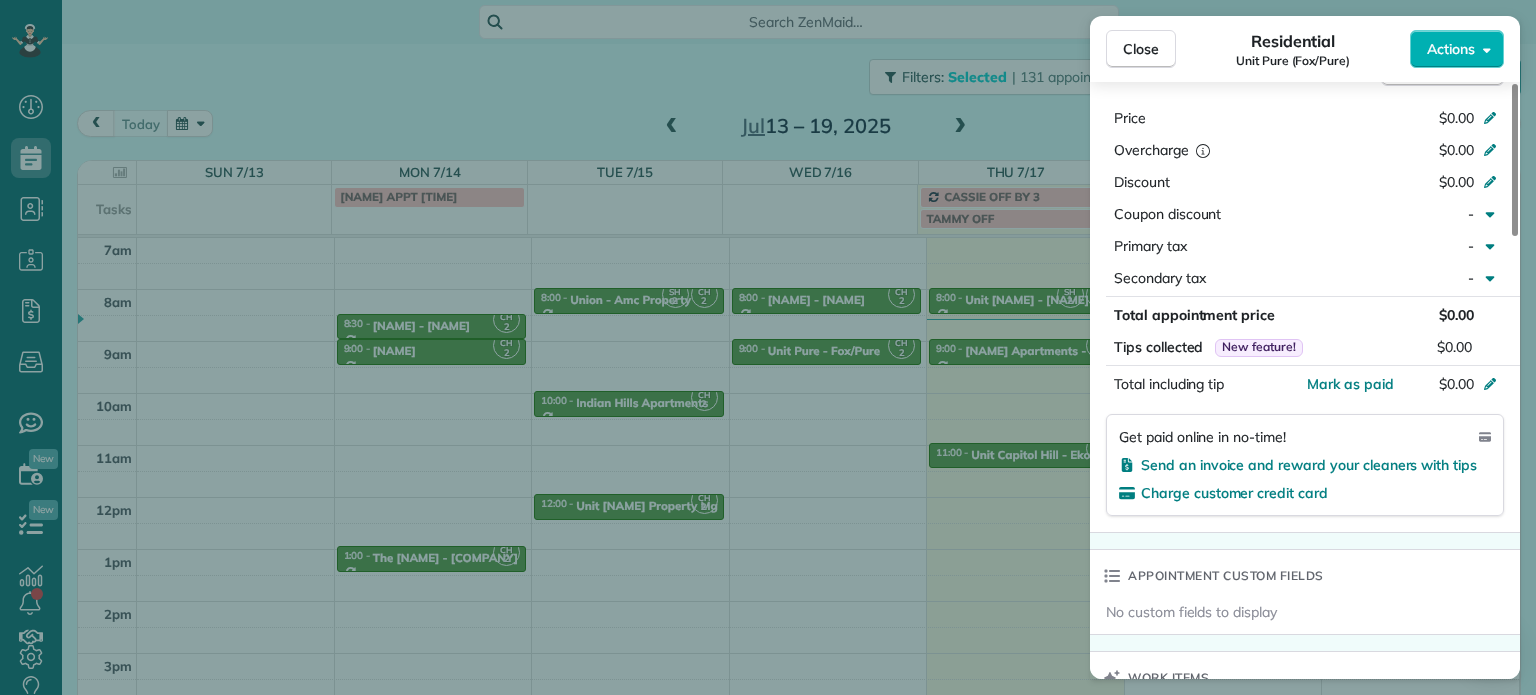 click on "Close Residential Unit Pure (Fox/Pure) Actions Status Active Unit Pure (Fox/Pure) · Open profile No phone number on record Add phone number No email on record Add email View Details Residential [DAY], [MONTH] [DAY], [YEAR] ( yesterday ) [TIME] AM [TIME] AM 30 minutes One time [NUMBER] [STREET] [CITY] OR [POSTAL_CODE] Service was not rated yet Setup ratings Cleaners Time in and out Assign Invite Cleaners [FIRST] [LAST] [TIME] AM [TIME] AM Checklist Try Now Keep this appointment up to your standards. Stay on top of every detail, keep your cleaners organised, and your client happy. Assign a checklist Watch a 5 min demo Billing Billing actions Price $0.00 Overcharge $0.00 Discount $0.00 Coupon discount - Primary tax - Secondary tax - Total appointment price $0.00 Tips collected New feature! $0.00 Mark as paid Total including tip $0.00 Get paid online in no-time! Send an invoice and reward your cleaners with tips Charge customer credit card Appointment custom fields No custom fields to display Work items Notes 1 1" at bounding box center (768, 347) 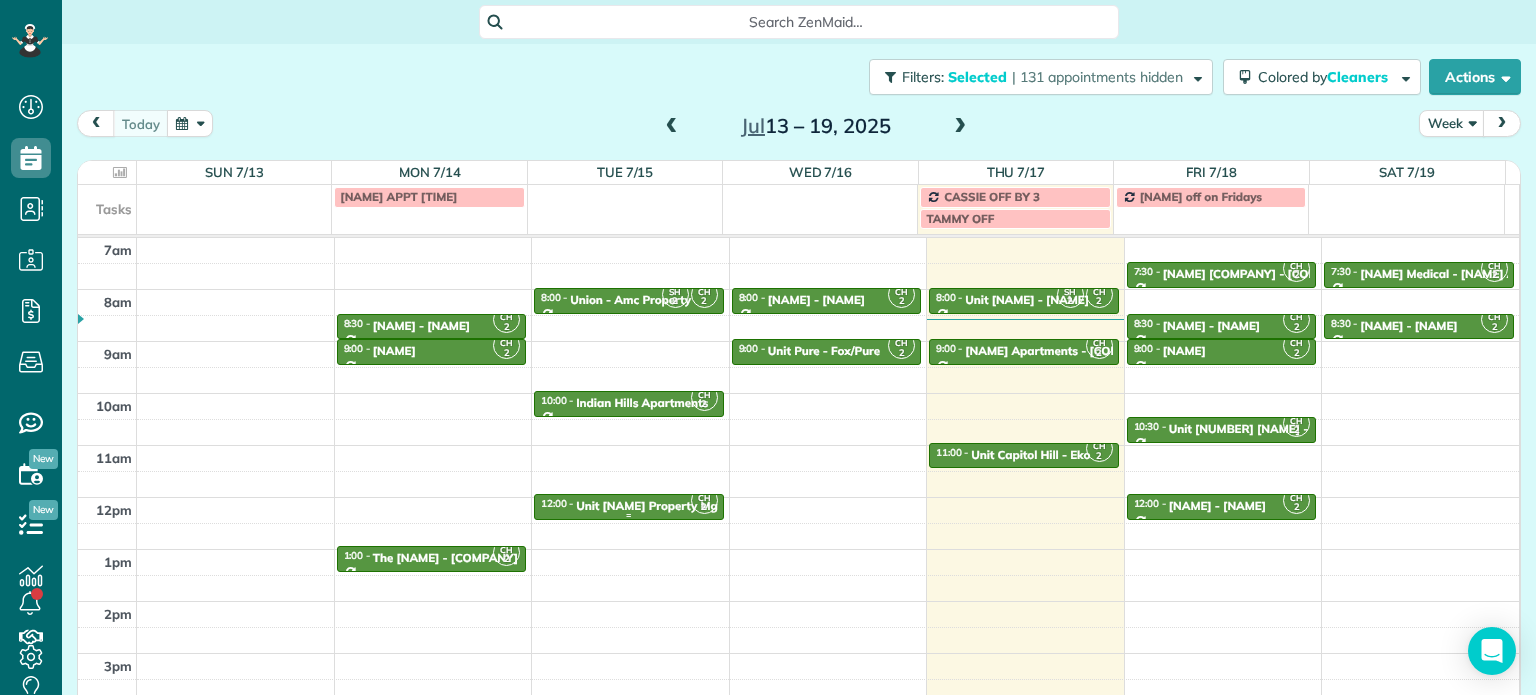 click on "Unit [NAME] Property Mgmt" at bounding box center (654, 506) 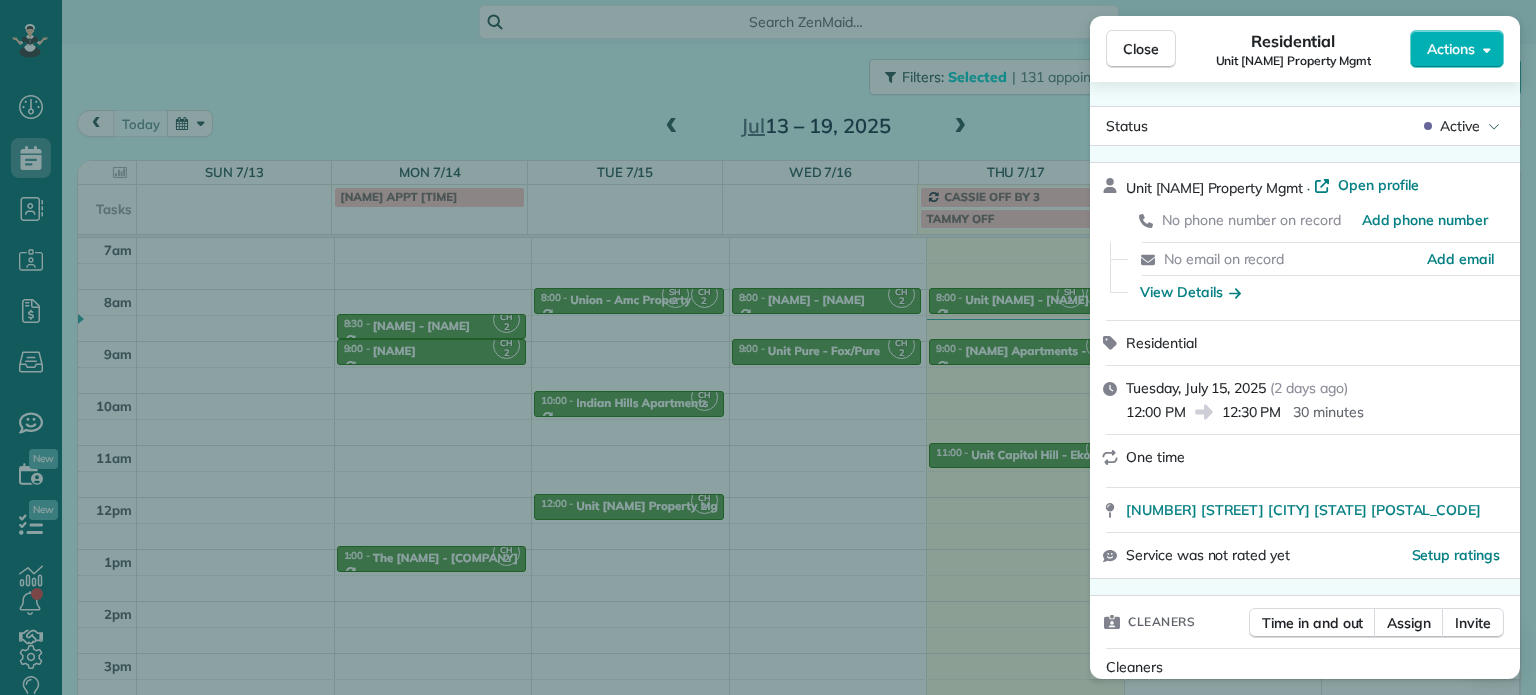 scroll, scrollTop: 77, scrollLeft: 0, axis: vertical 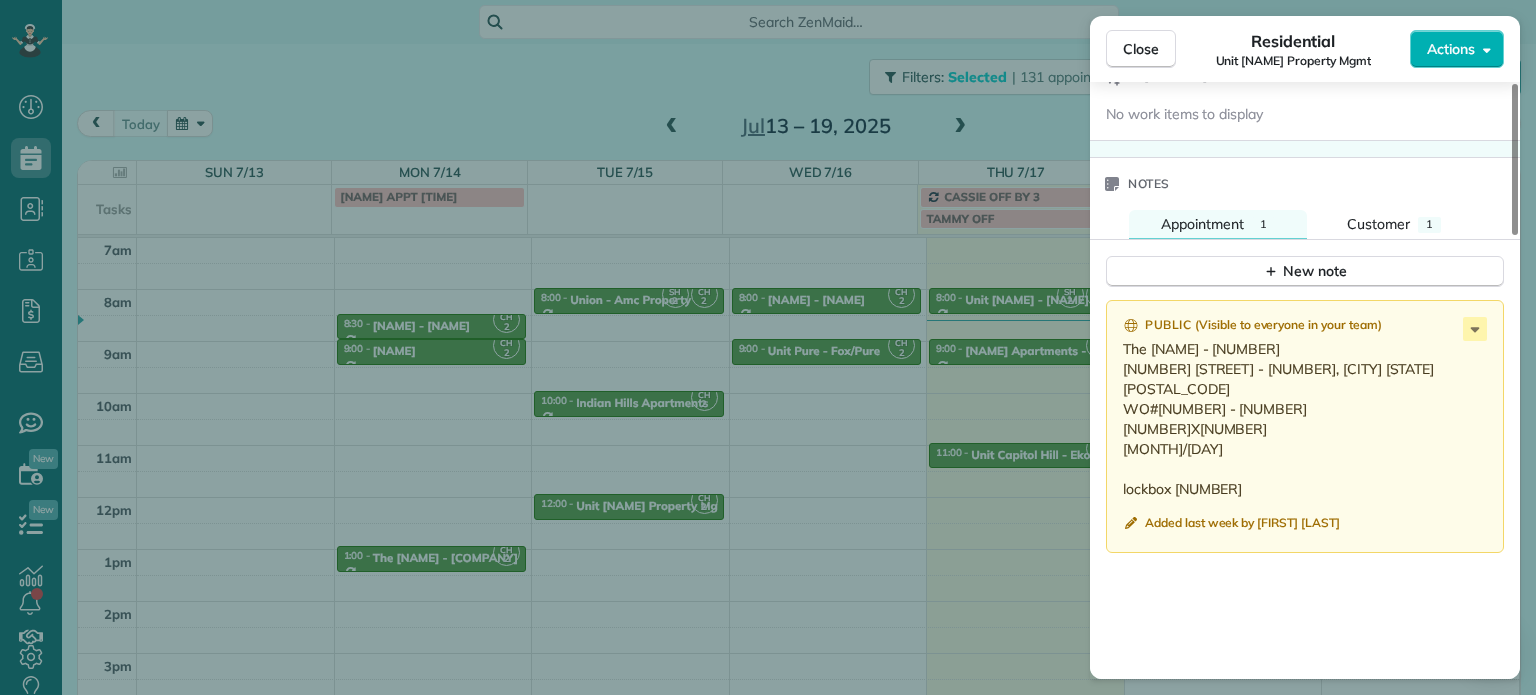 click on "Close Residential Unit [NAME] [NAME] Actions Status Active Unit [NAME] [NAME] · Open profile No phone number on record Add phone number No email on record Add email View details Residential [DAY], [MONTH] [NUMBER], [YEAR] ([NUMBER] days ago ) [TIME] [TIME] [NUMBER] minutes One time [NUMBER] [STREET] [CITY] [STATE] [POSTAL_CODE] Service was not rated yet Setup ratings Cleaners Time in and out Assign Invite Cleaners [NAME]   [NAME] [TIME] [TIME] Checklist Try Now Keep this appointment up to your standards. Stay on top of every detail, keep your cleaners organised, and your client happy. Assign a checklist Watch a 5 min demo Billing Billing actions Price $0.00 Overcharge $0.00 Discount $0.00 Coupon discount - Primary tax - Secondary tax - Total appointment price $0.00 Tips collected New feature! $0.00 Mark as paid Total including tip $0.00 Get paid online in no-time! Send an invoice and reward your cleaners with tips Charge customer credit card Appointment custom fields No custom fields to display Work items 1 1" at bounding box center [768, 347] 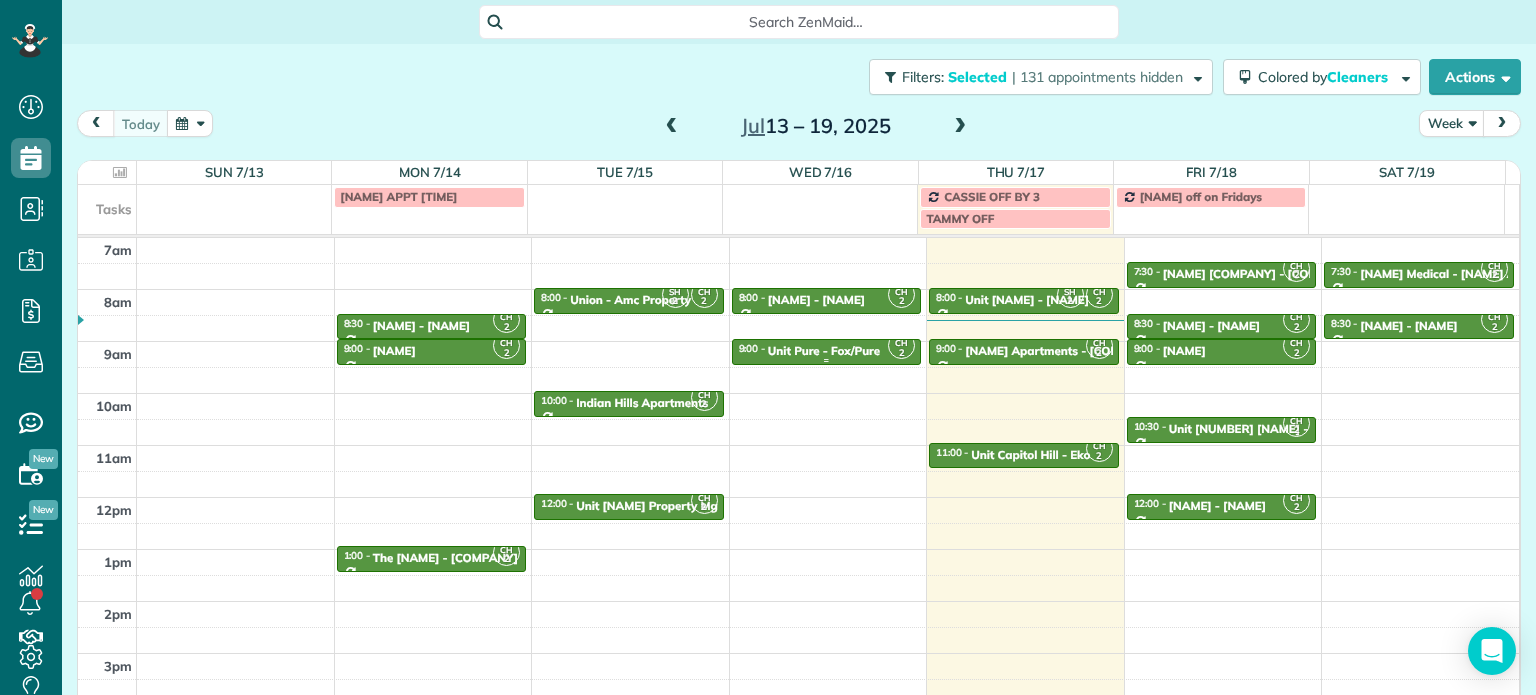 click on "Unit Pure - Fox/Pure" at bounding box center [824, 351] 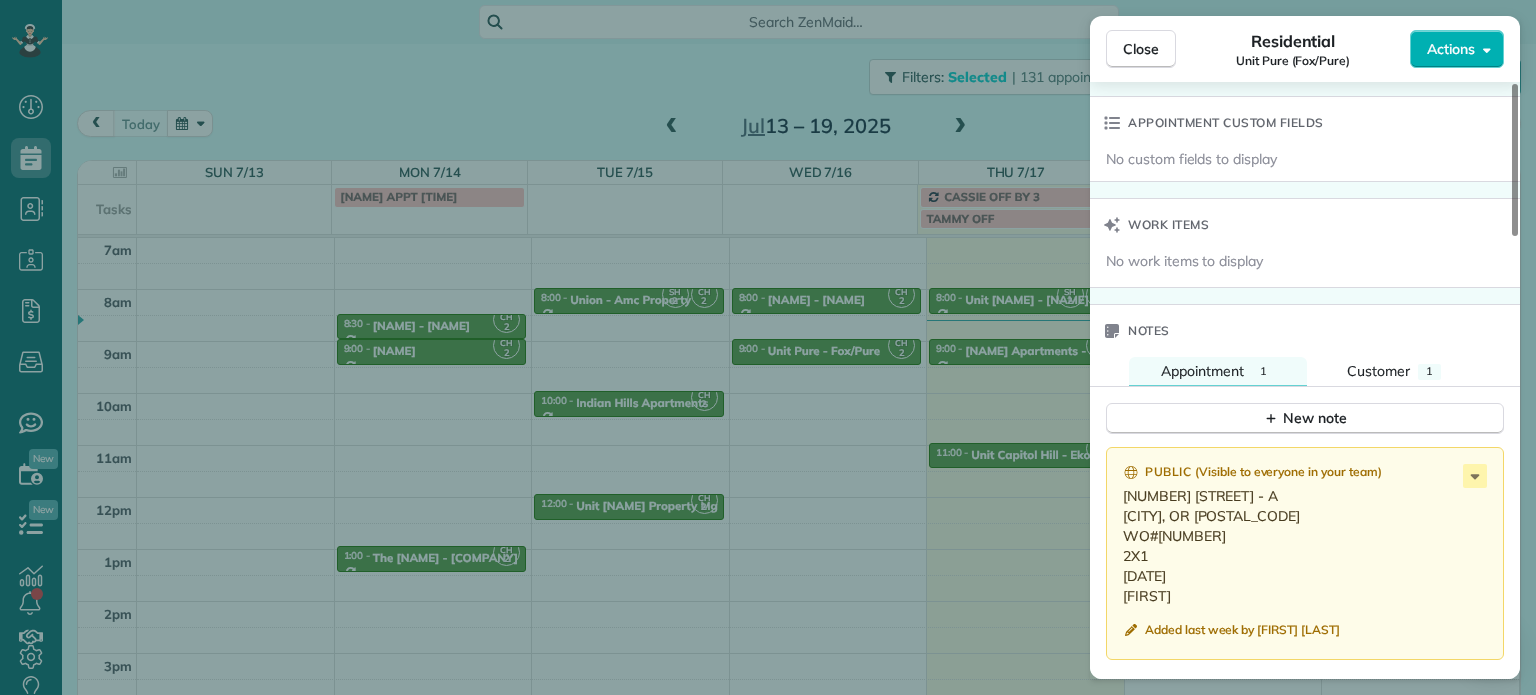 scroll, scrollTop: 1400, scrollLeft: 0, axis: vertical 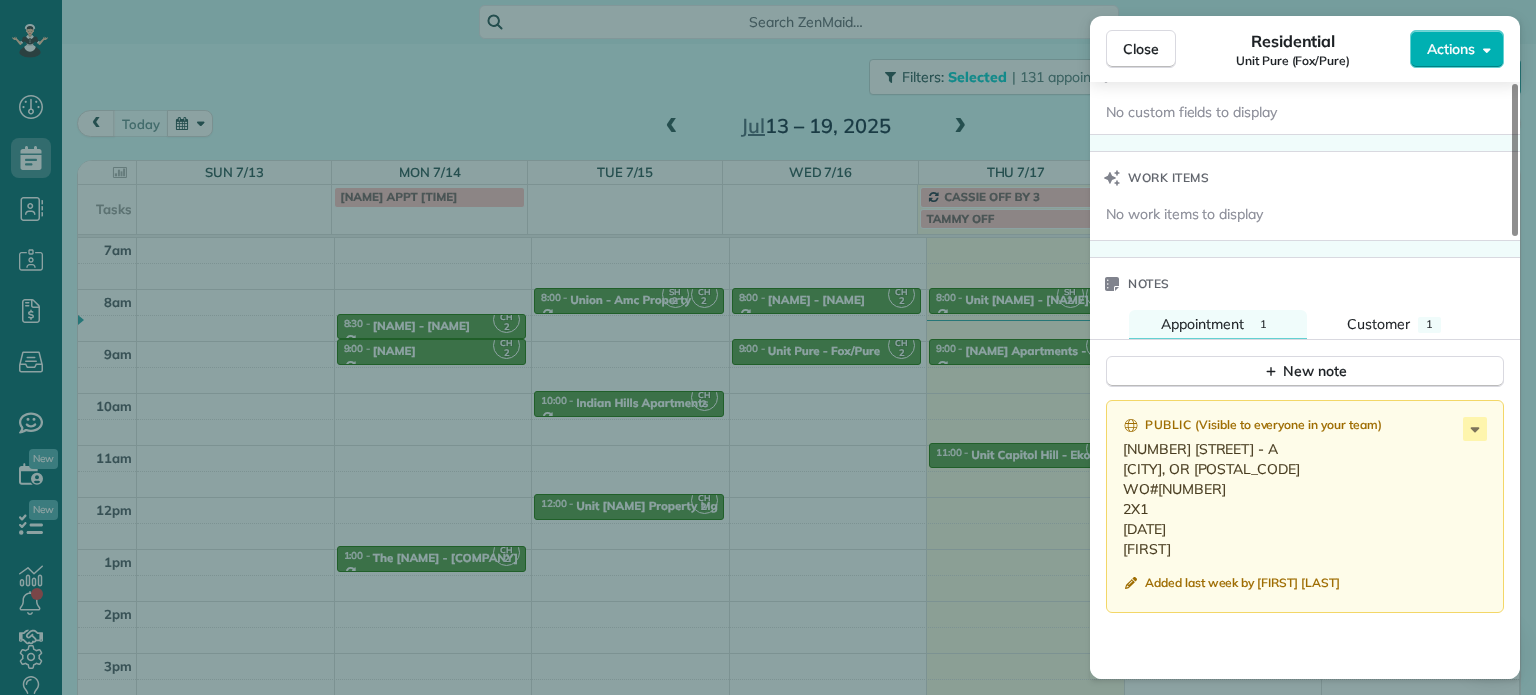 drag, startPoint x: 1308, startPoint y: 457, endPoint x: 1122, endPoint y: 460, distance: 186.02419 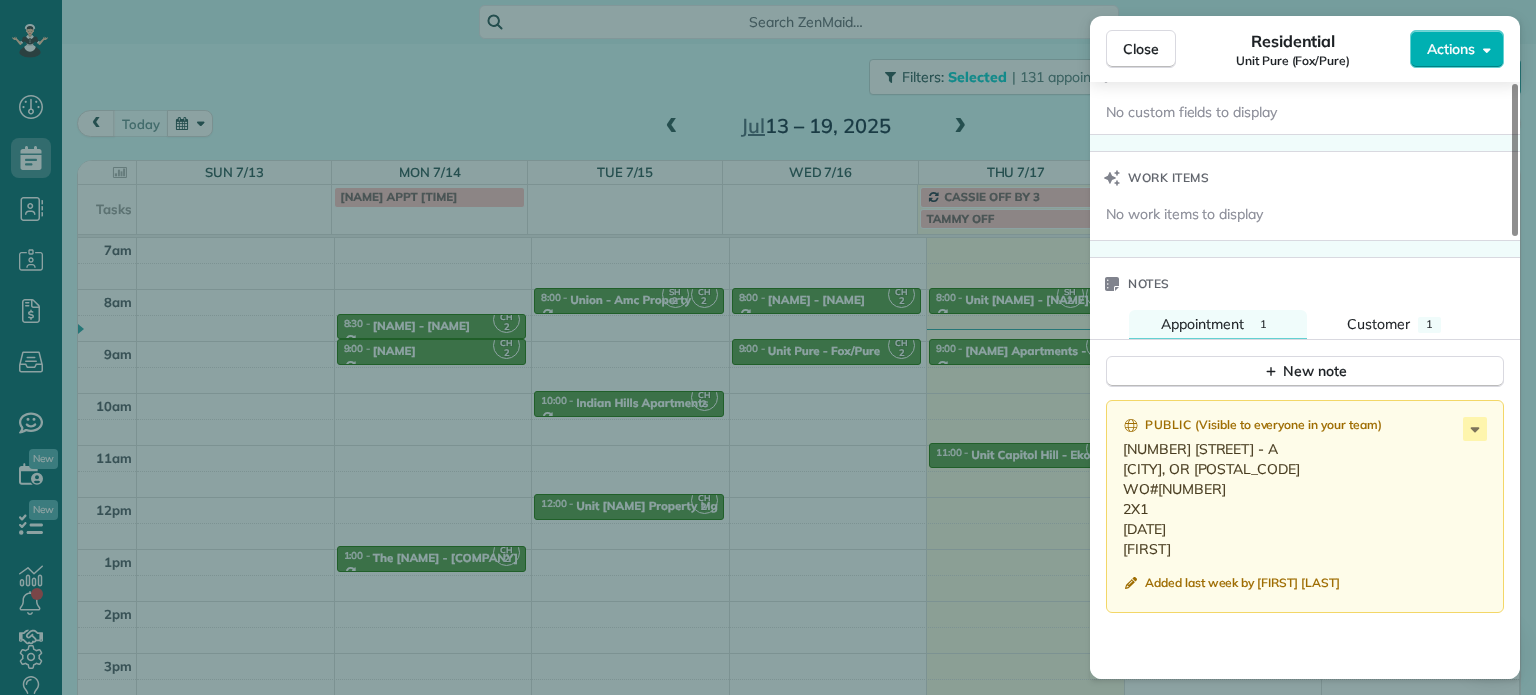 click on "Close Residential Unit Pure (Fox/Pure) Actions Status Active Unit Pure (Fox/Pure) · Open profile No phone number on record Add phone number No email on record Add email View Details Residential [DAY], [MONTH] [DAY], [YEAR] ( yesterday ) [TIME] AM [TIME] AM 30 minutes One time [NUMBER] [STREET] [CITY] OR [POSTAL_CODE] Service was not rated yet Setup ratings Cleaners Time in and out Assign Invite Cleaners [FIRST] [LAST] [TIME] AM [TIME] AM Checklist Try Now Keep this appointment up to your standards. Stay on top of every detail, keep your cleaners organised, and your client happy. Assign a checklist Watch a 5 min demo Billing Billing actions Price $0.00 Overcharge $0.00 Discount $0.00 Coupon discount - Primary tax - Secondary tax - Total appointment price $0.00 Tips collected New feature! $0.00 Mark as paid Total including tip $0.00 Get paid online in no-time! Send an invoice and reward your cleaners with tips Charge customer credit card Appointment custom fields No custom fields to display Work items Notes 1 1" at bounding box center [768, 347] 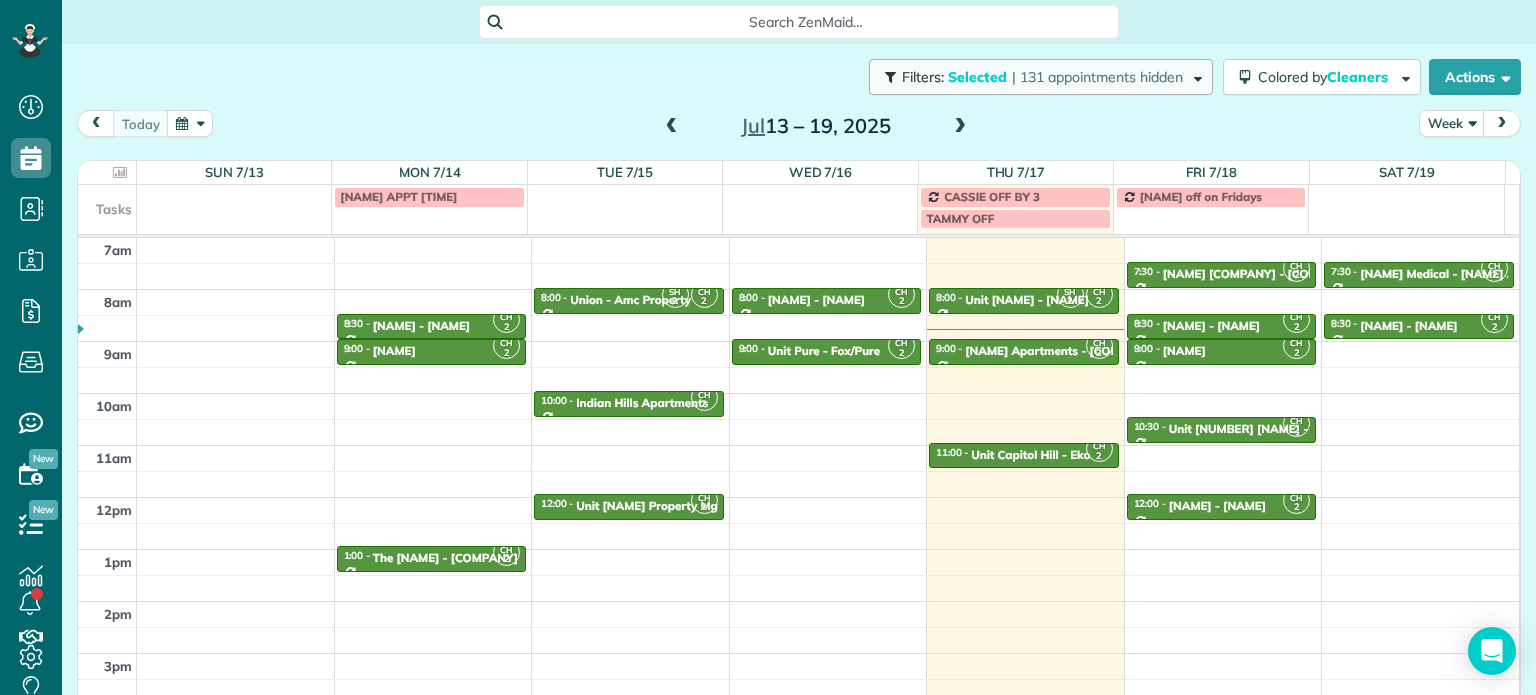 click on "Filters:   Selected
|  131 appointments hidden" at bounding box center (1041, 77) 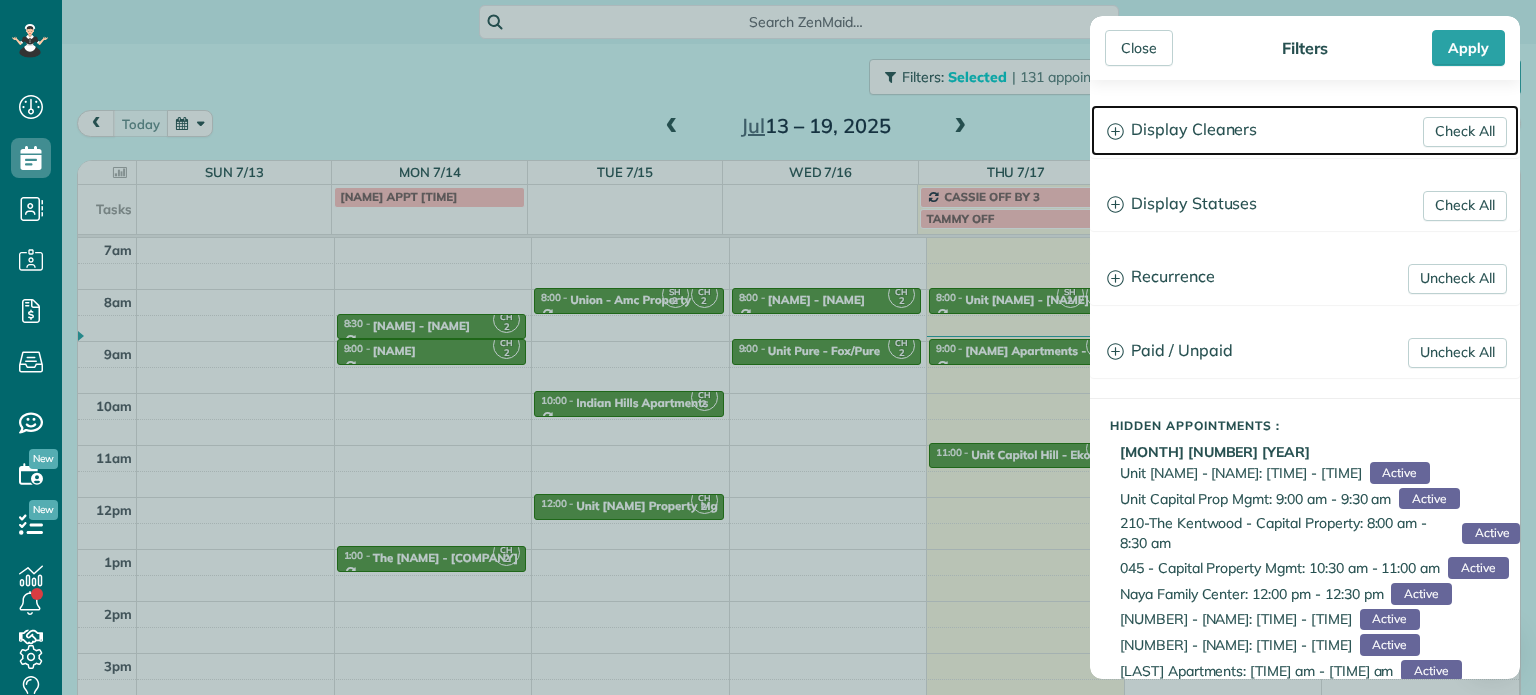 click on "Display Cleaners" at bounding box center [1305, 130] 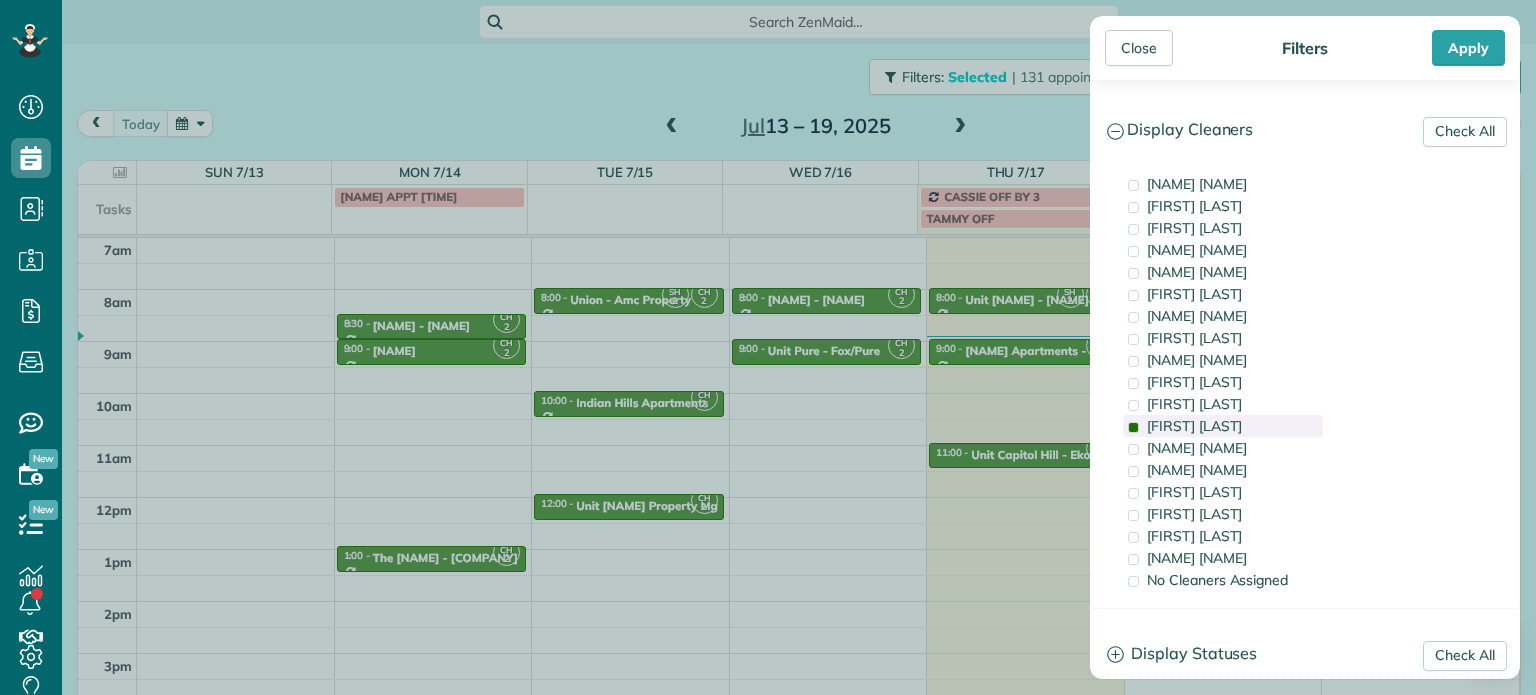 click on "[FIRST] [LAST]" at bounding box center [1194, 426] 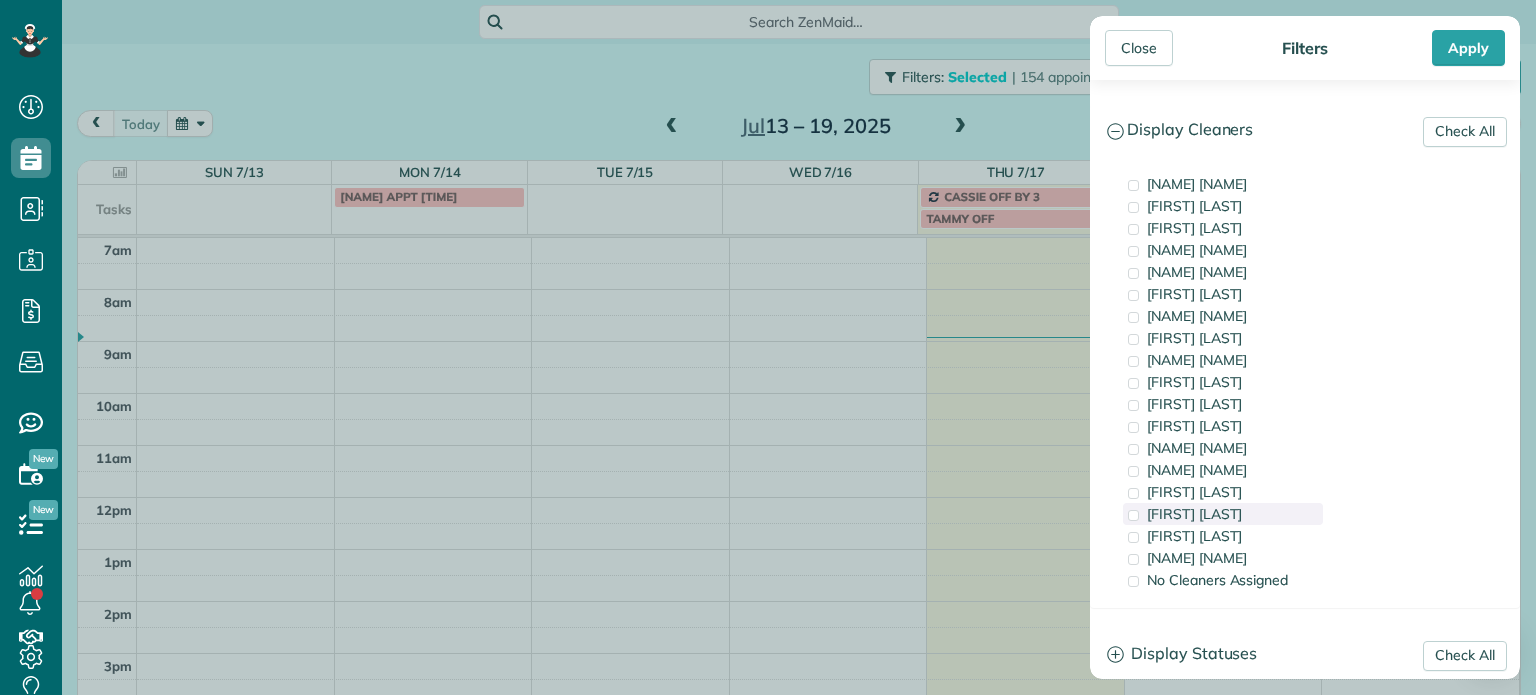 click on "[FIRST] [LAST]" at bounding box center [1194, 514] 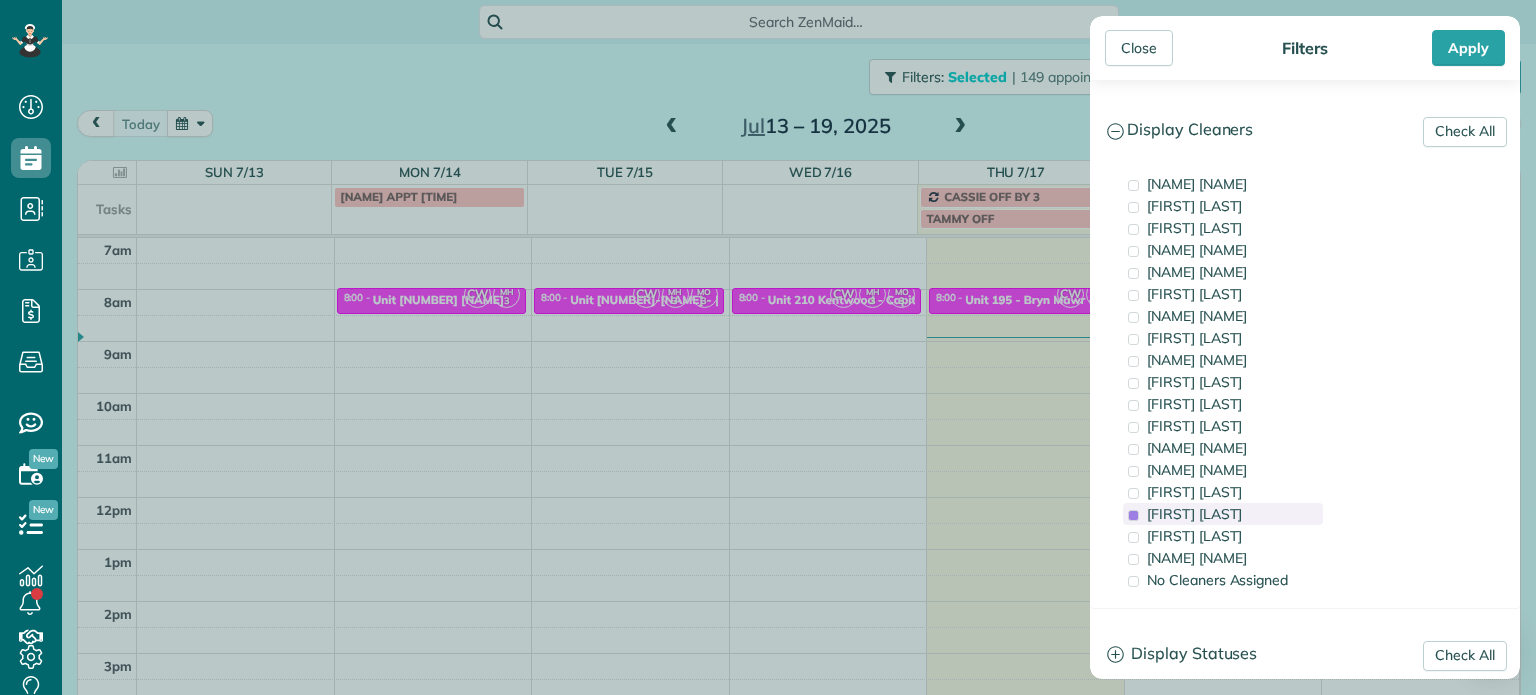 click on "[FIRST] [LAST]" at bounding box center (1194, 514) 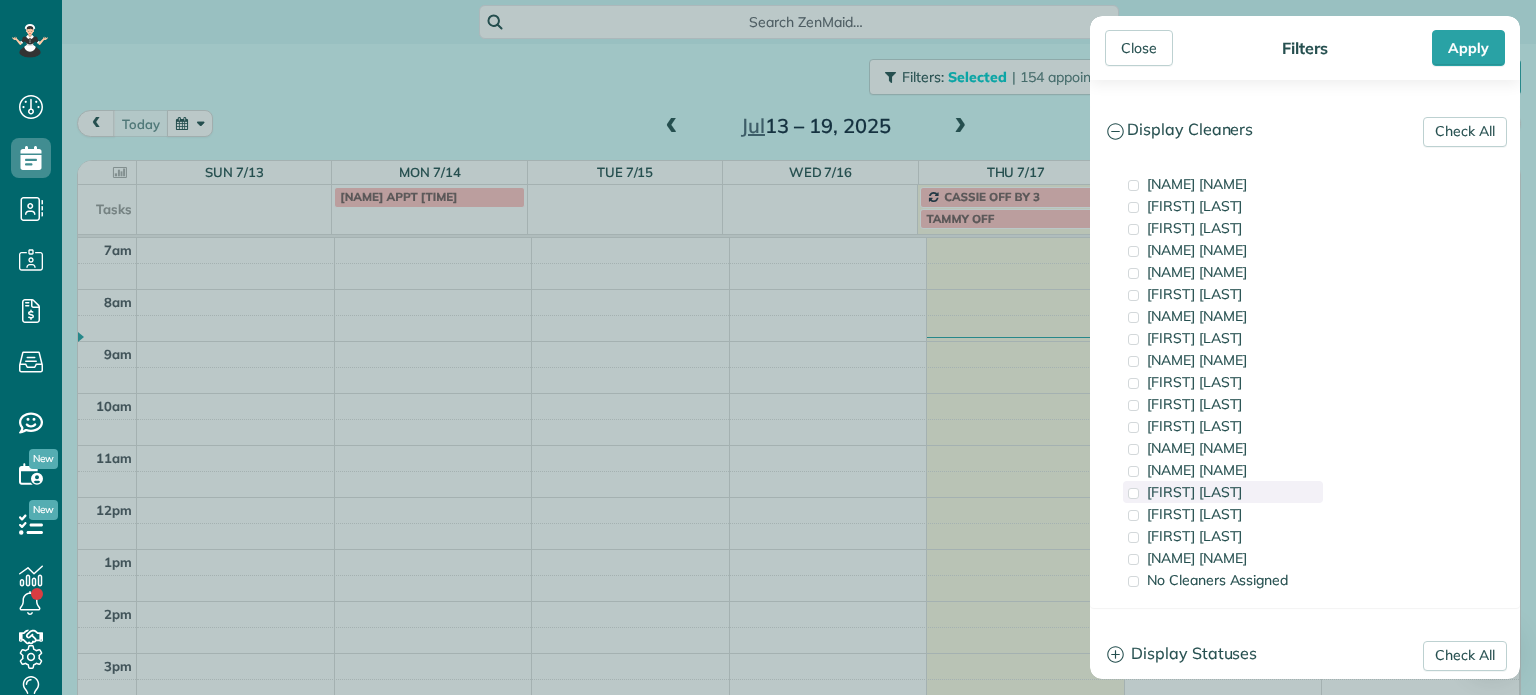 click on "[FIRST] [LAST]" at bounding box center [1194, 492] 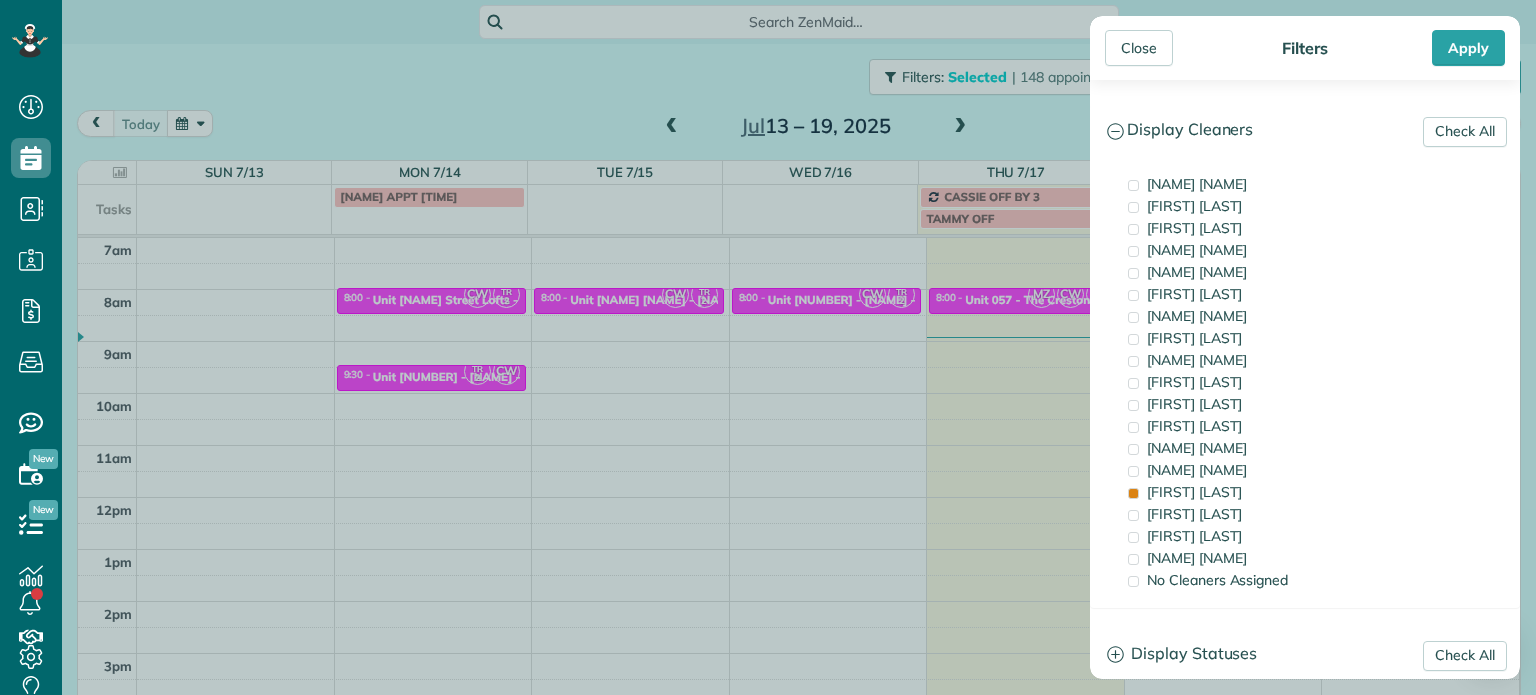 click on "Close
Filters
Apply
Check All
Display Cleaners
[NAME] [NAME]
[NAME] [NAME]
[NAME] [NAME]
[NAME] [NAME]
[NAME] [NAME]
[NAME] [NAME]
[NAME] [NAME]" at bounding box center [768, 347] 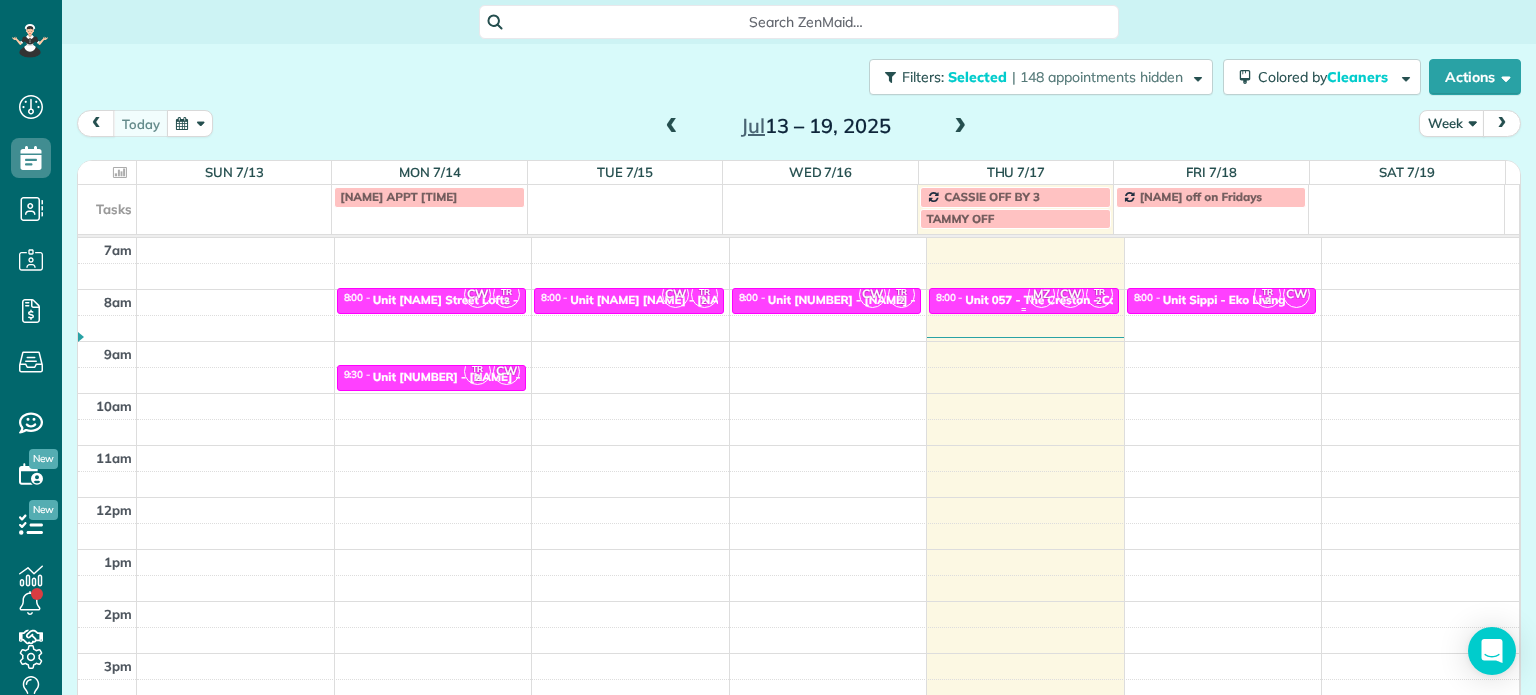 click on "Unit 057 - The Creston - Capital" at bounding box center (1053, 300) 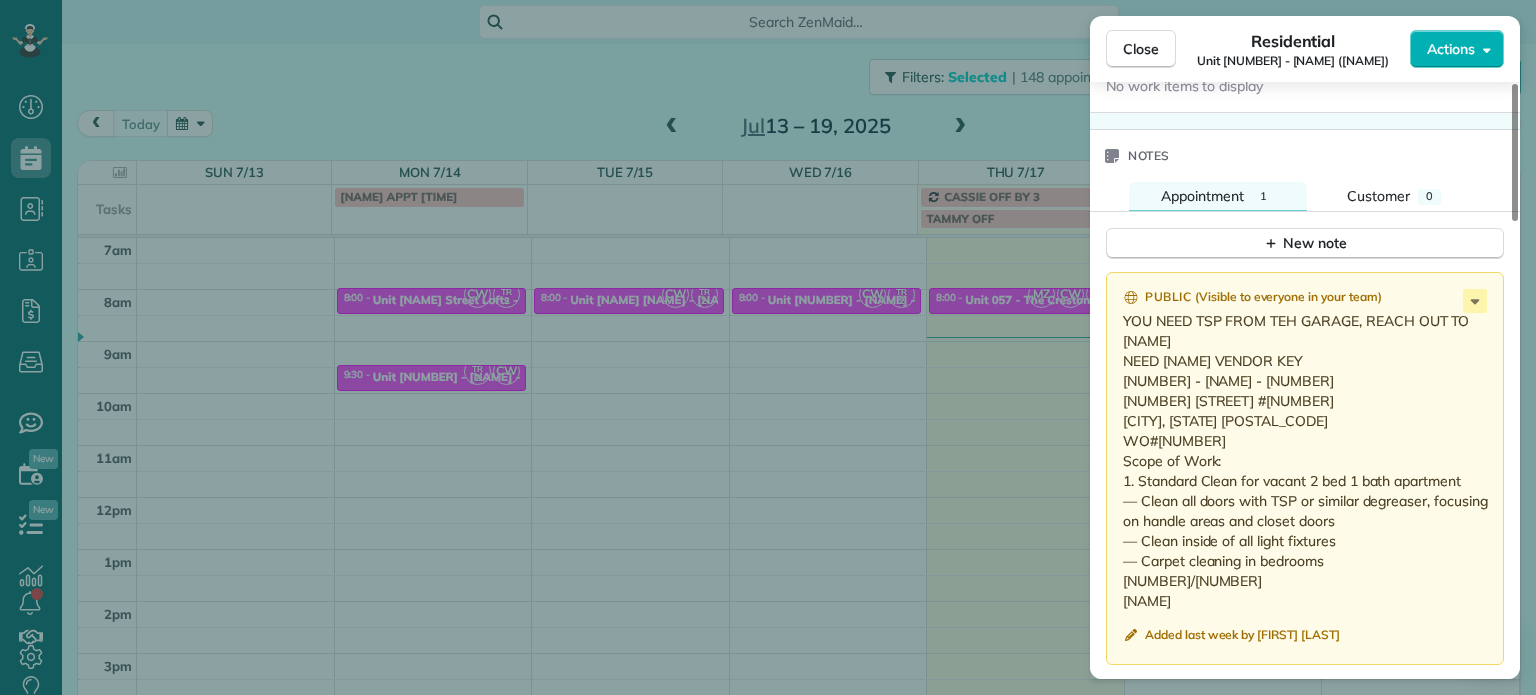 scroll, scrollTop: 1700, scrollLeft: 0, axis: vertical 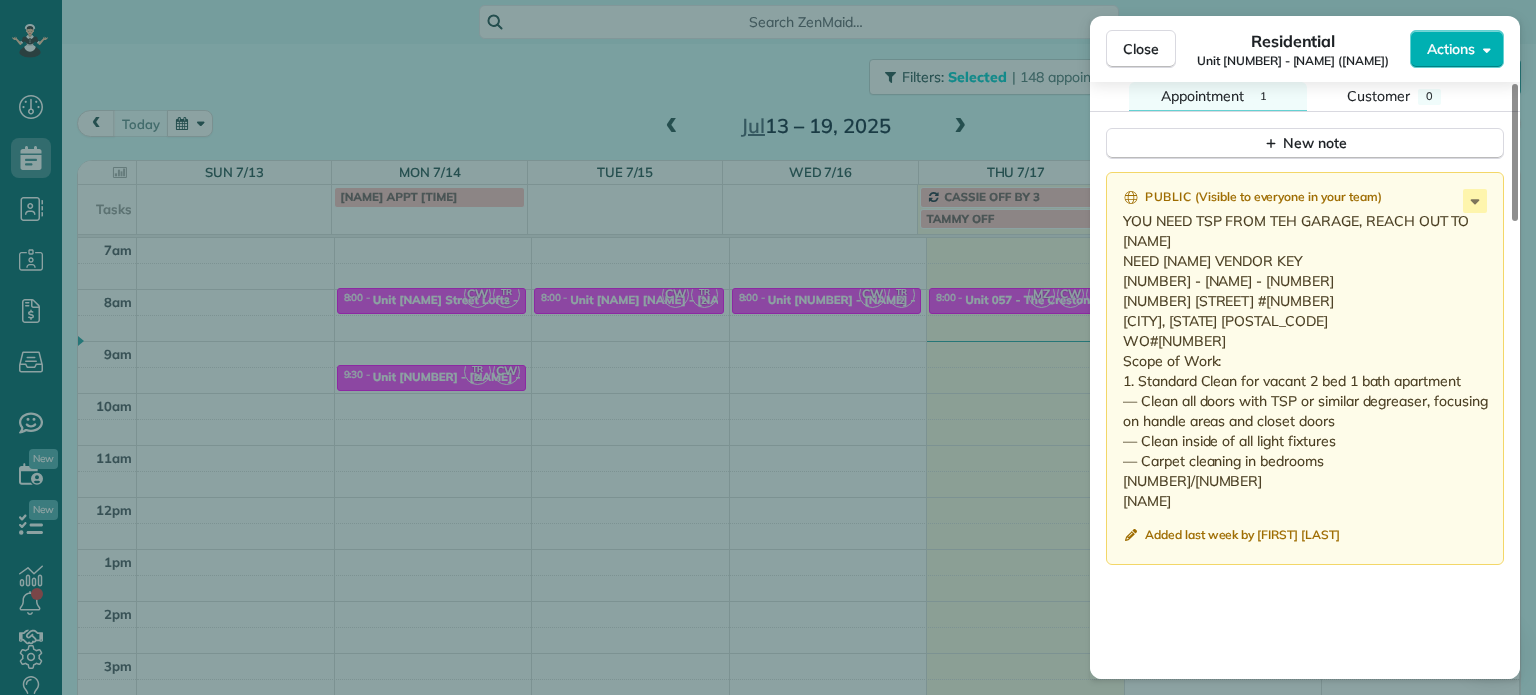 click on "Close" at bounding box center (1141, 49) 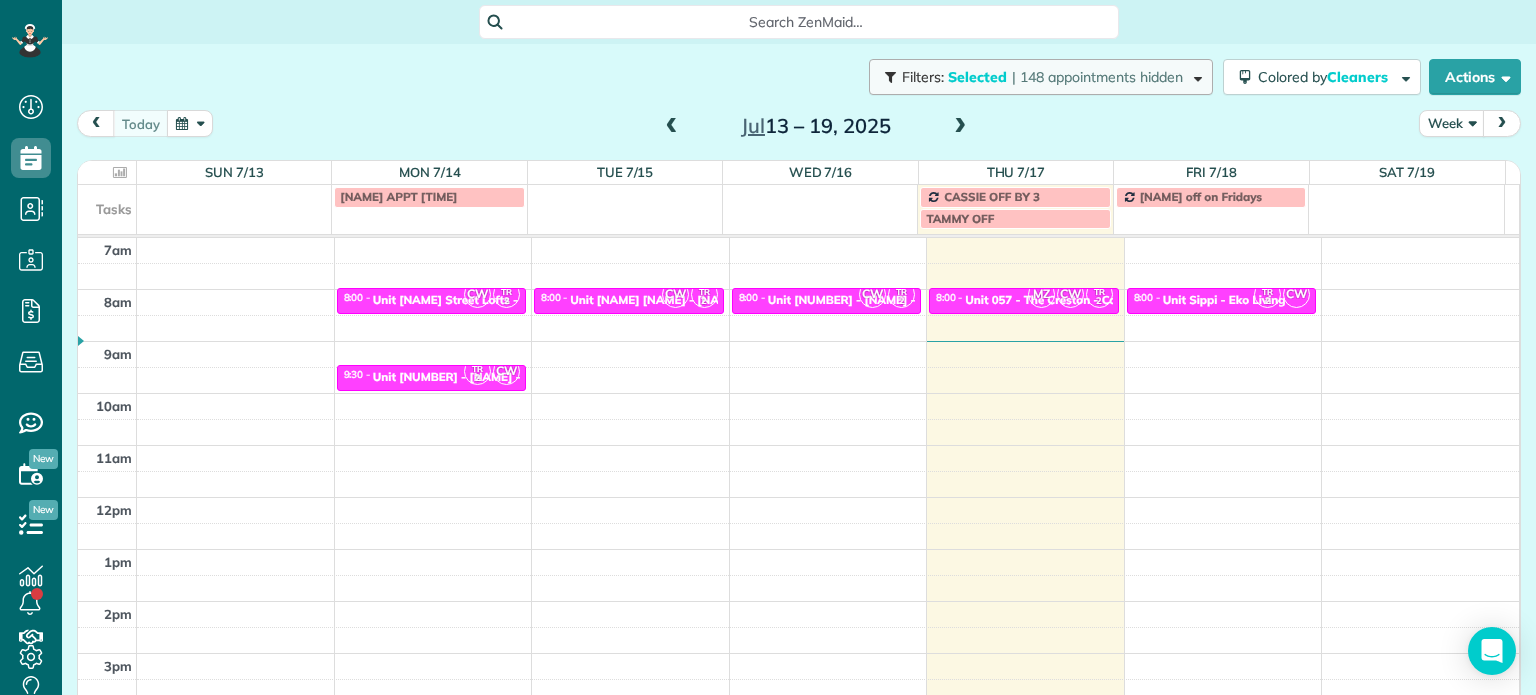 click on "Filters:   Selected
|  [NUMBER] appointments hidden" at bounding box center [1041, 77] 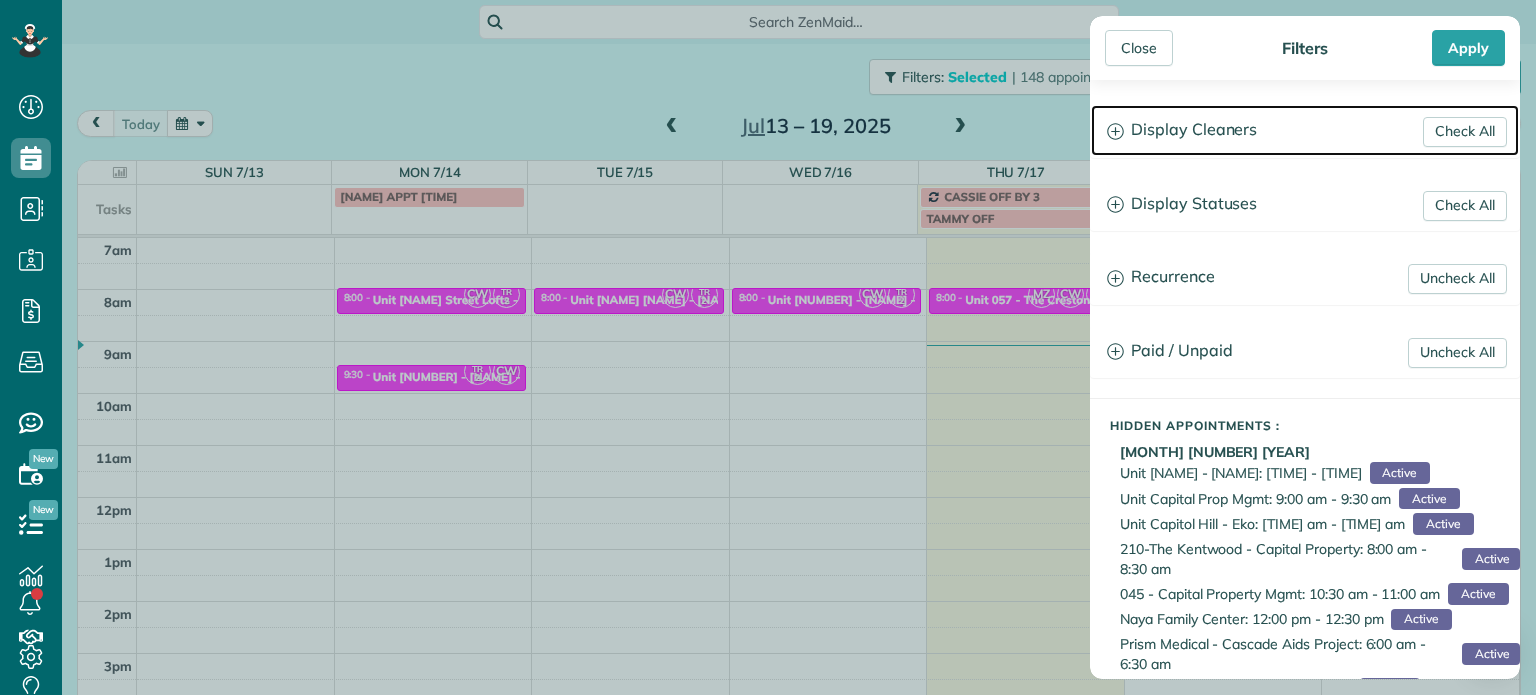click on "Display Cleaners" at bounding box center (1305, 130) 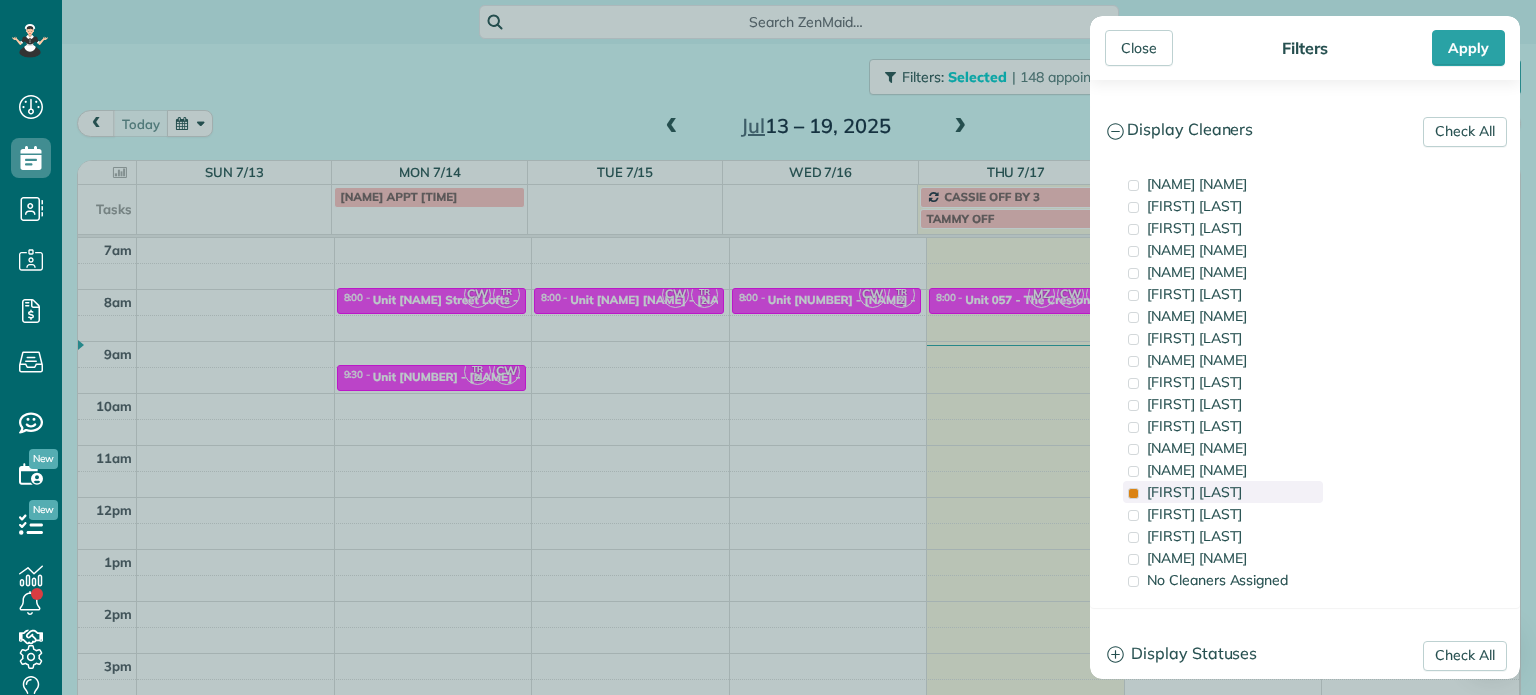 click on "[FIRST] [LAST]" at bounding box center (1223, 492) 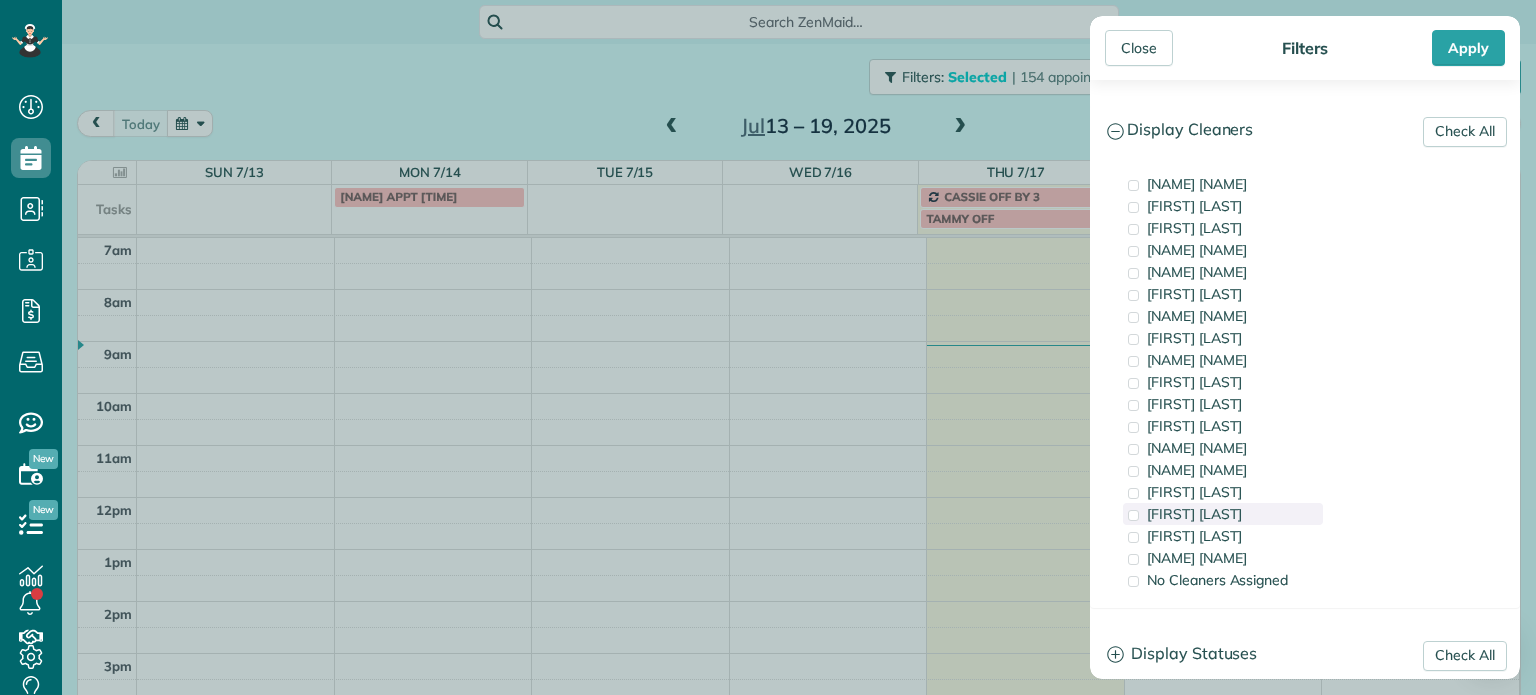 click on "[FIRST] [LAST]" at bounding box center [1194, 514] 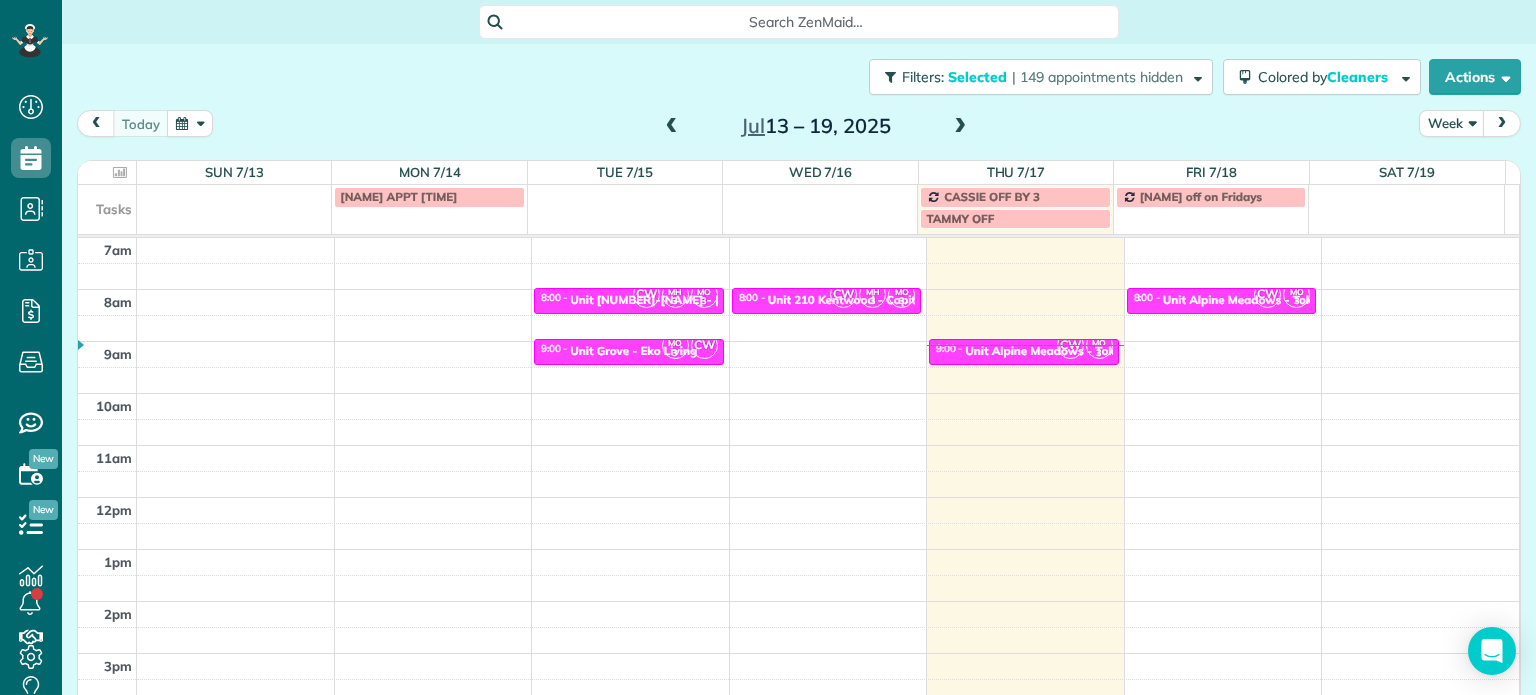 drag, startPoint x: 956, startPoint y: 330, endPoint x: 940, endPoint y: 399, distance: 70.83079 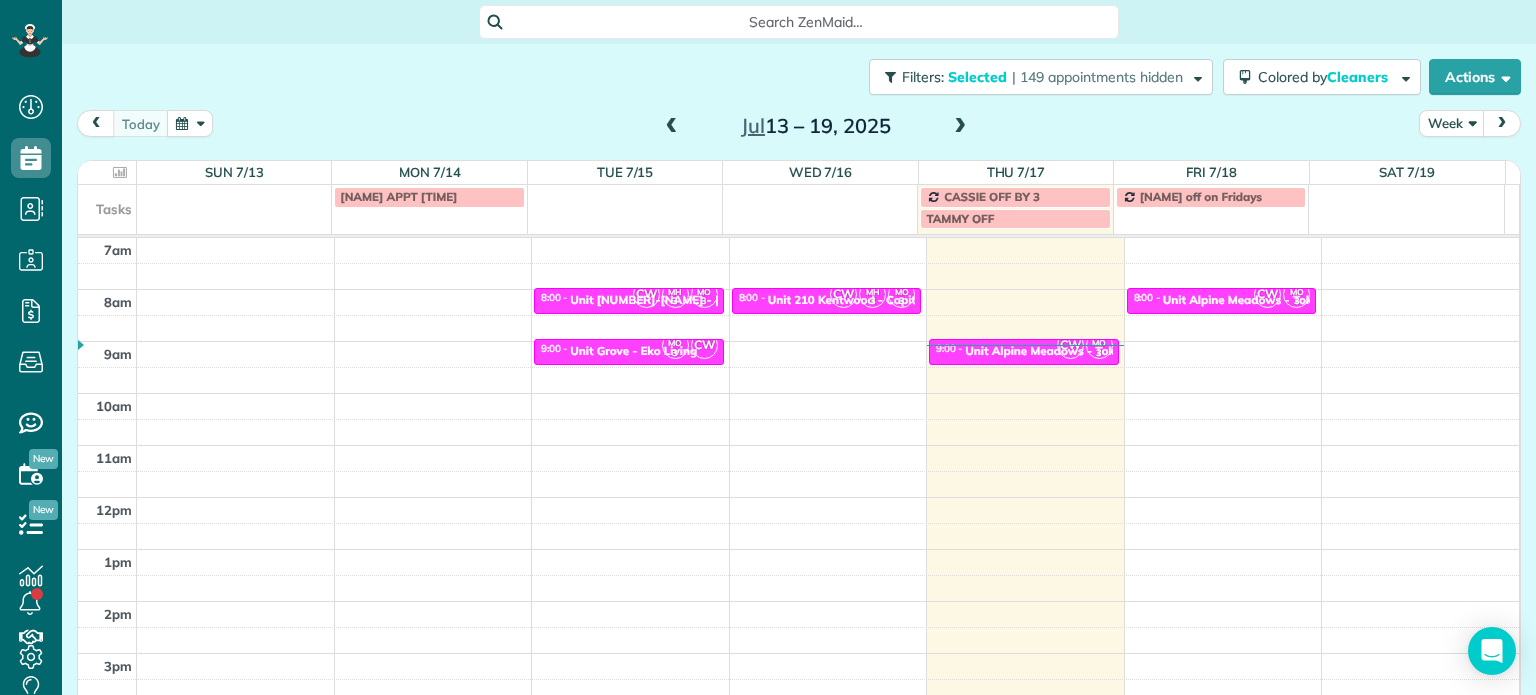 click on "Close
Filters
Apply
Check All
Display Cleaners
[NAME] [NAME]
[NAME] [NAME]
[NAME] [NAME]
[NAME] [NAME]
[NAME] [NAME]
[NAME] [NAME]
[NAME] [NAME]" at bounding box center [768, 347] 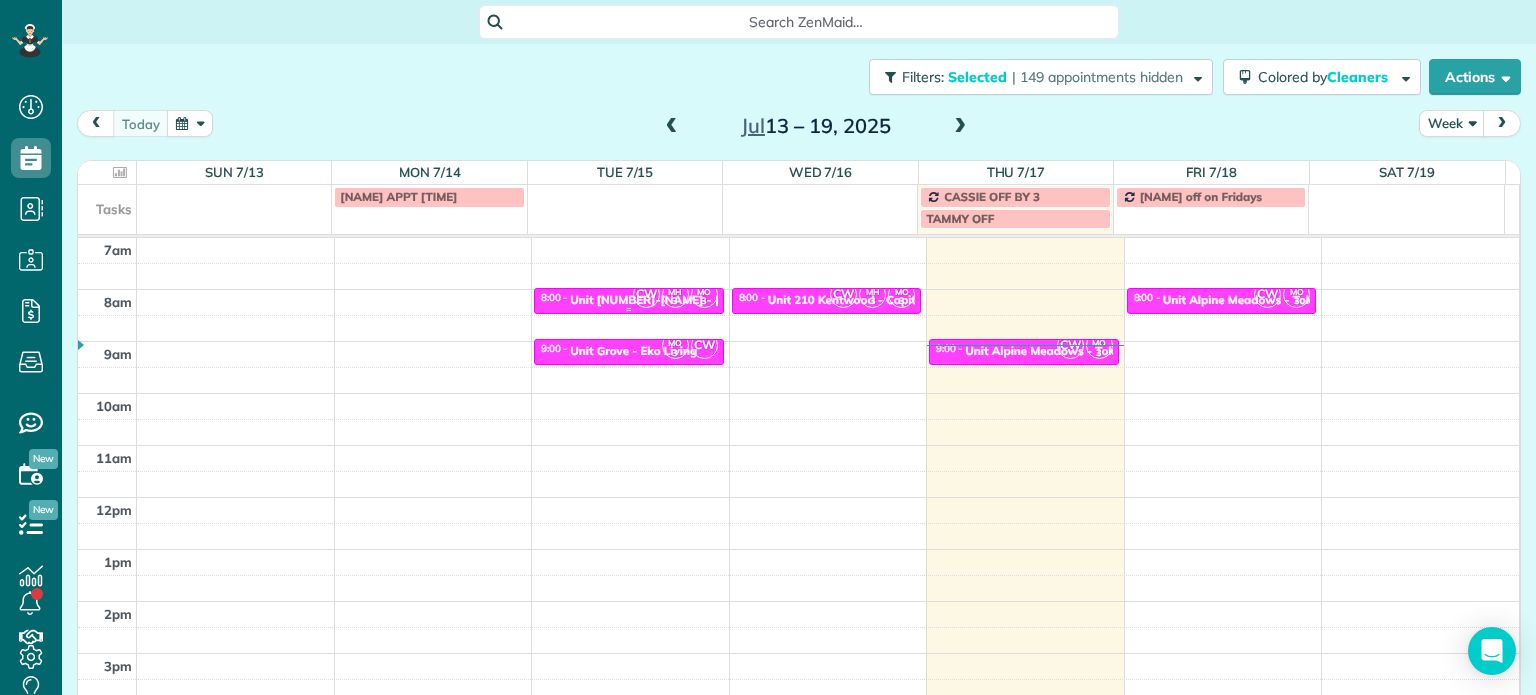 click on "CW" at bounding box center [646, 294] 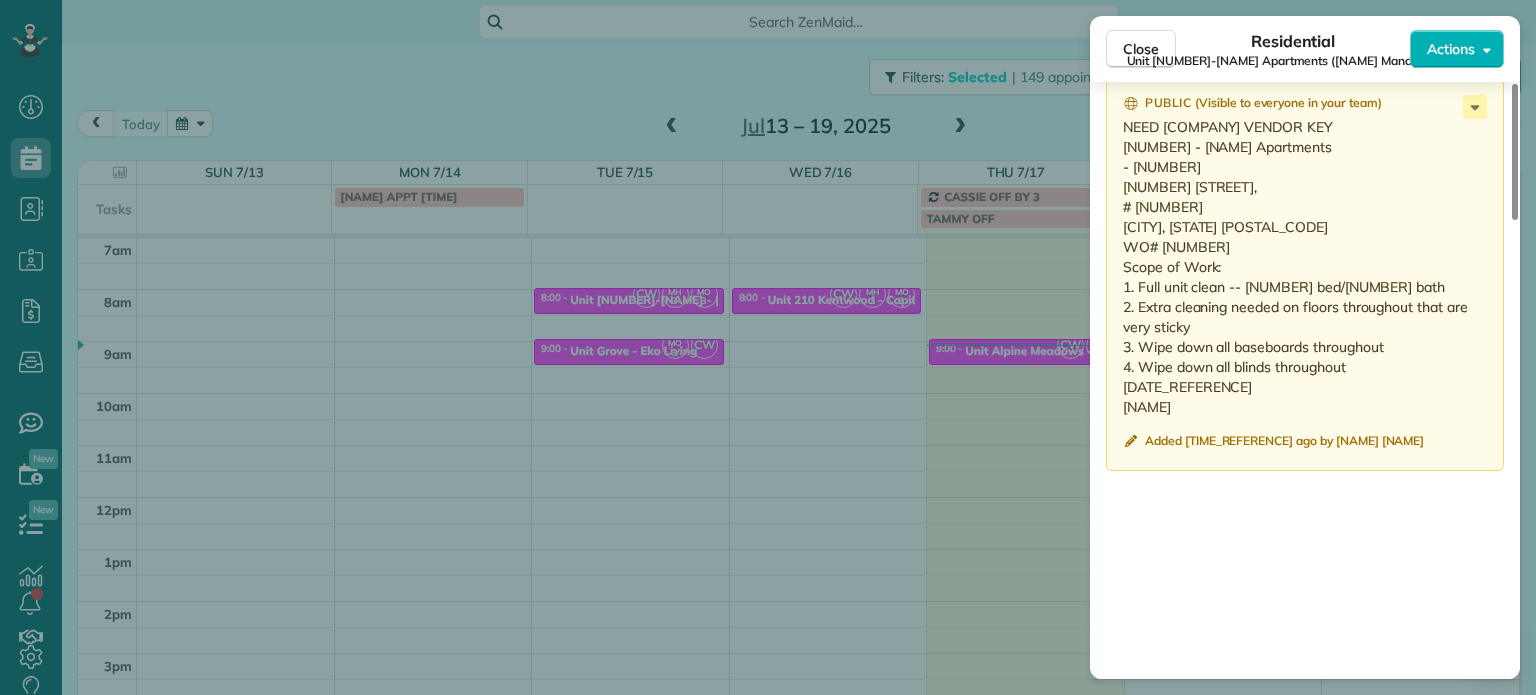scroll, scrollTop: 1700, scrollLeft: 0, axis: vertical 